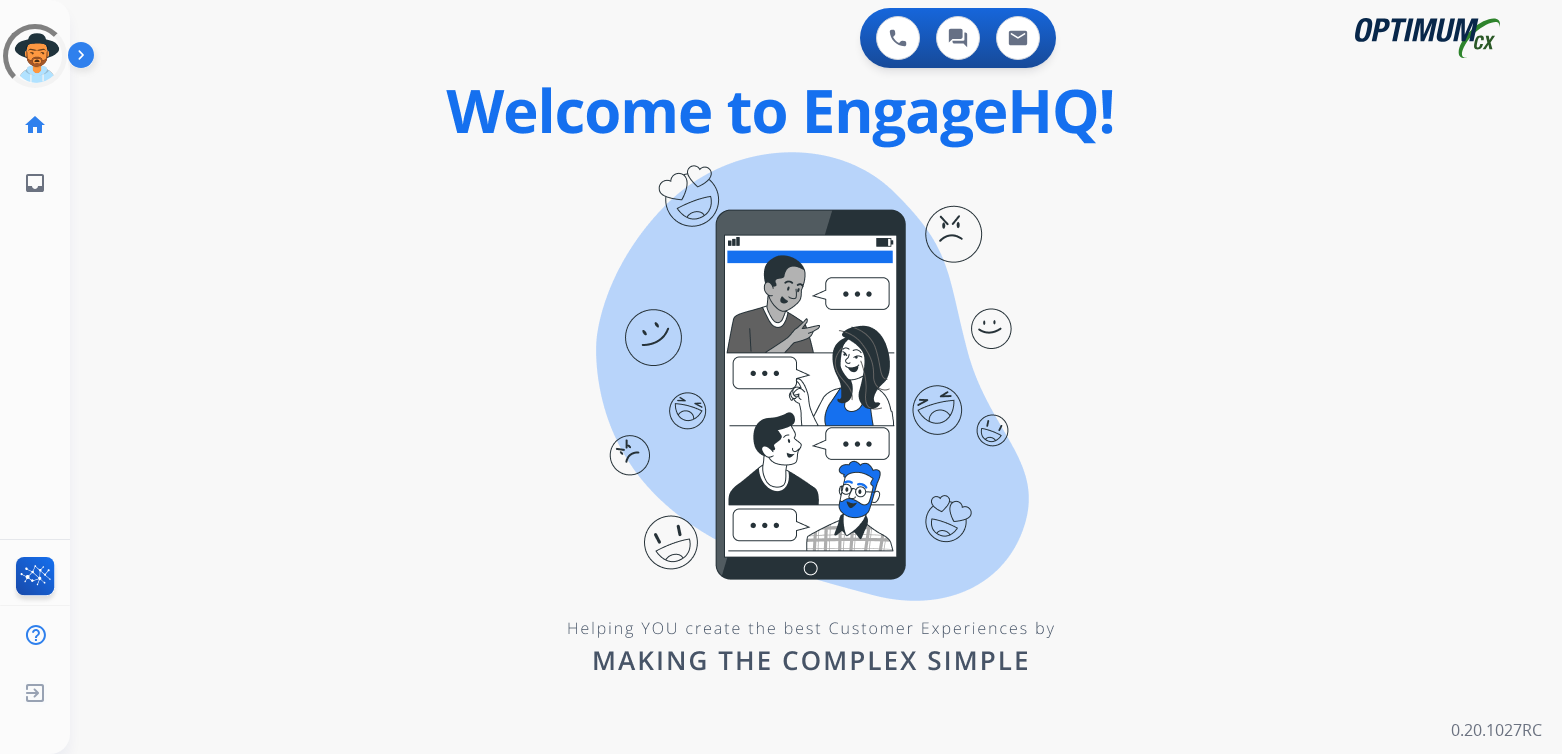 scroll, scrollTop: 0, scrollLeft: 0, axis: both 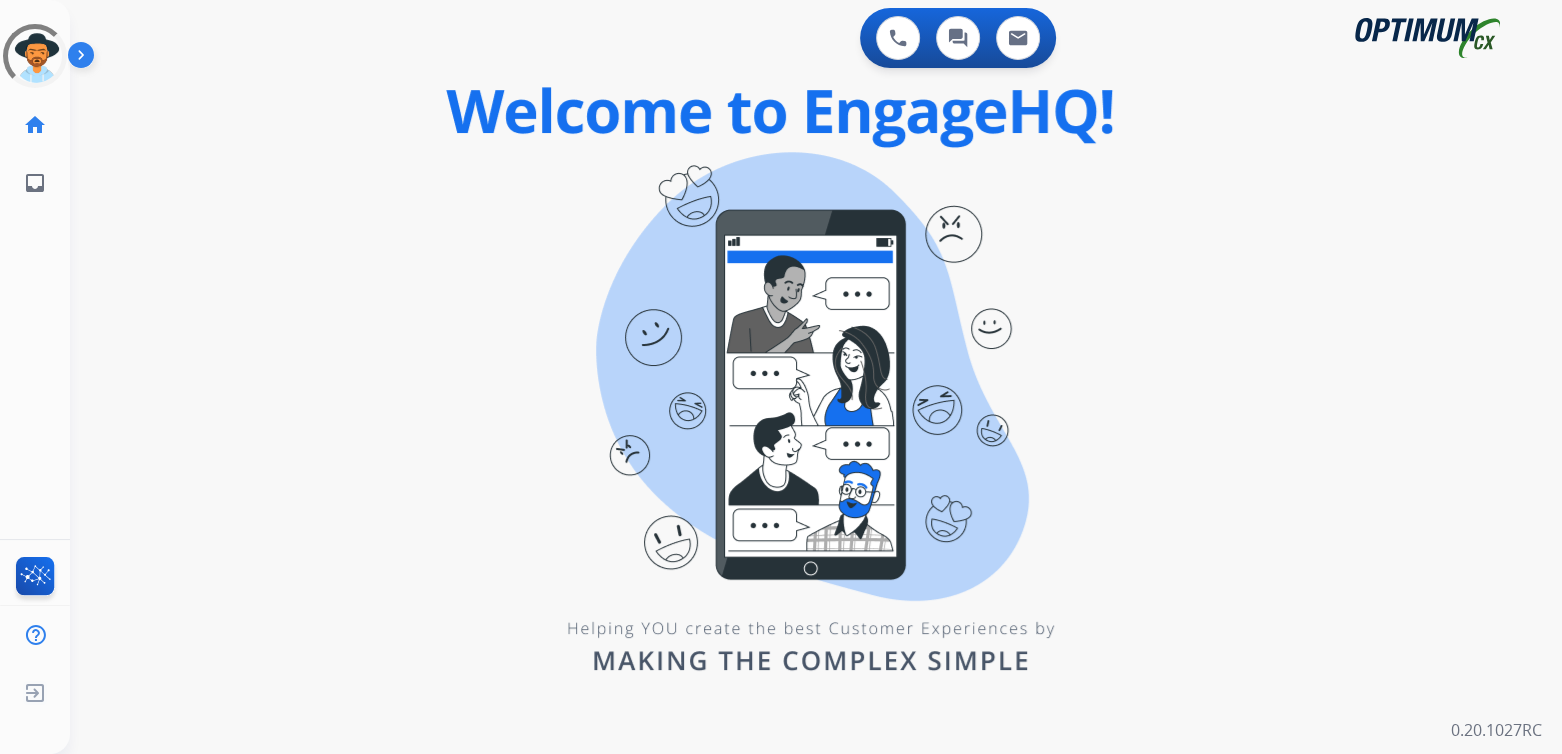 drag, startPoint x: 214, startPoint y: 141, endPoint x: 75, endPoint y: 14, distance: 188.28171 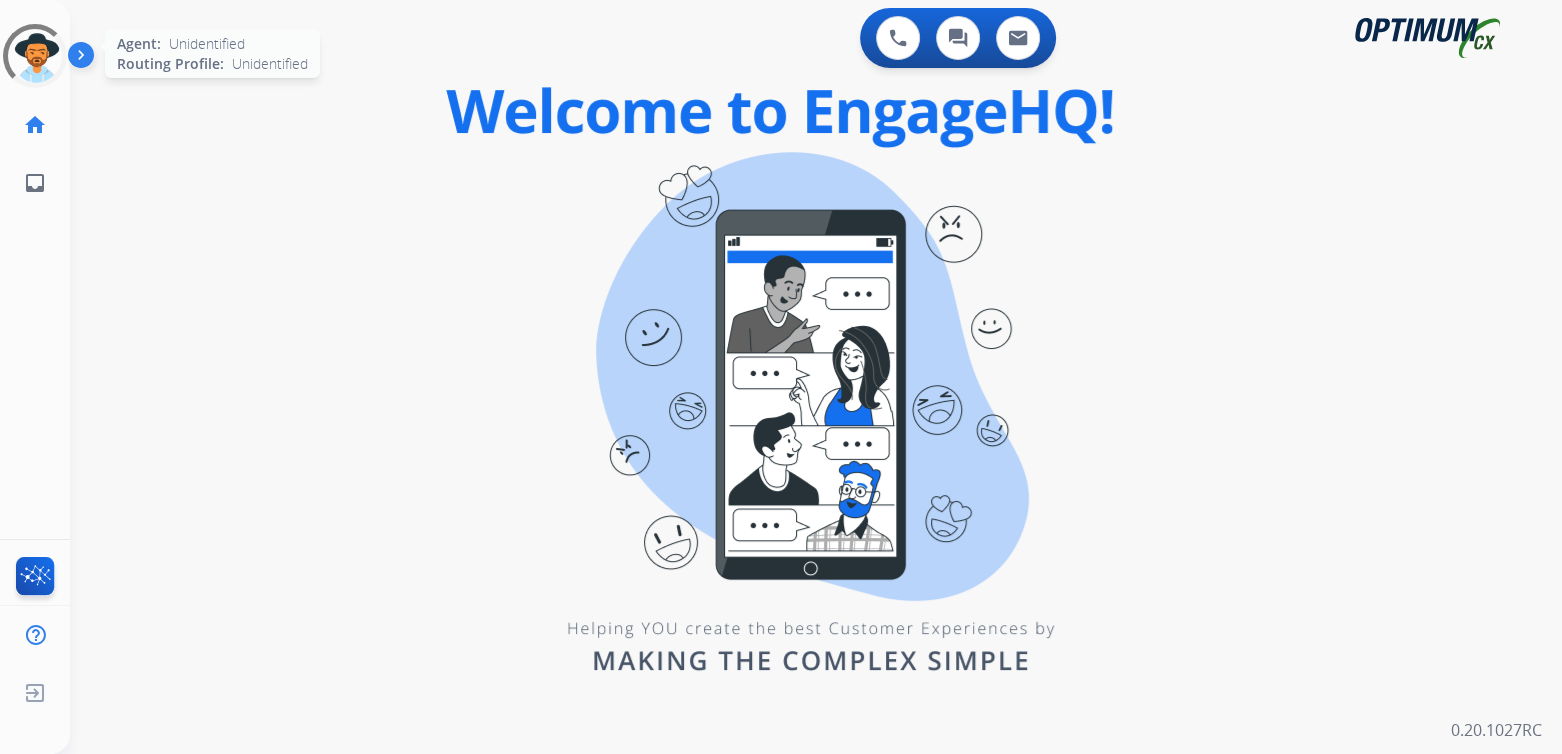click 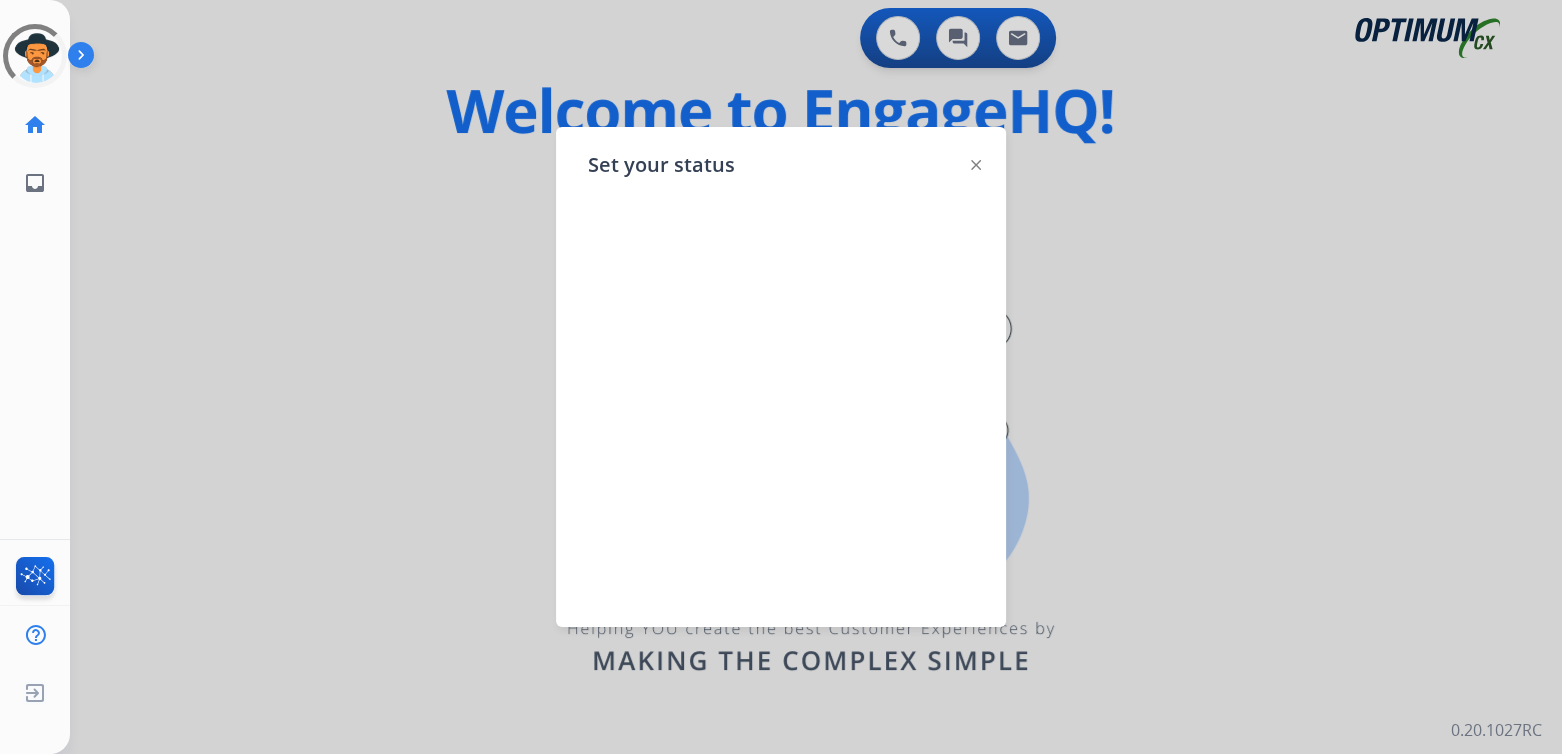 click 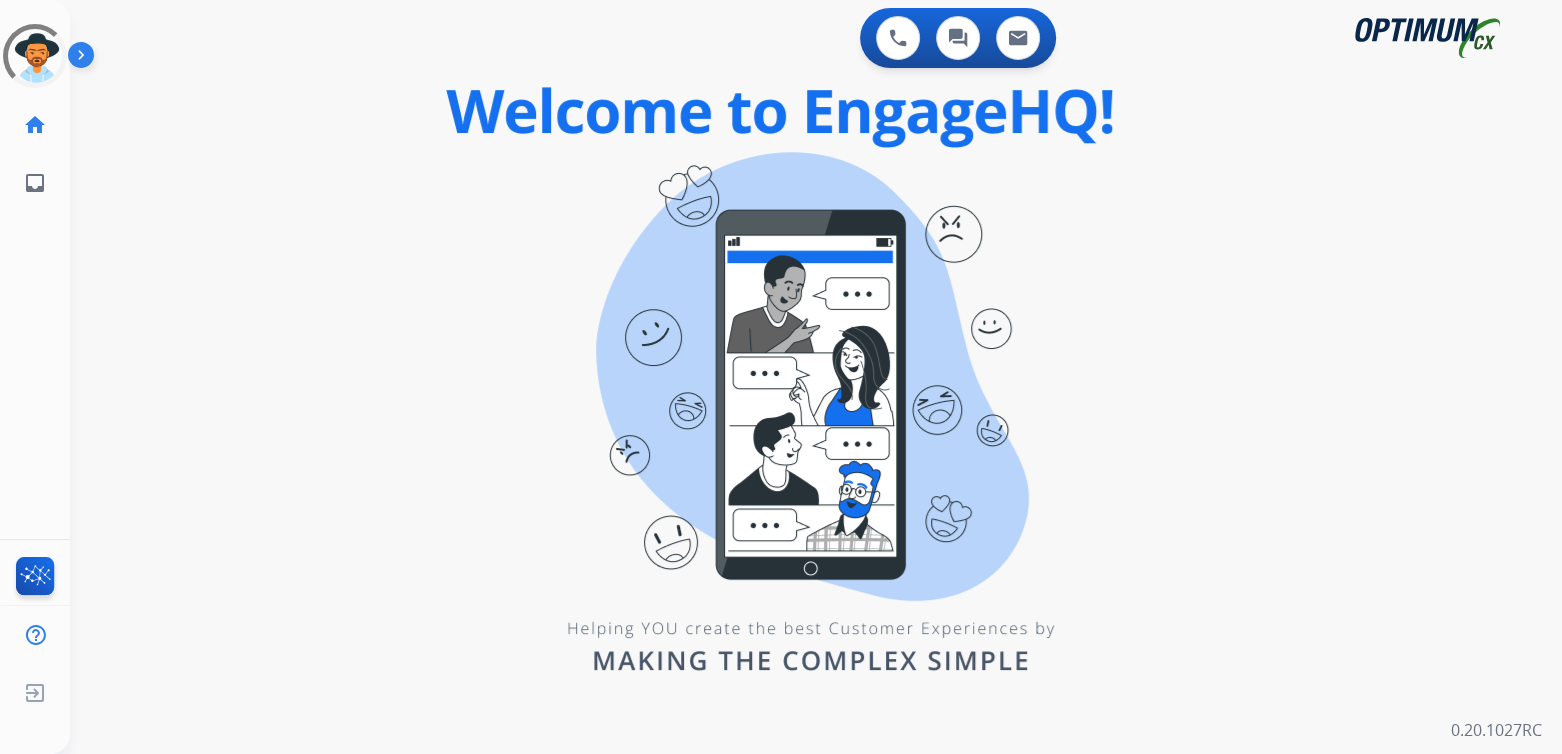 click on "0  Voice Interactions  0  Chat Interactions   0  Email Interactions swap_horiz Break voice bridge close_fullscreen Connect 3-Way Call merge_type Separate 3-Way Call  Interaction Guide   Interaction History  Interaction Guide arrow_drop_up  Welcome to EngageHQ   Internal Queue Transfer: How To  Secure Pad expand_more Clear pad Candidate/Account ID: Contact Notes:                  0.20.1027RC" at bounding box center [816, 377] 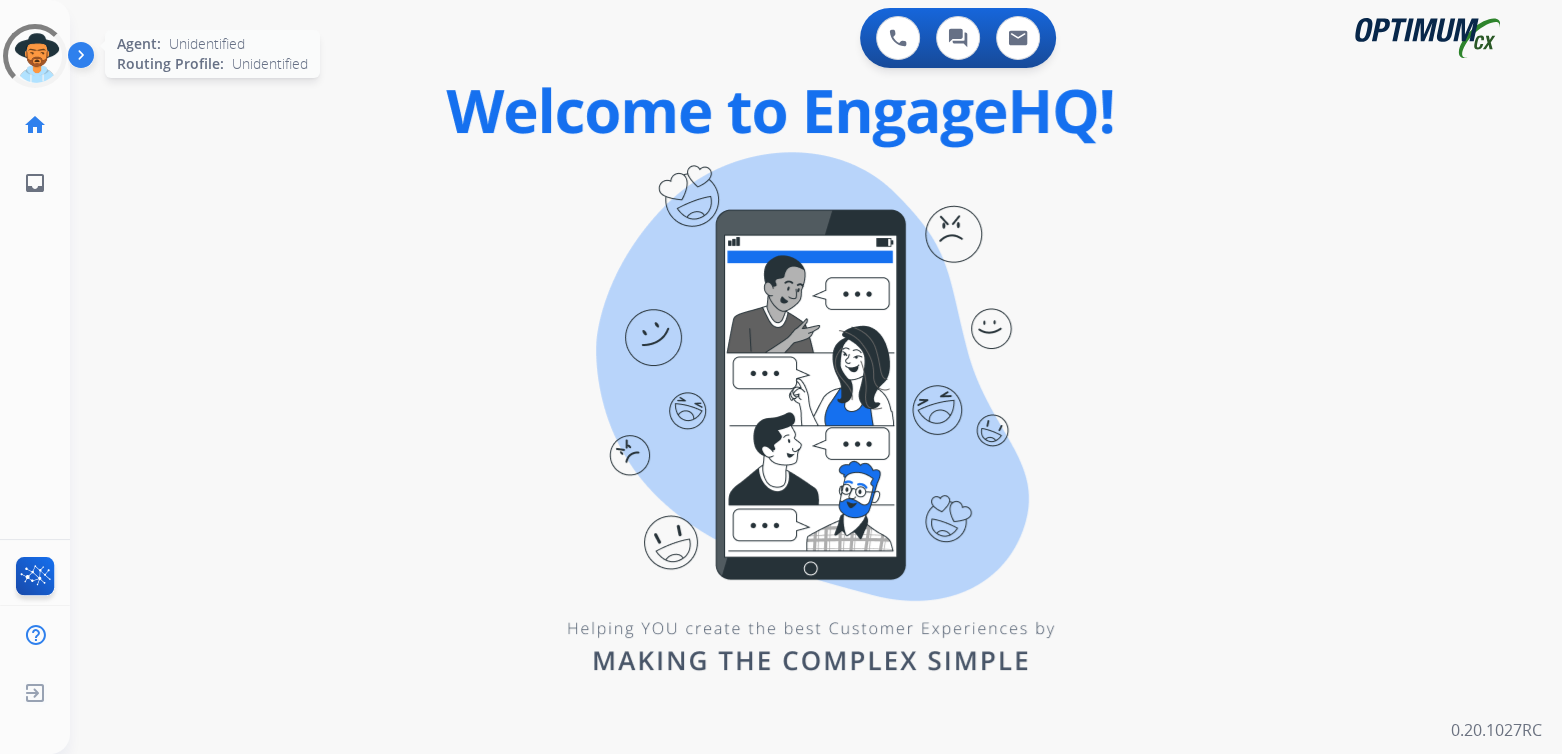 click 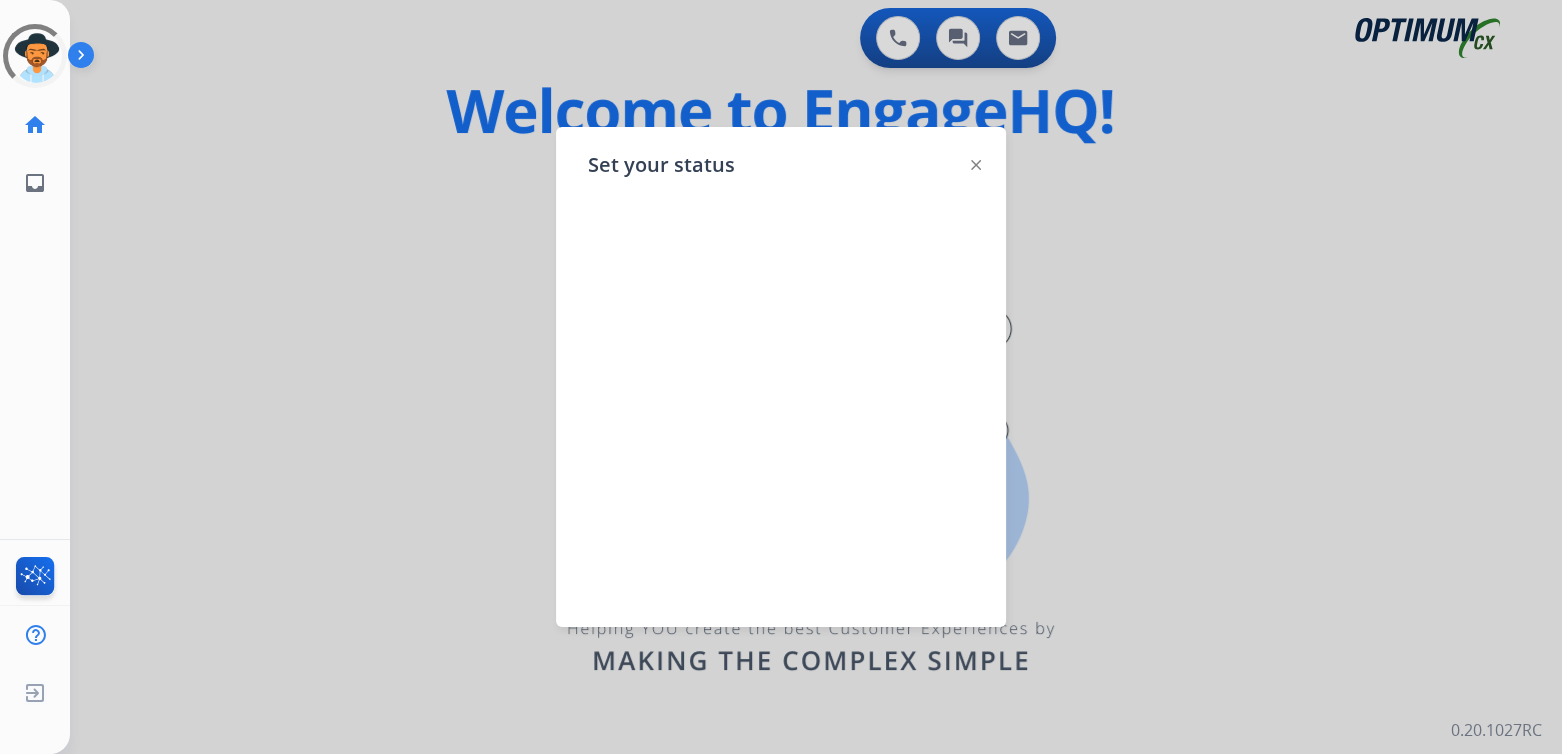 click at bounding box center (781, 387) 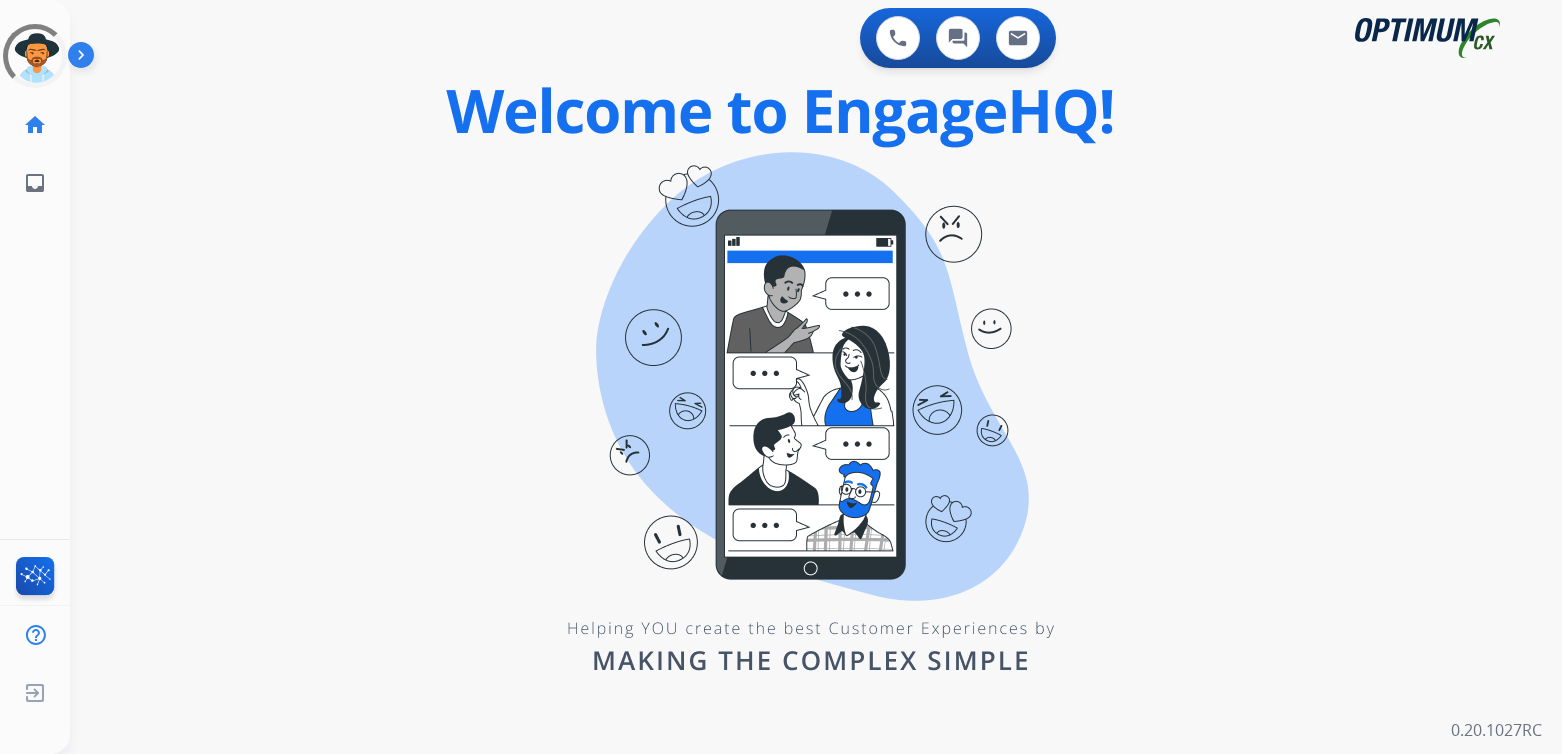 scroll, scrollTop: 0, scrollLeft: 0, axis: both 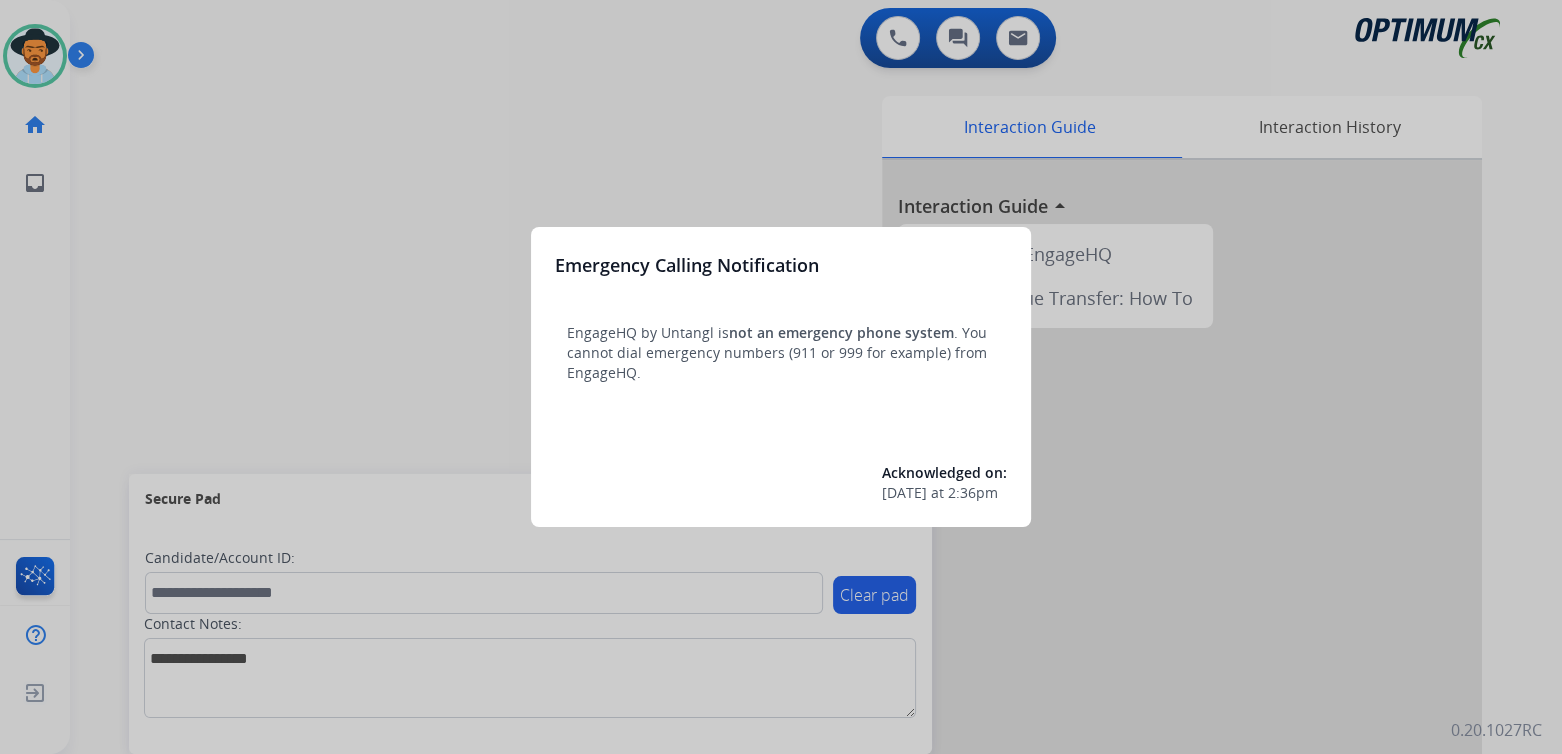 drag, startPoint x: 489, startPoint y: 113, endPoint x: 482, endPoint y: 97, distance: 17.464249 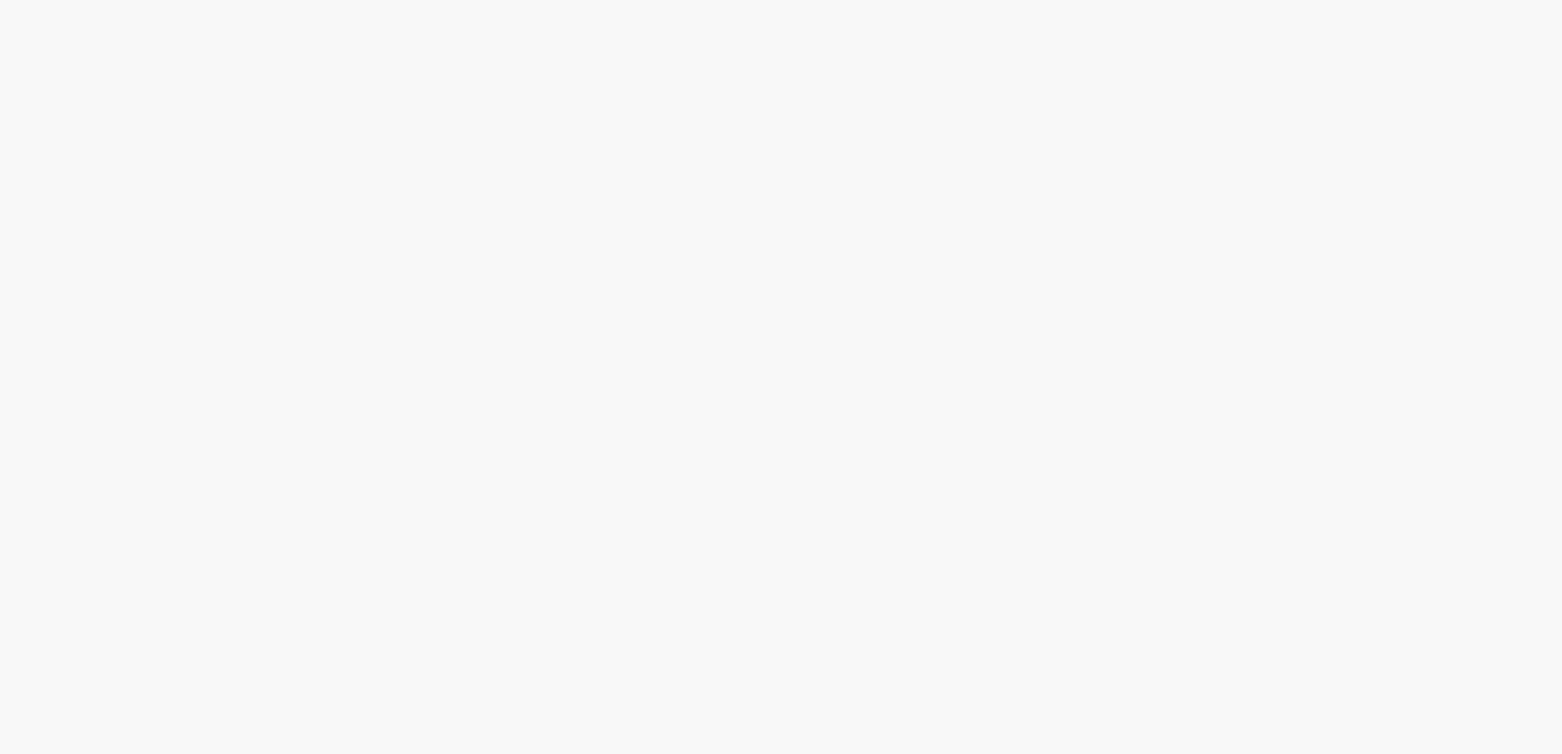 scroll, scrollTop: 0, scrollLeft: 0, axis: both 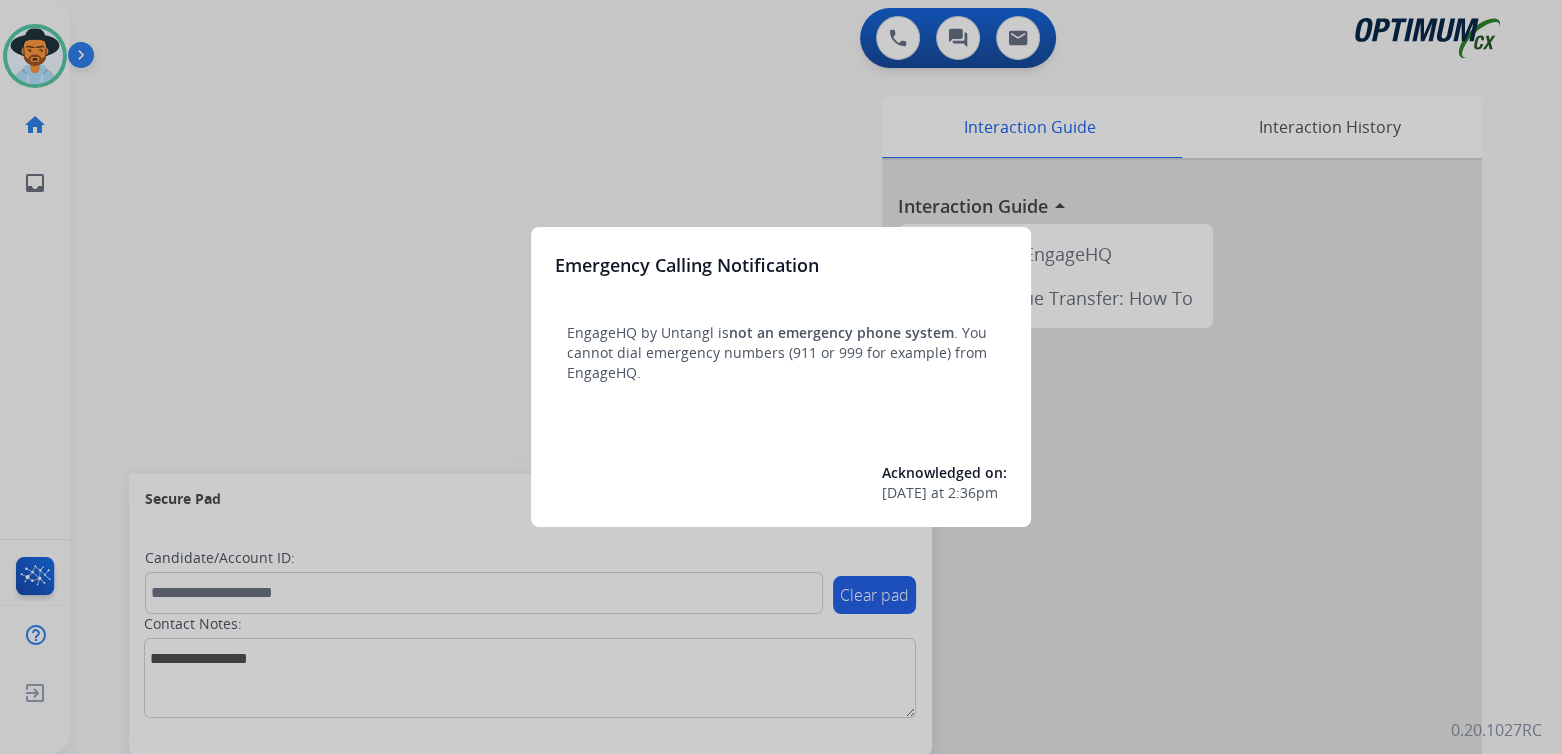 click at bounding box center [781, 377] 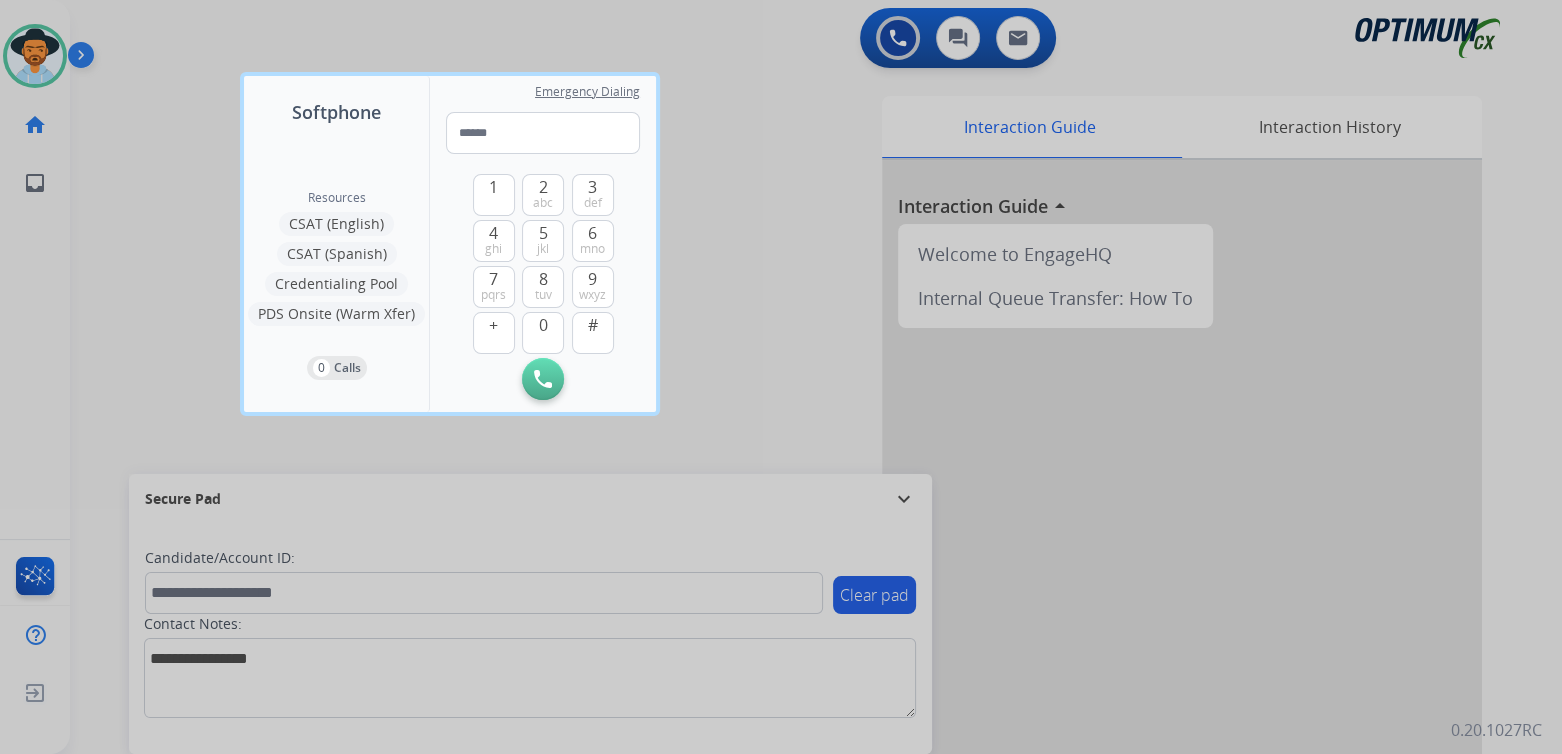 click at bounding box center [781, 377] 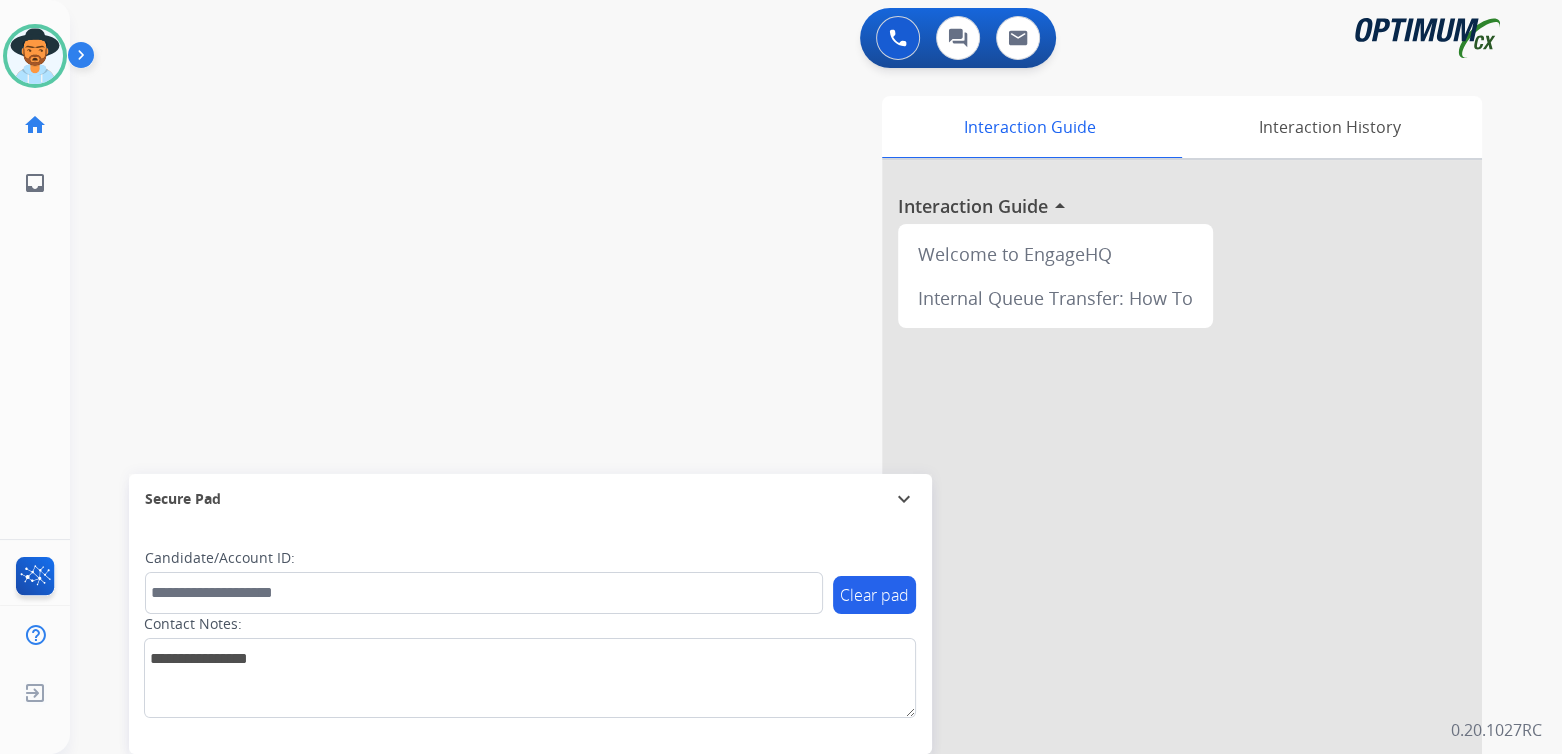 click on "expand_more" at bounding box center [904, 499] 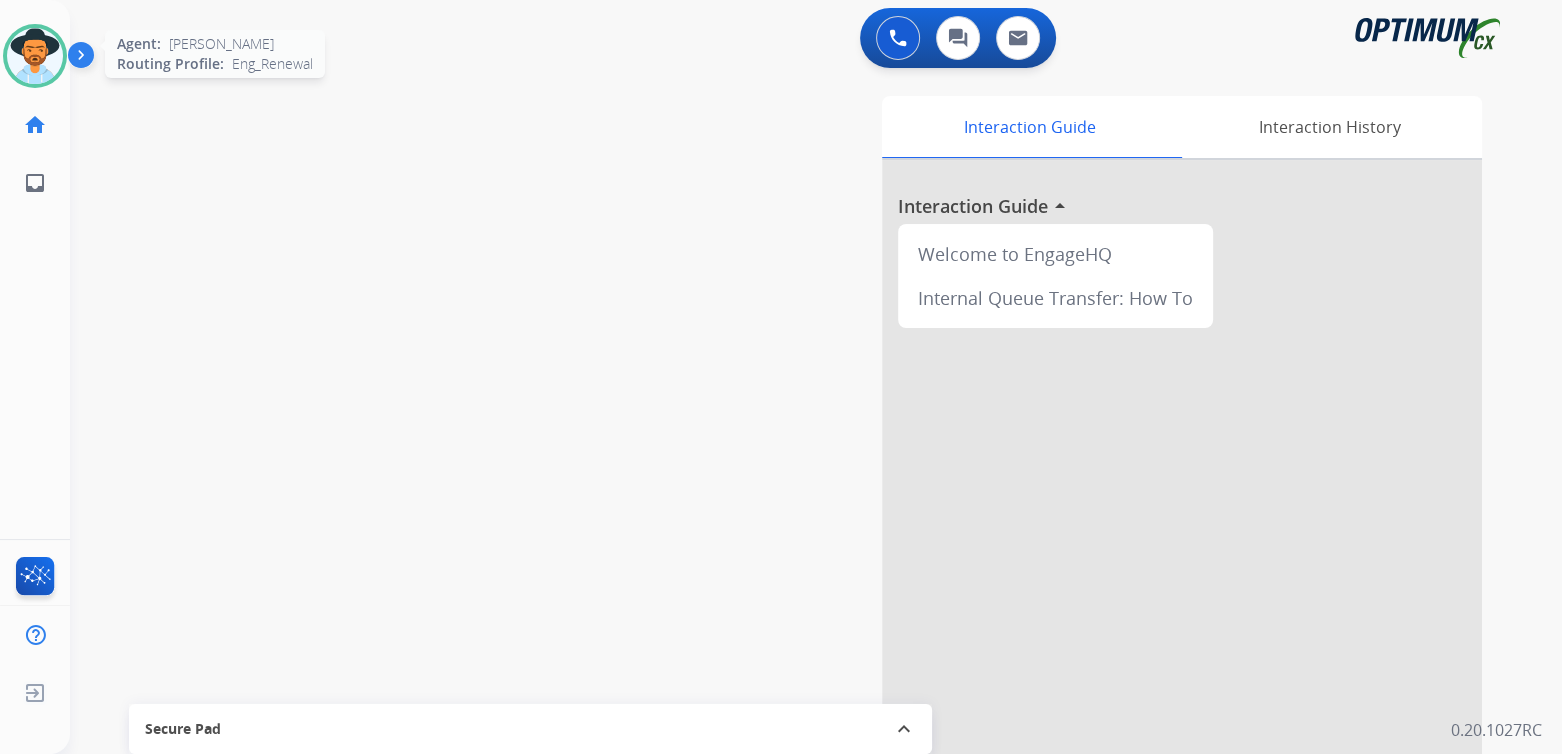 click at bounding box center [35, 56] 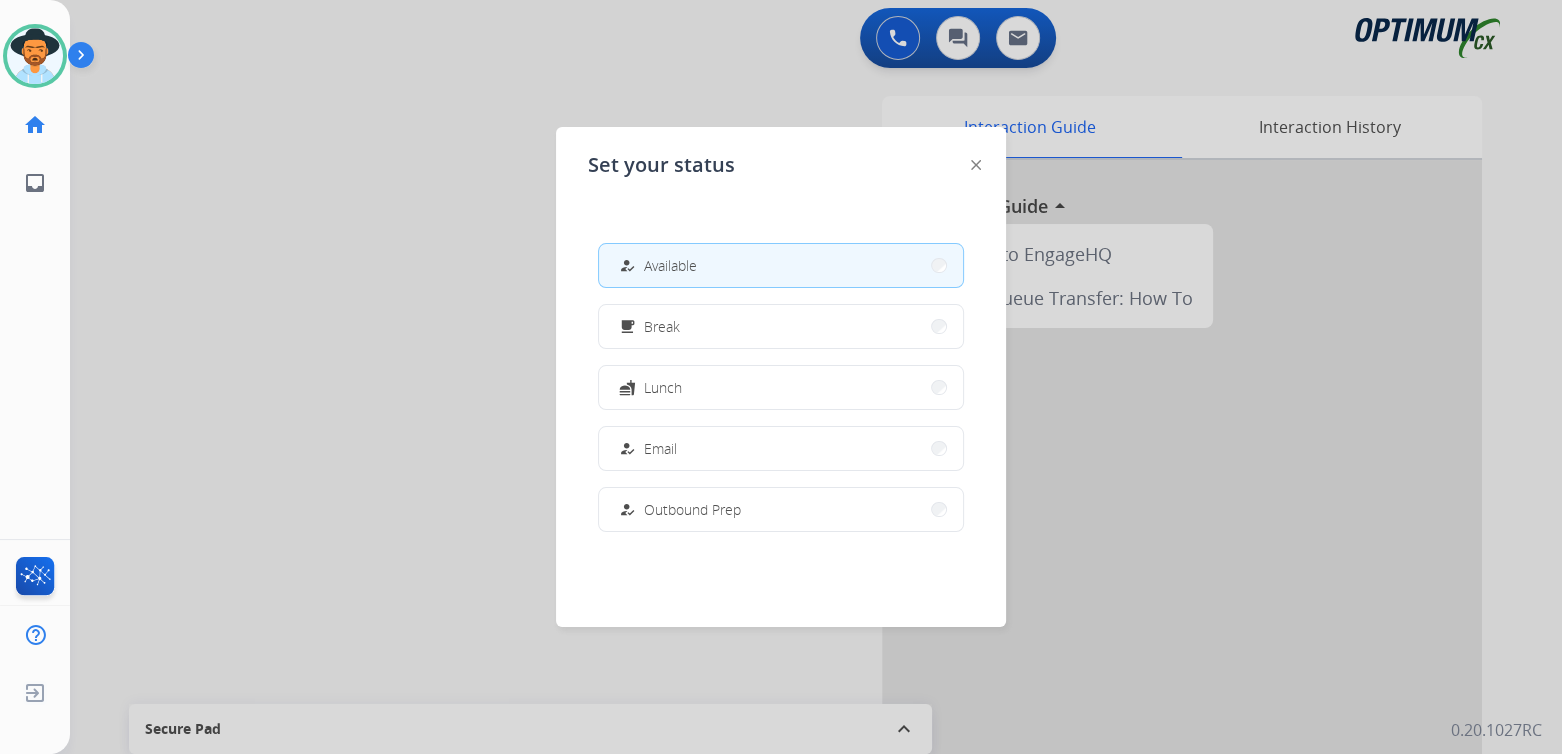 click at bounding box center [781, 377] 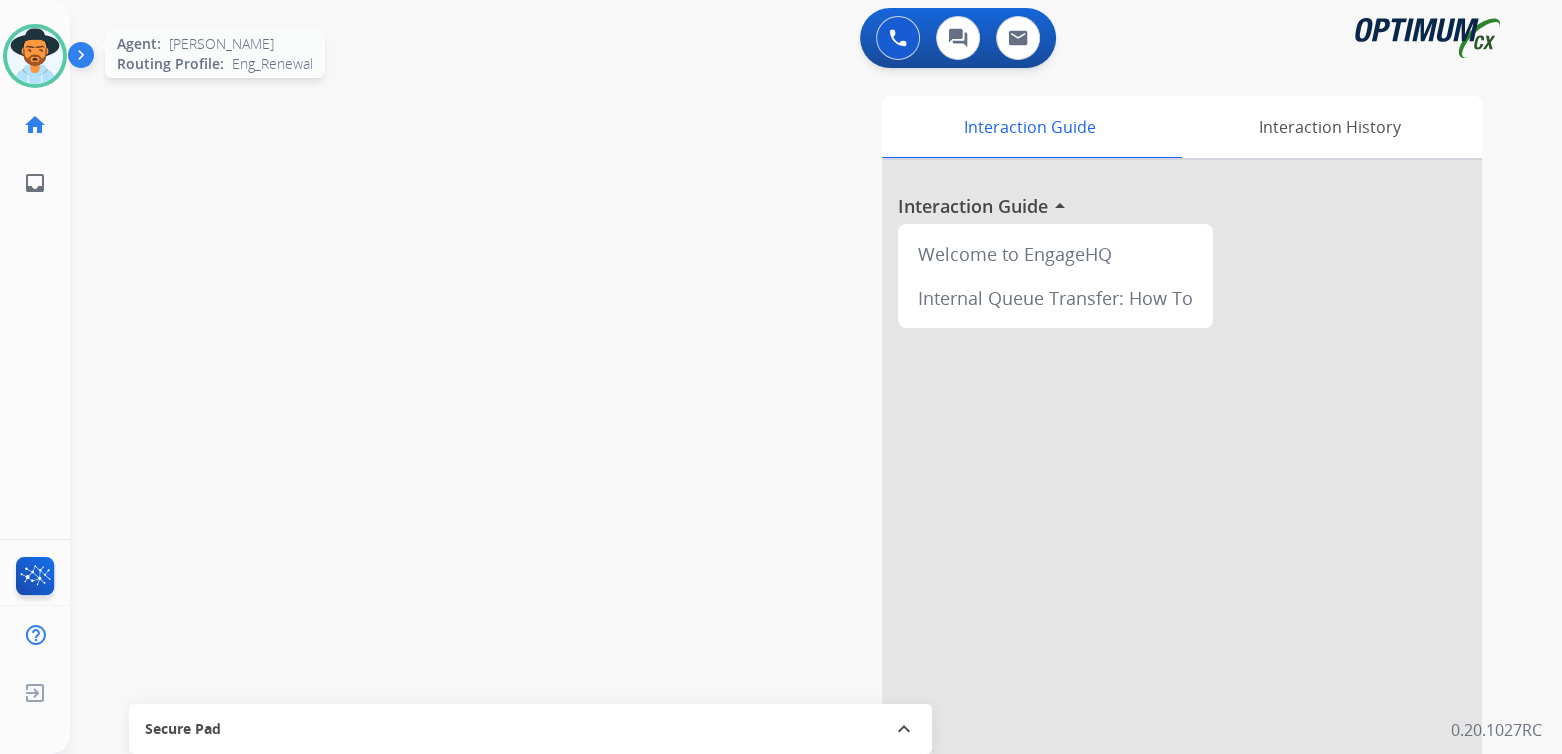 click at bounding box center [35, 56] 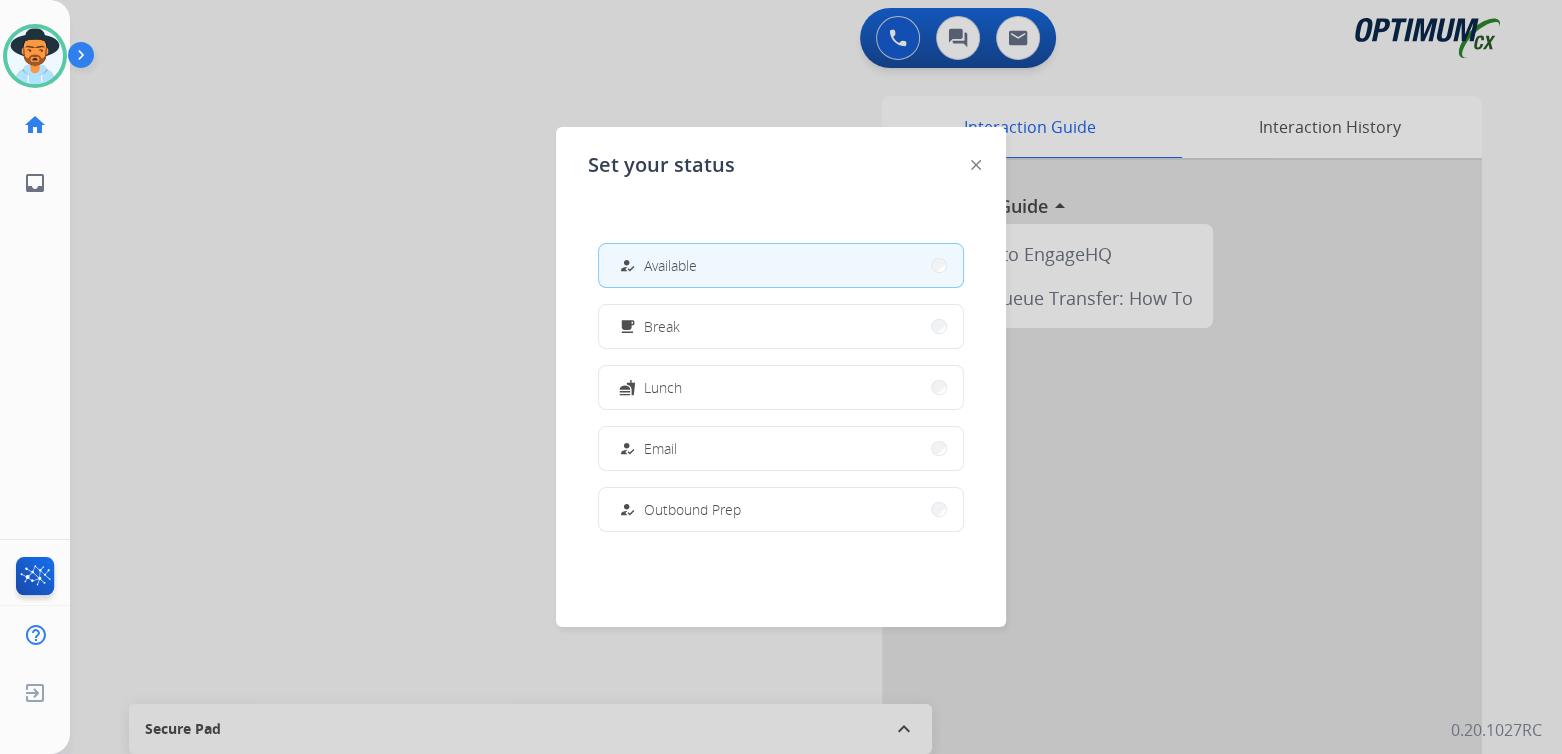 click at bounding box center [781, 377] 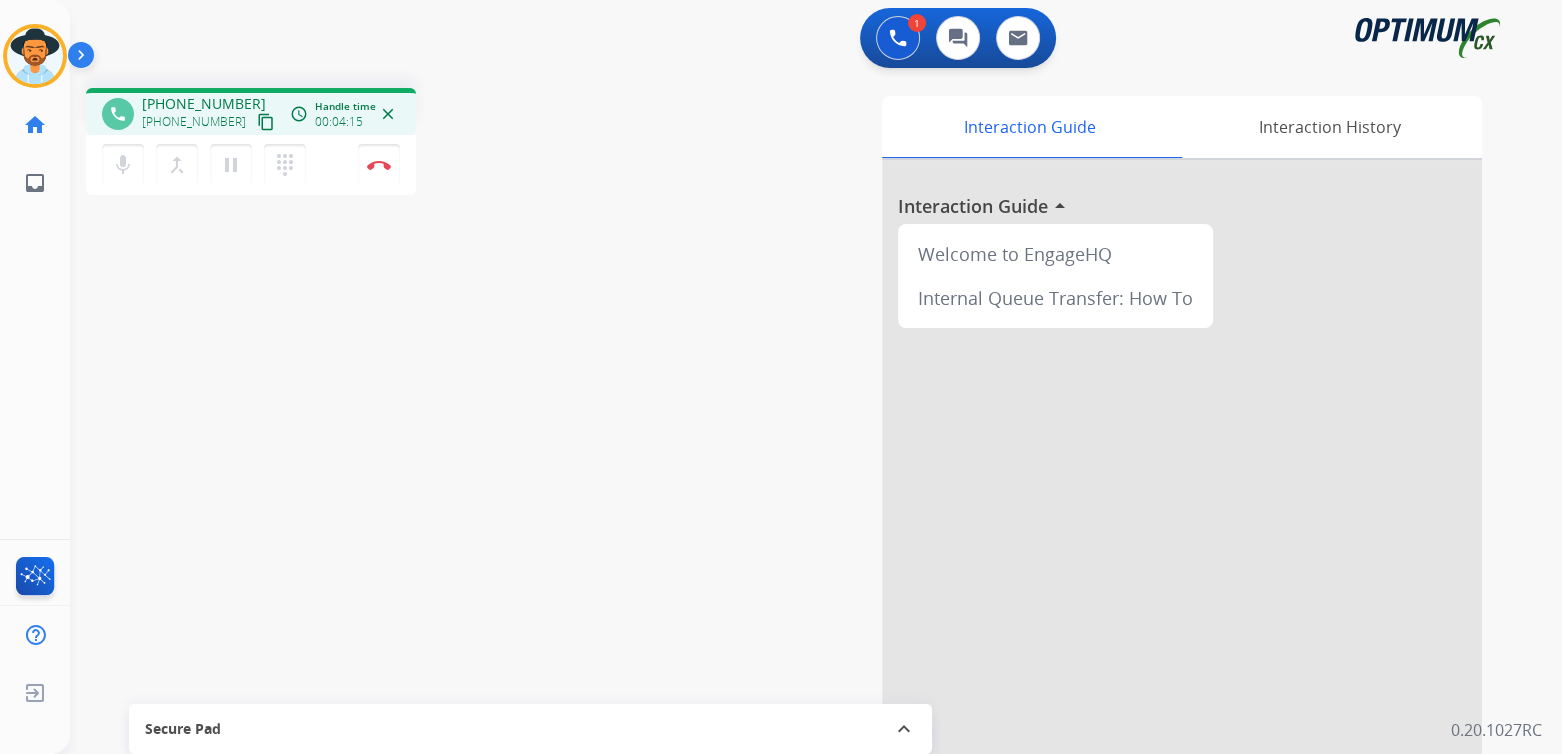 drag, startPoint x: 381, startPoint y: 164, endPoint x: 456, endPoint y: 157, distance: 75.32596 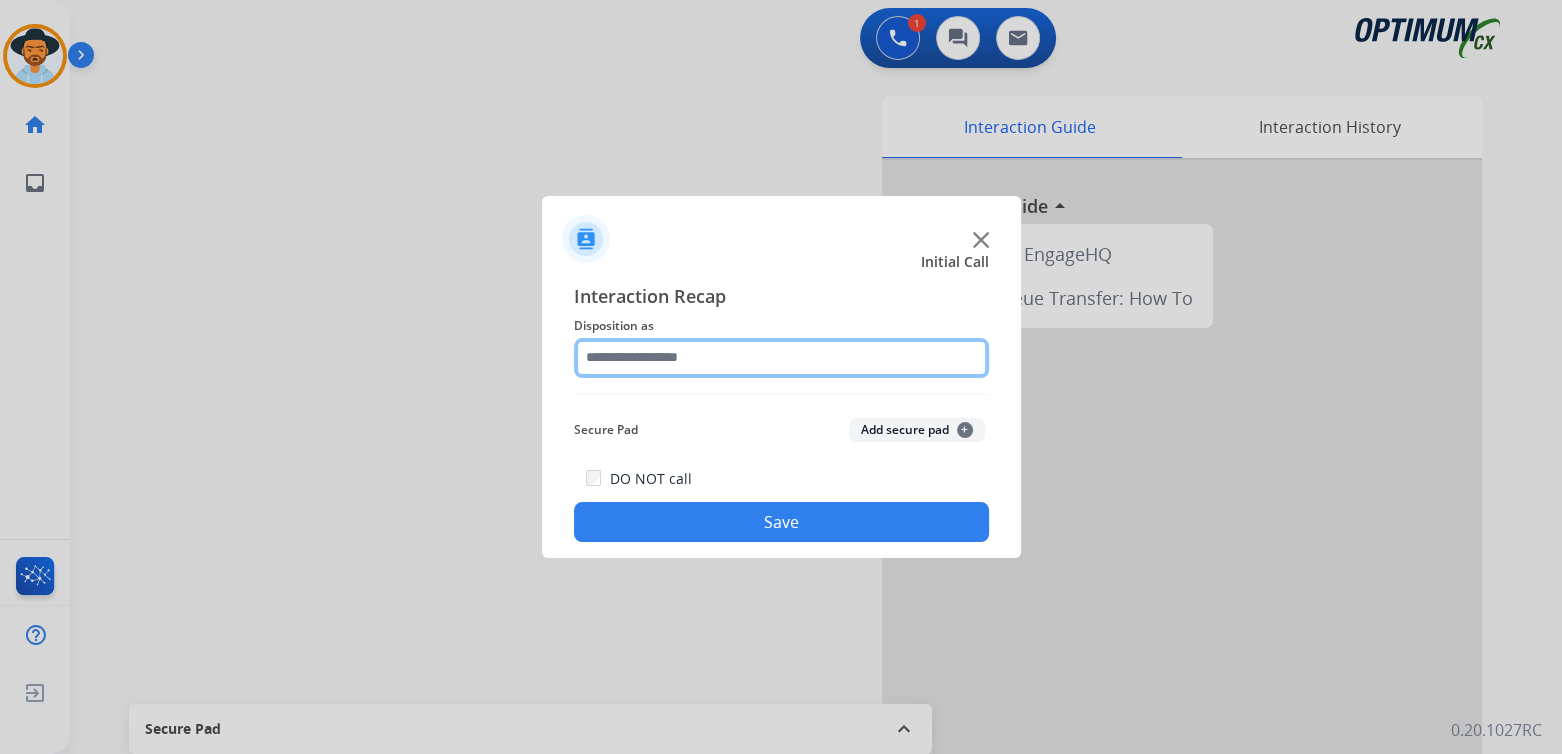 click 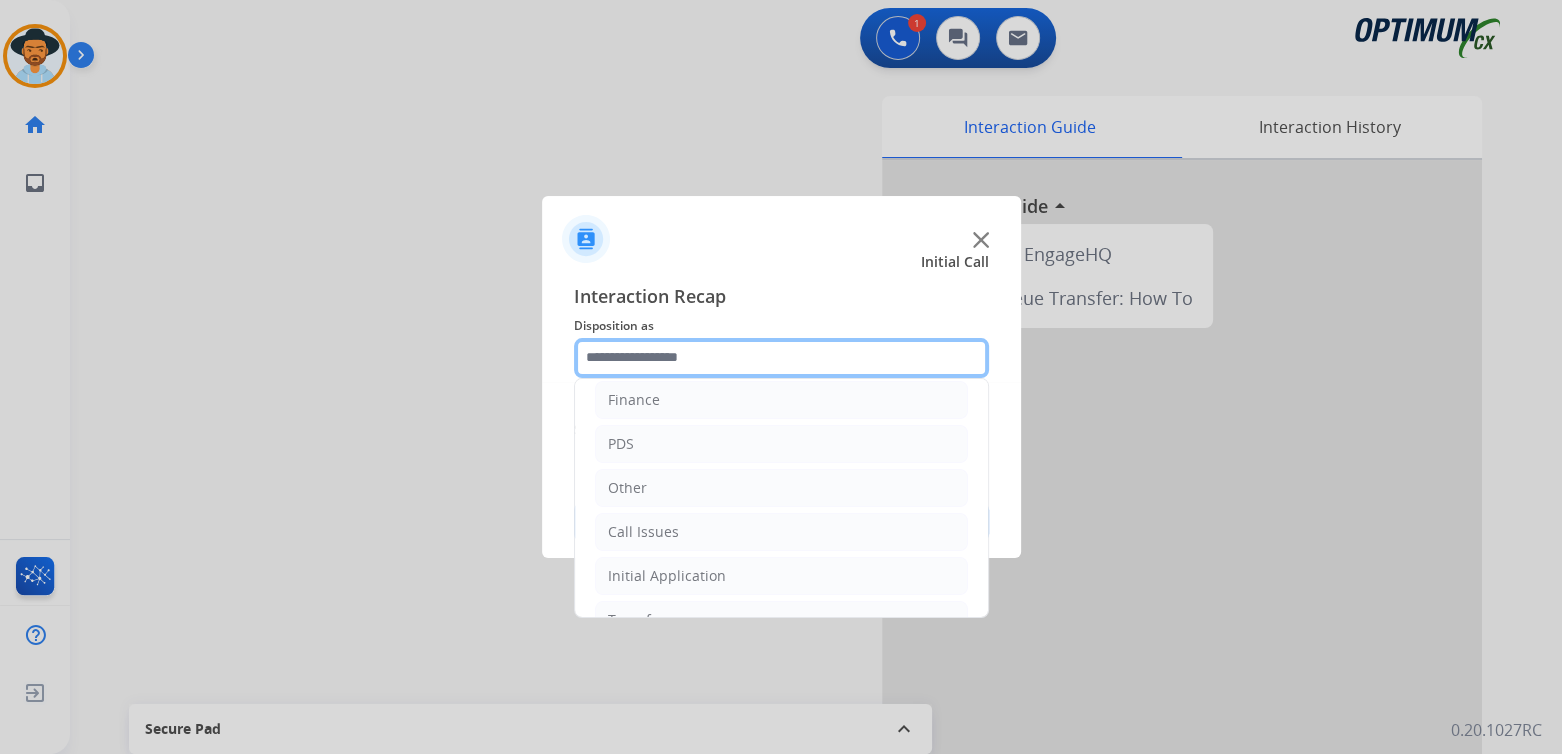 scroll, scrollTop: 132, scrollLeft: 0, axis: vertical 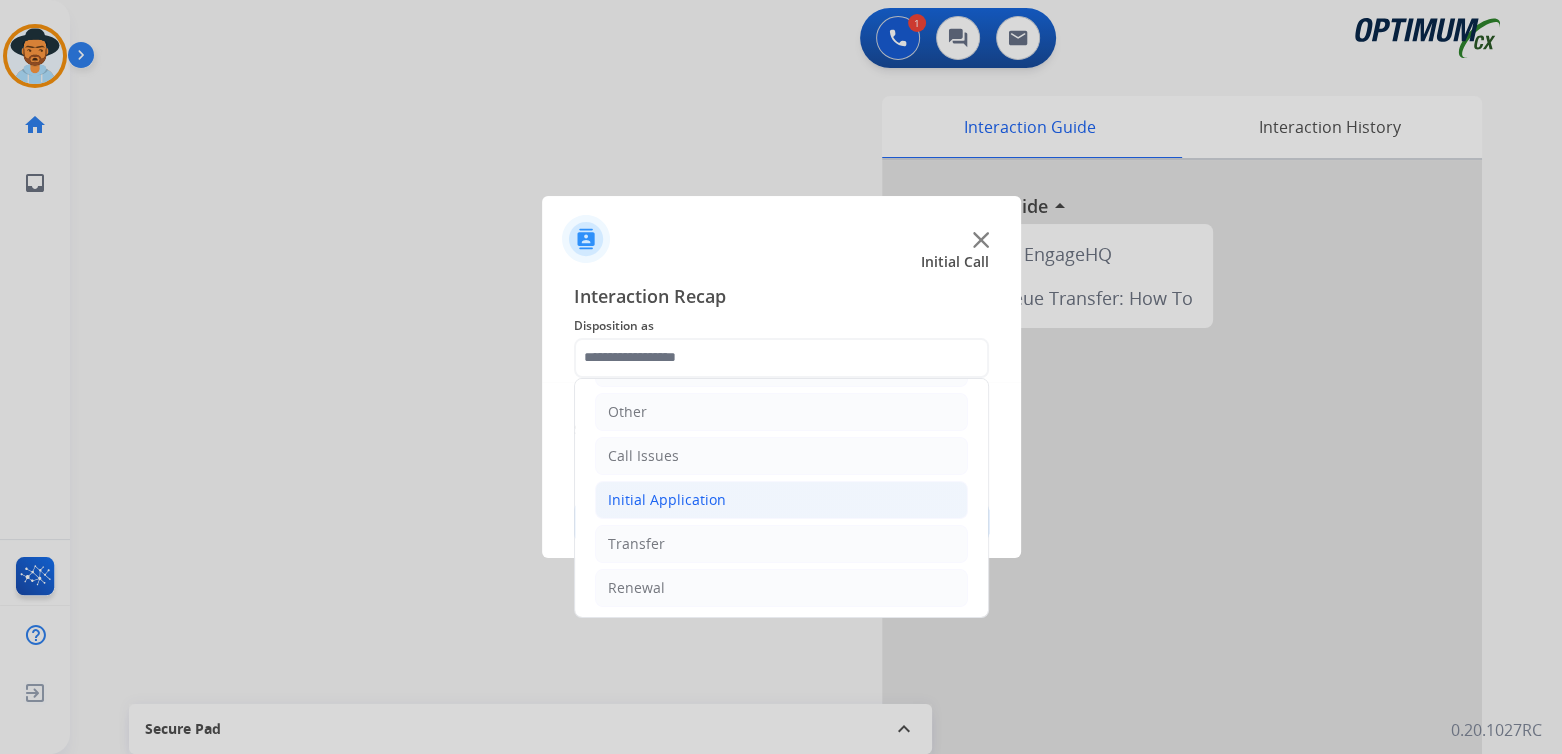click on "Initial Application" 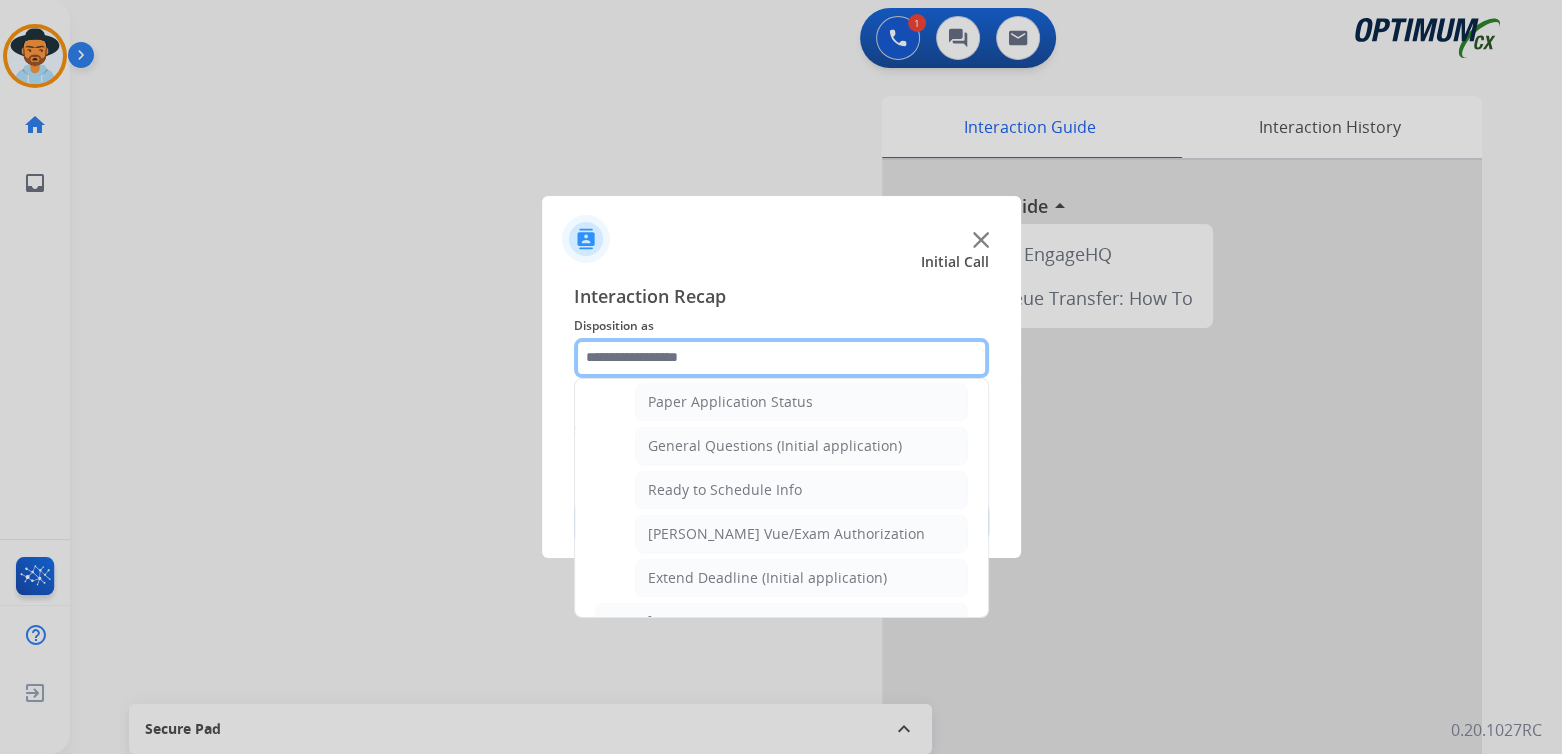 scroll, scrollTop: 1131, scrollLeft: 0, axis: vertical 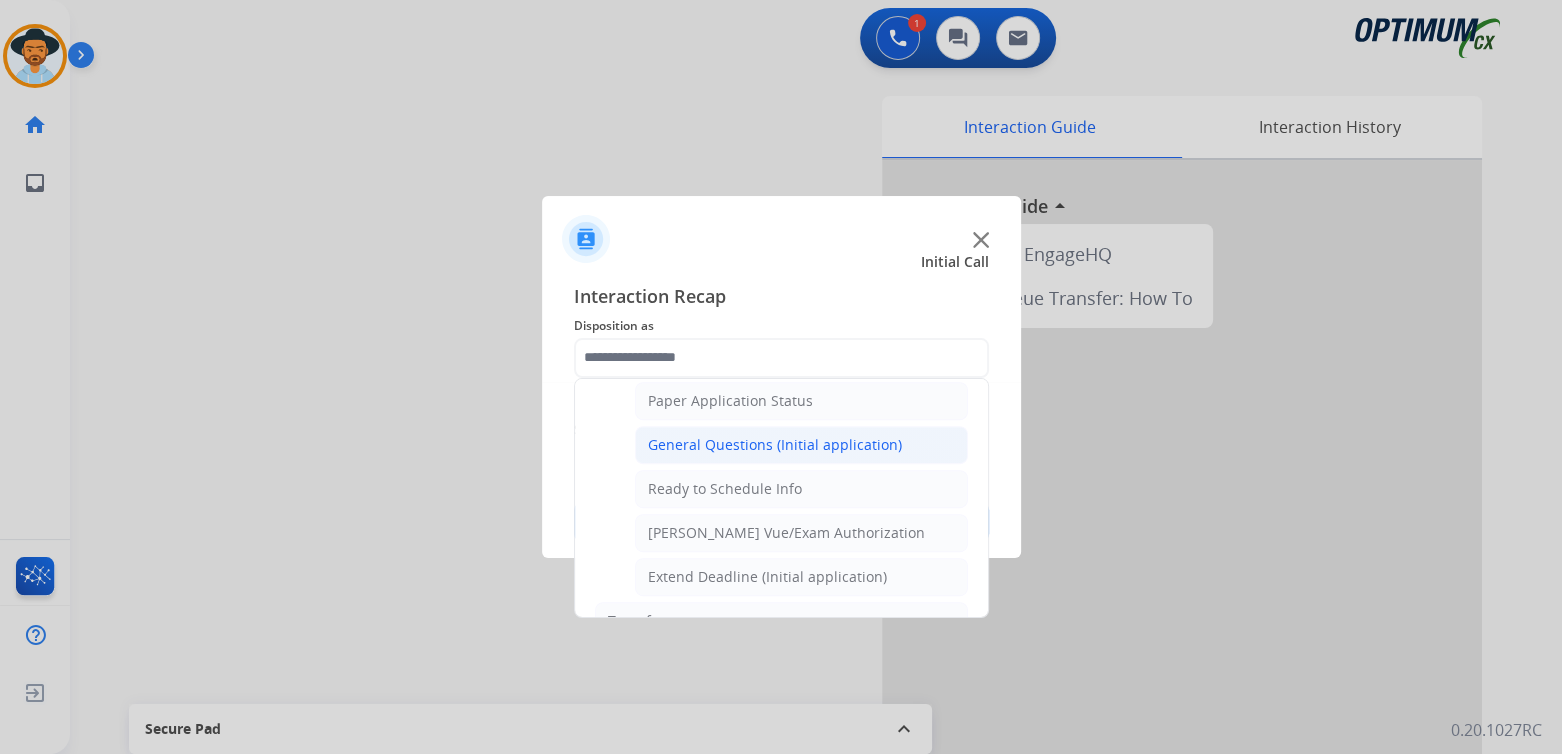 click on "General Questions (Initial application)" 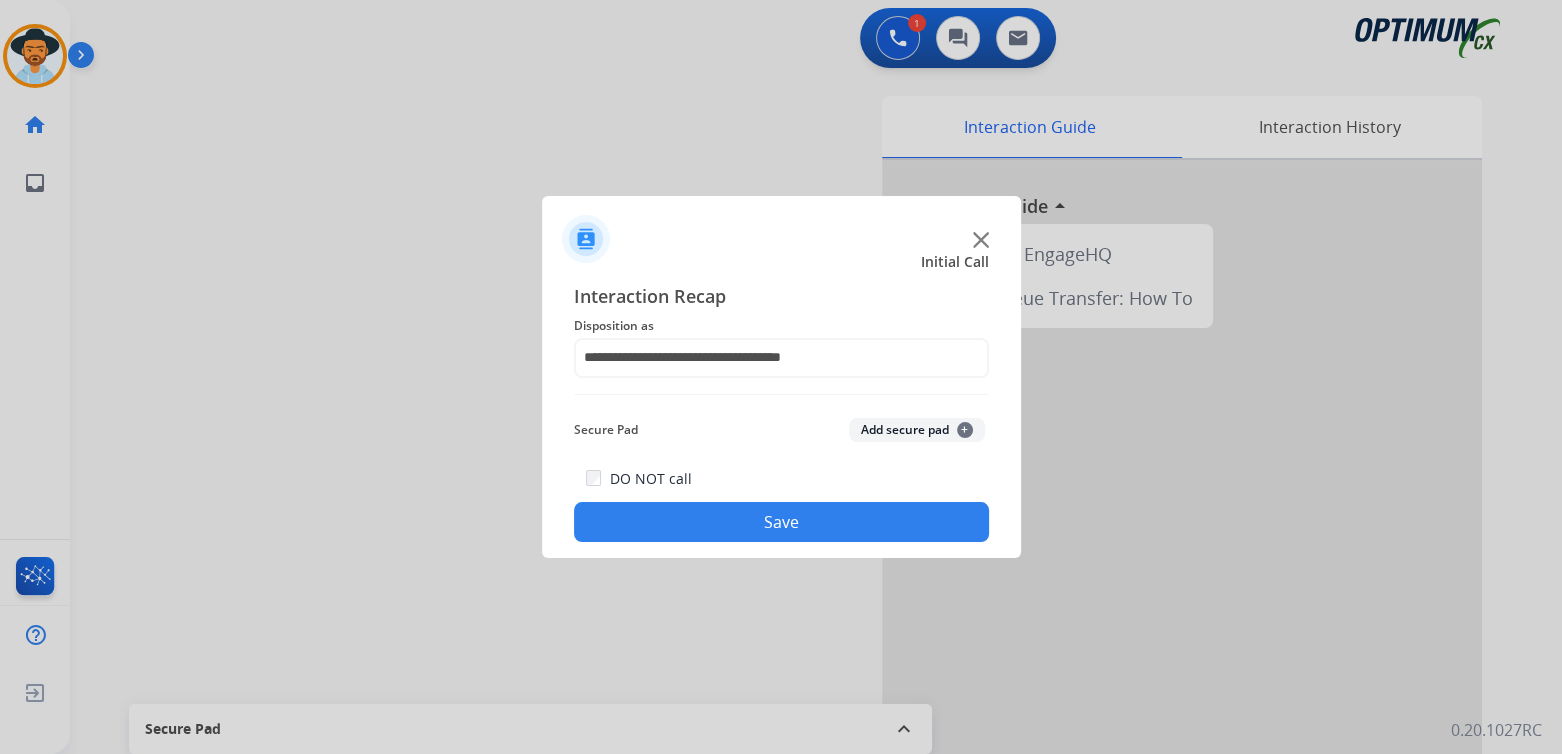 click on "Save" 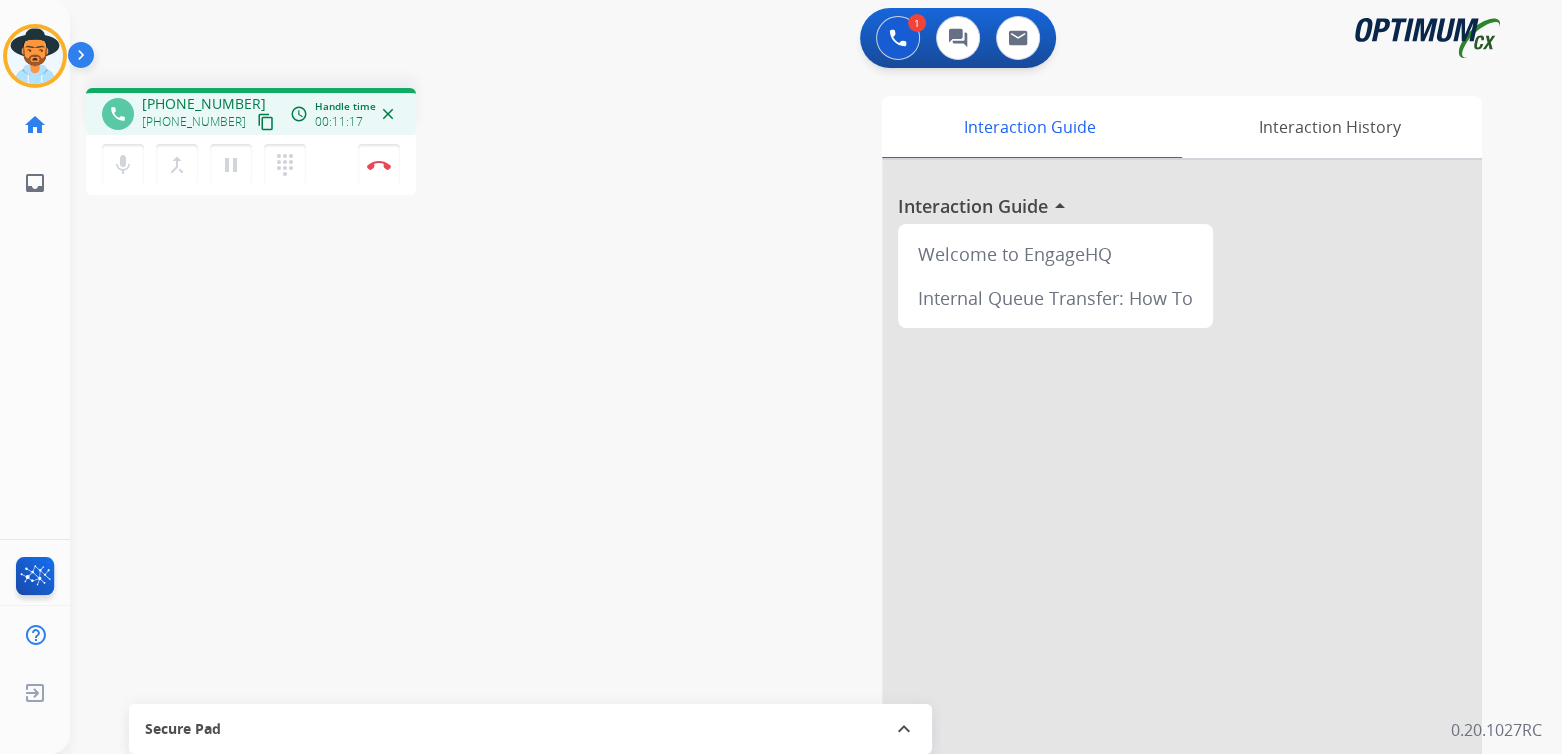 drag, startPoint x: 378, startPoint y: 172, endPoint x: 408, endPoint y: 184, distance: 32.31099 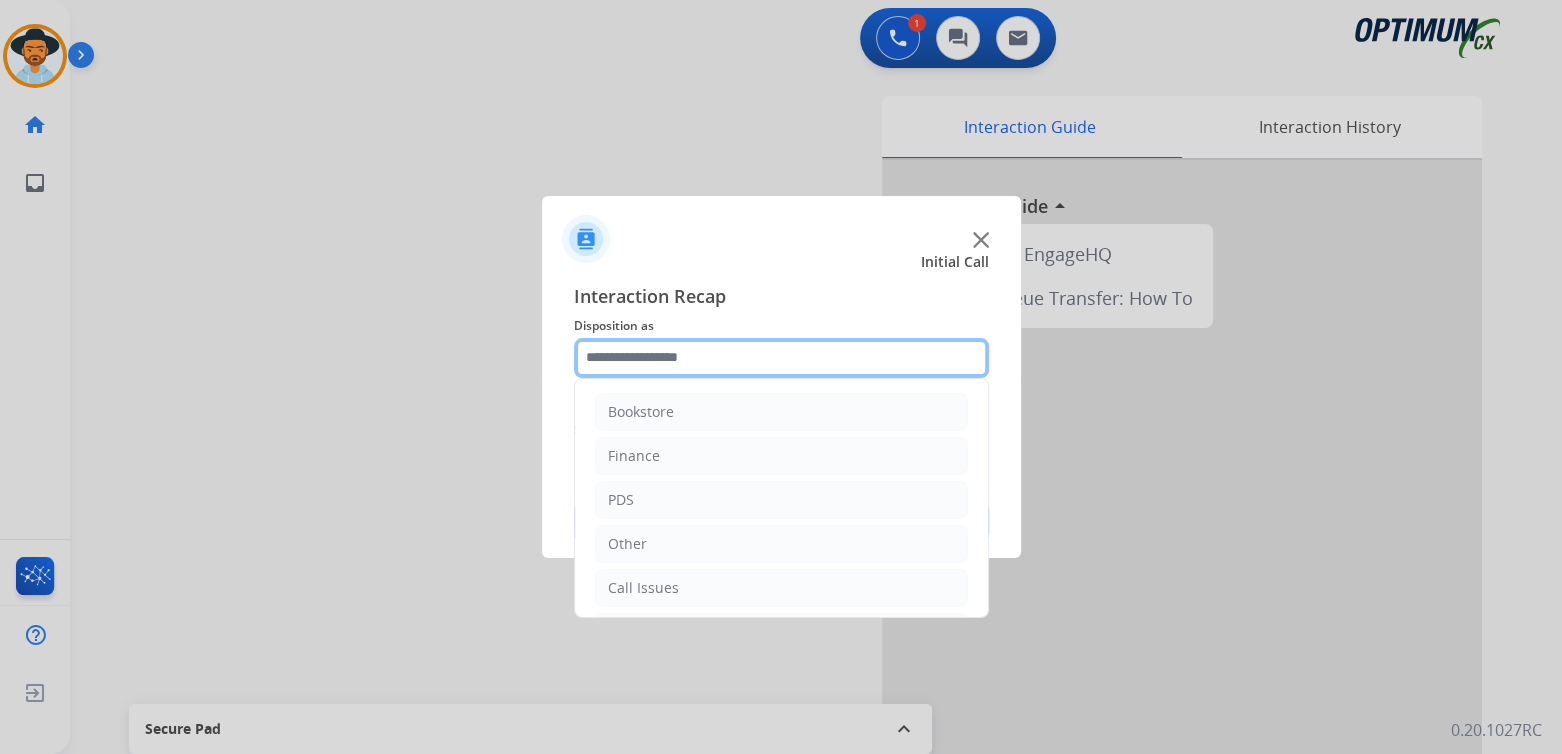 click 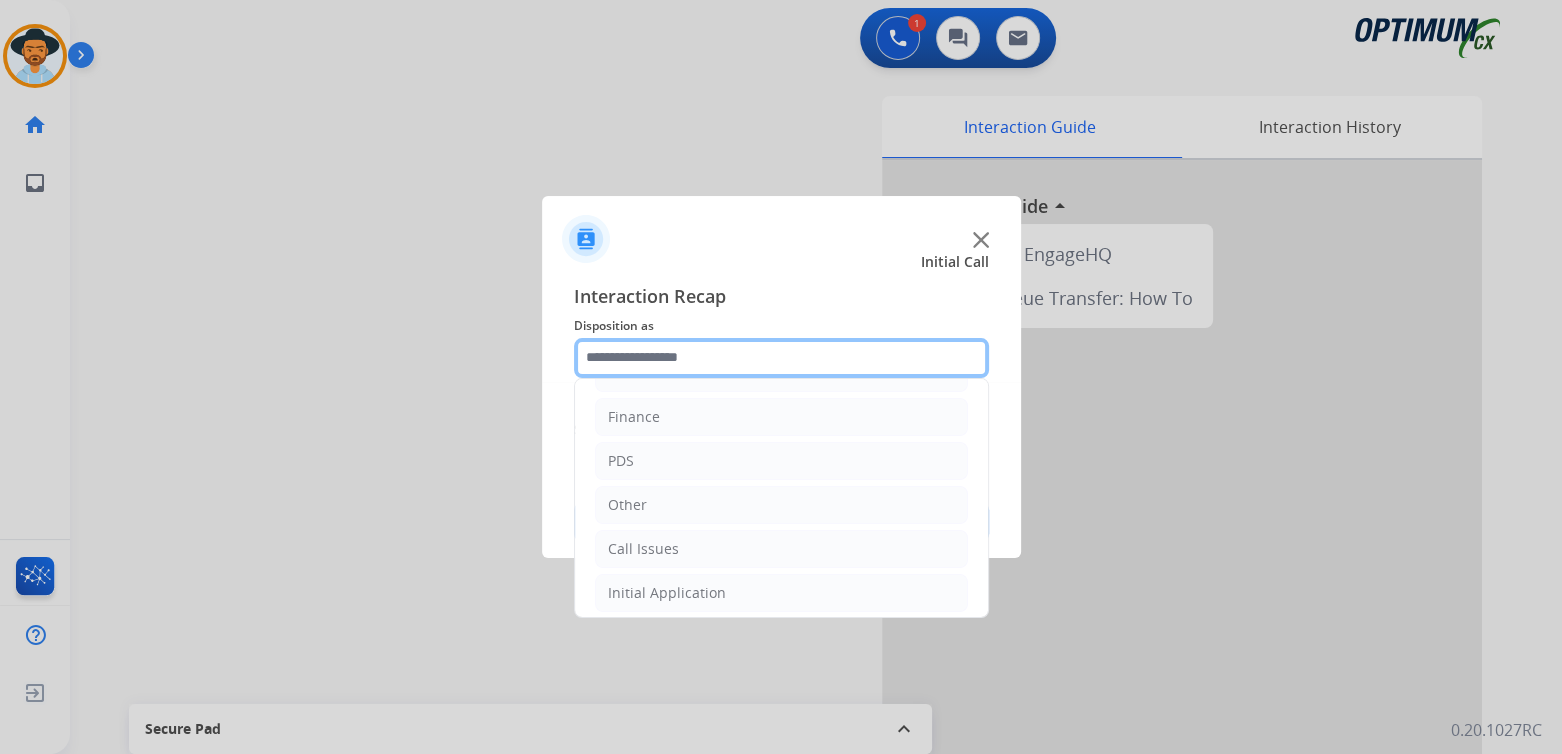 scroll, scrollTop: 132, scrollLeft: 0, axis: vertical 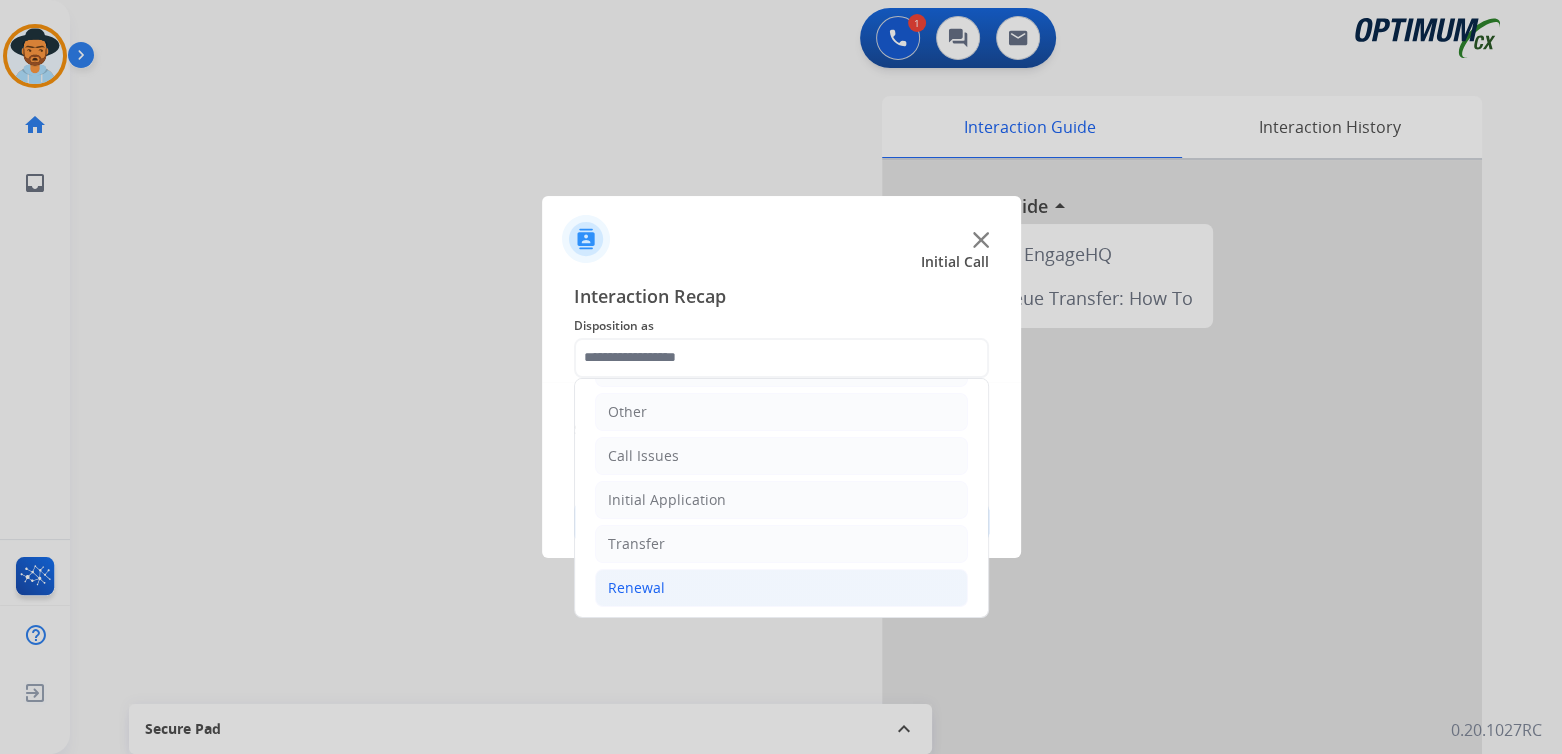 click on "Renewal" 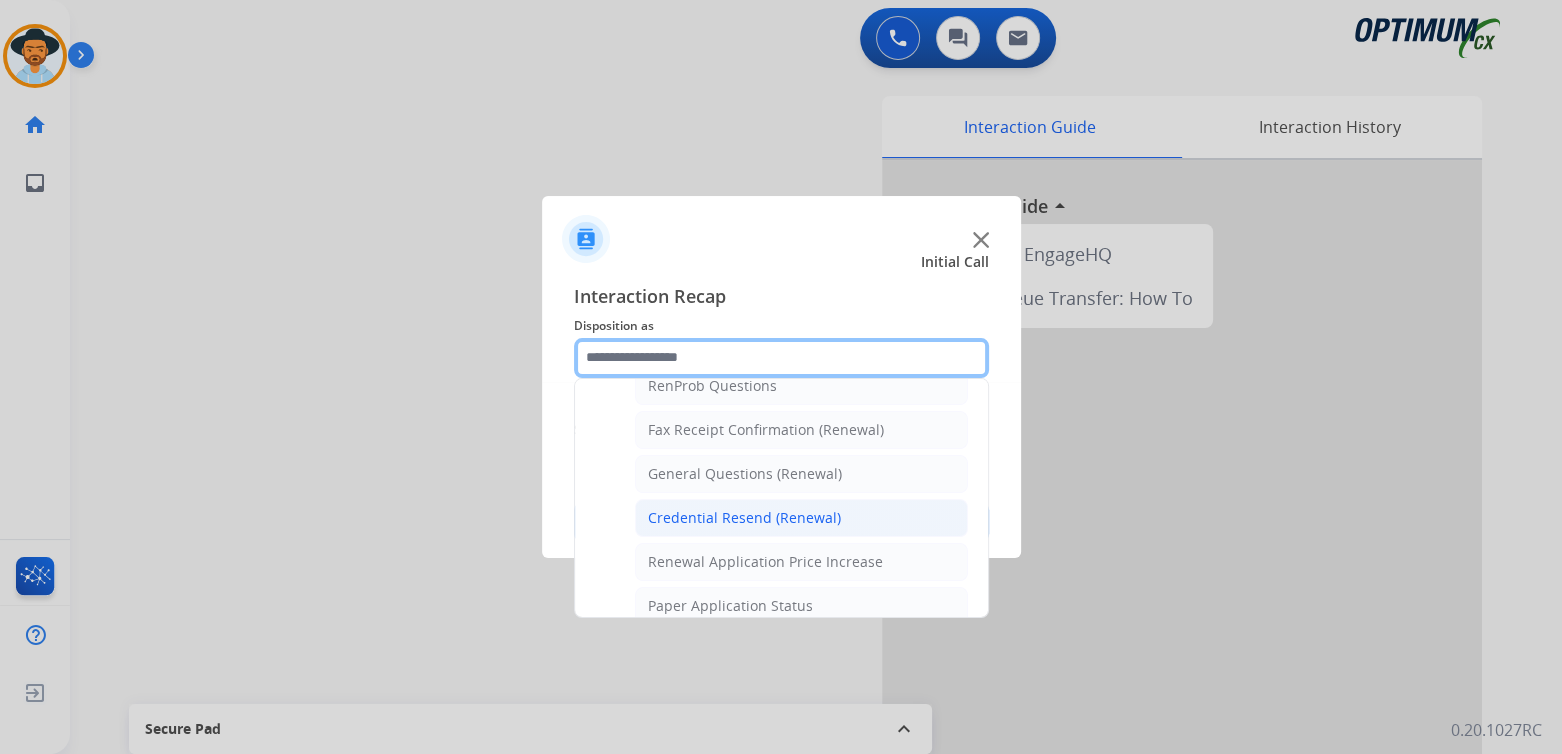 scroll, scrollTop: 531, scrollLeft: 0, axis: vertical 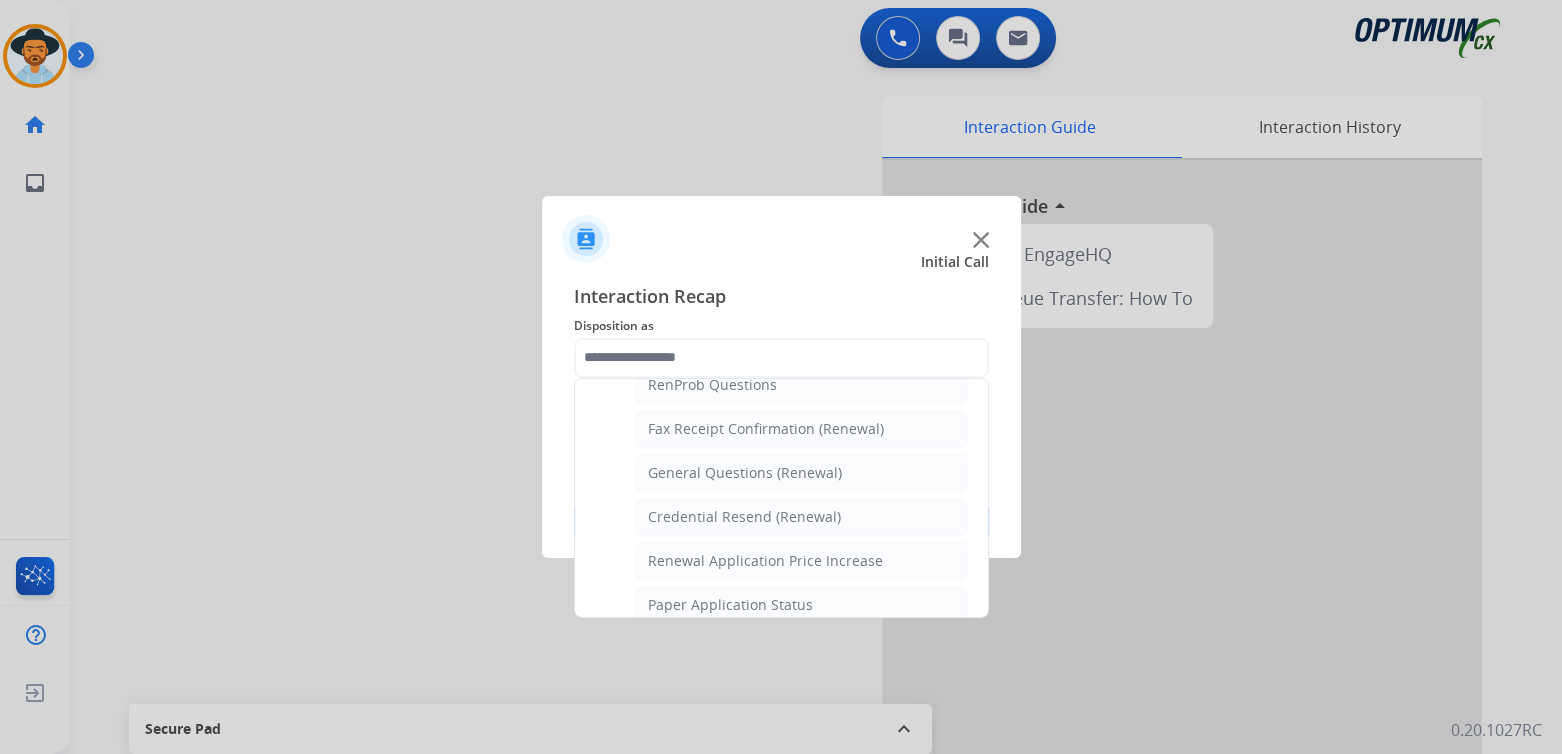 drag, startPoint x: 704, startPoint y: 509, endPoint x: 848, endPoint y: 543, distance: 147.95946 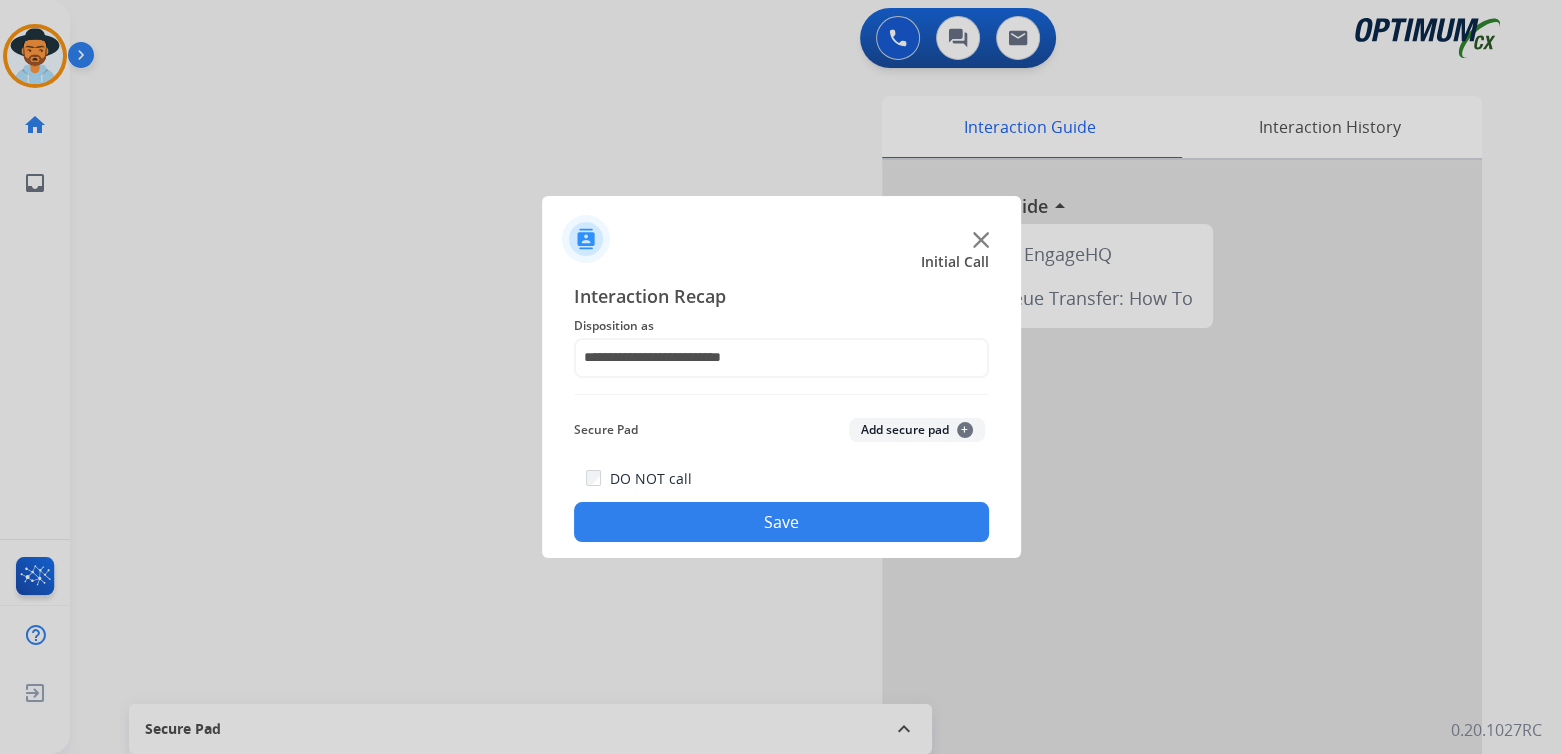 click on "Save" 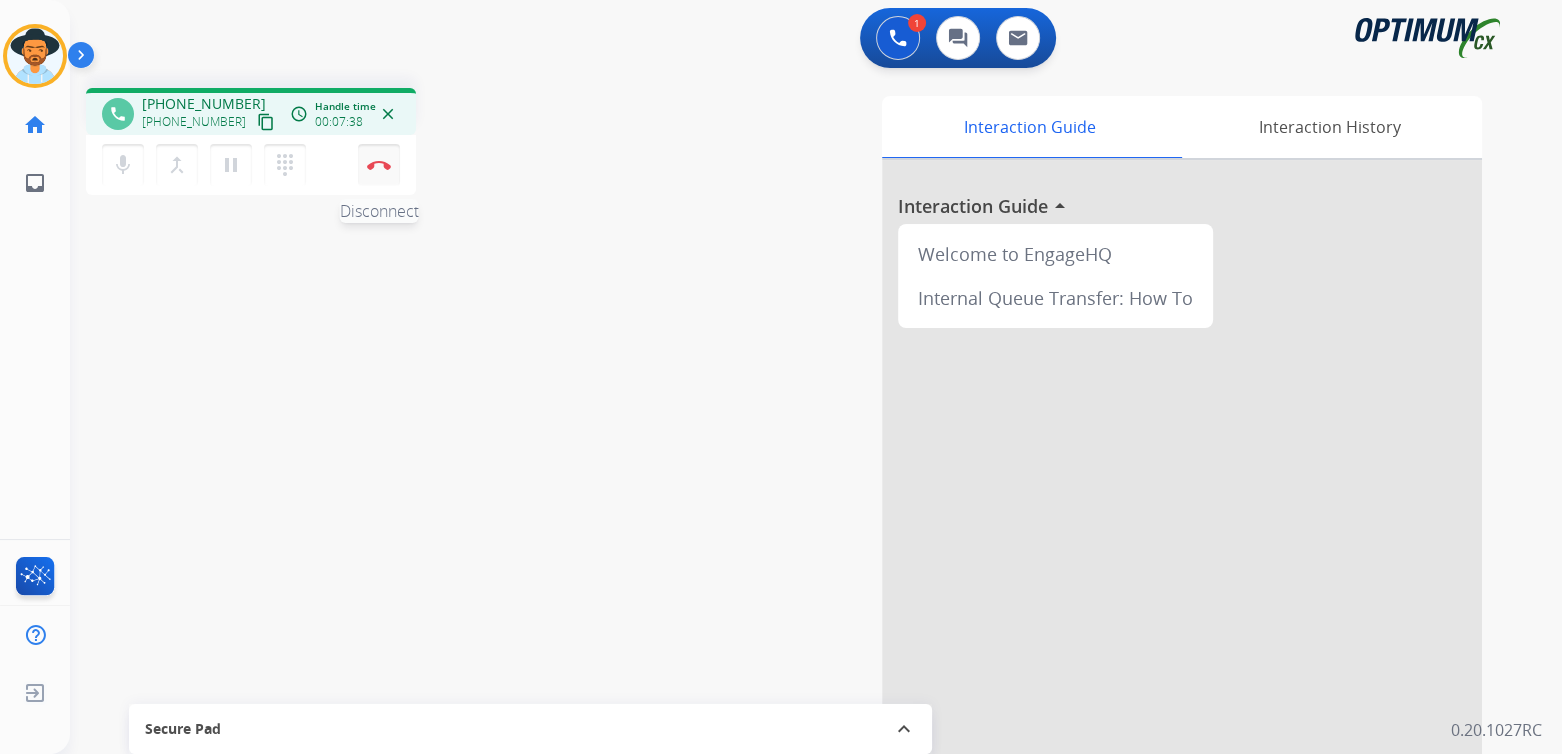 click at bounding box center [379, 165] 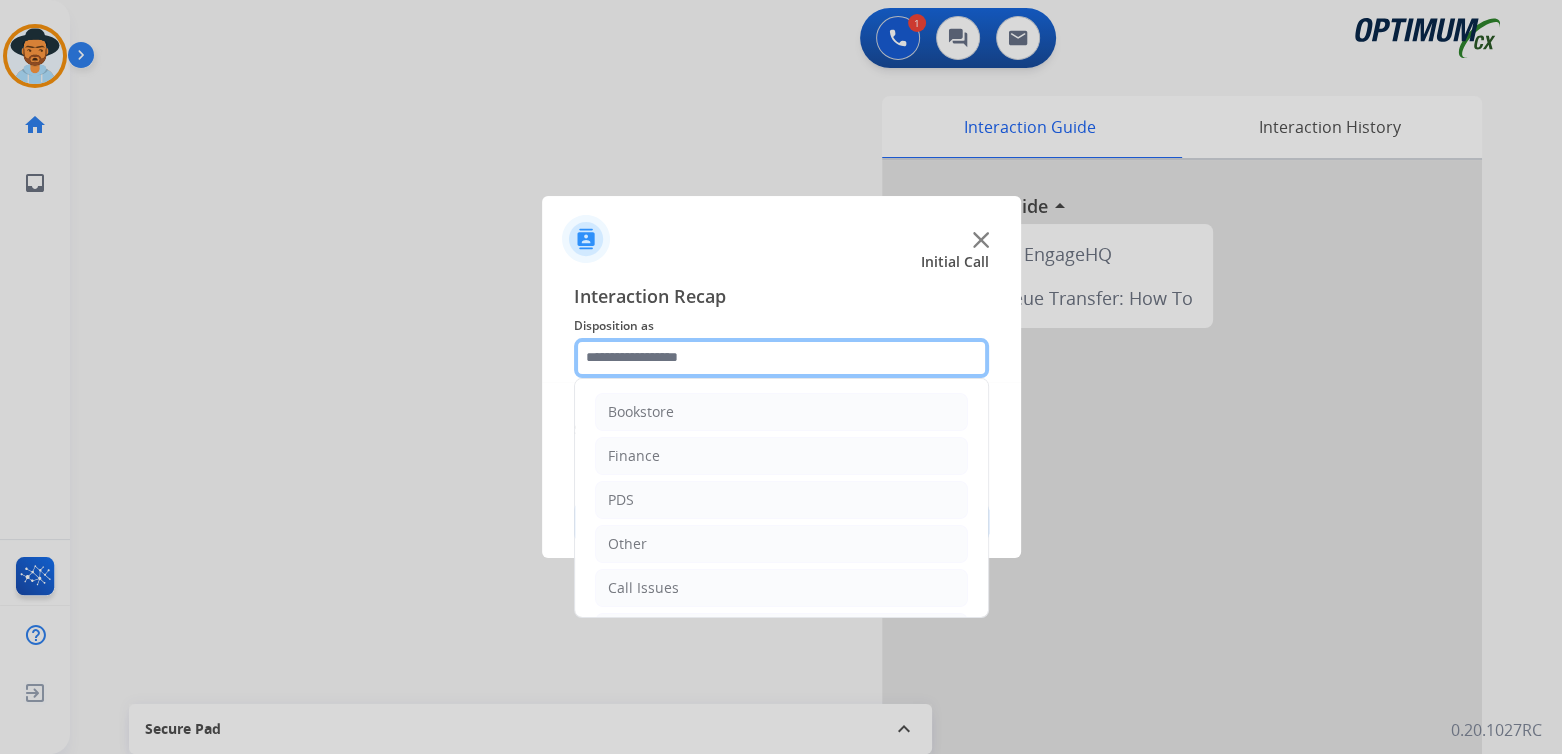 click 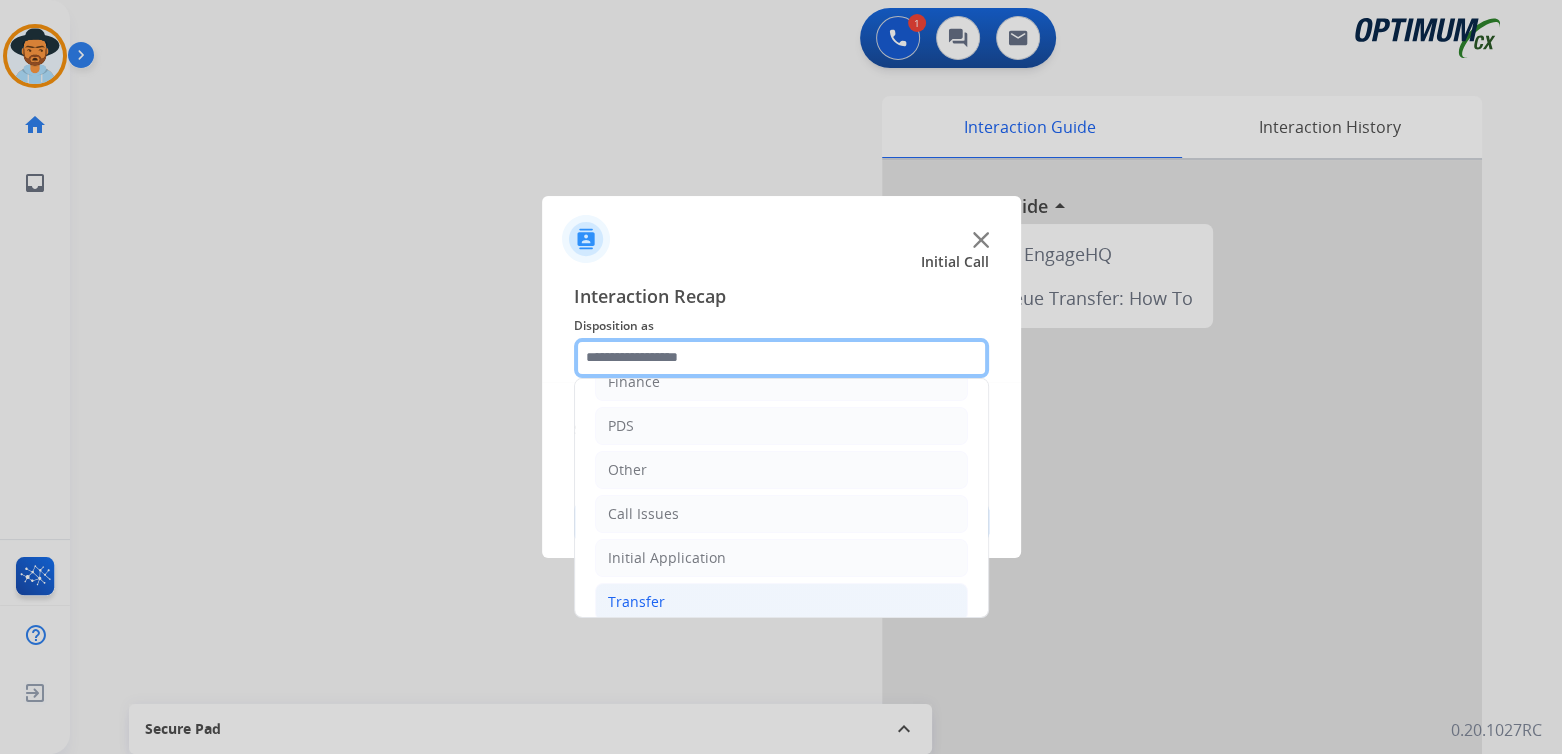 scroll, scrollTop: 132, scrollLeft: 0, axis: vertical 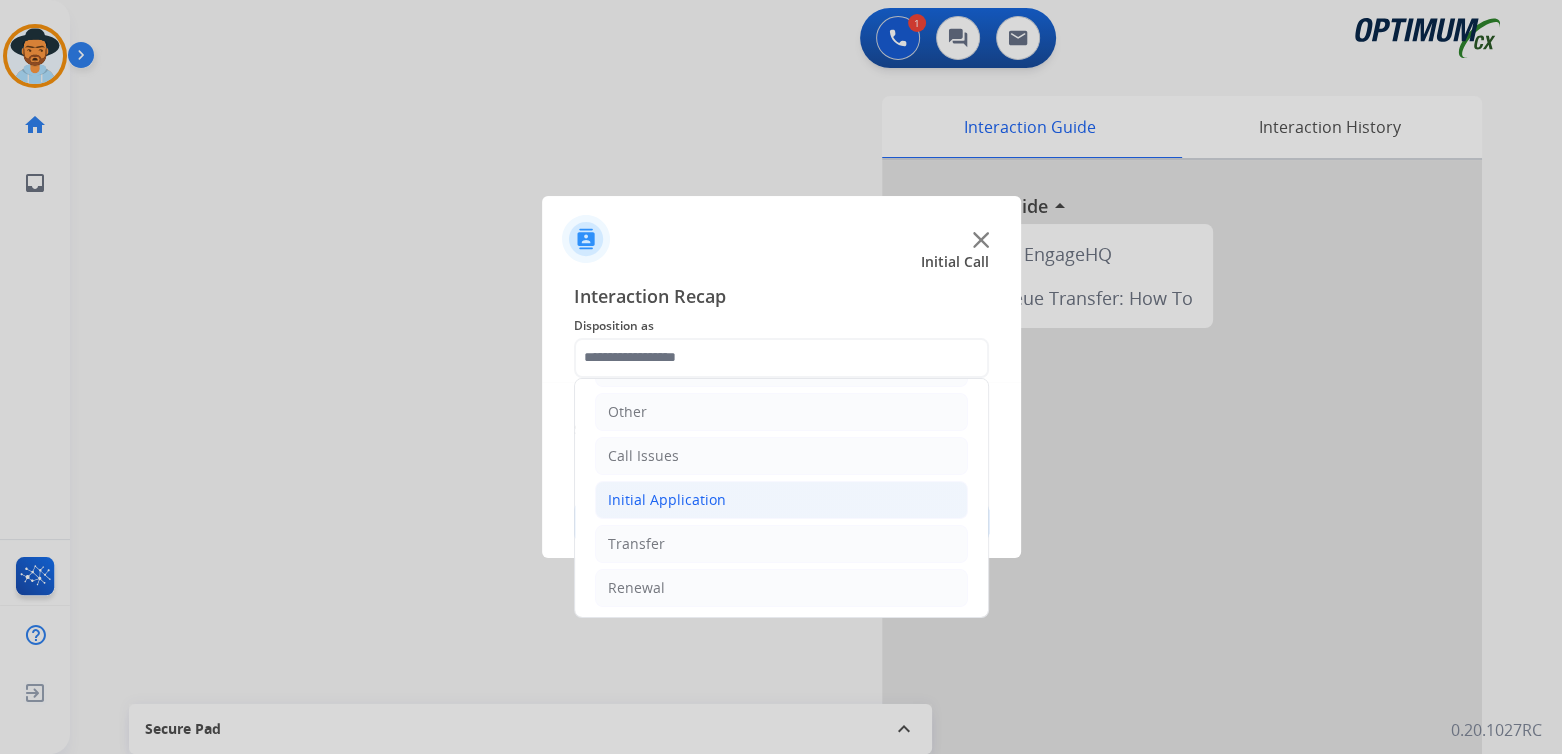 click on "Initial Application" 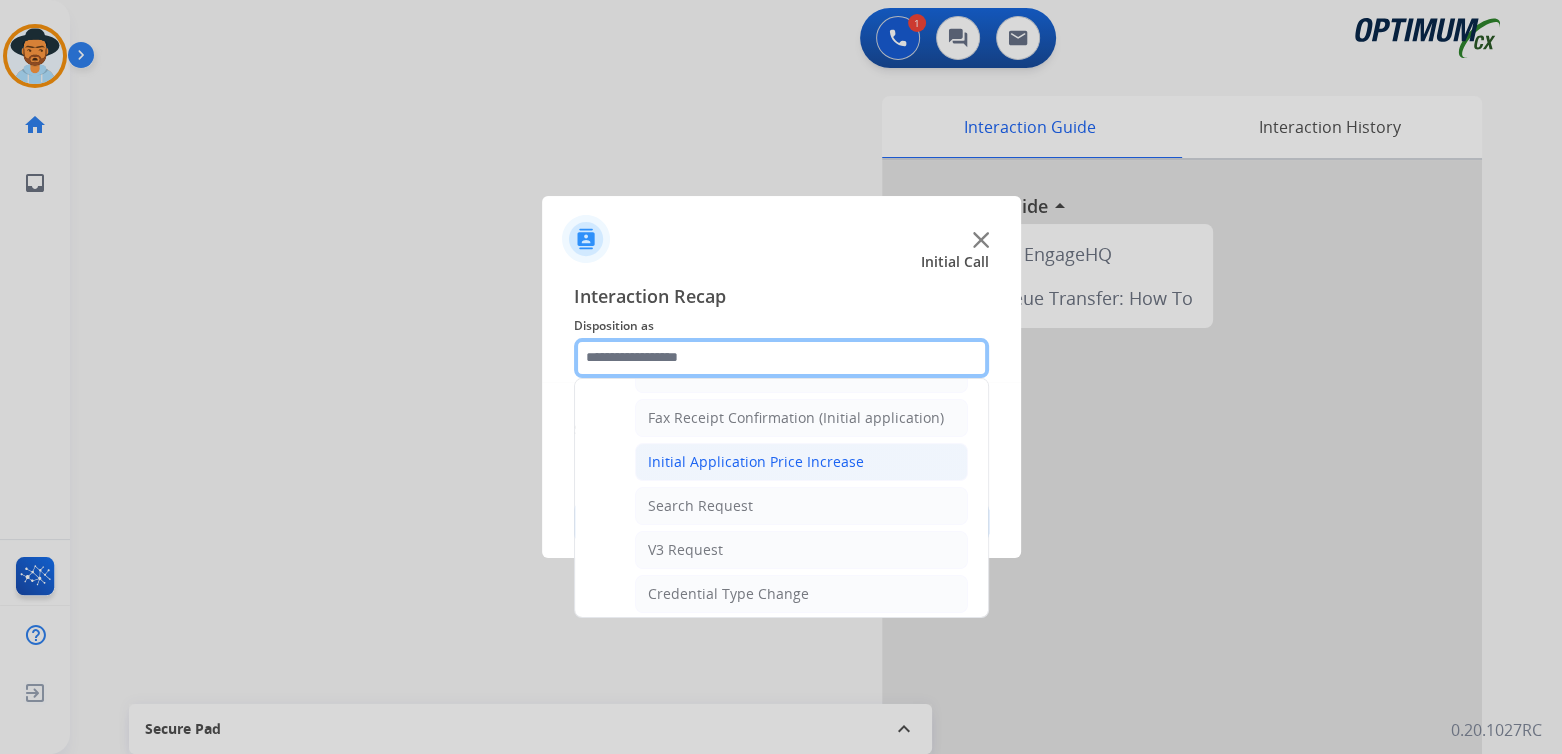 scroll, scrollTop: 631, scrollLeft: 0, axis: vertical 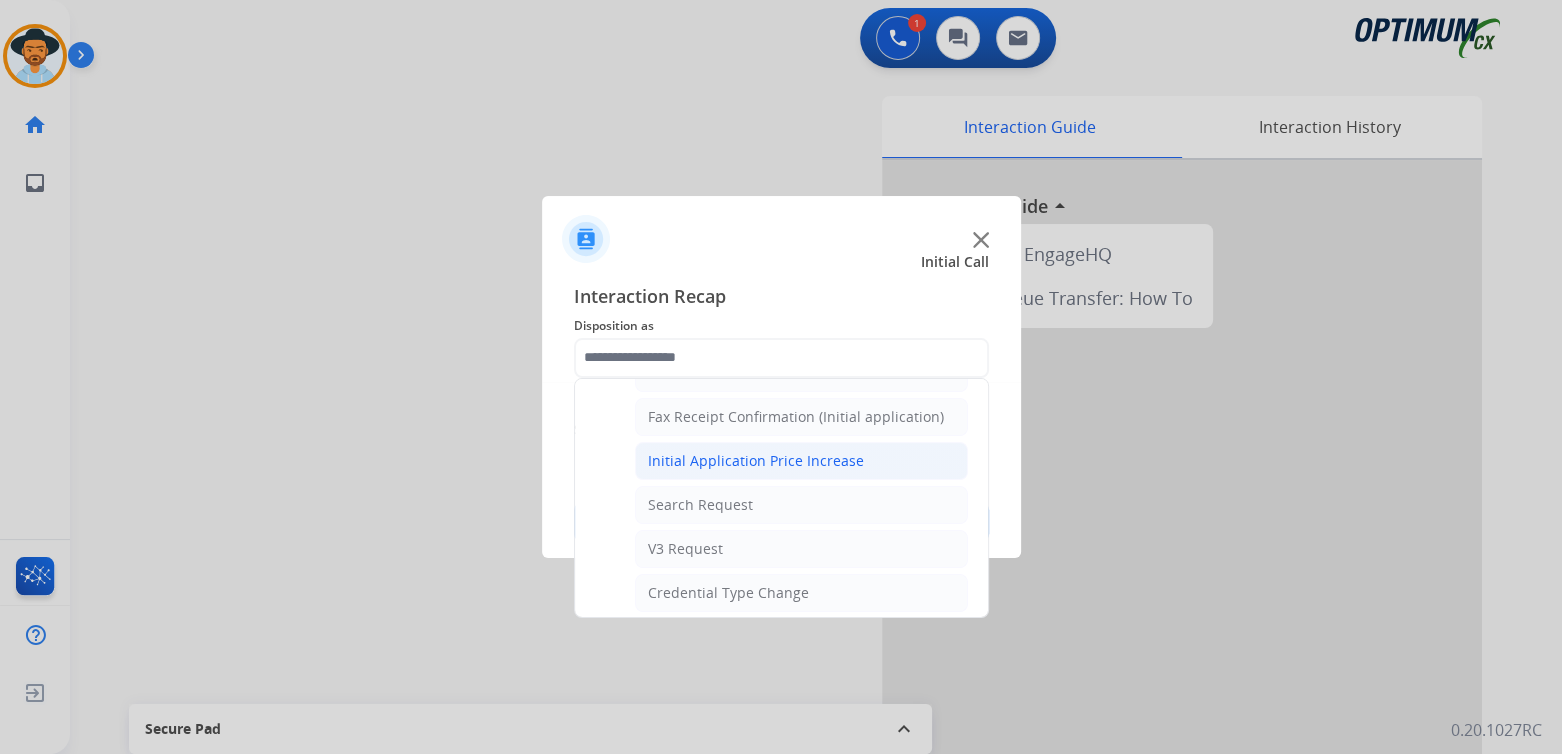 click on "Initial Application Price Increase" 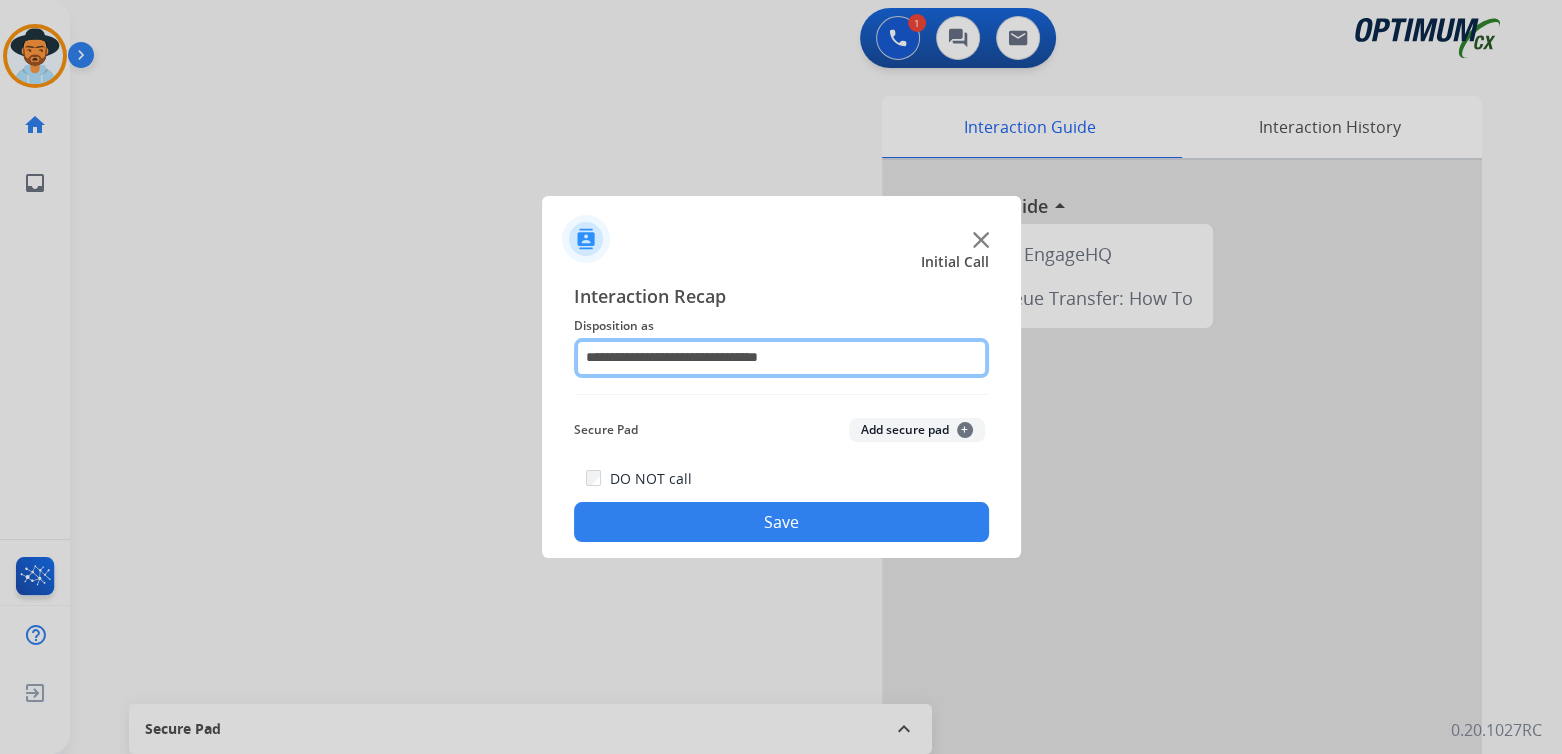 click on "**********" 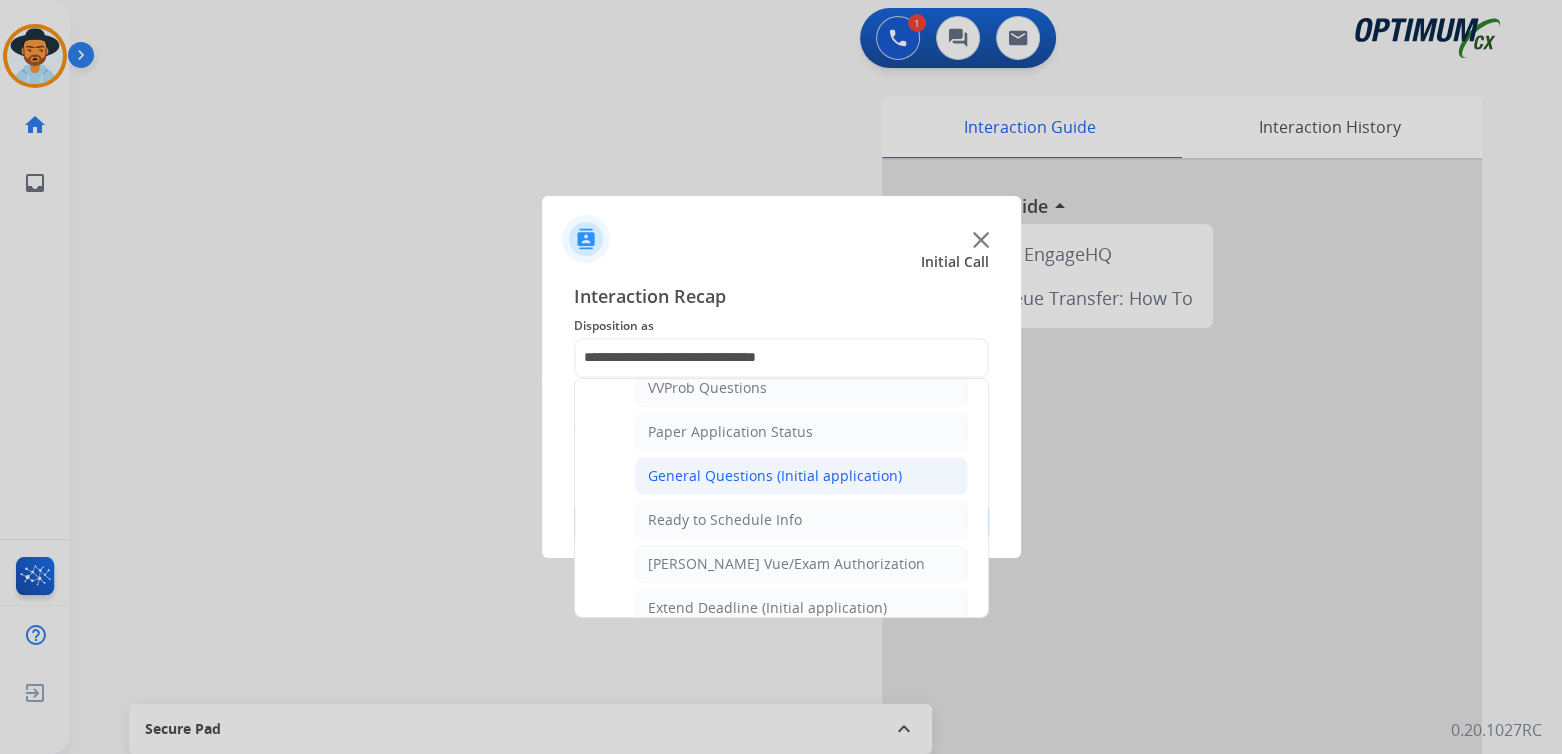 scroll, scrollTop: 1099, scrollLeft: 0, axis: vertical 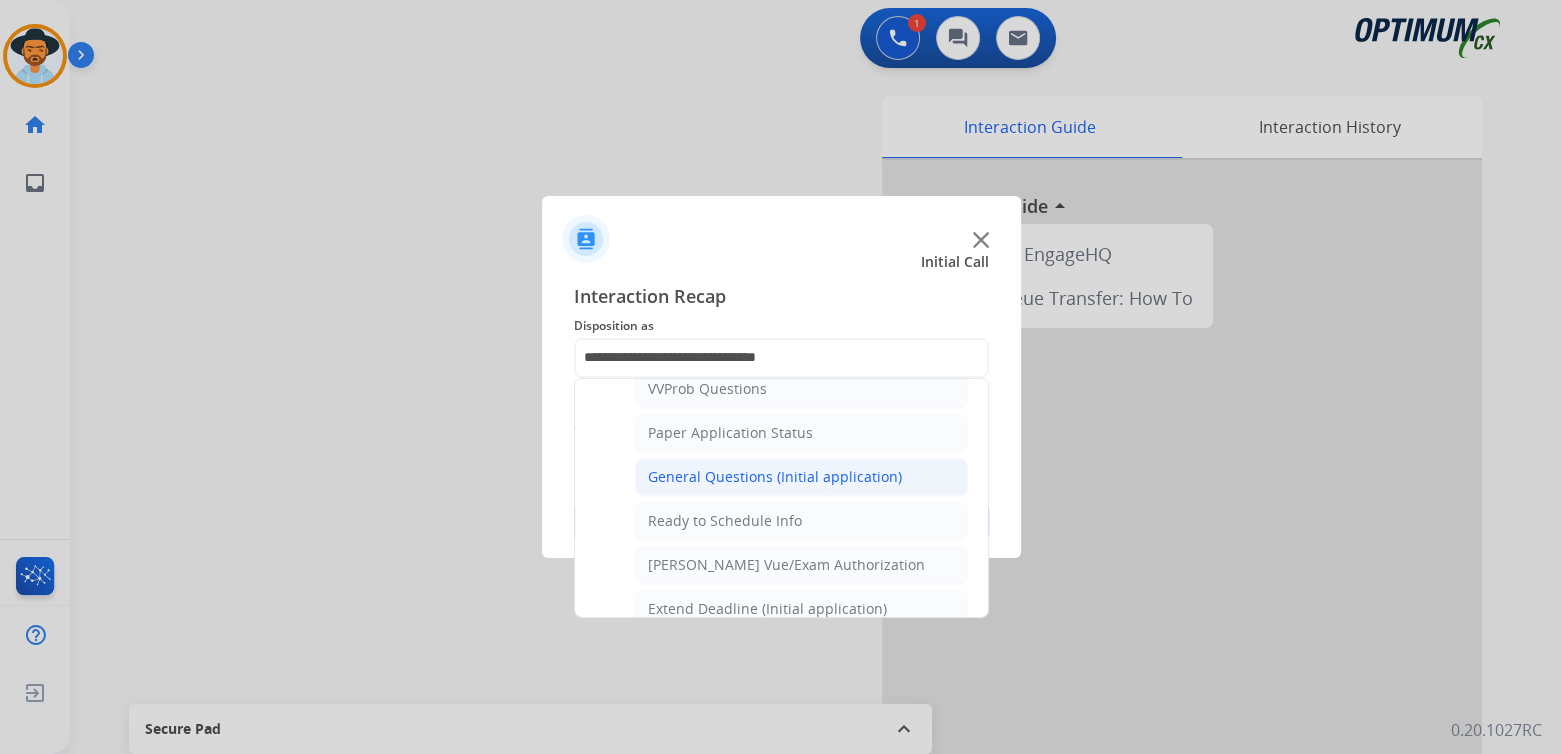 click on "General Questions (Initial application)" 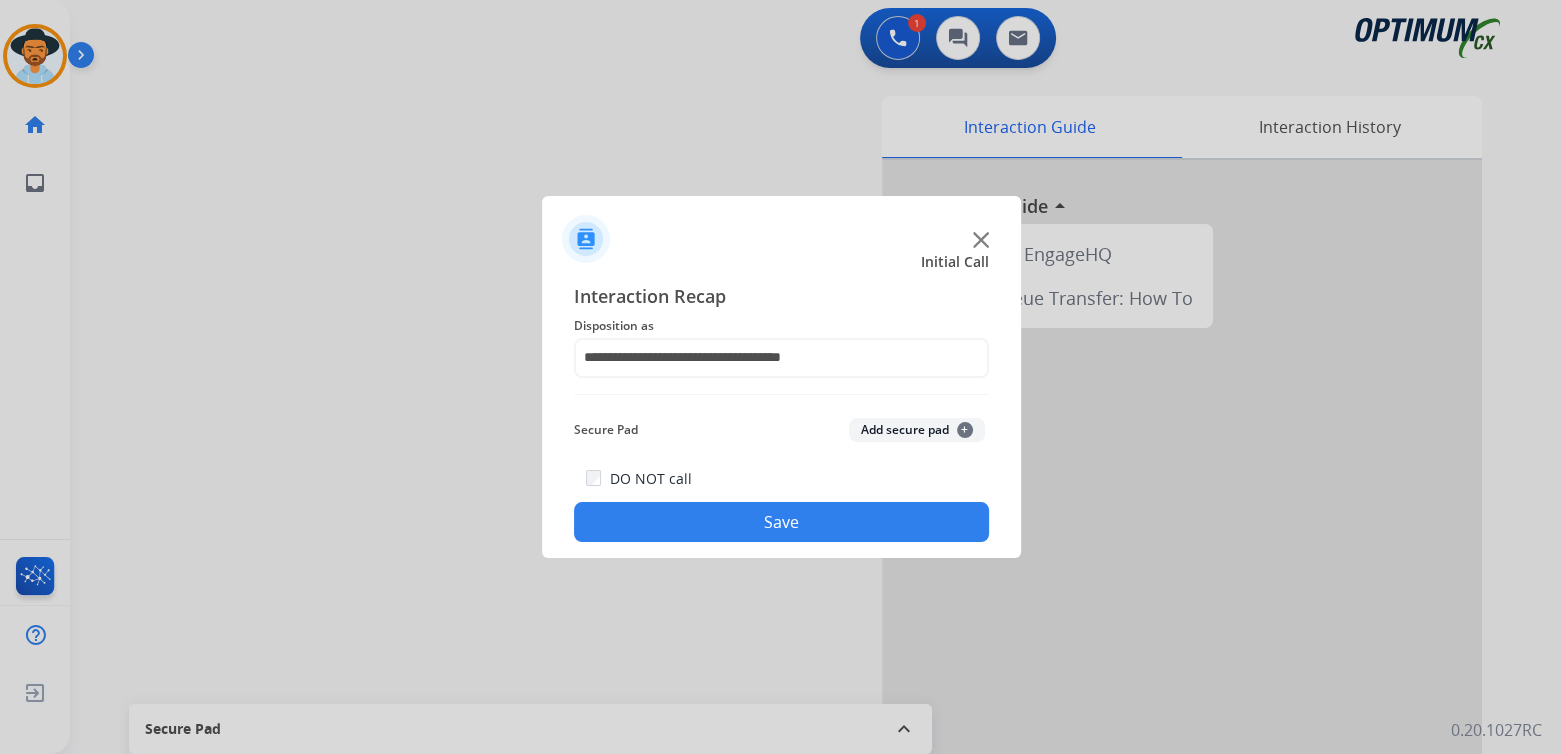 click on "Save" 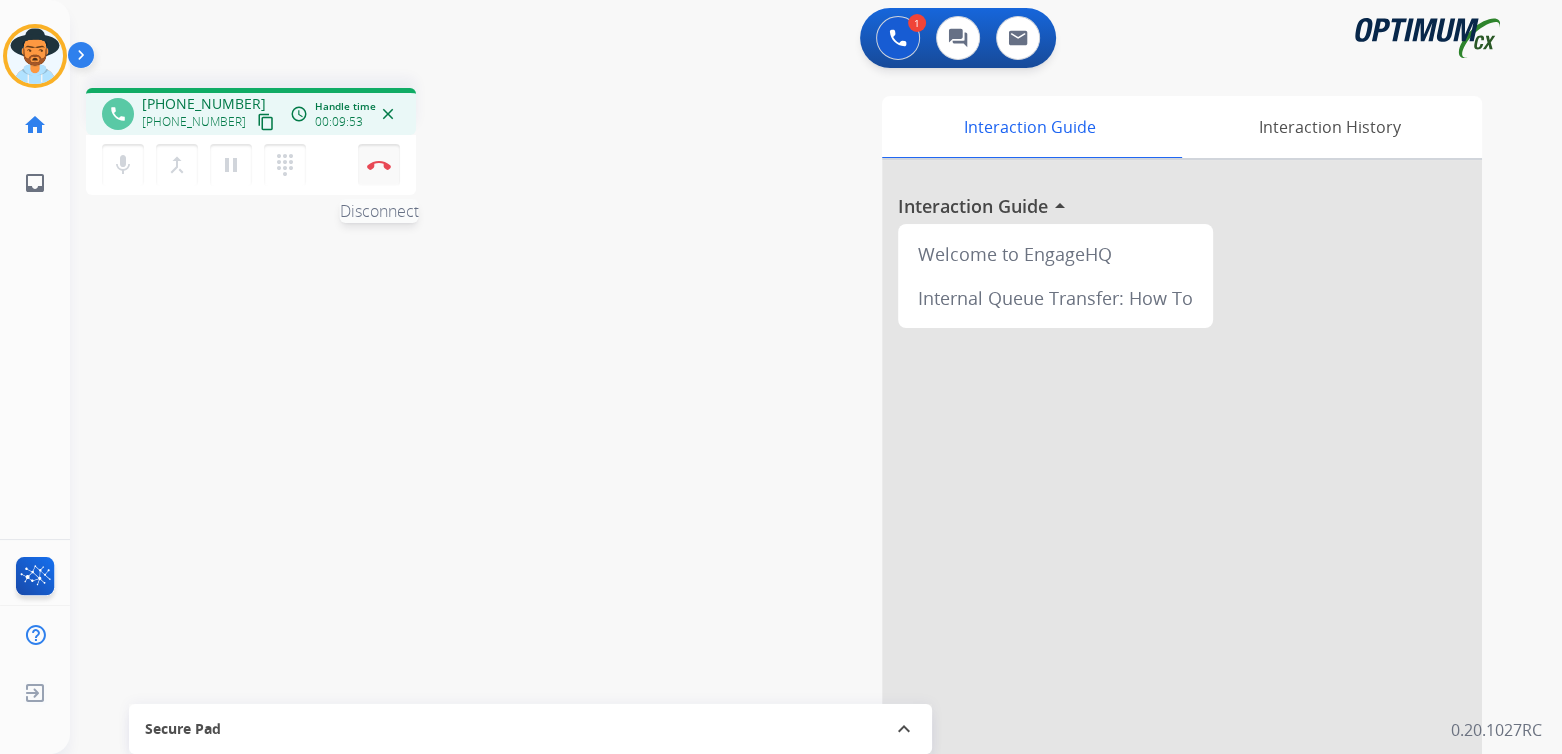 click at bounding box center [379, 165] 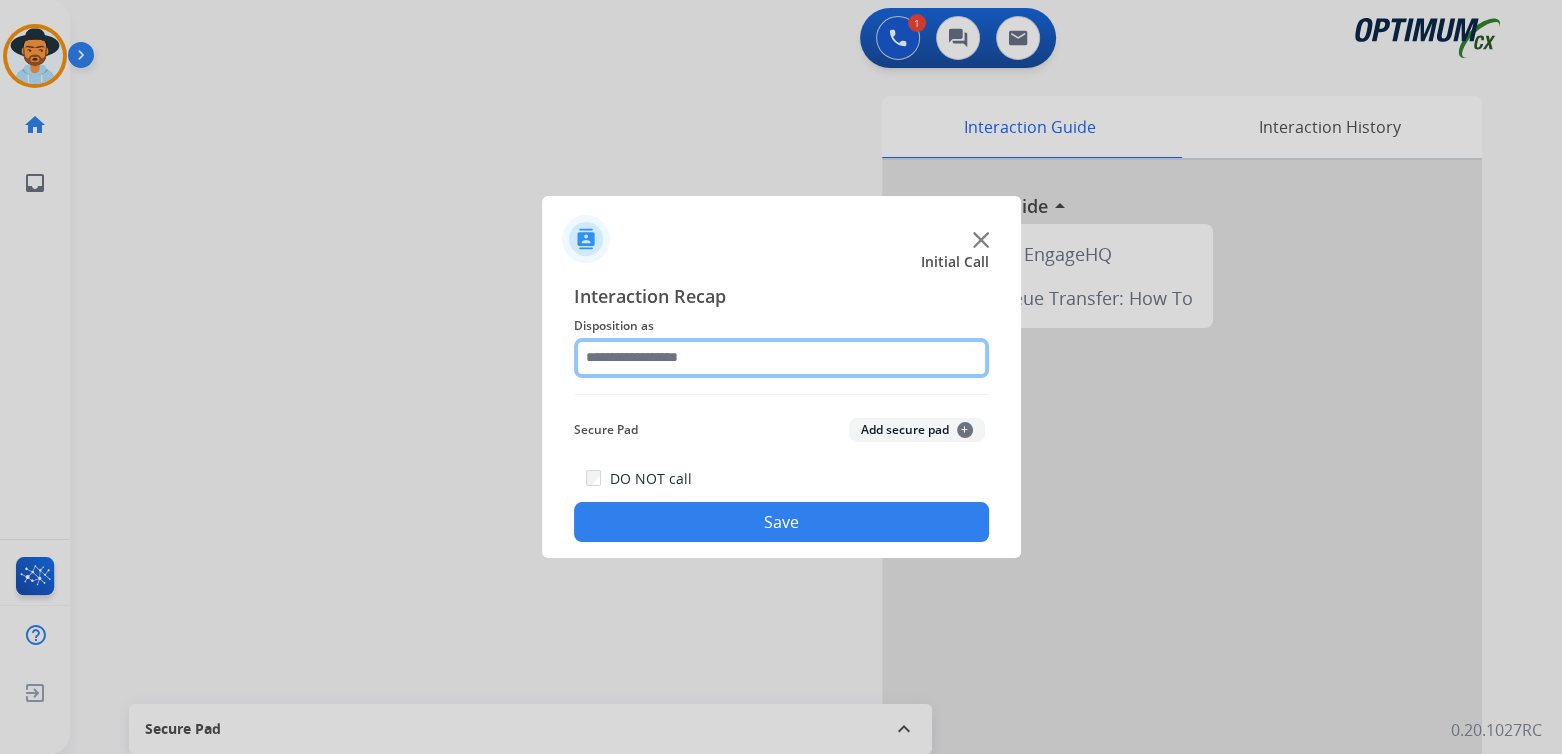click 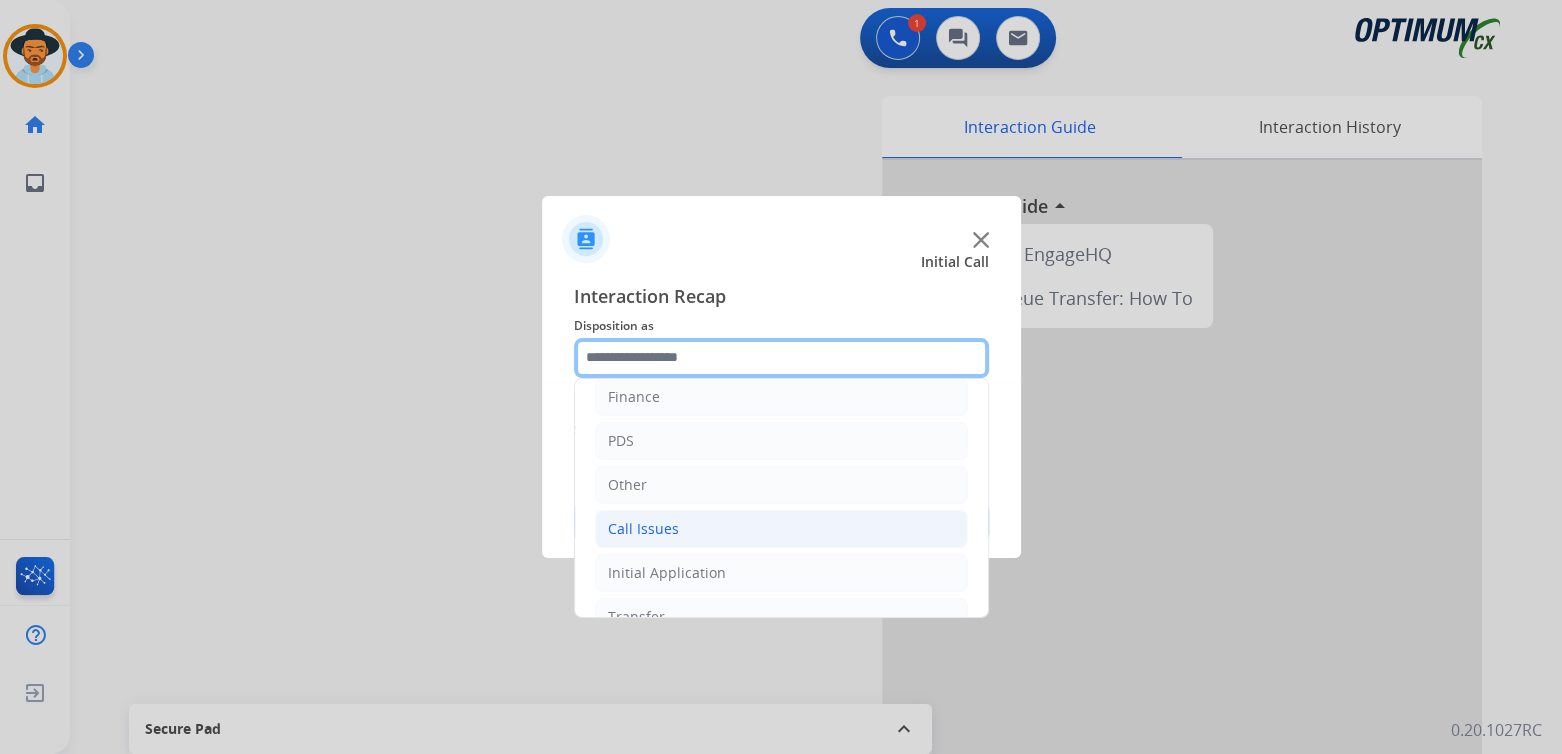 scroll, scrollTop: 132, scrollLeft: 0, axis: vertical 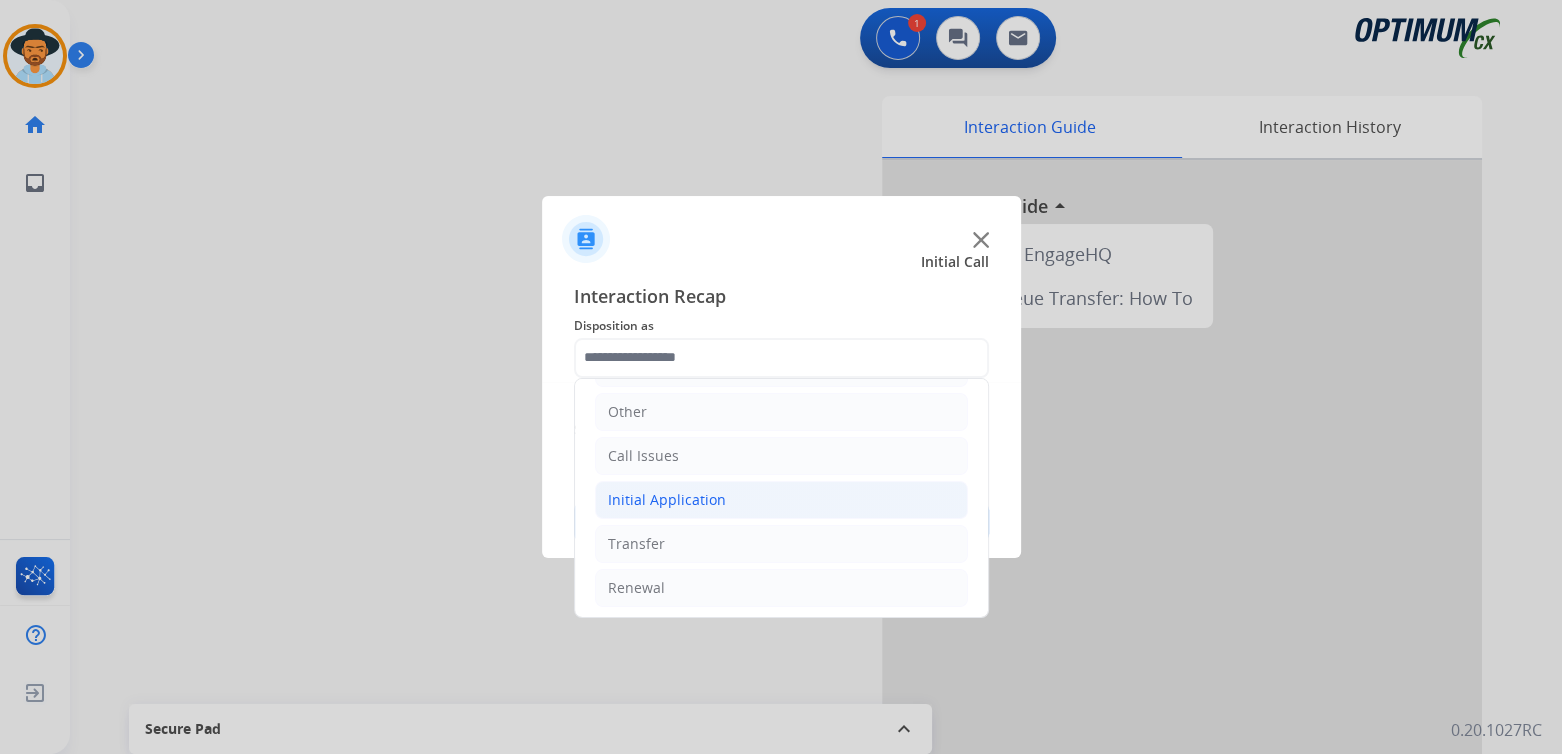 click on "Initial Application" 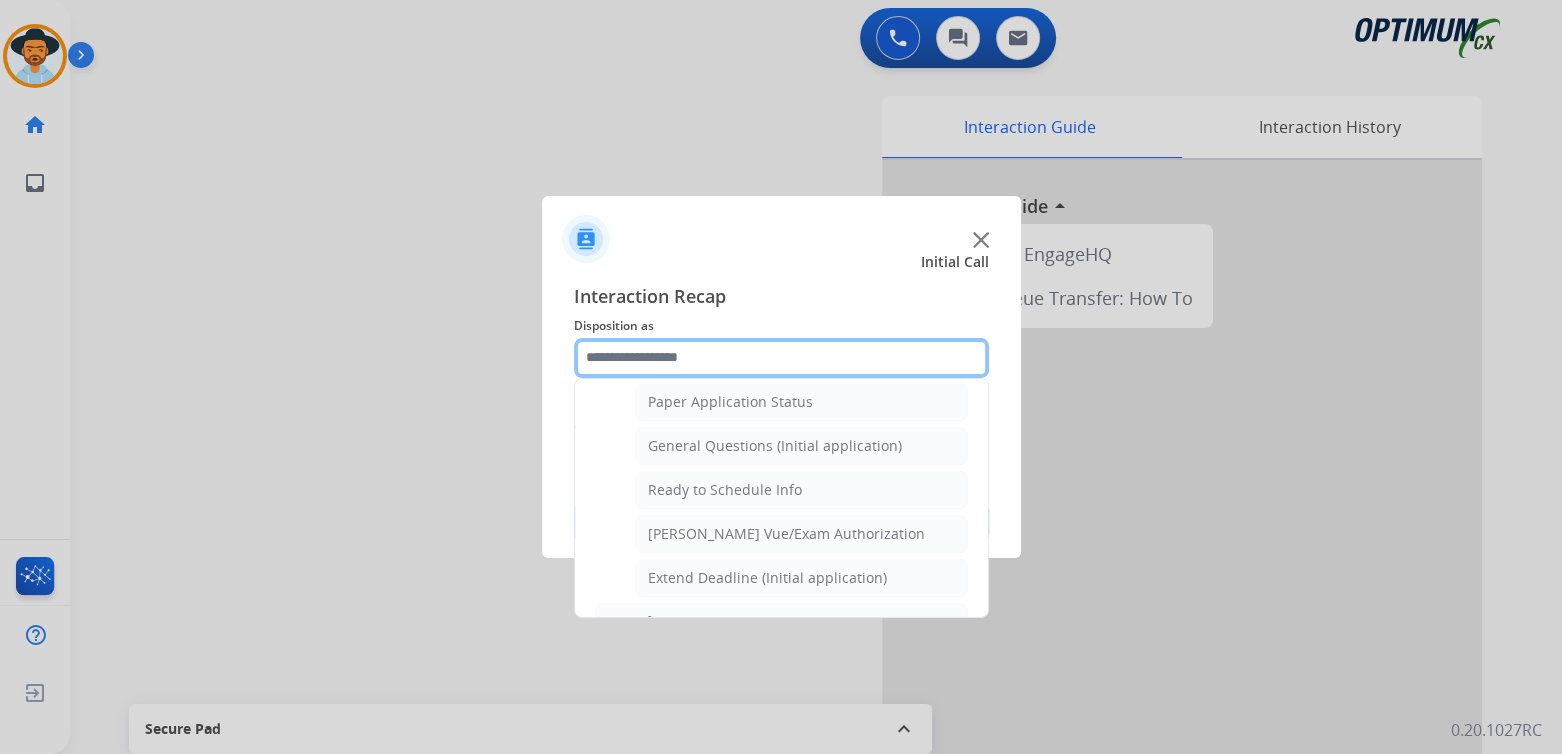 scroll, scrollTop: 1130, scrollLeft: 0, axis: vertical 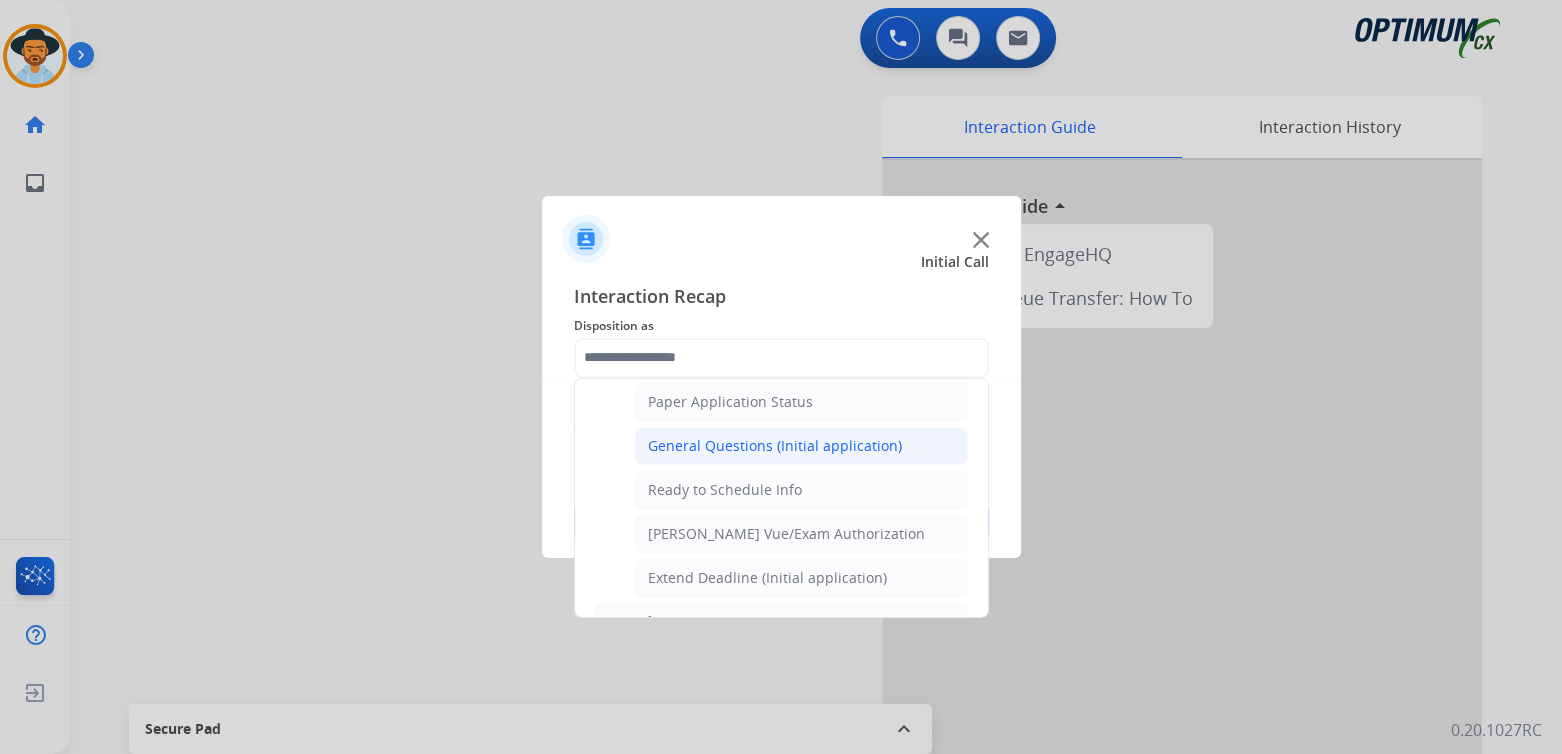 click on "General Questions (Initial application)" 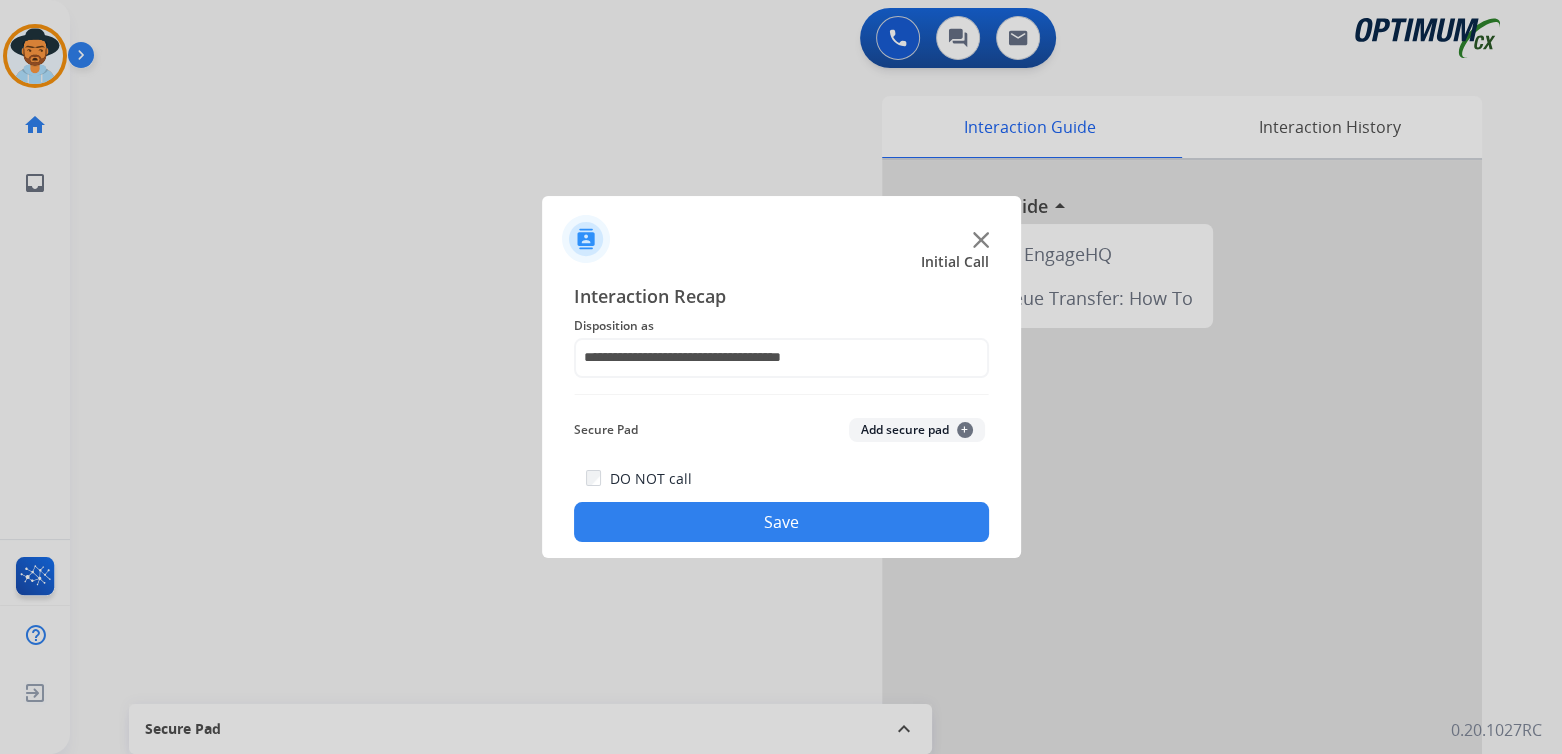 click on "Save" 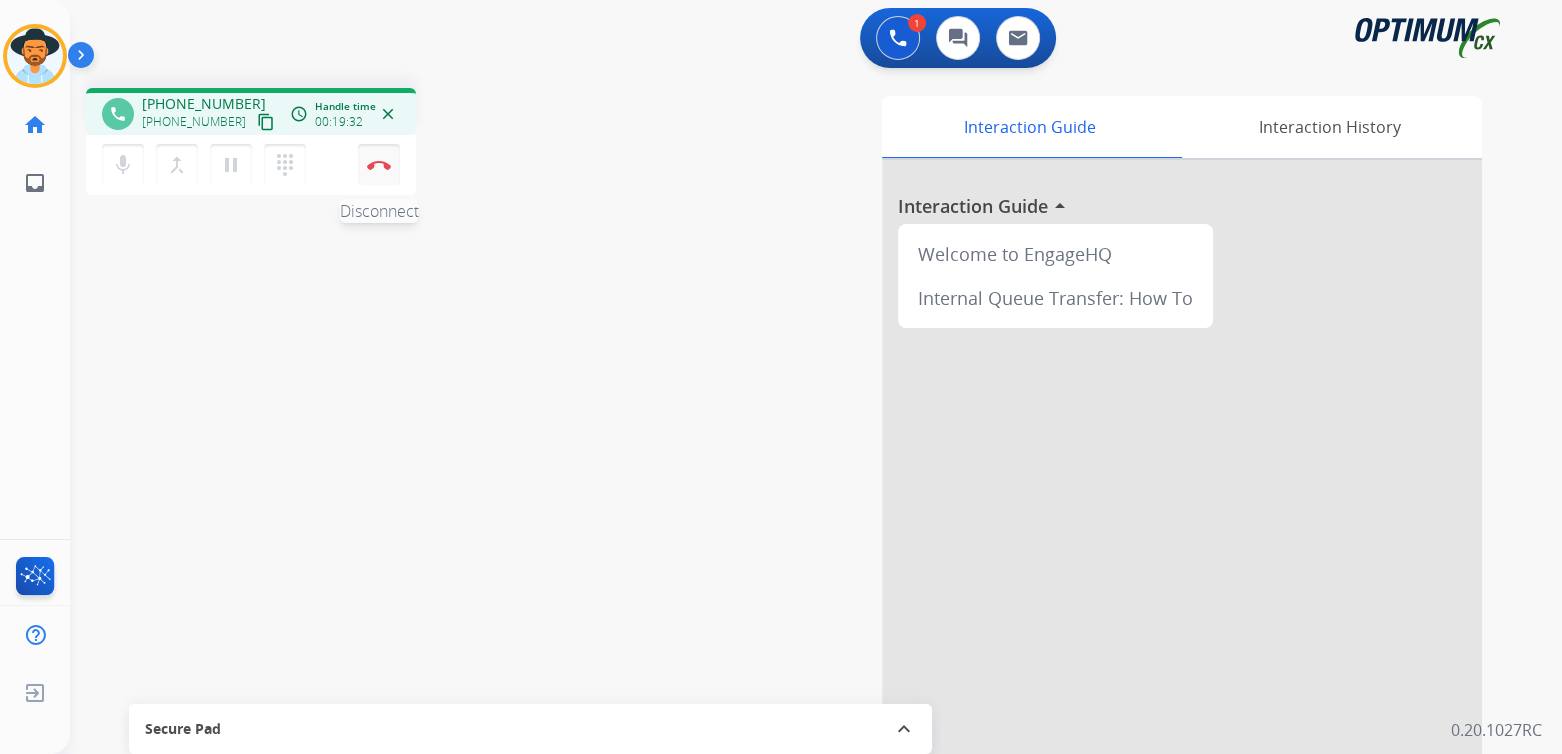 click at bounding box center [379, 165] 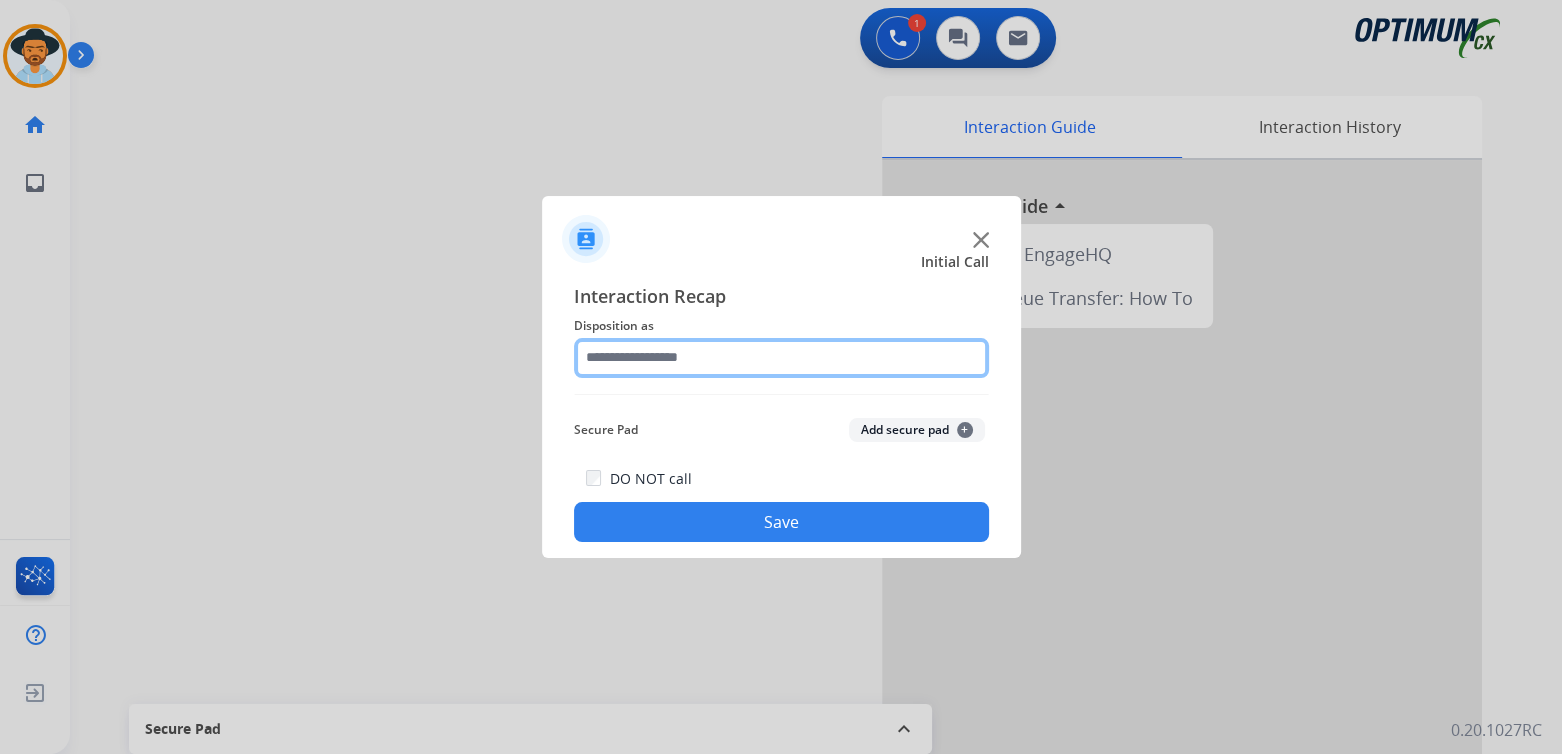 click 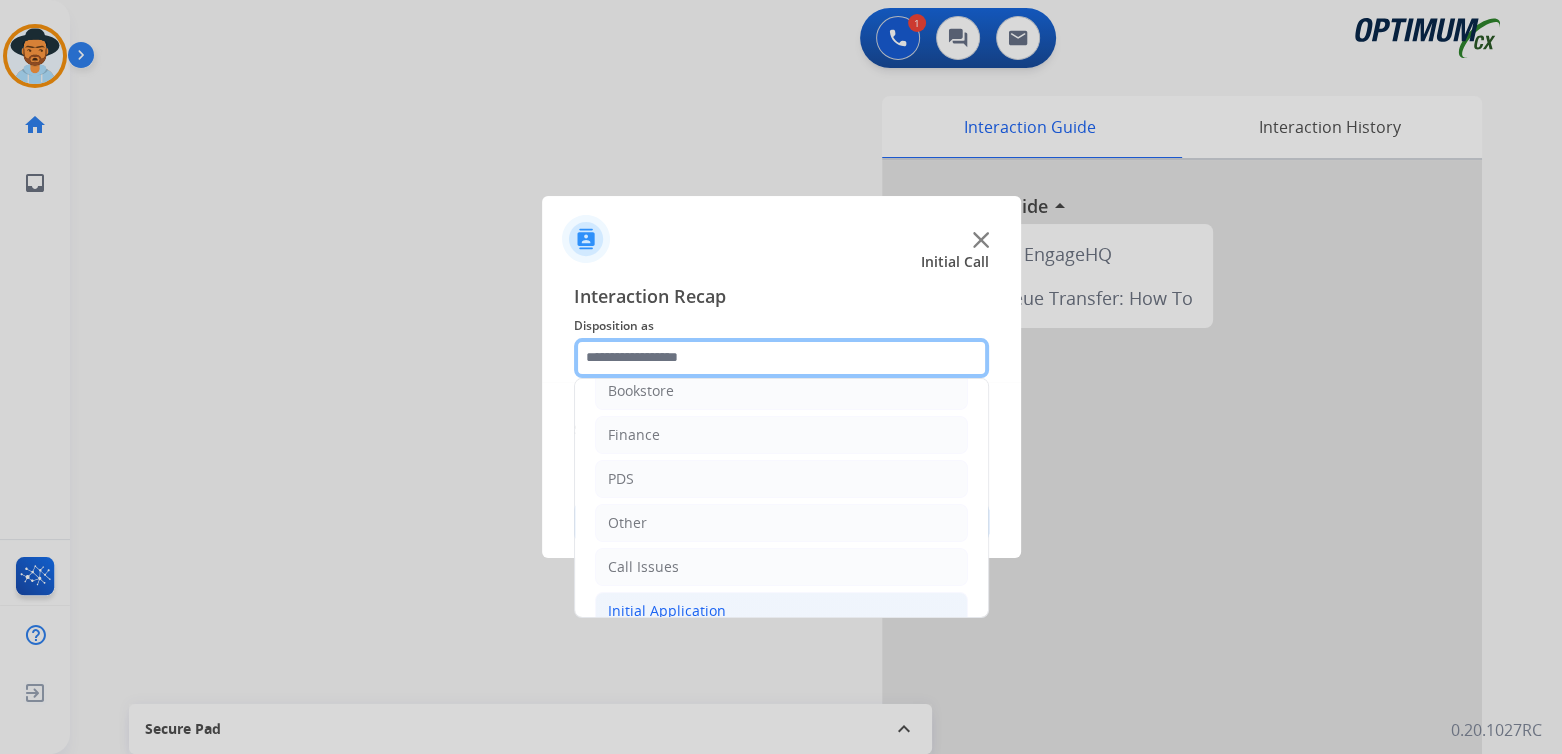 scroll, scrollTop: 132, scrollLeft: 0, axis: vertical 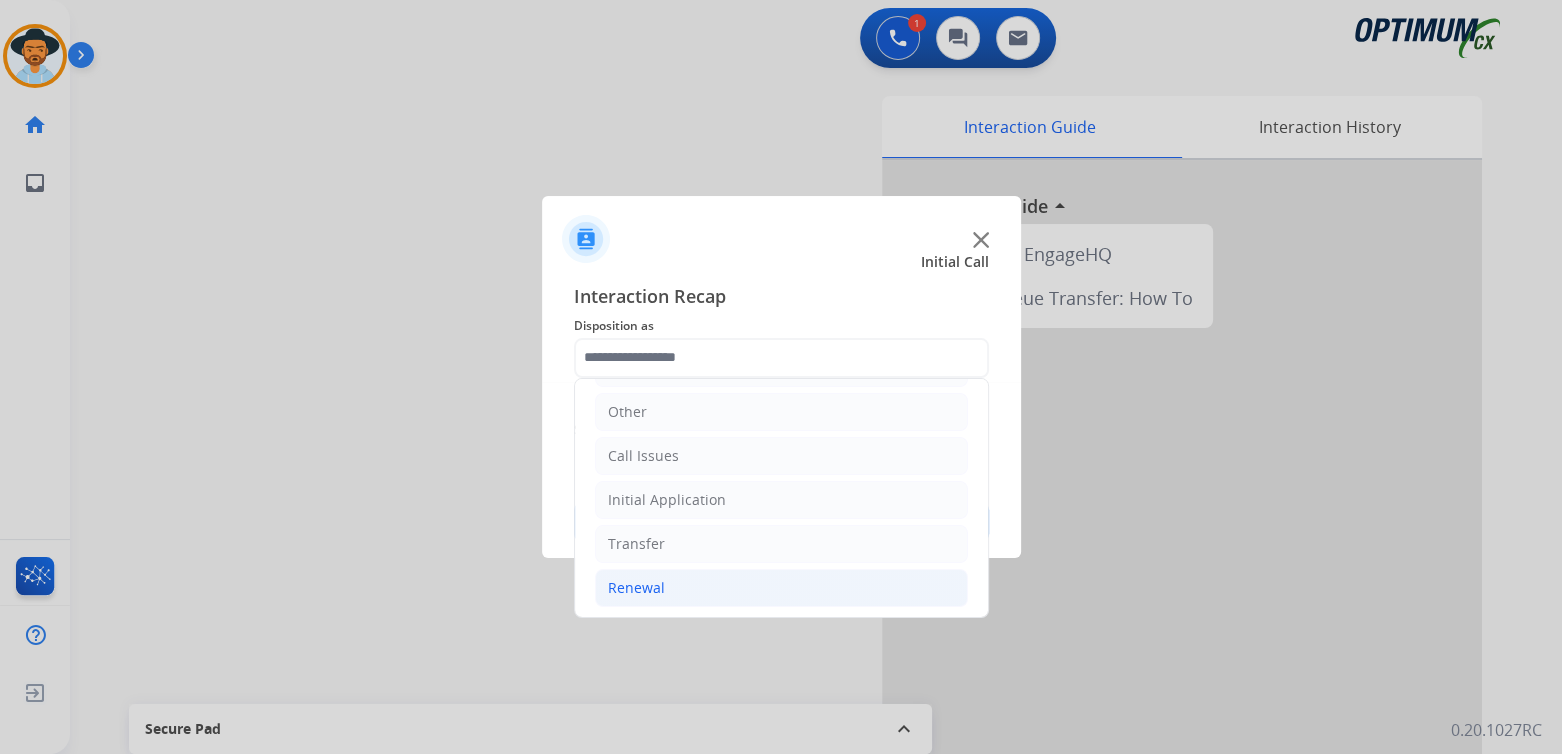 click on "Renewal" 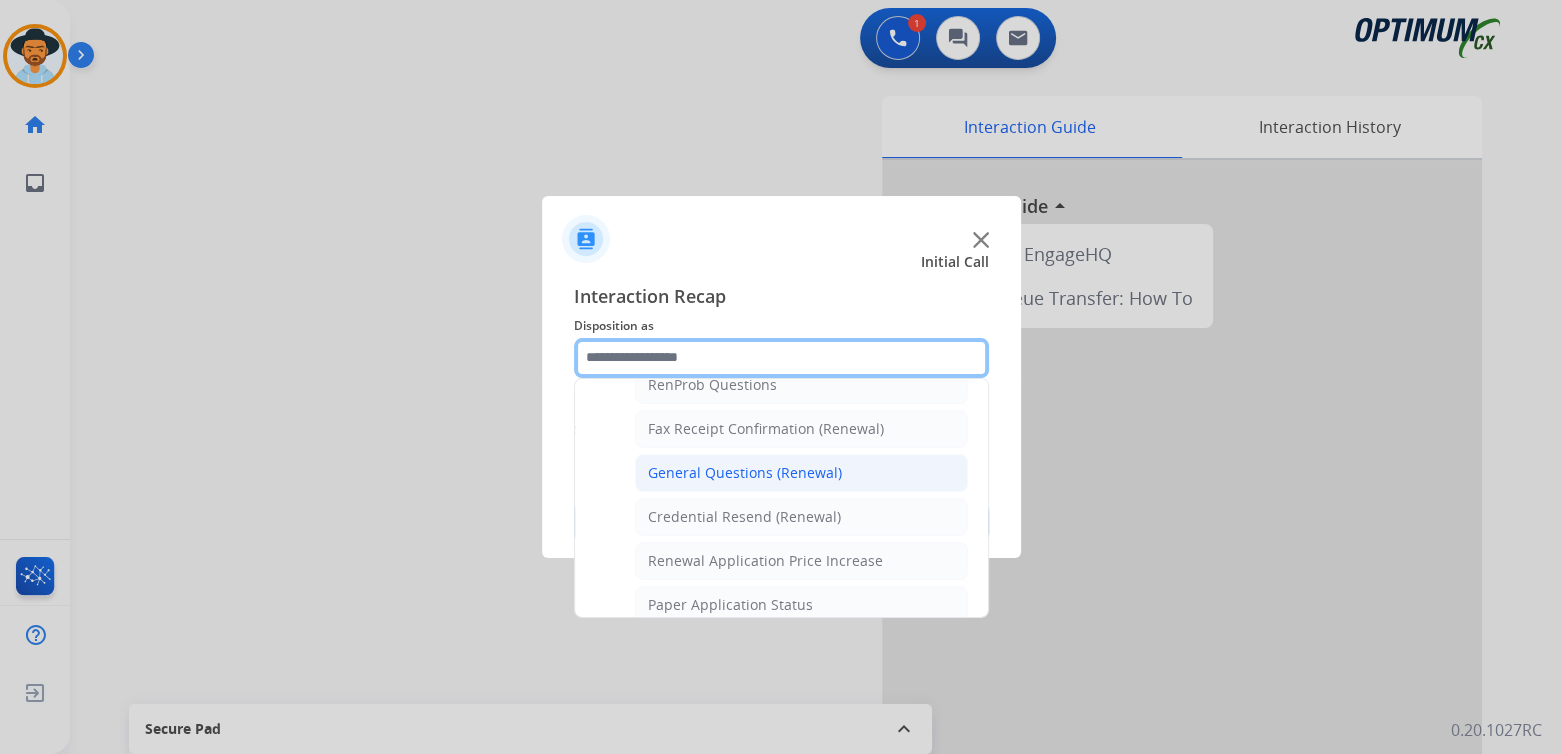 scroll, scrollTop: 532, scrollLeft: 0, axis: vertical 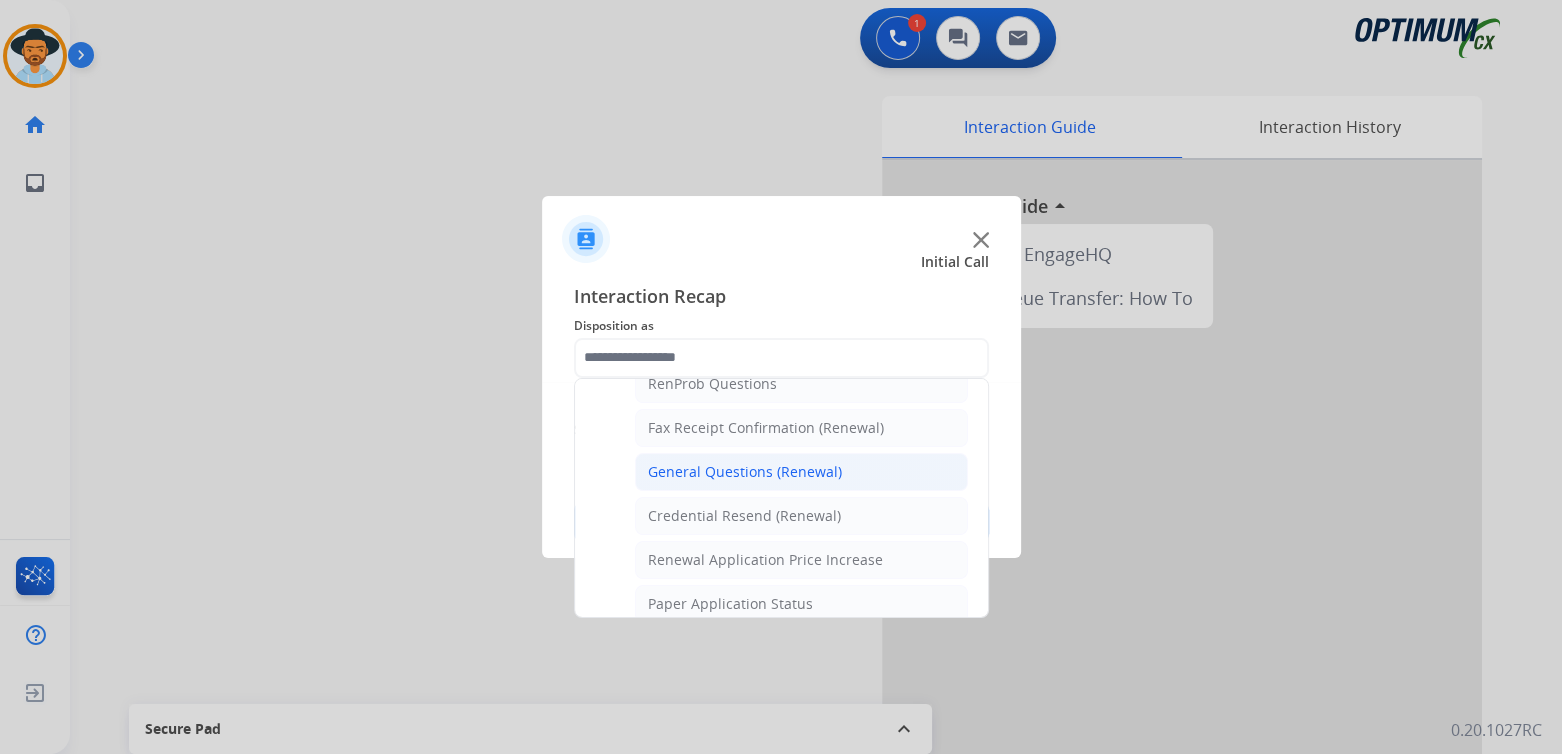 click on "General Questions (Renewal)" 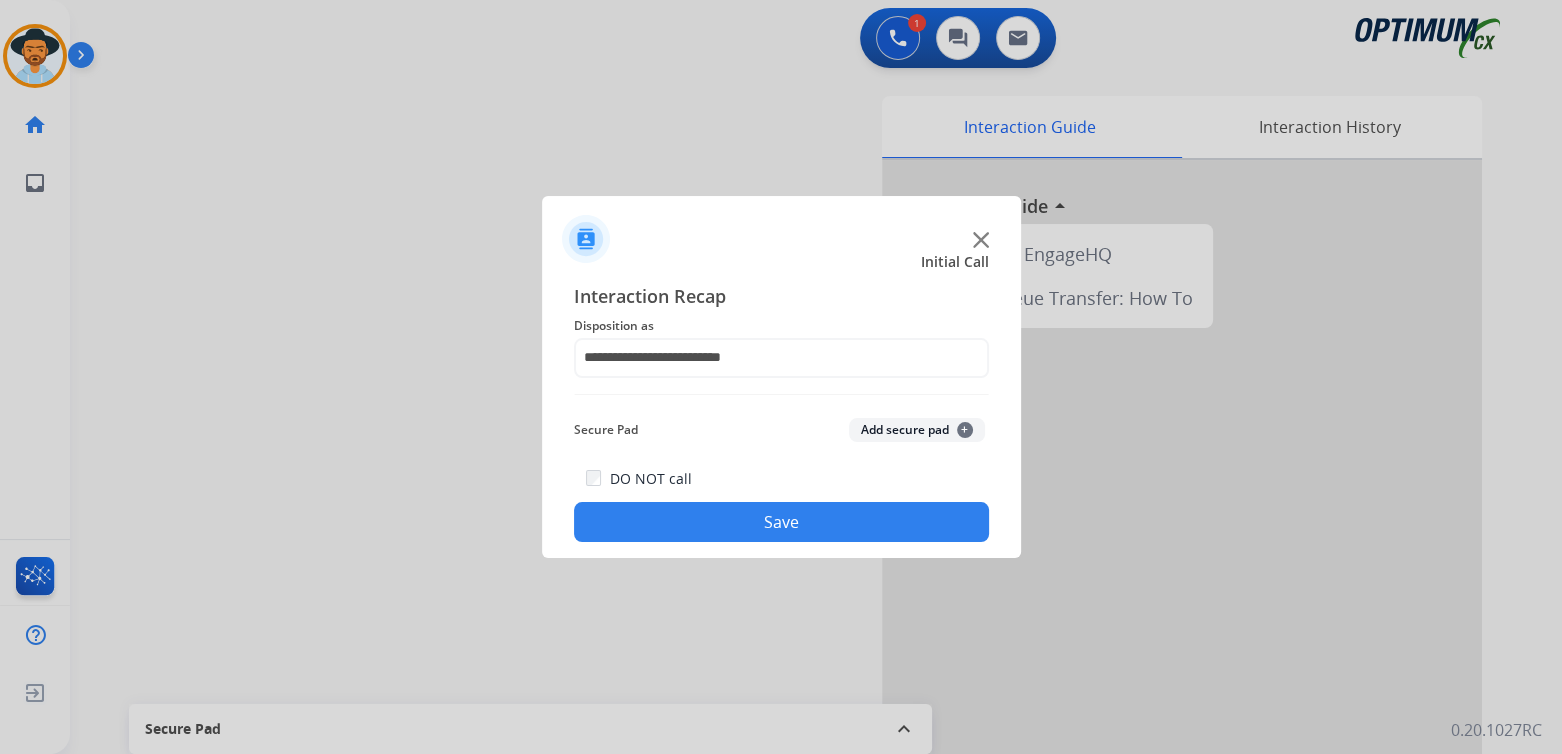 click on "Save" 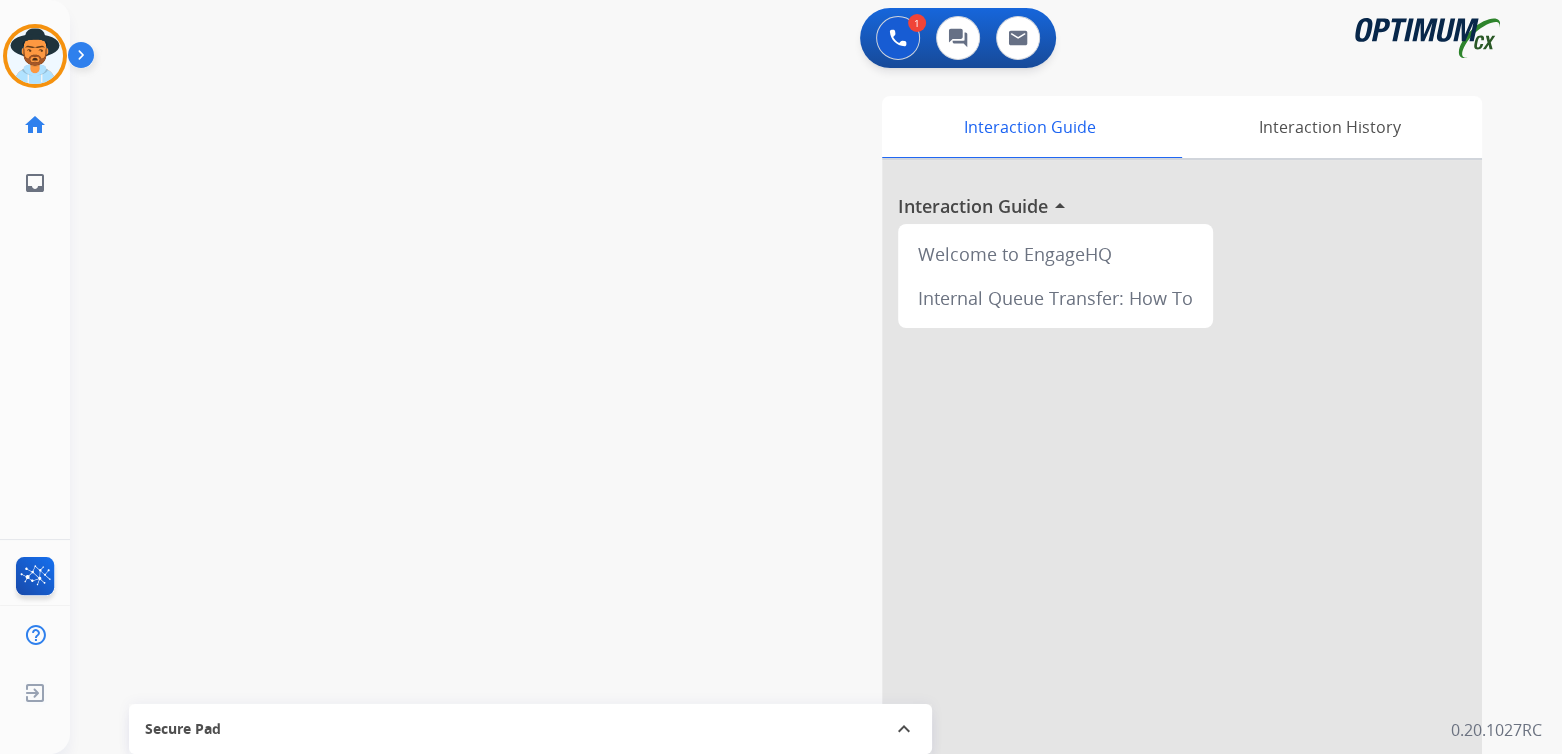 click at bounding box center [85, 59] 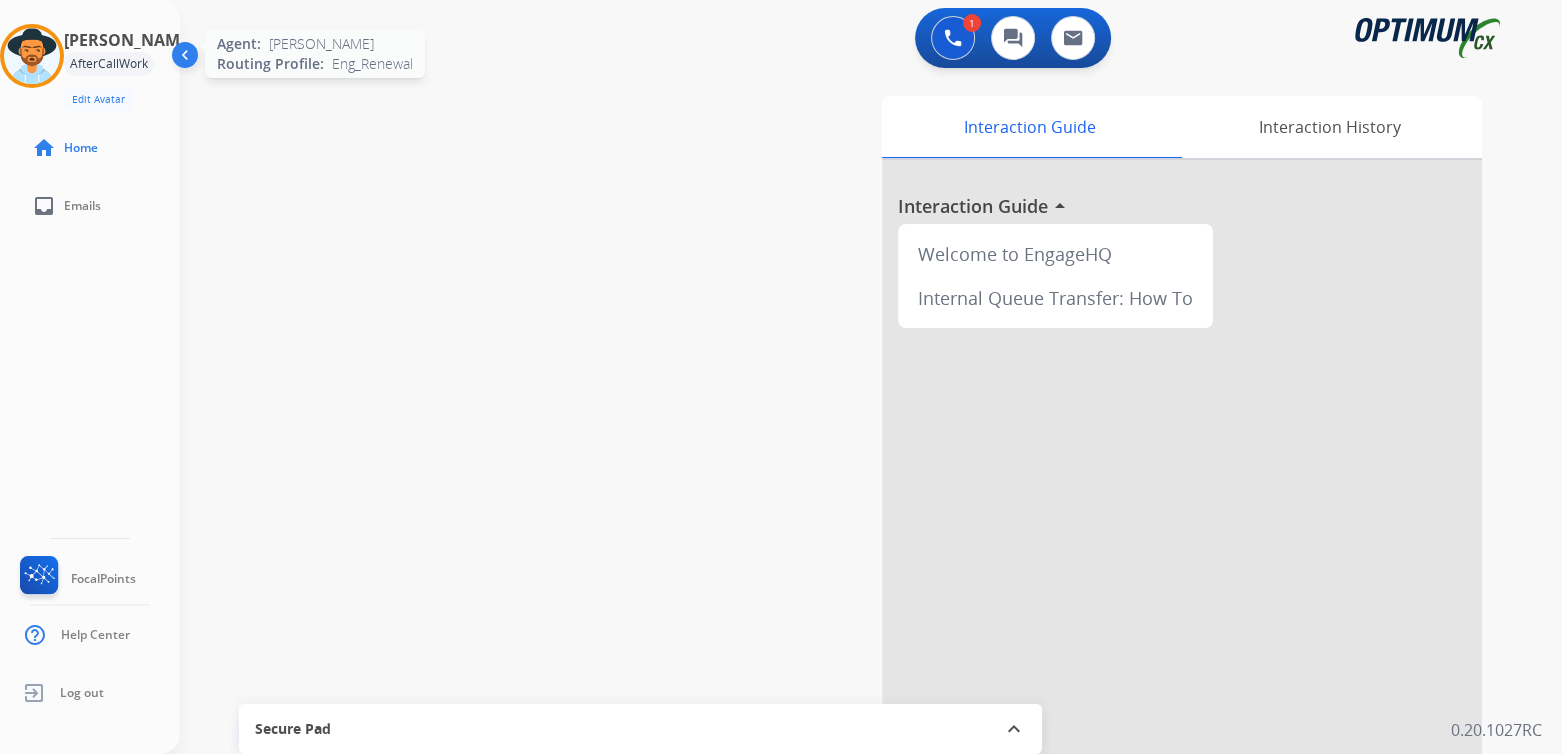 drag, startPoint x: 55, startPoint y: 43, endPoint x: 169, endPoint y: 56, distance: 114.73883 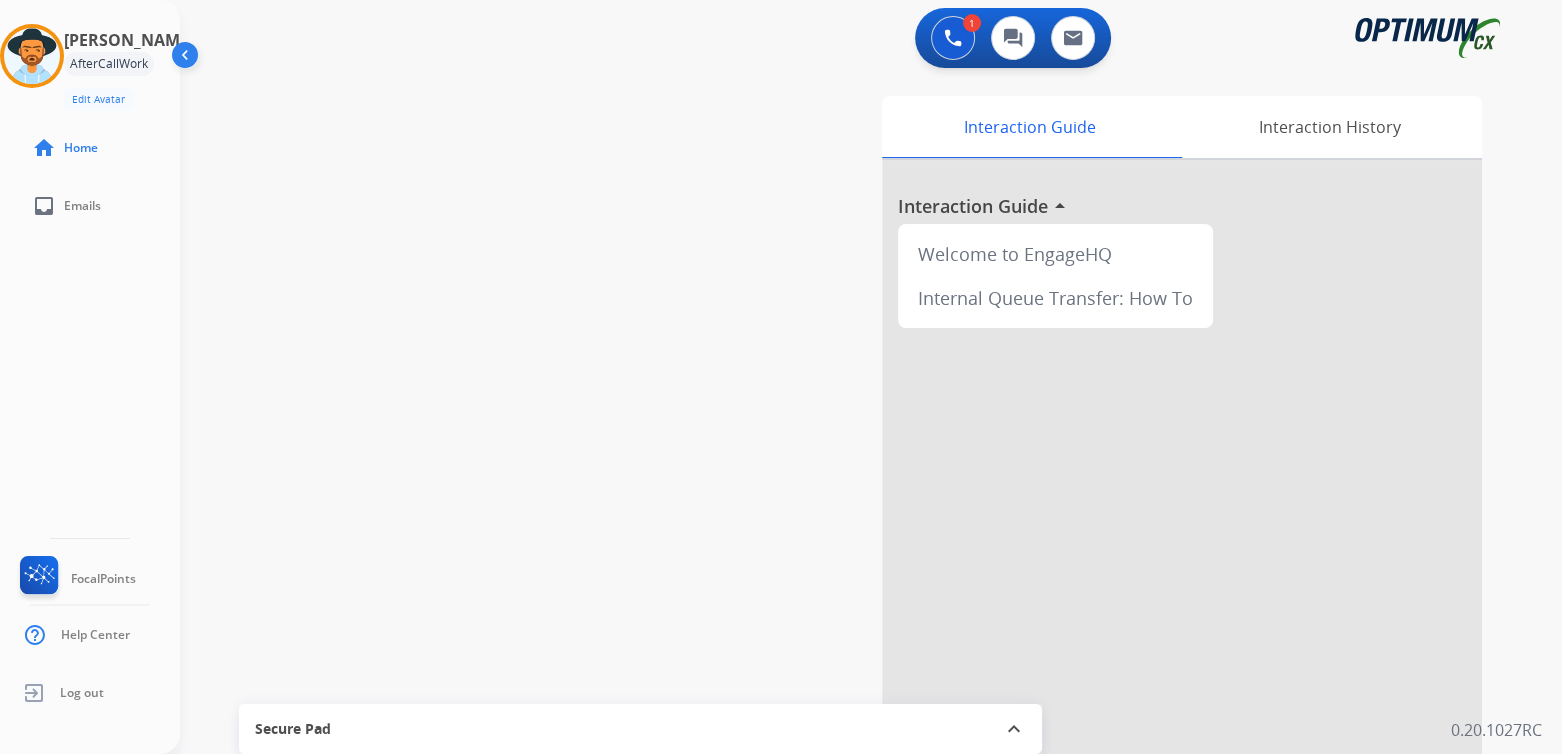 click at bounding box center [32, 56] 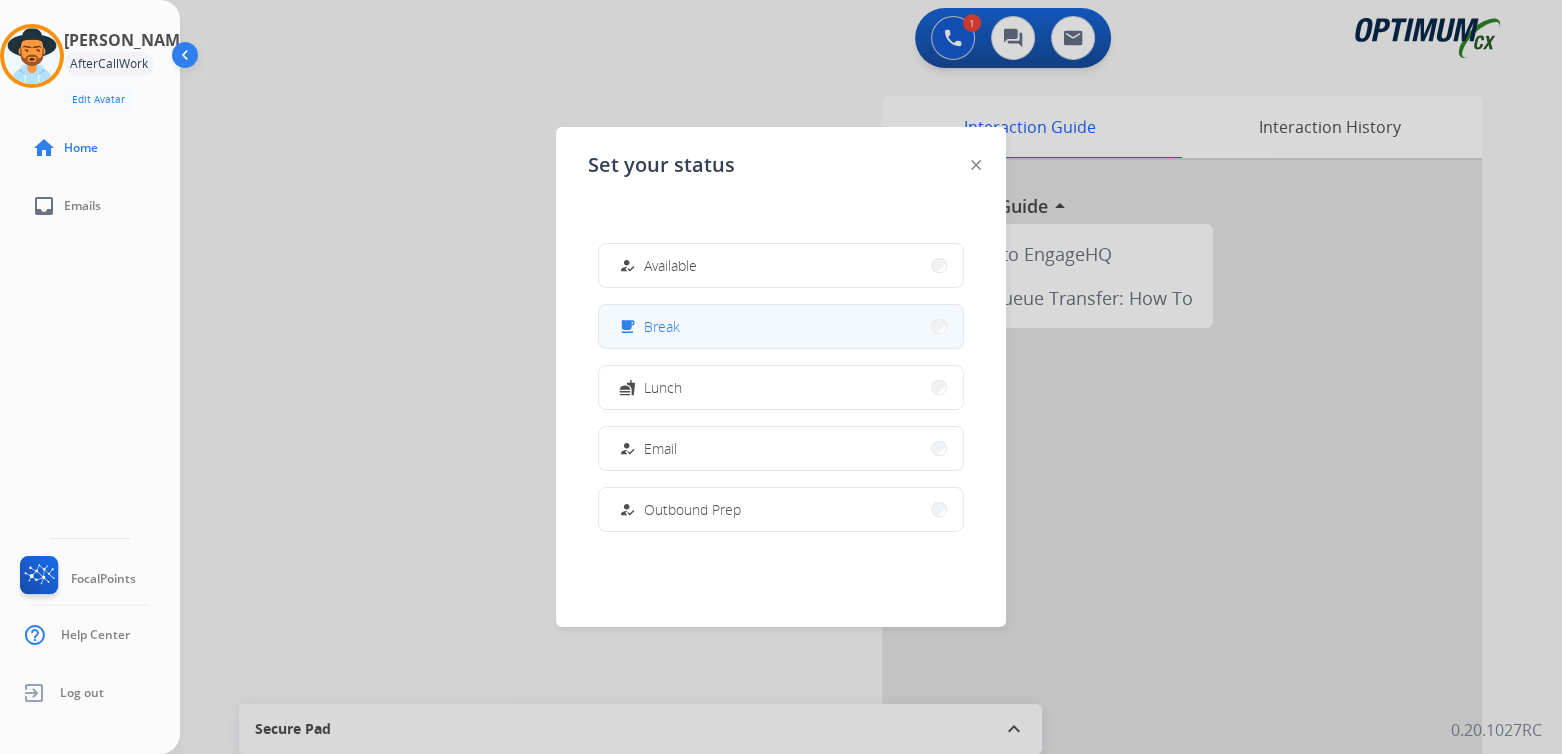 click on "free_breakfast Break" at bounding box center (781, 326) 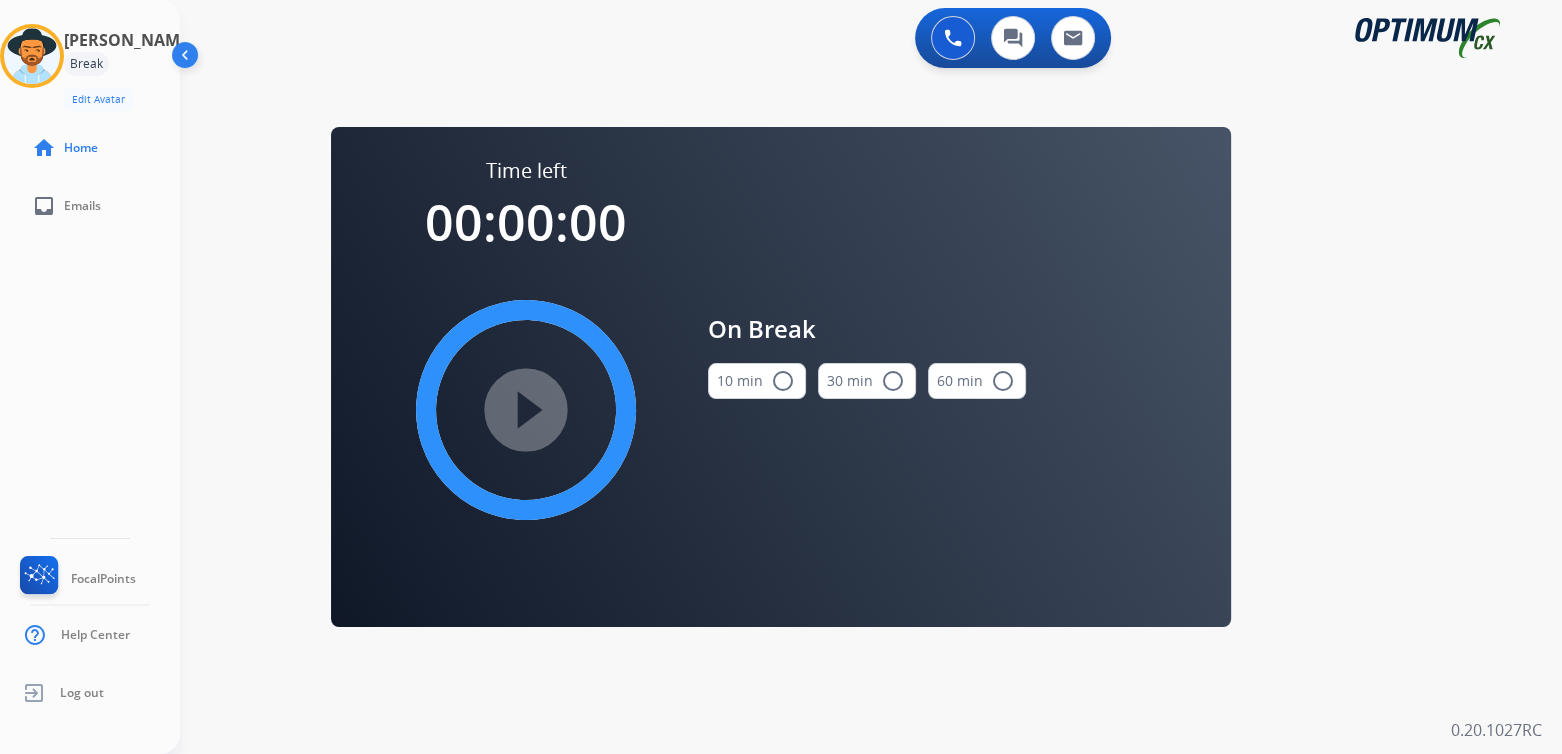 click on "radio_button_unchecked" at bounding box center (783, 381) 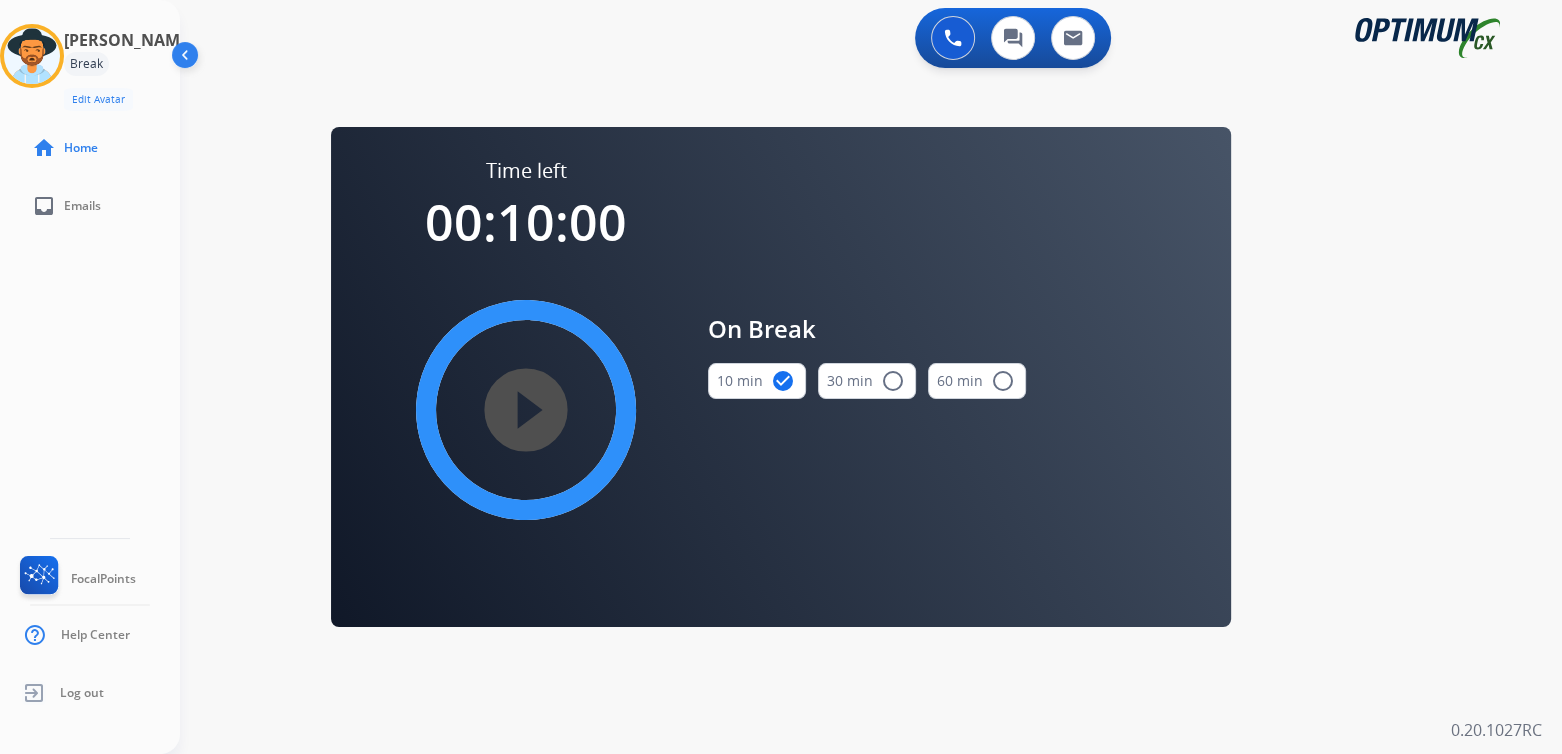 click on "play_circle_filled" at bounding box center (526, 410) 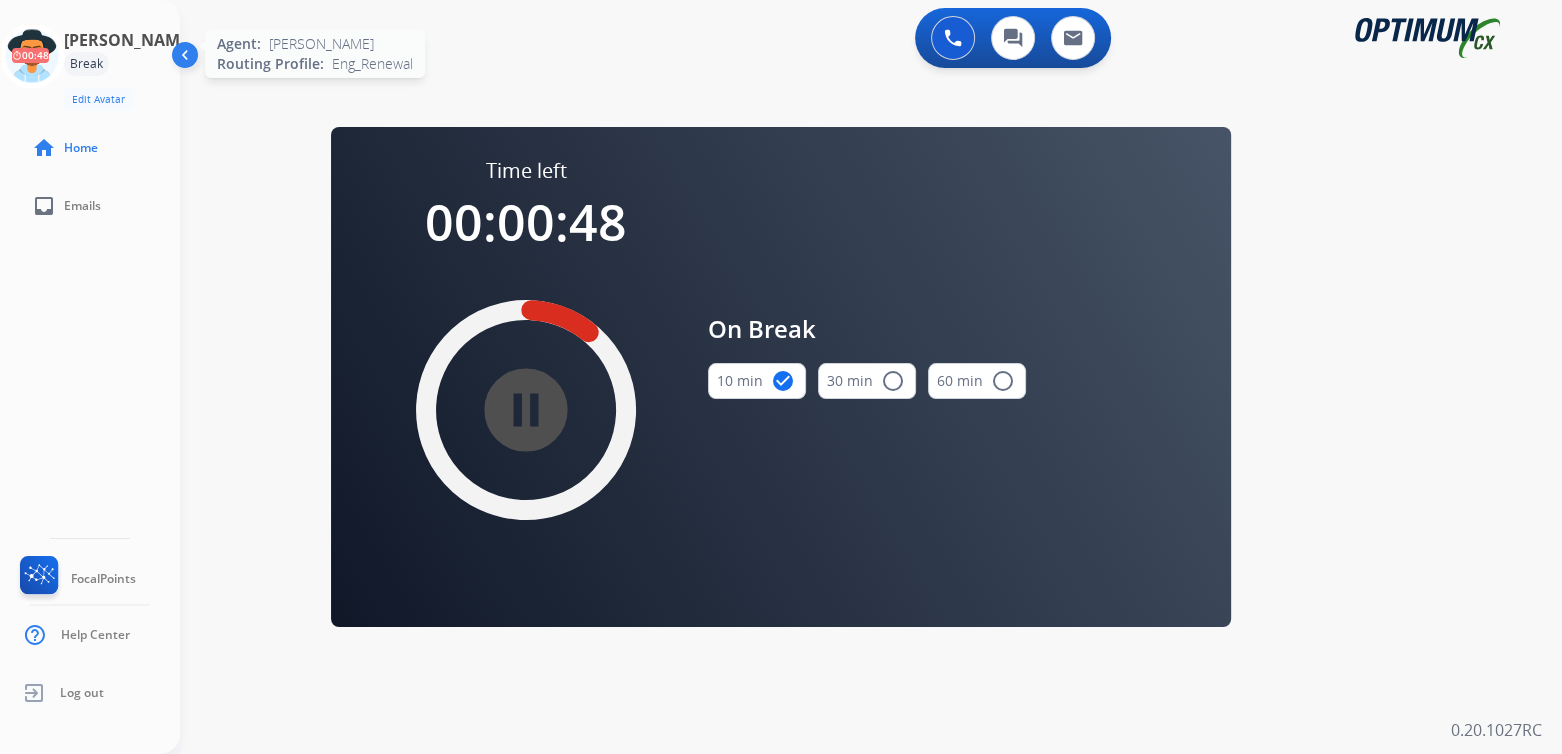 click 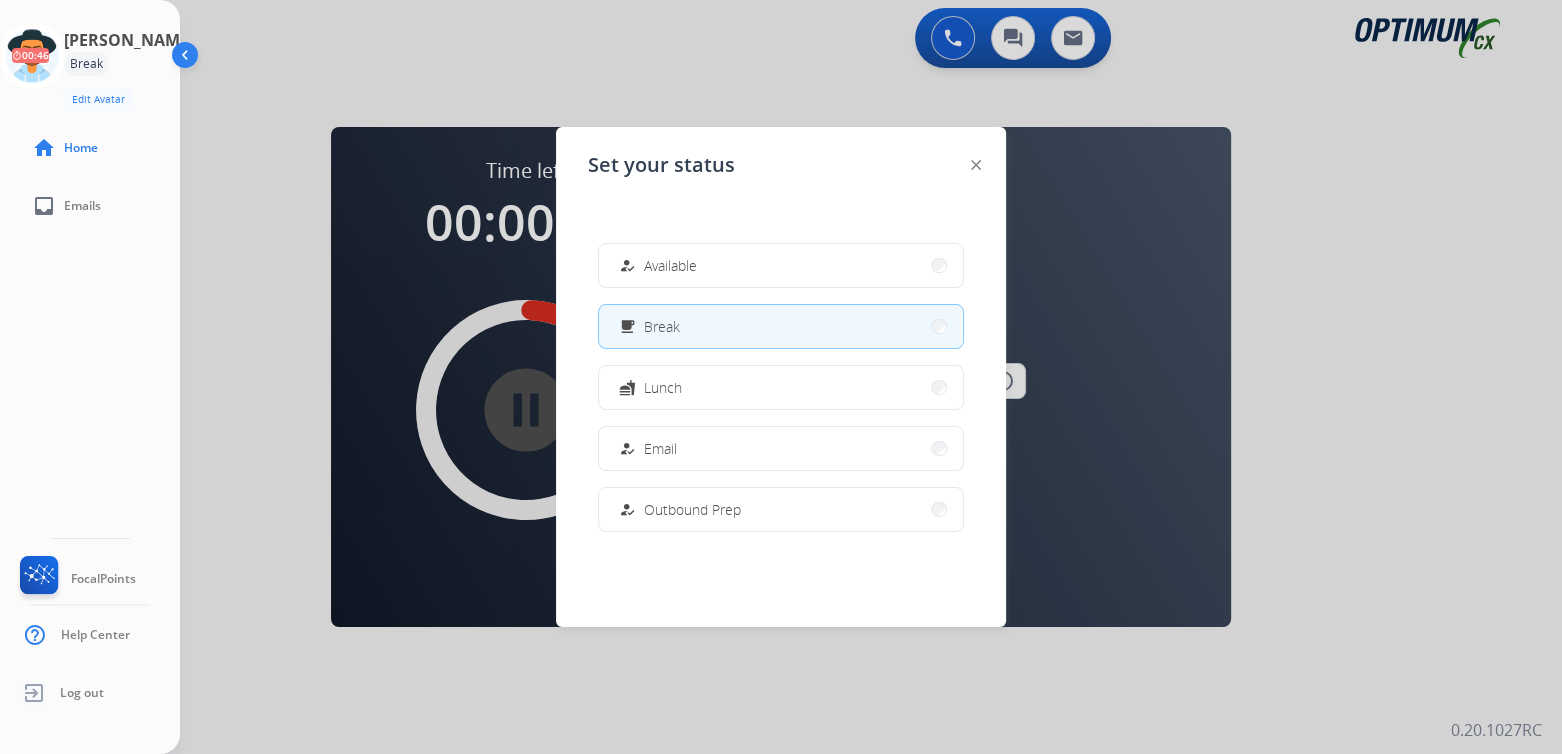 click at bounding box center (781, 377) 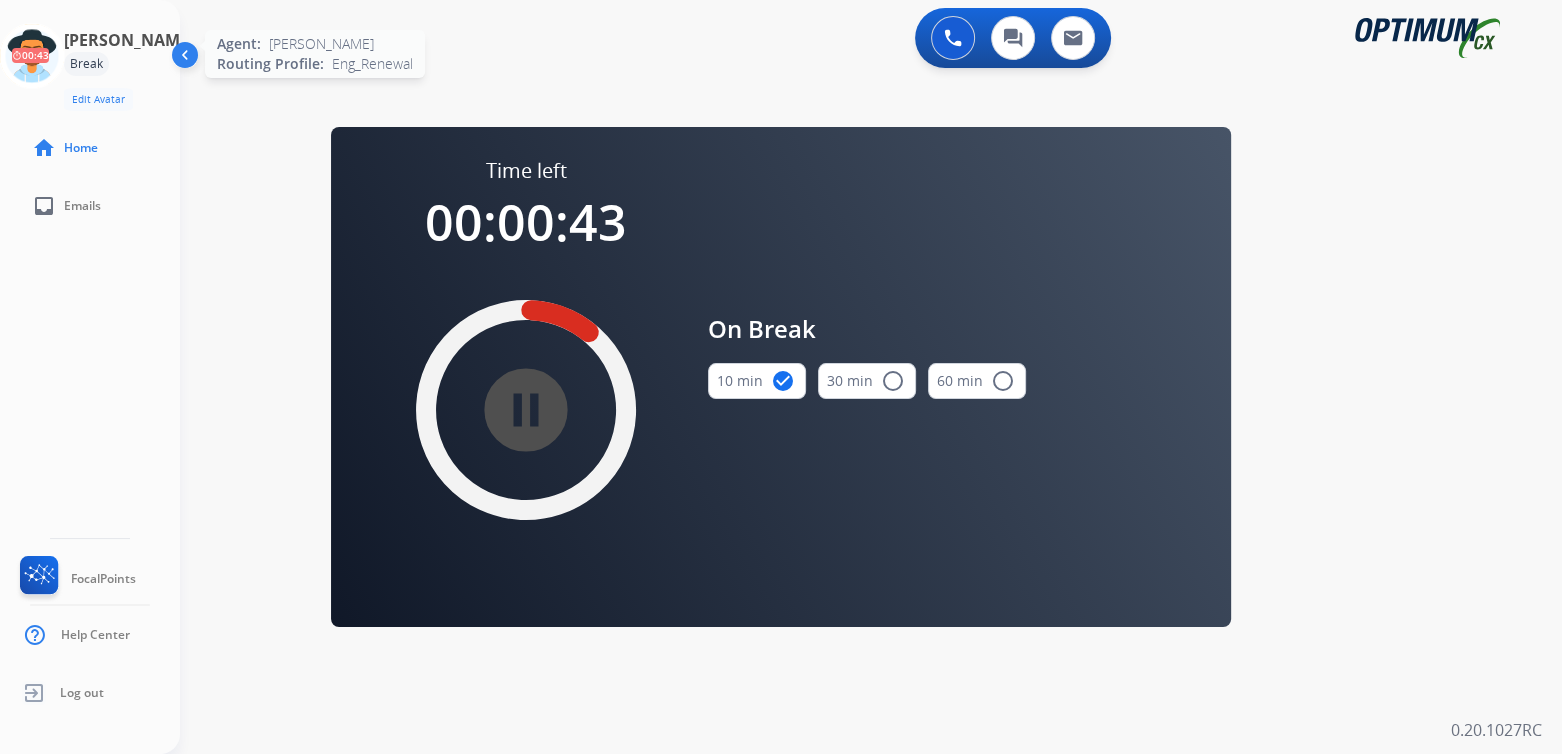 click 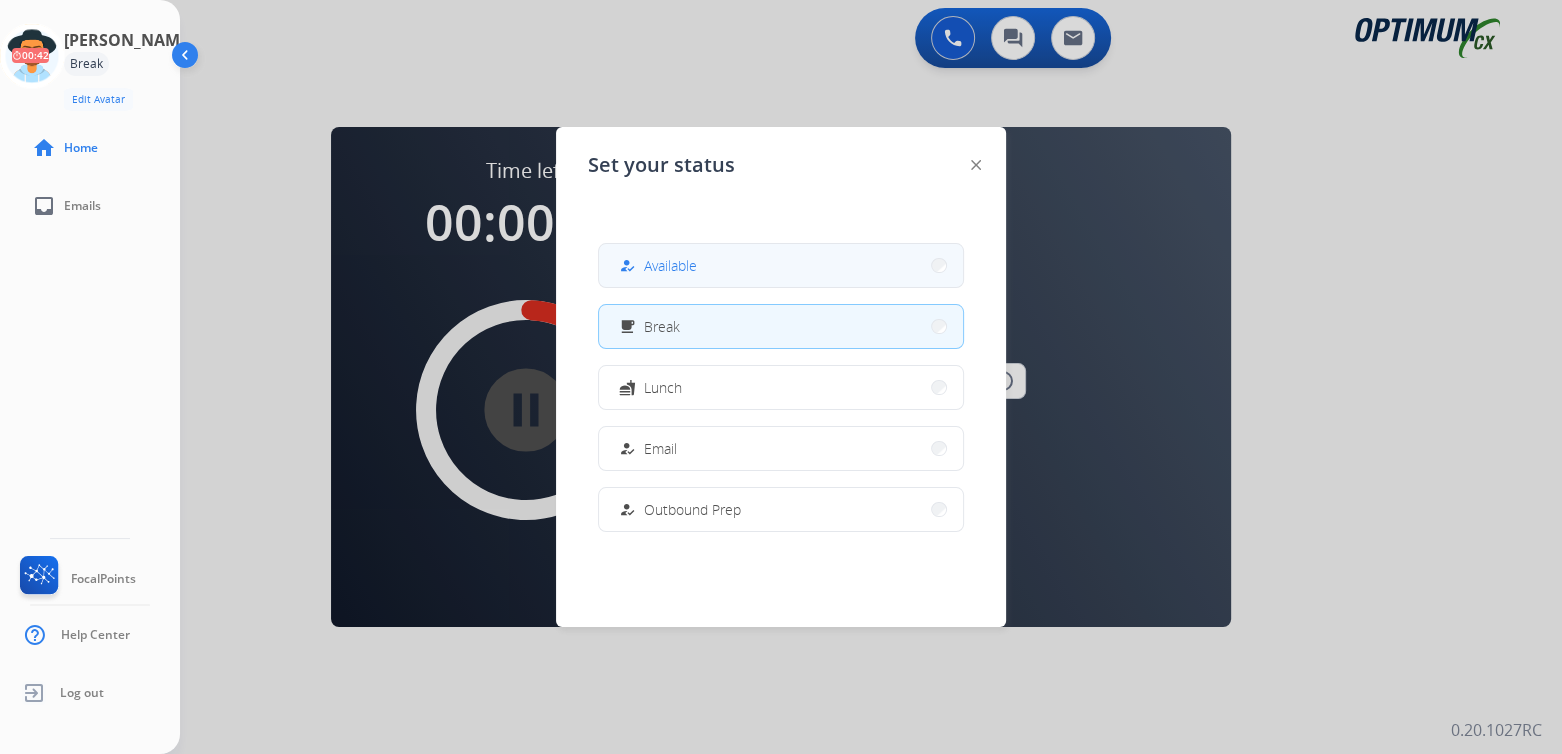 click on "Available" at bounding box center [670, 265] 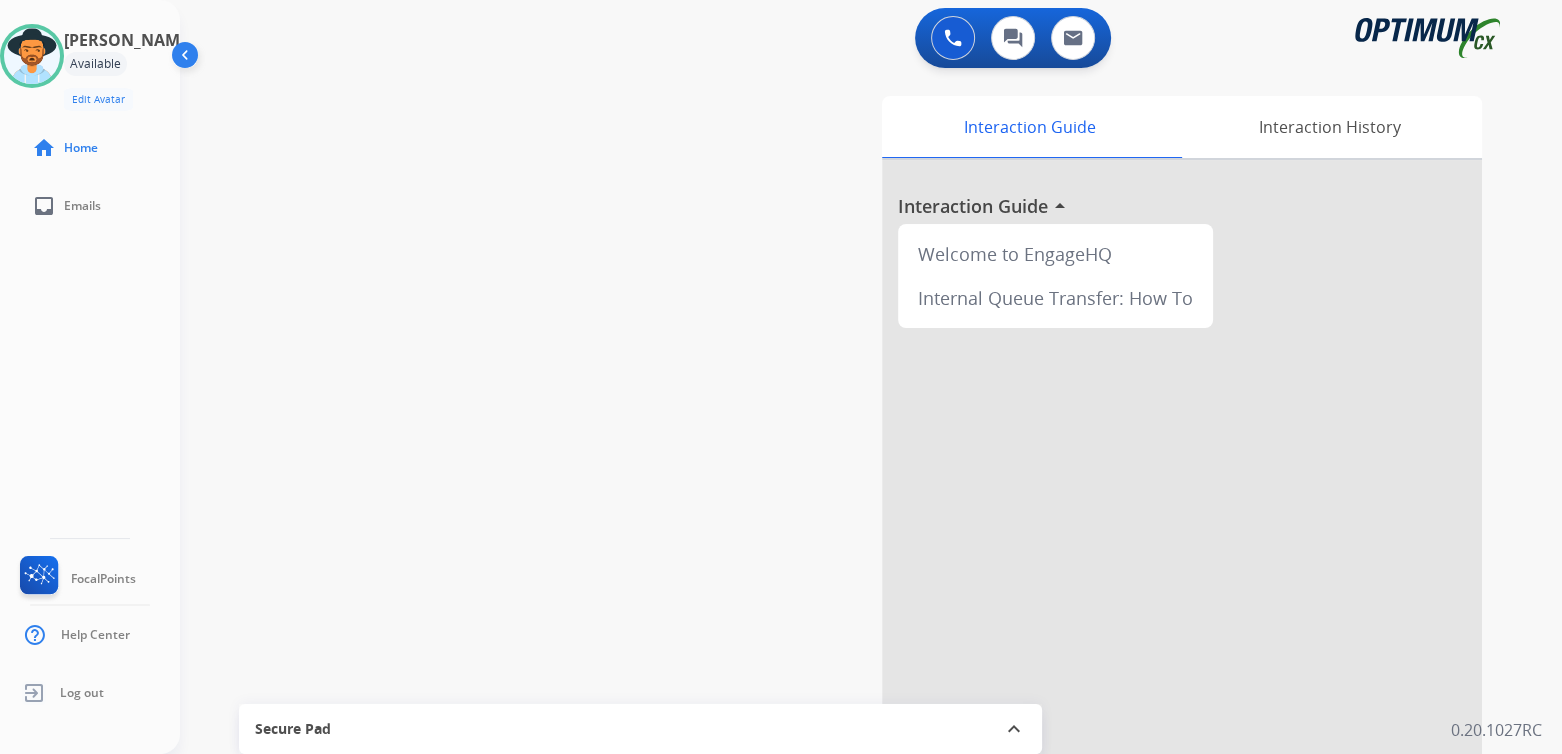 click at bounding box center (1182, 533) 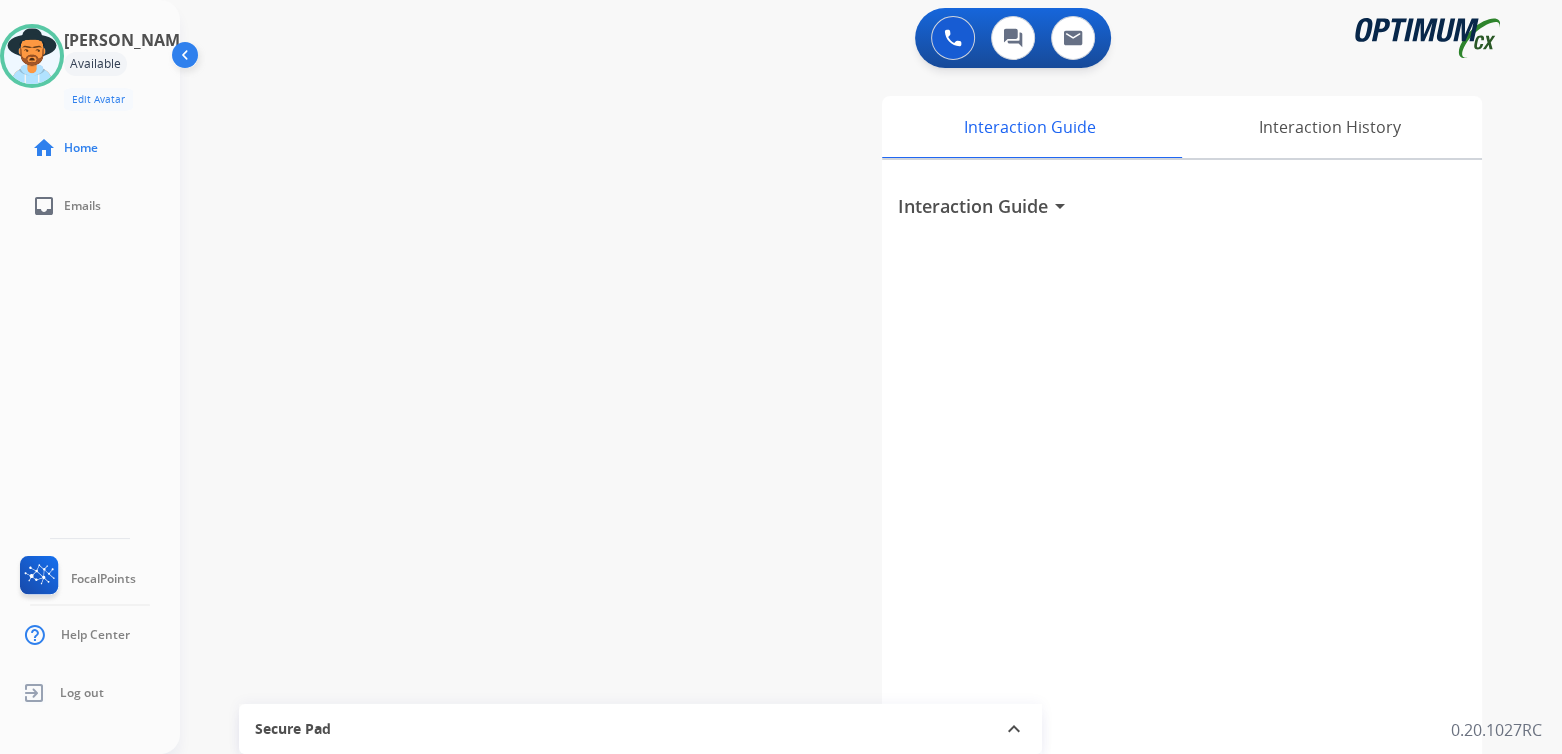 drag, startPoint x: 1164, startPoint y: 399, endPoint x: 1177, endPoint y: 404, distance: 13.928389 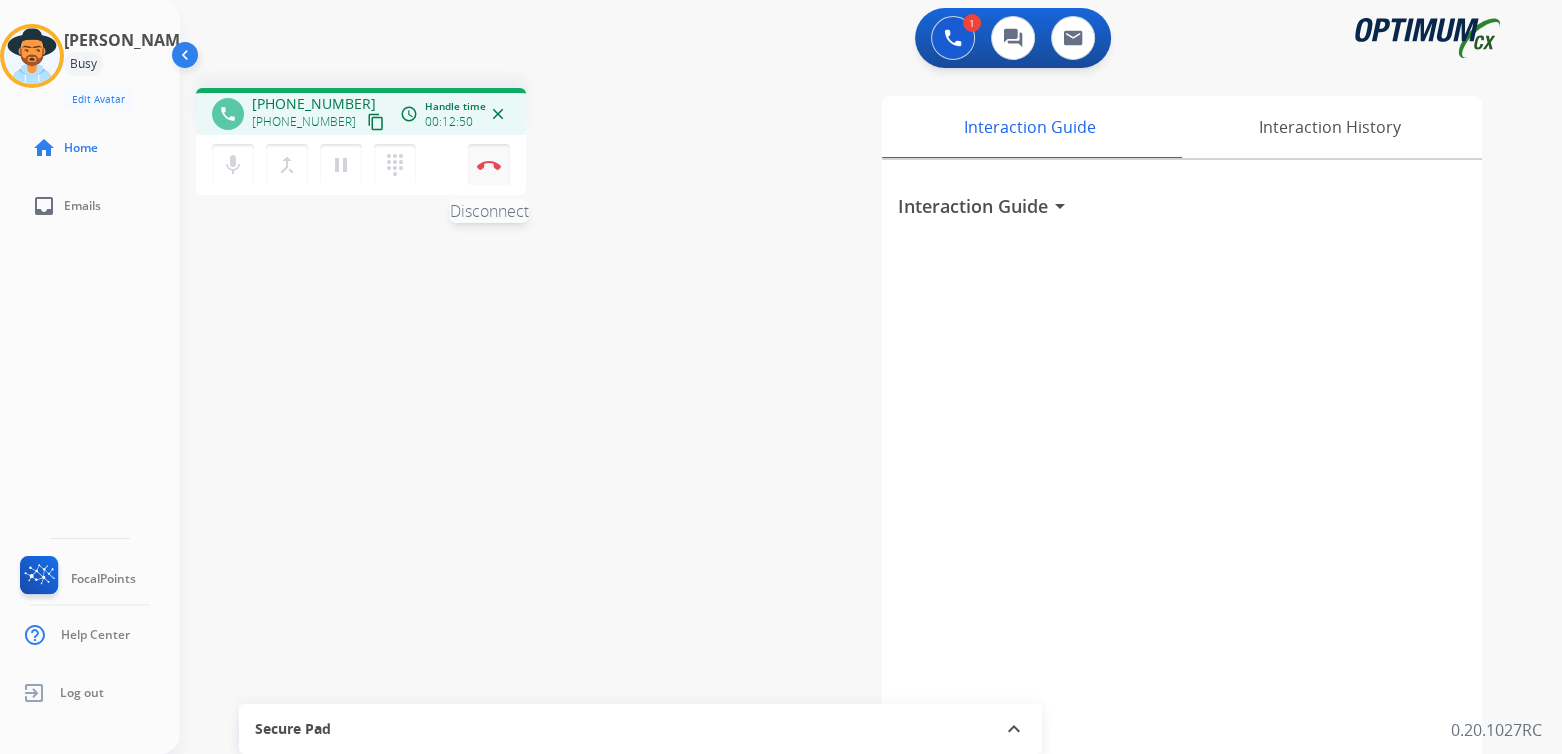 click at bounding box center (489, 165) 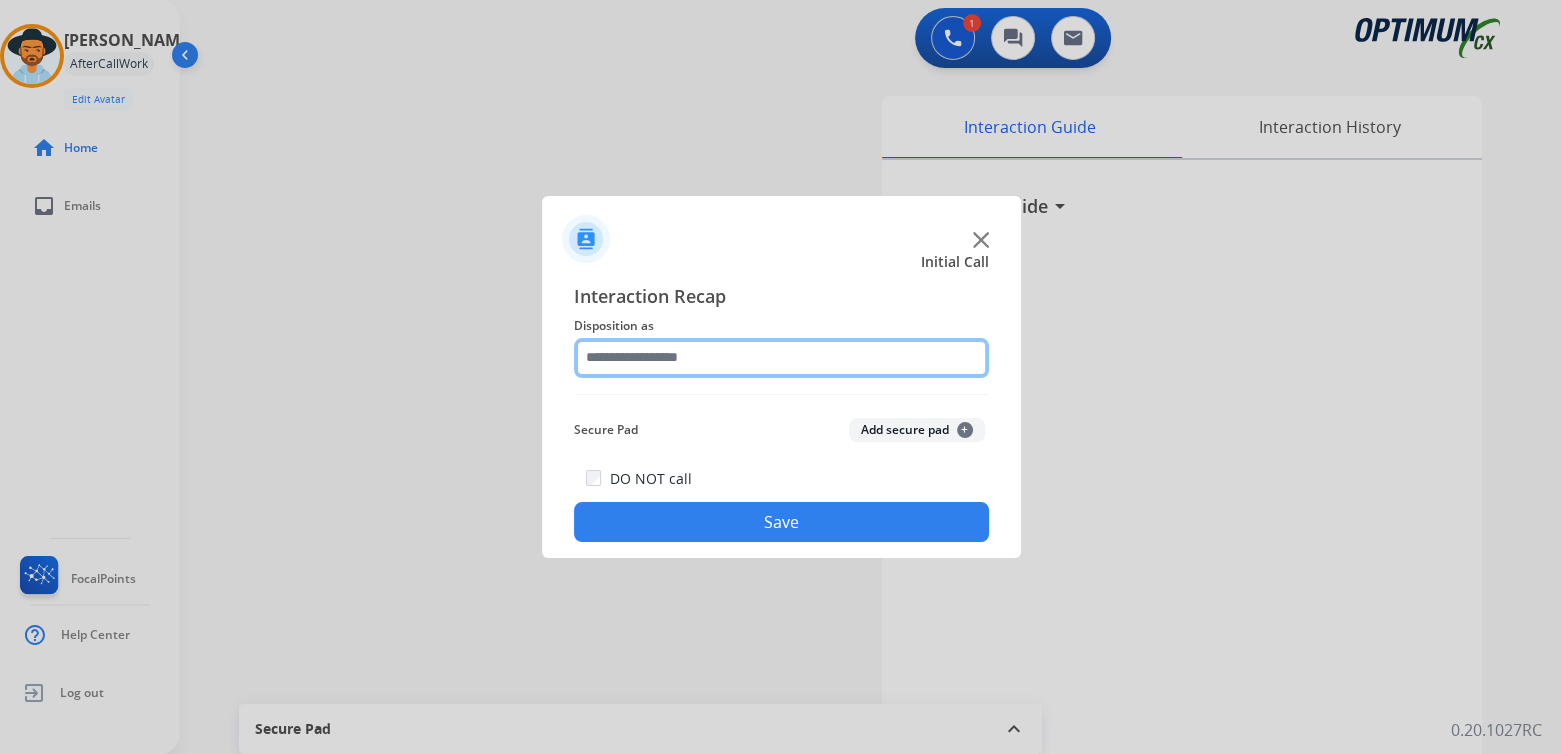 click 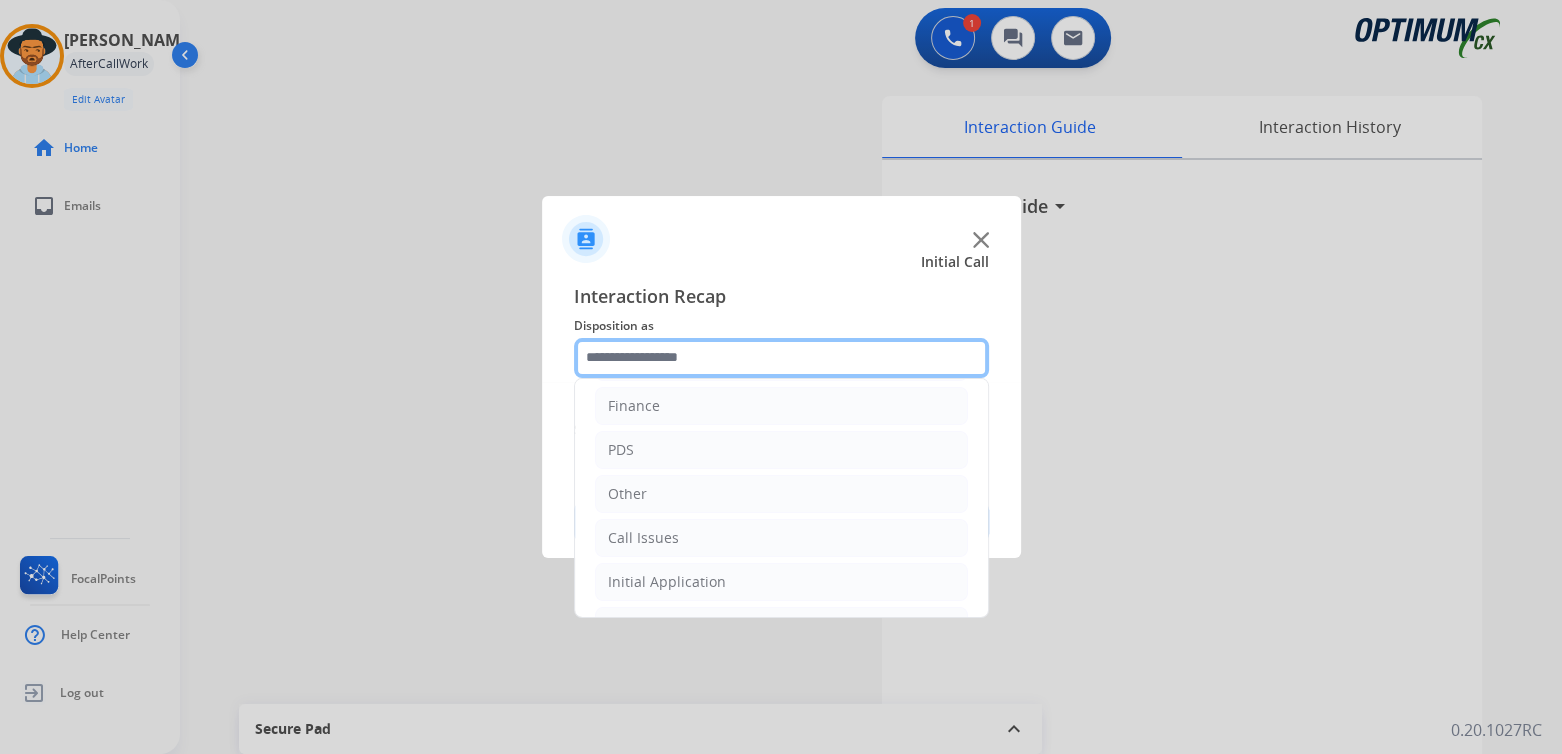 scroll, scrollTop: 132, scrollLeft: 0, axis: vertical 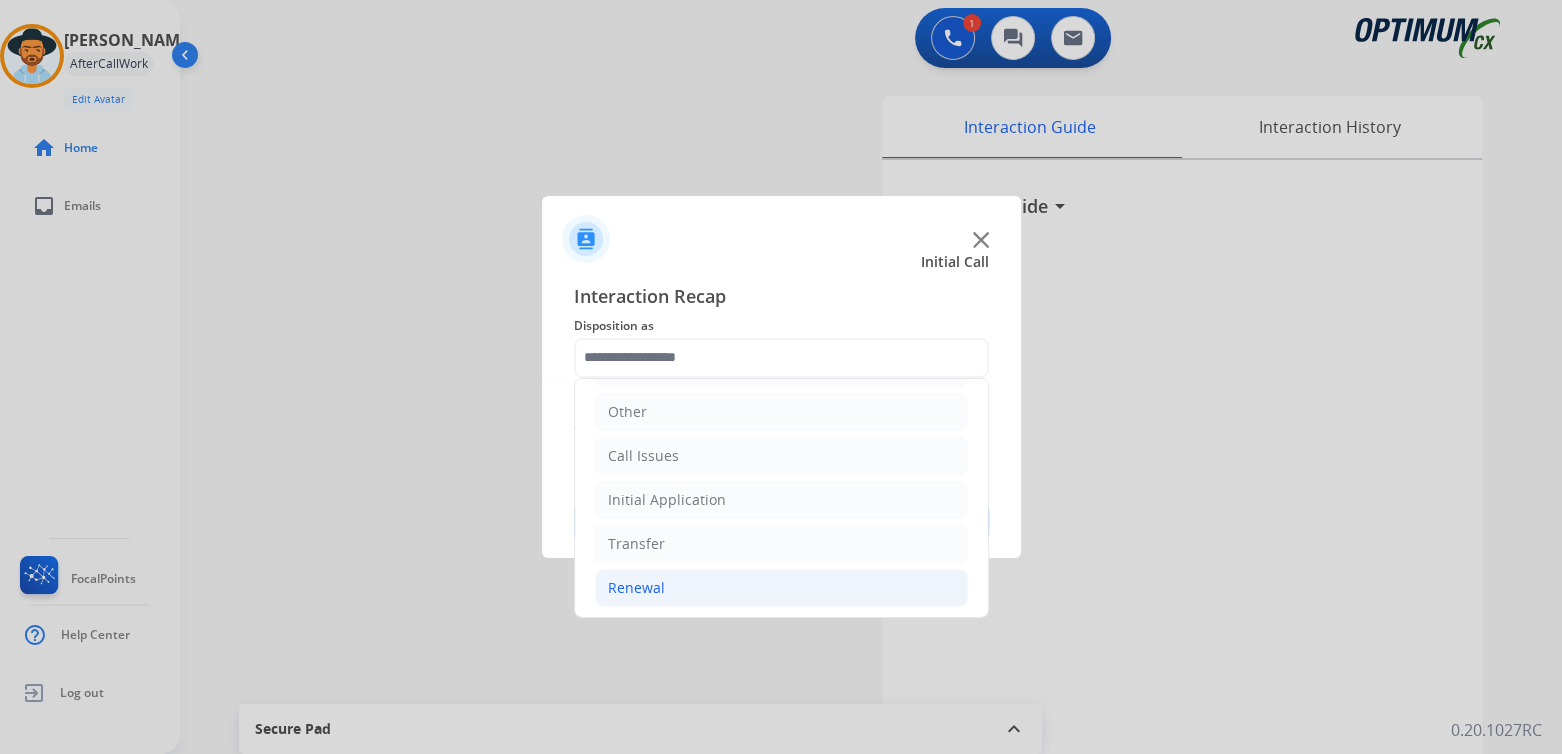 click on "Renewal" 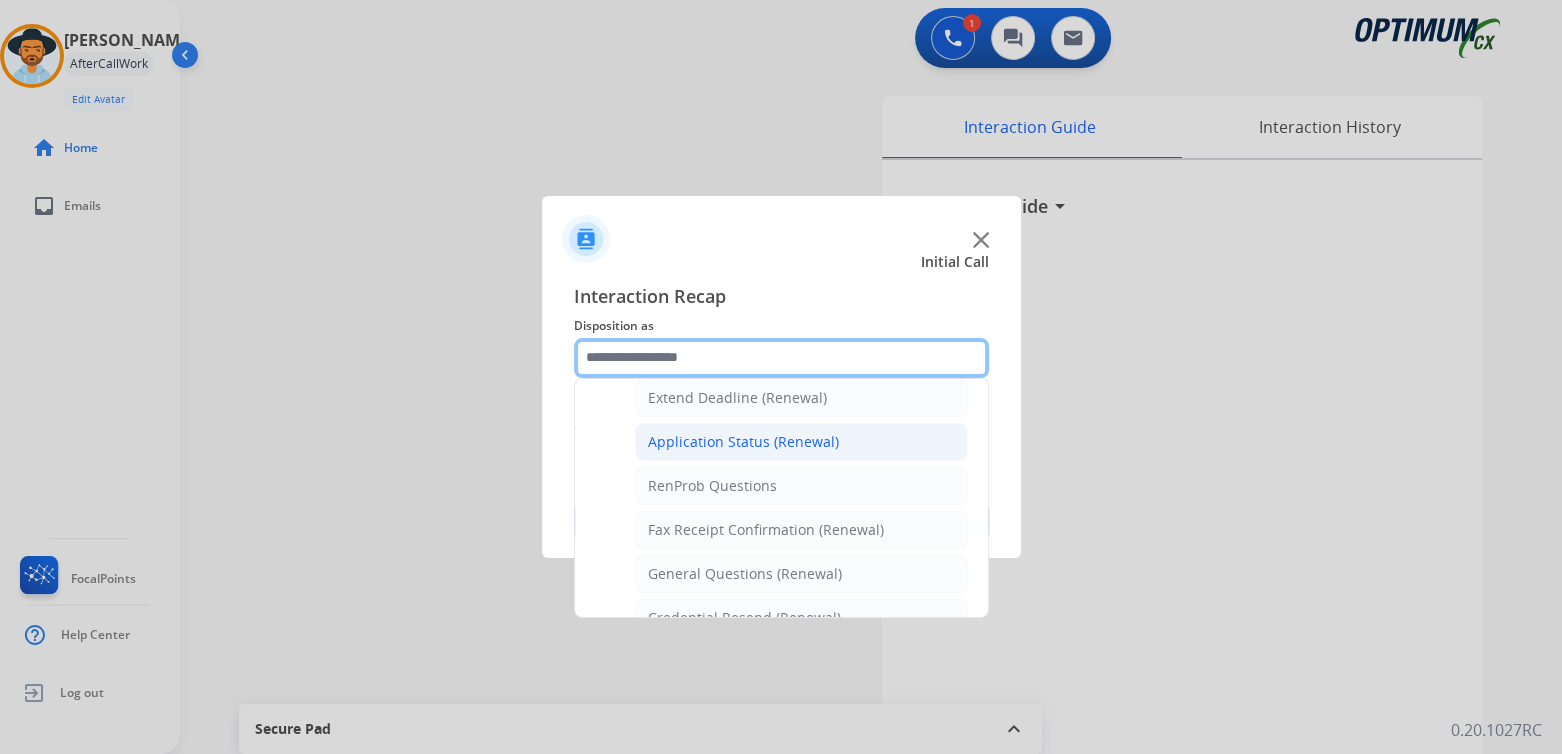scroll, scrollTop: 432, scrollLeft: 0, axis: vertical 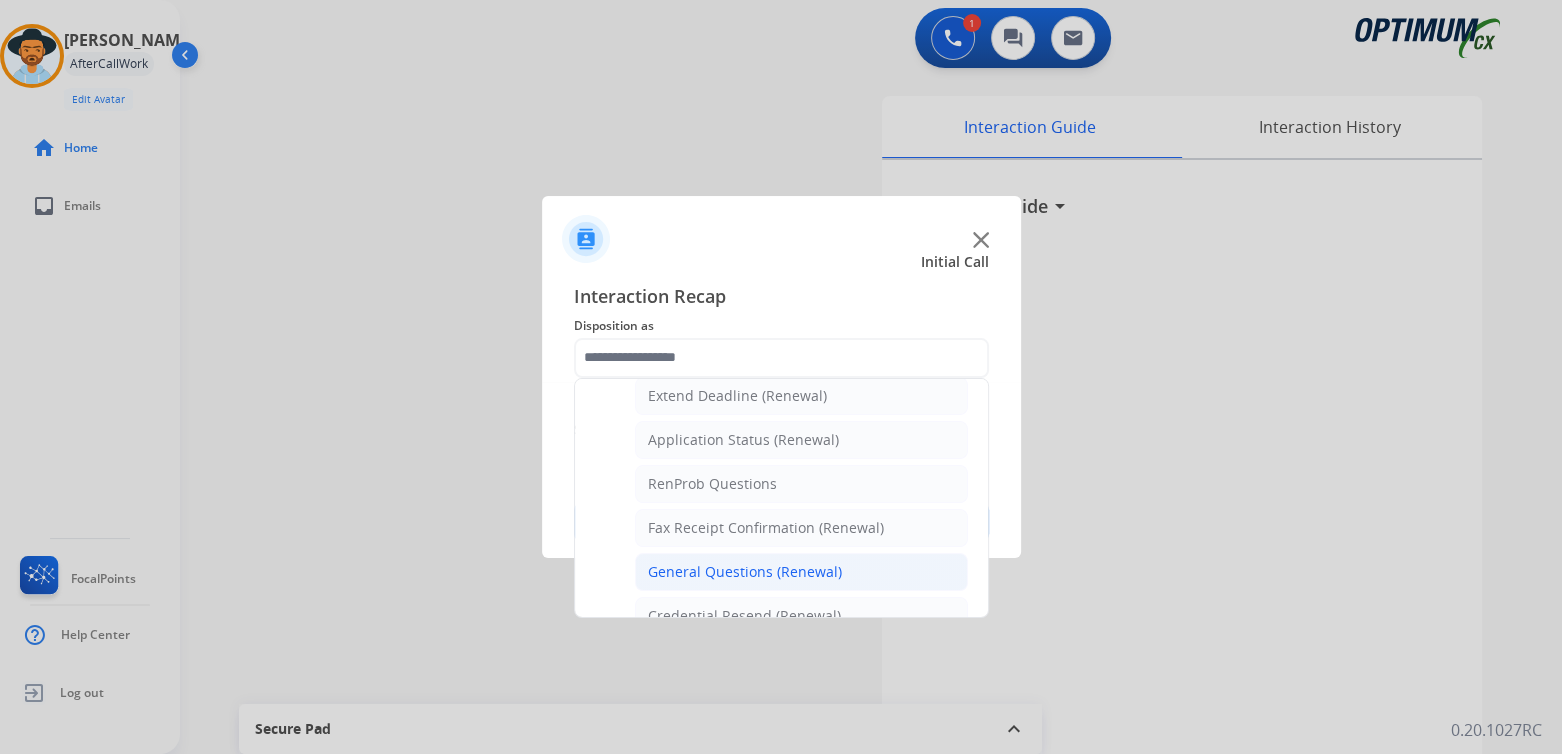 click on "General Questions (Renewal)" 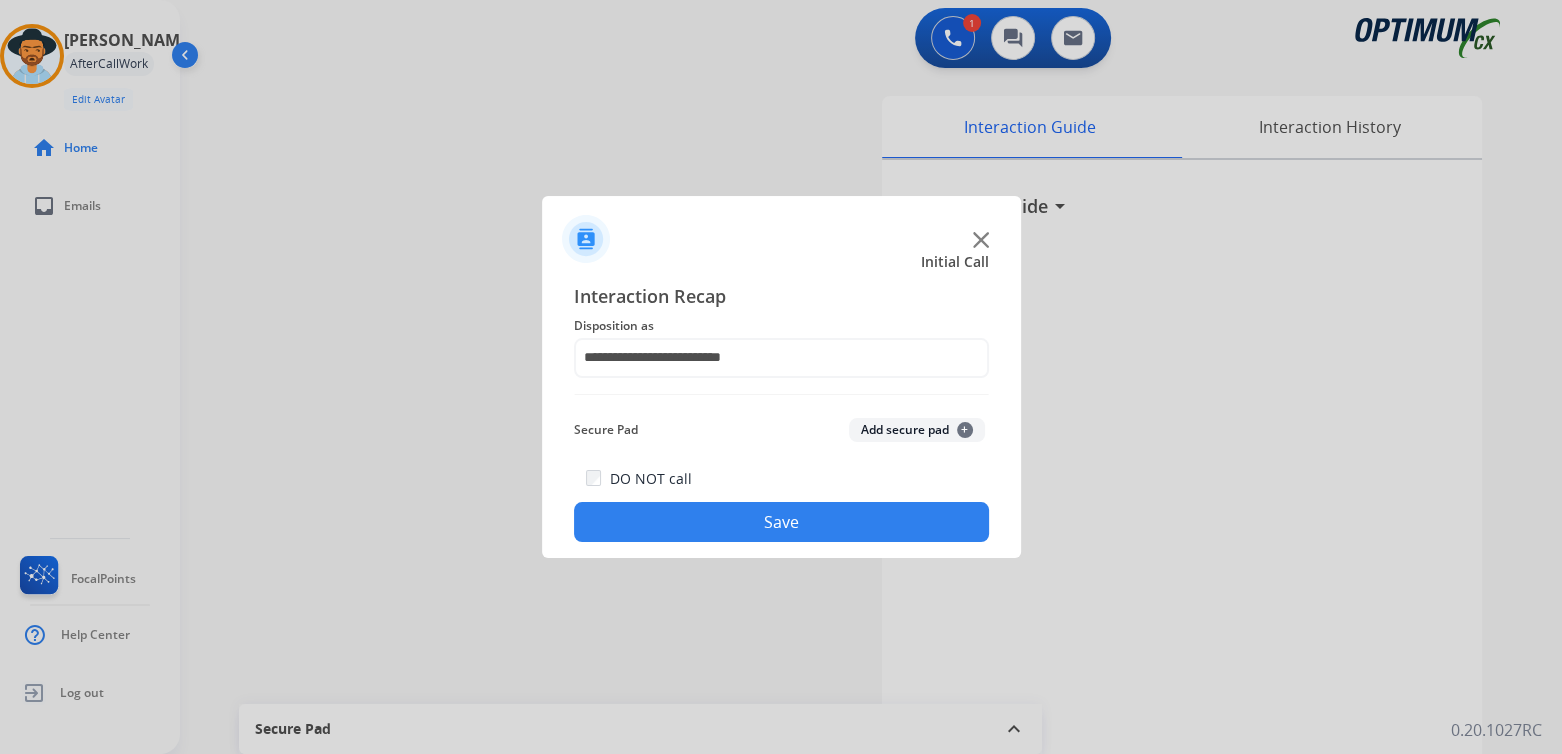 click on "Save" 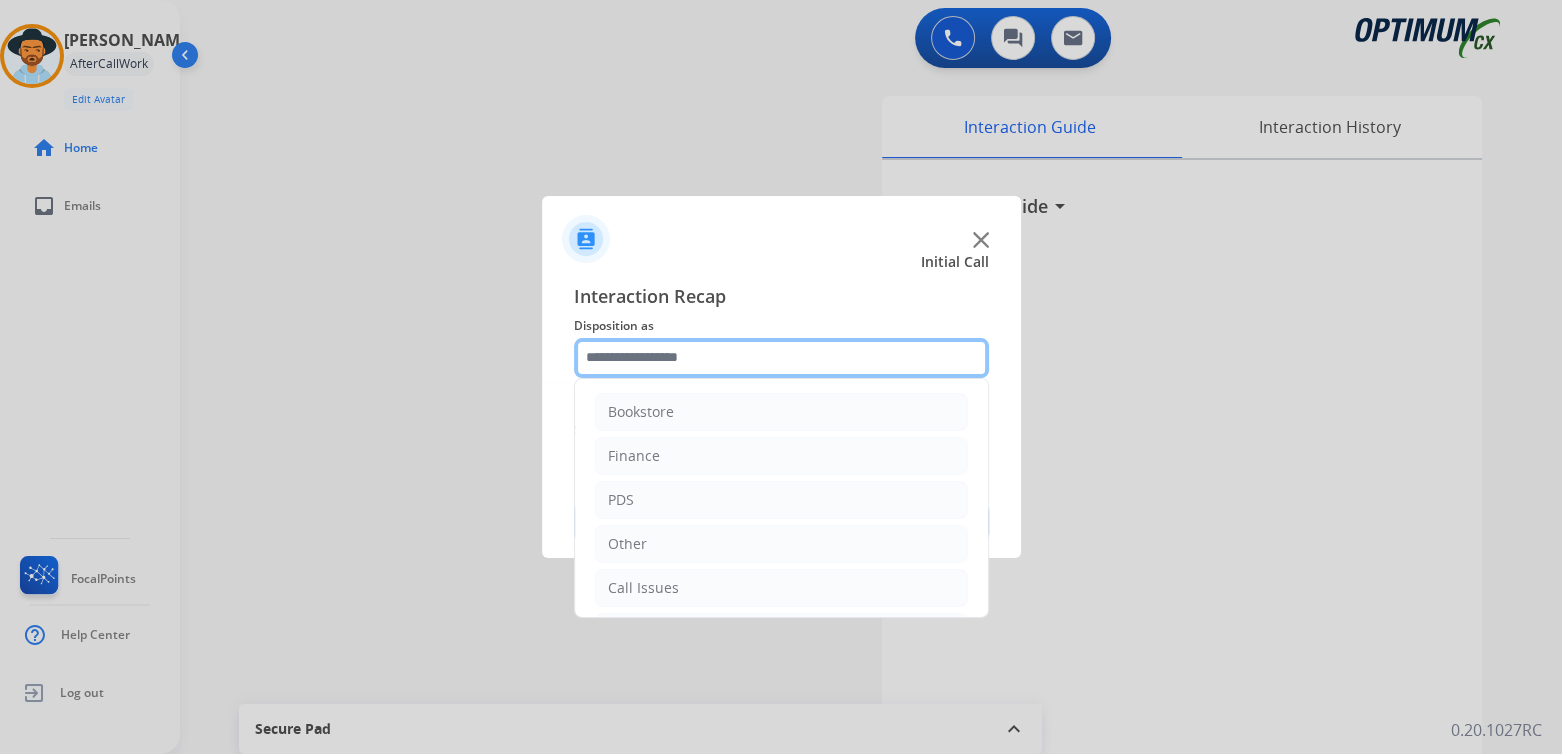 click 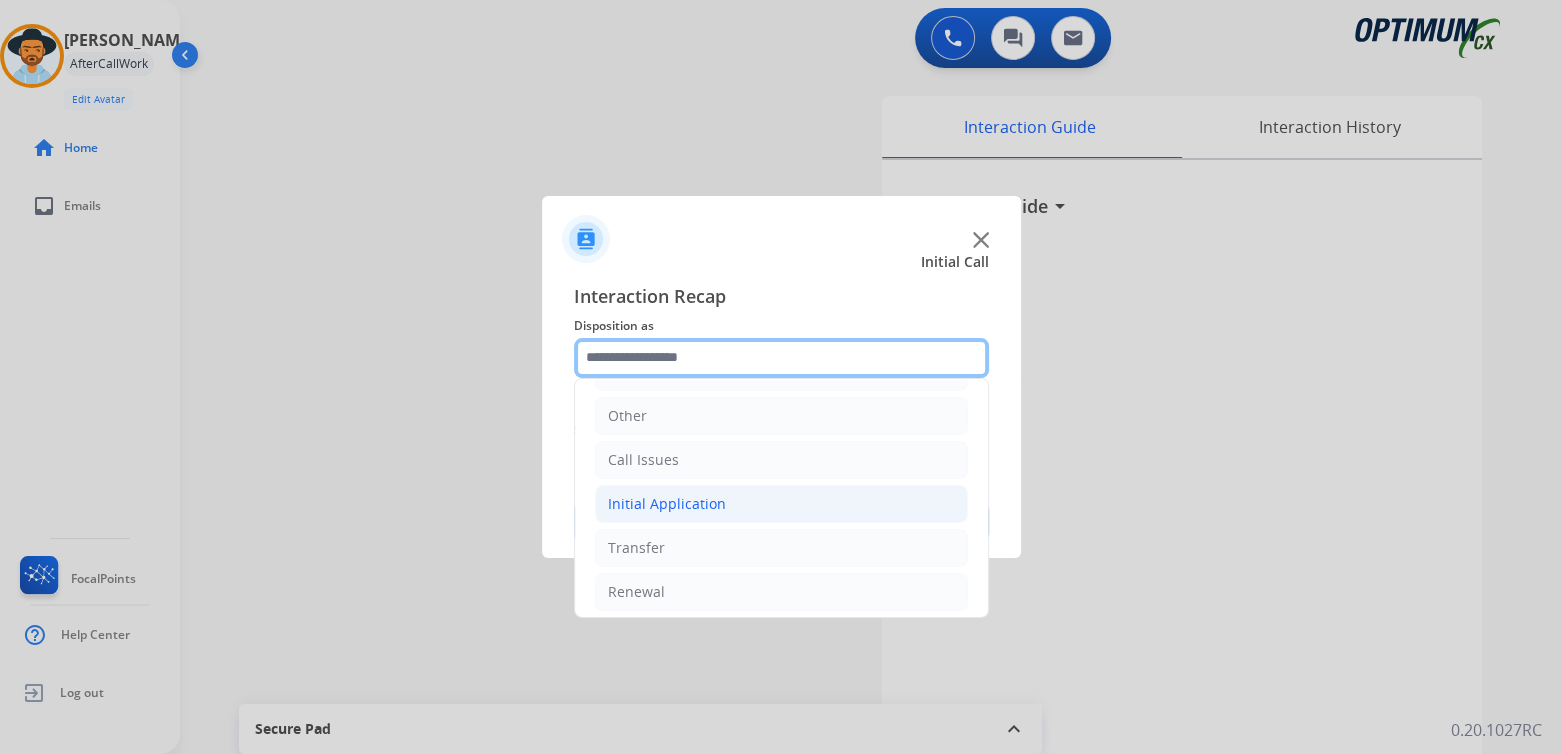 scroll, scrollTop: 132, scrollLeft: 0, axis: vertical 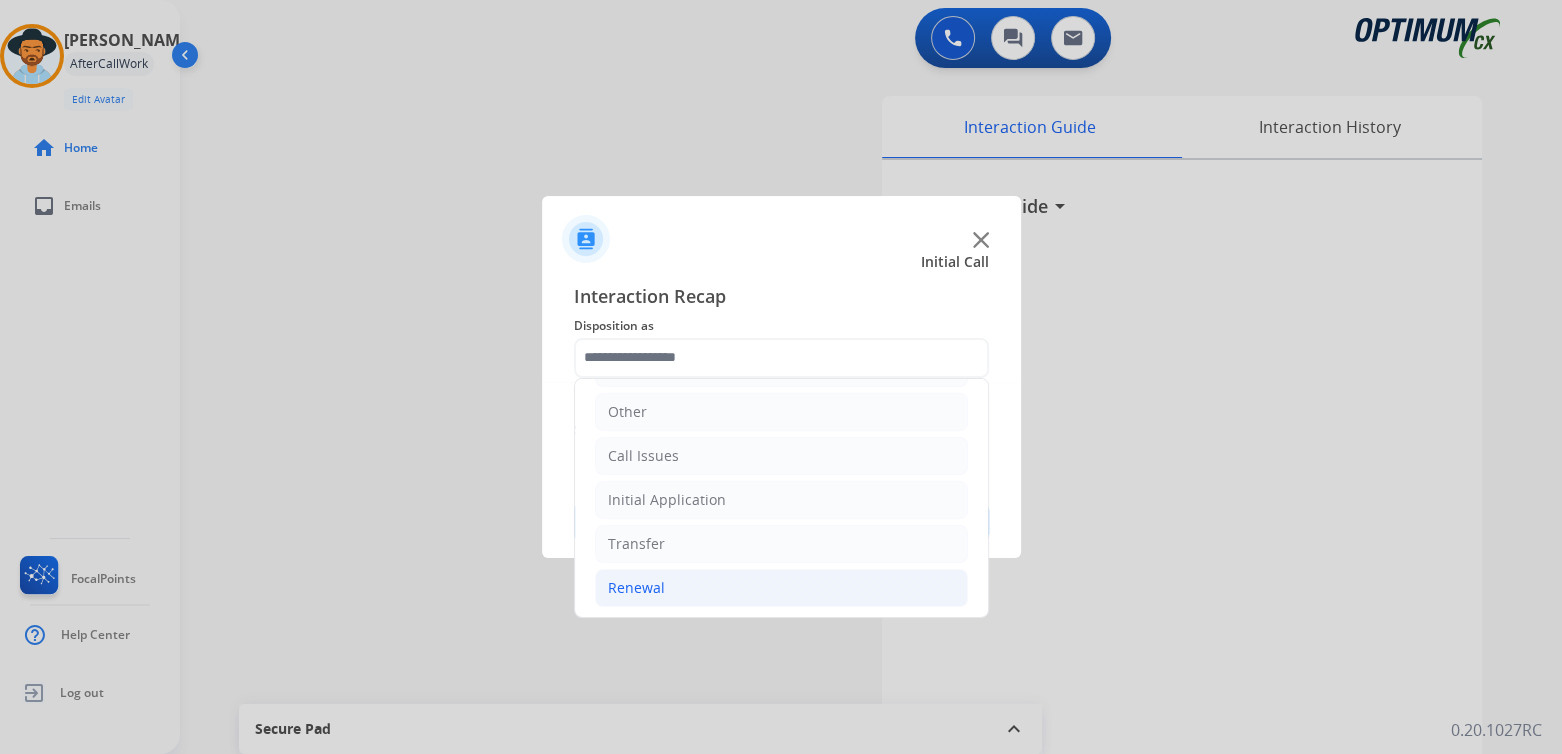 click on "Renewal" 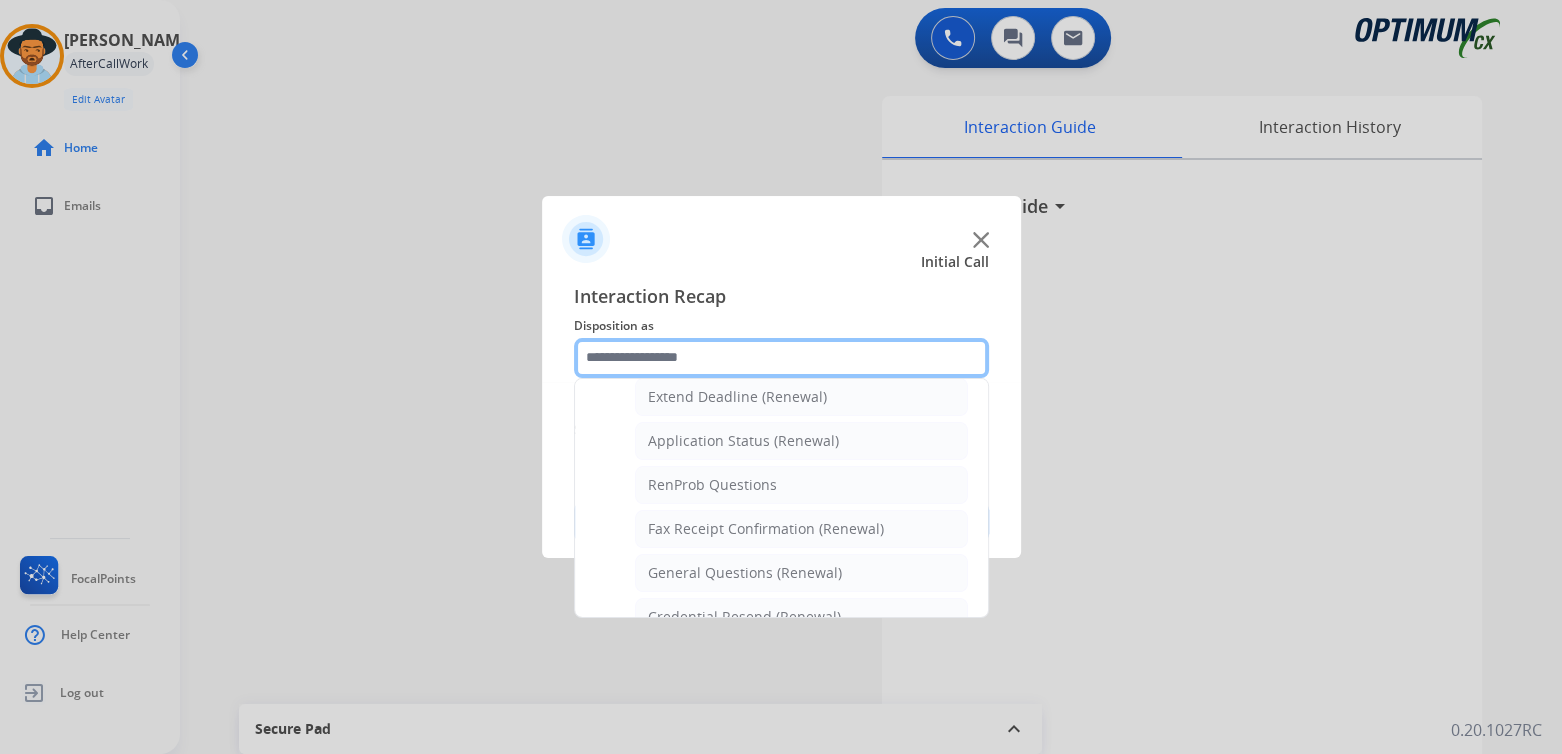 scroll, scrollTop: 432, scrollLeft: 0, axis: vertical 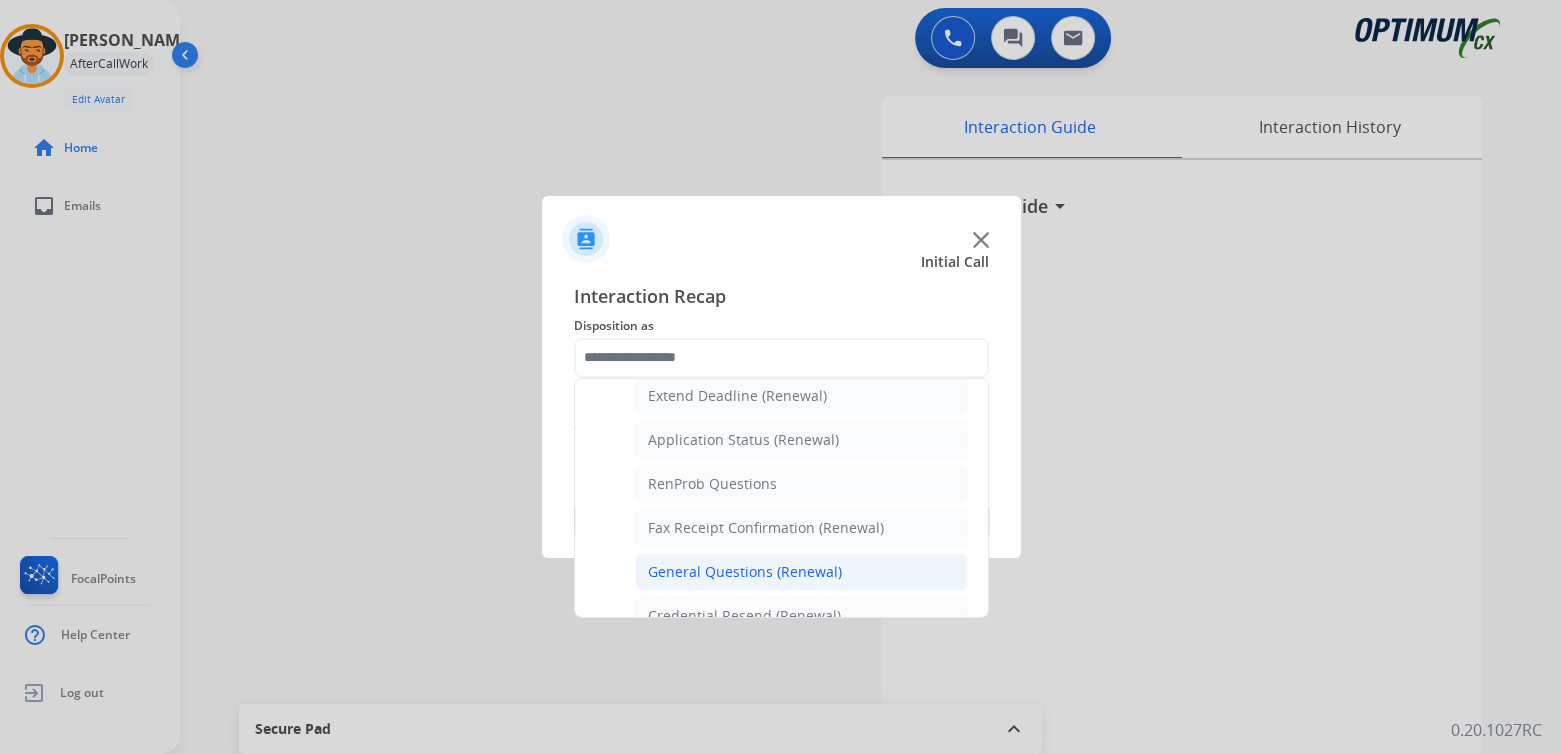 click on "General Questions (Renewal)" 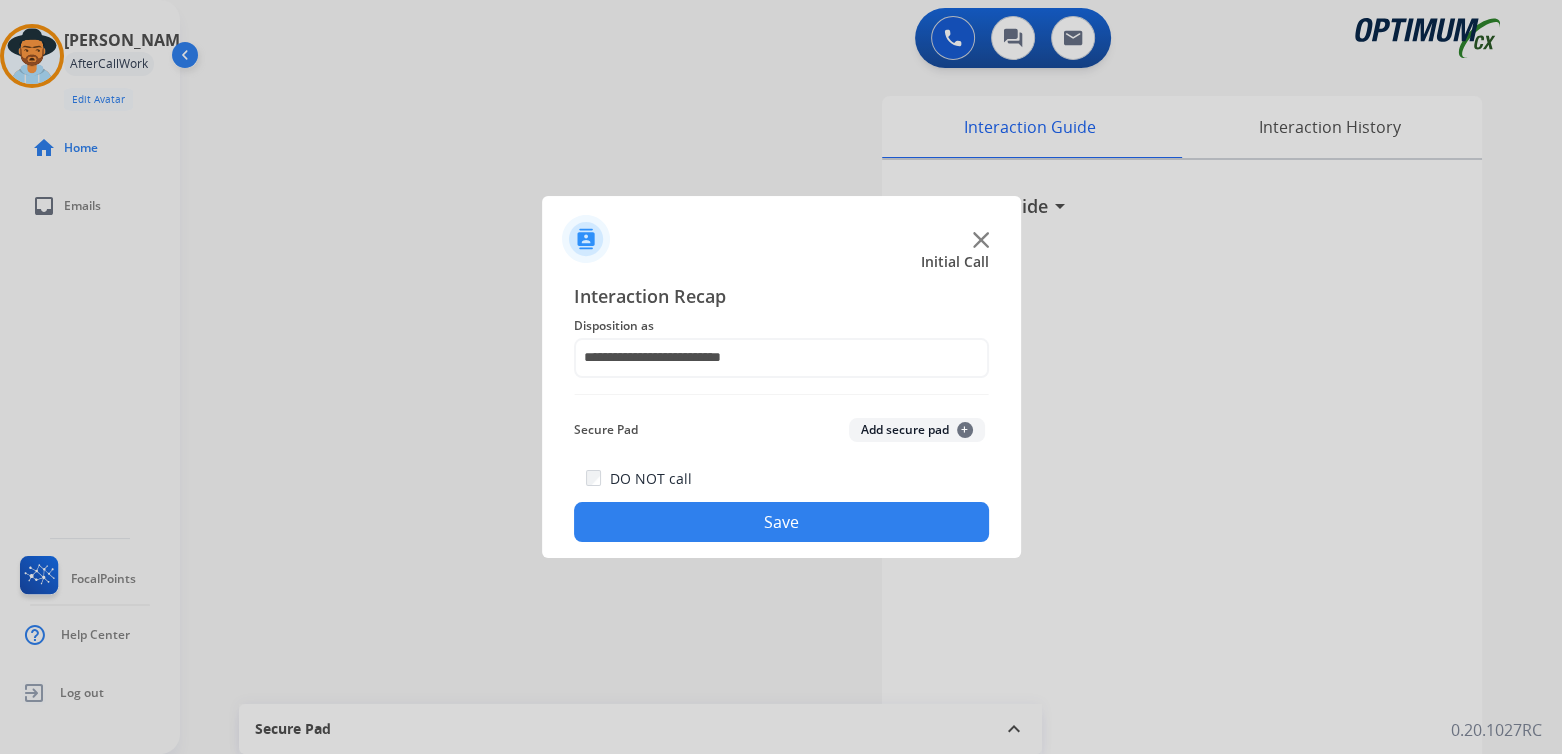 click on "Save" 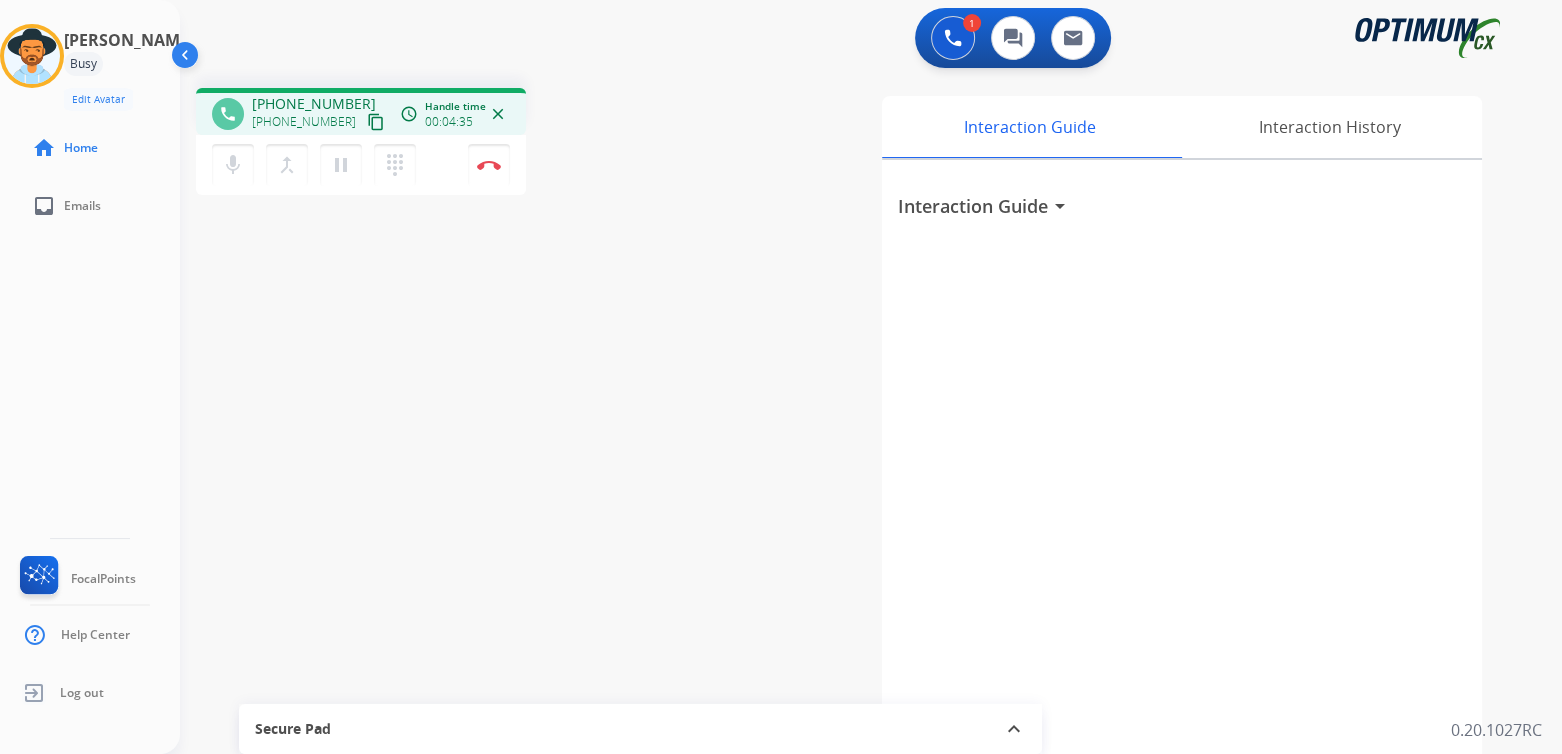drag, startPoint x: 497, startPoint y: 177, endPoint x: 659, endPoint y: 179, distance: 162.01234 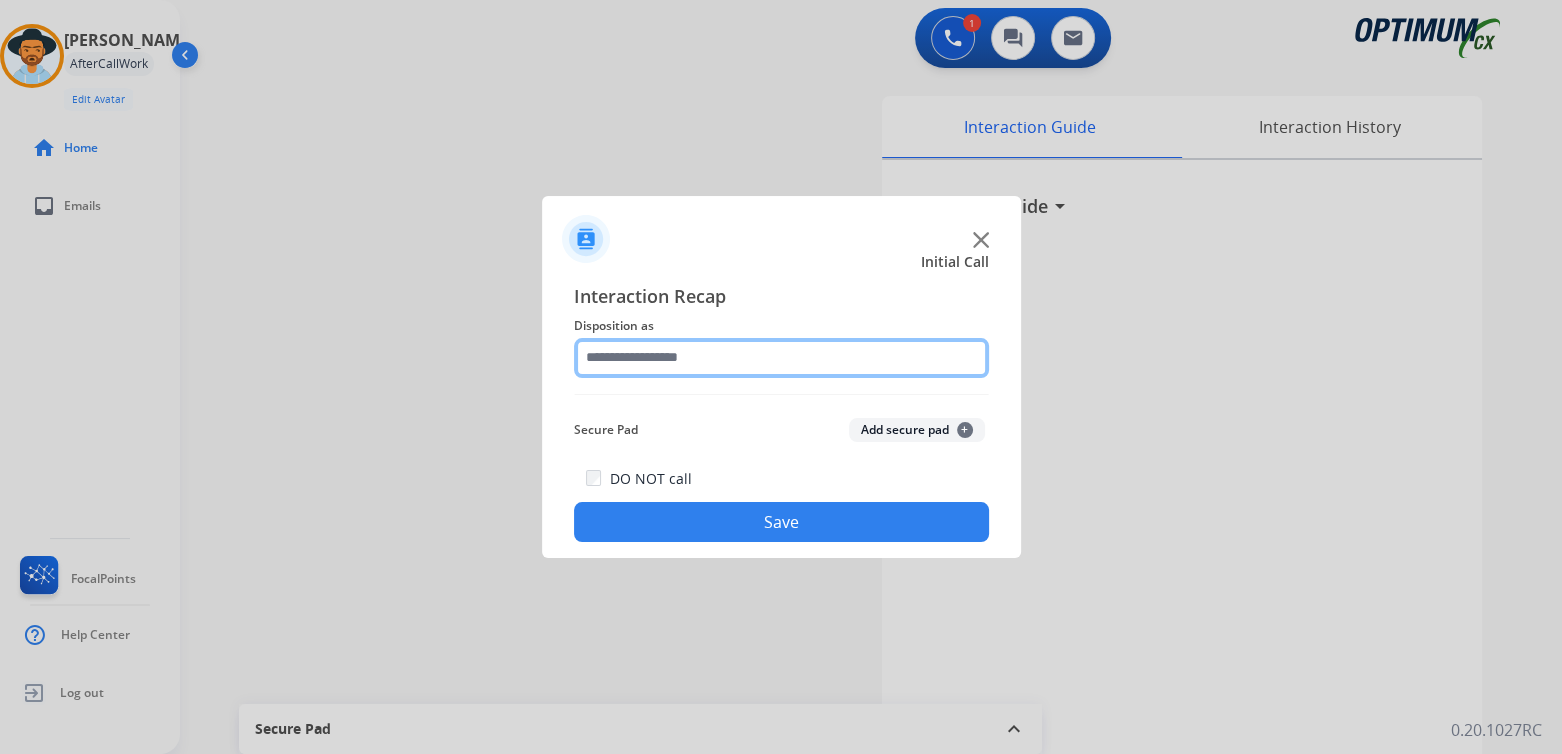 click 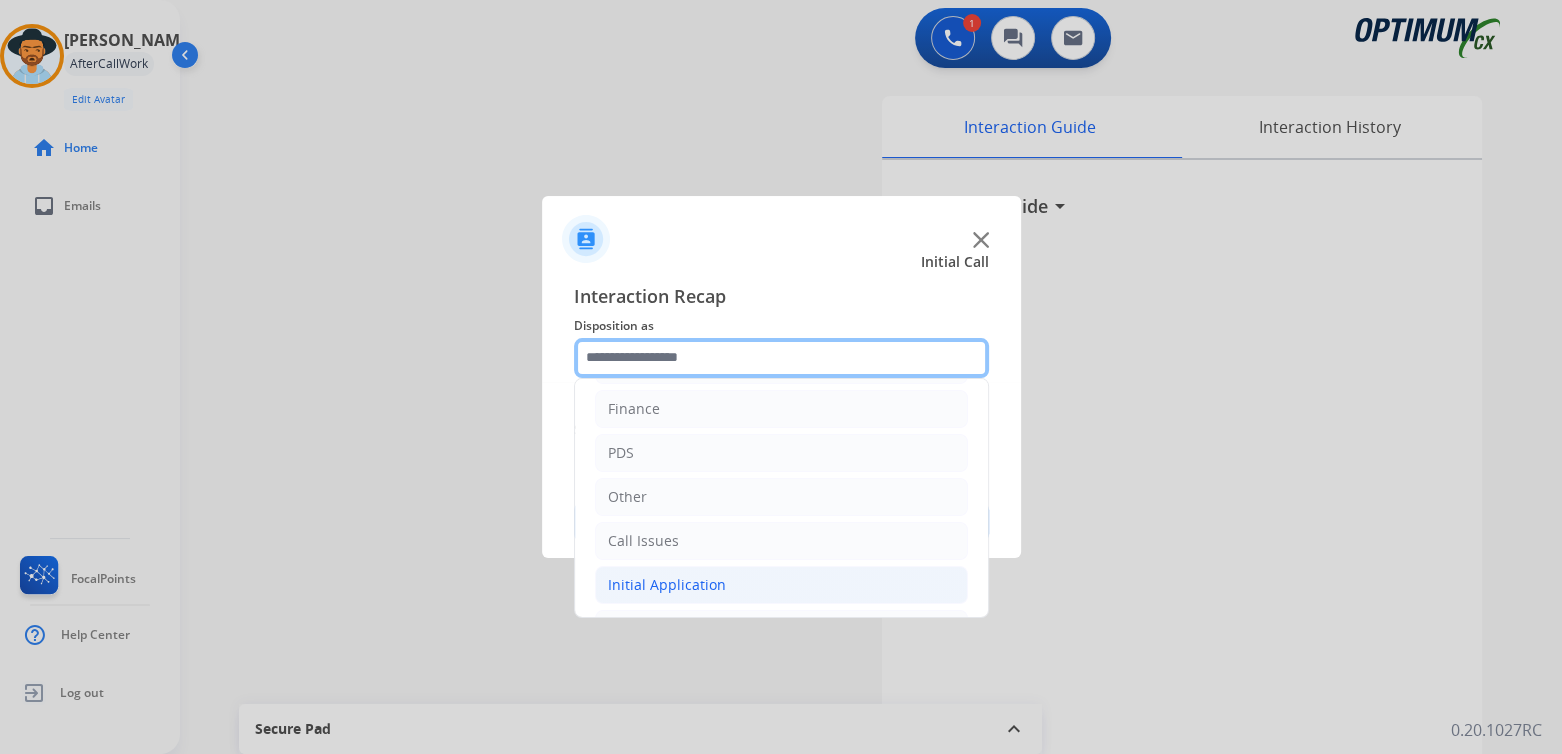 scroll, scrollTop: 132, scrollLeft: 0, axis: vertical 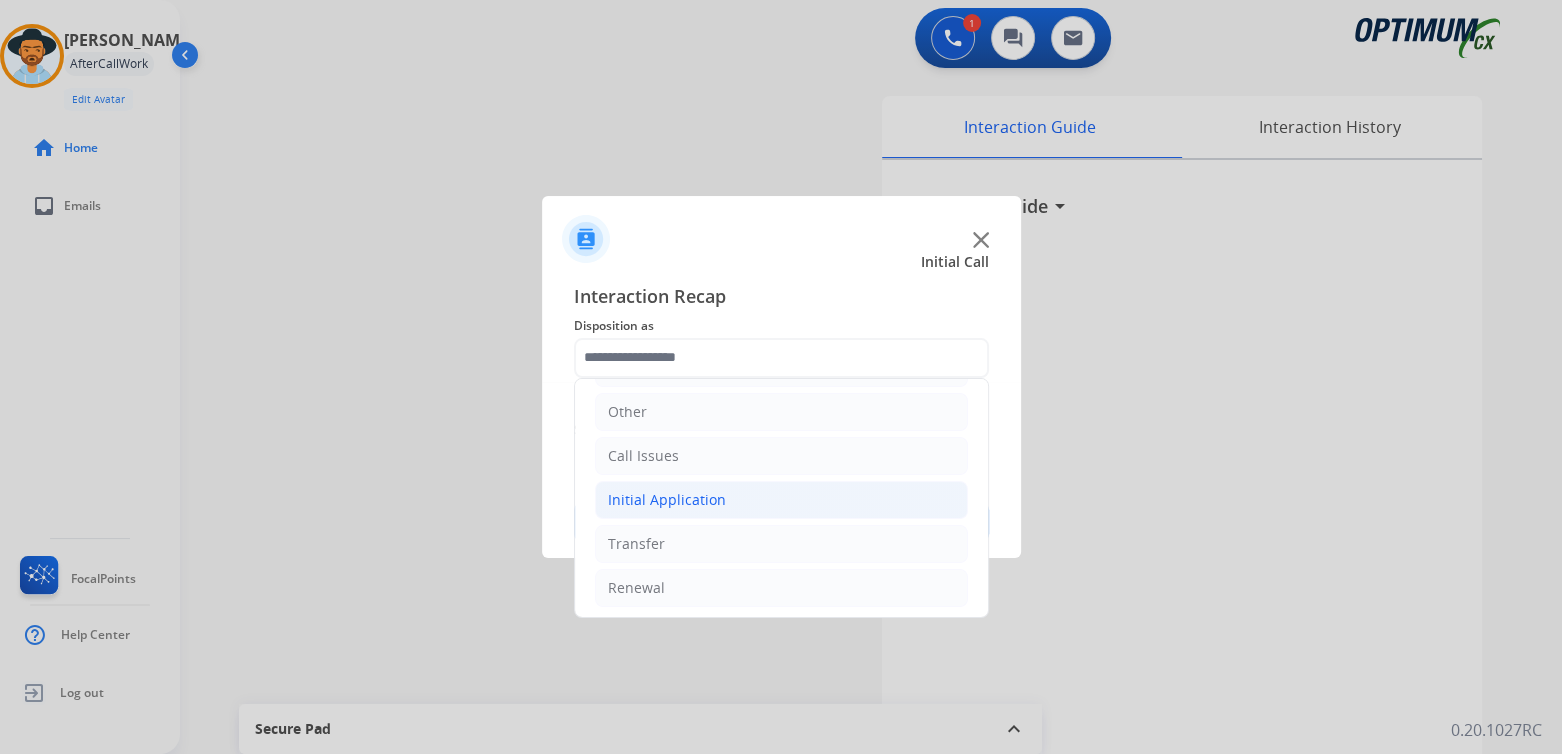click on "Initial Application" 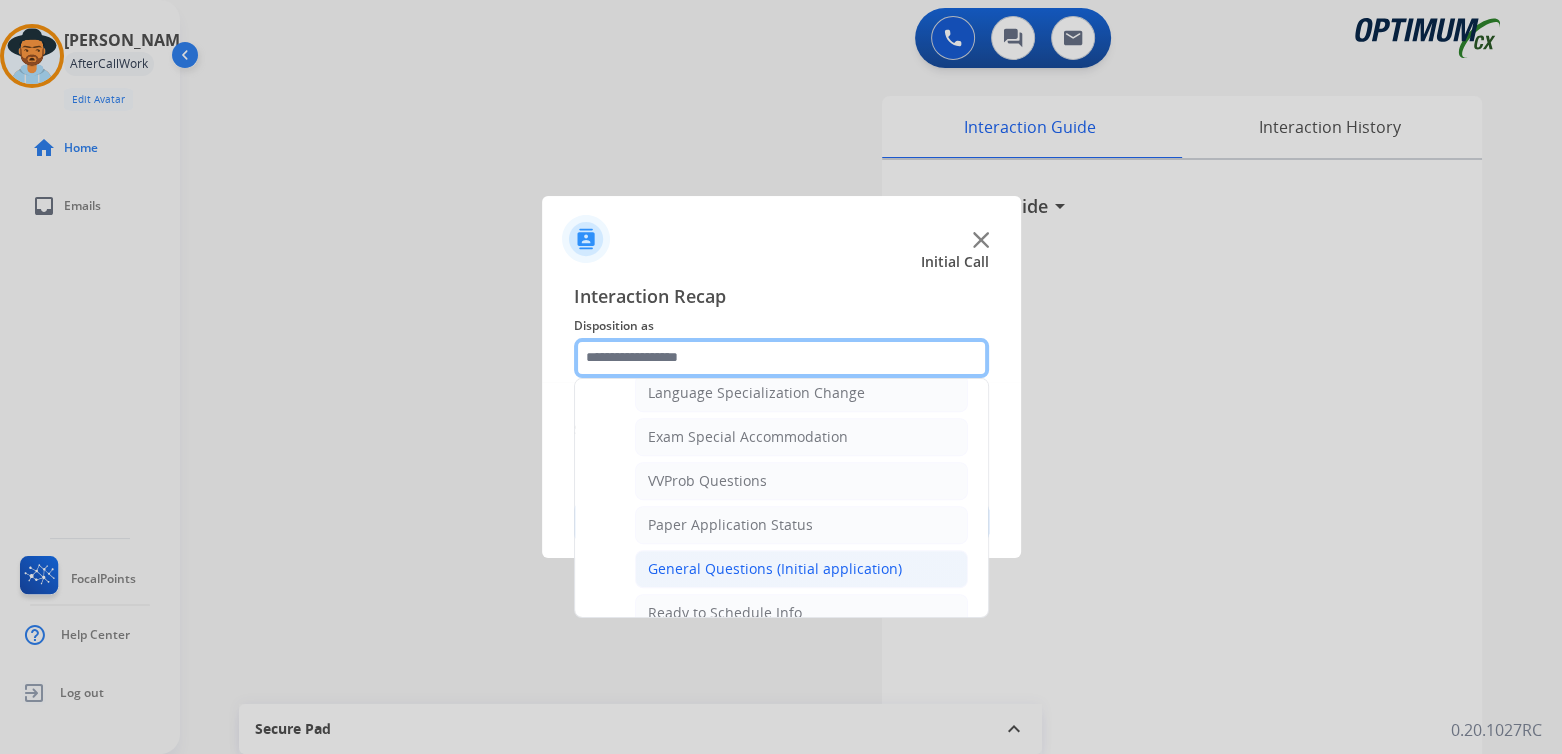 scroll, scrollTop: 1009, scrollLeft: 0, axis: vertical 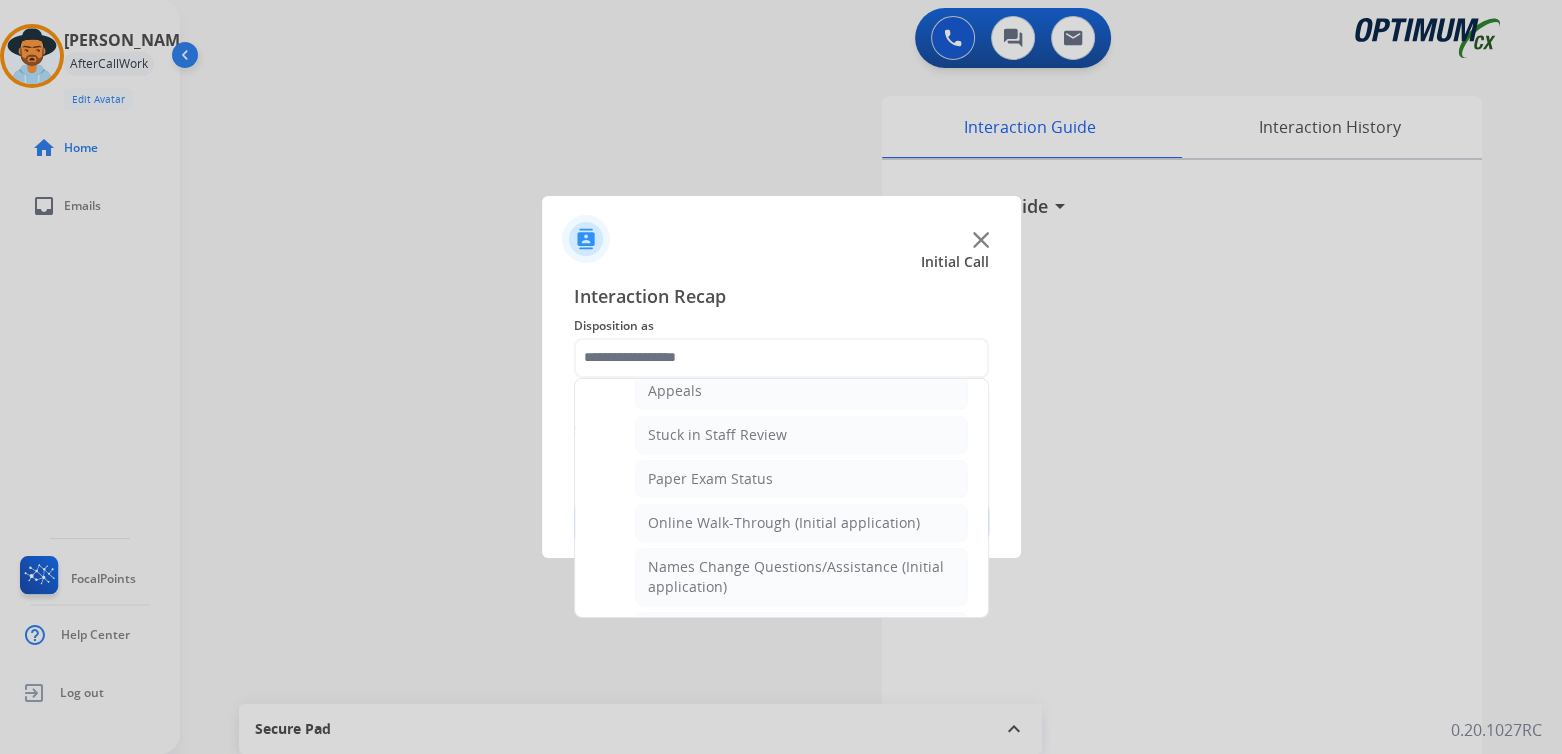 click on "General Questions (Initial application)" 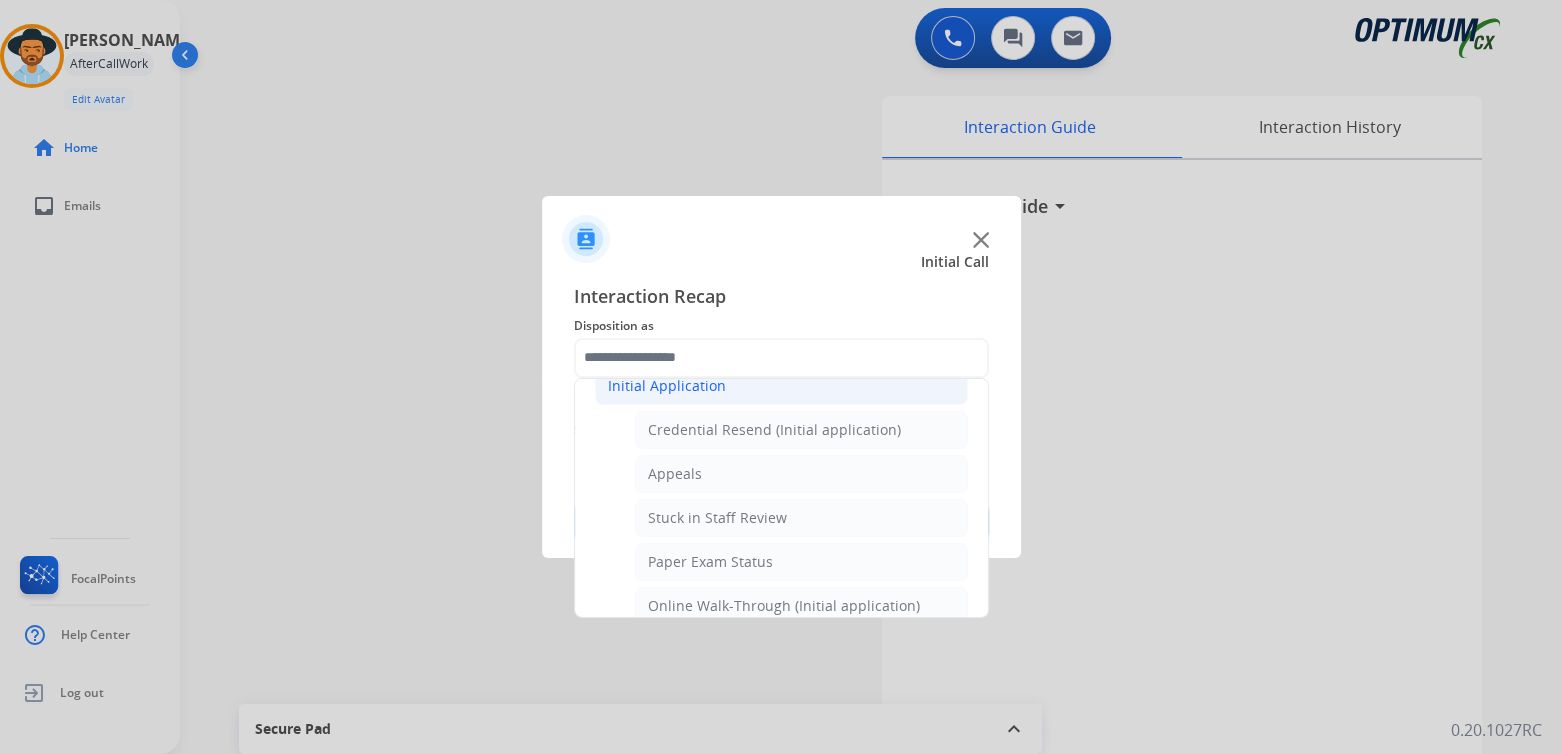 type on "**********" 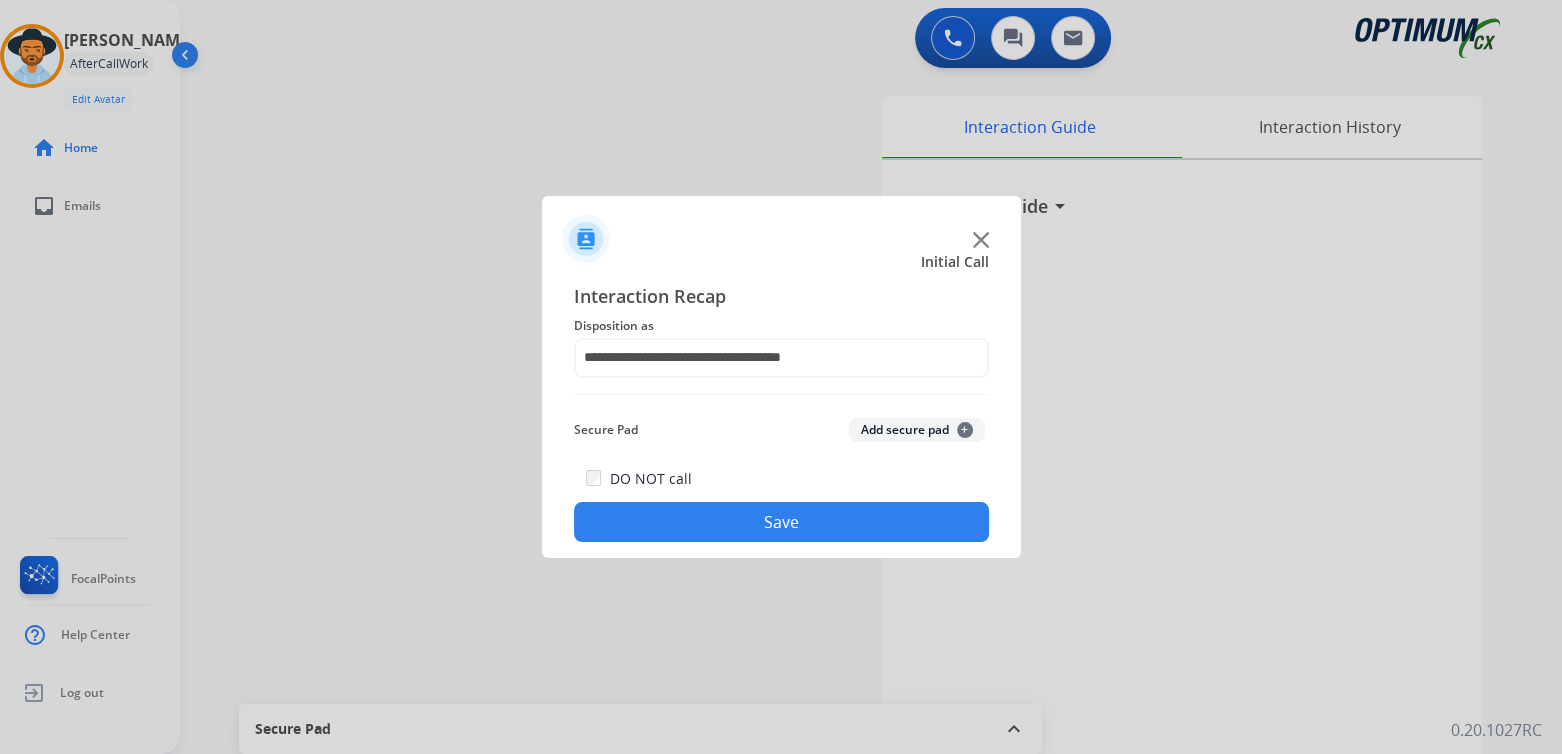 click on "Save" 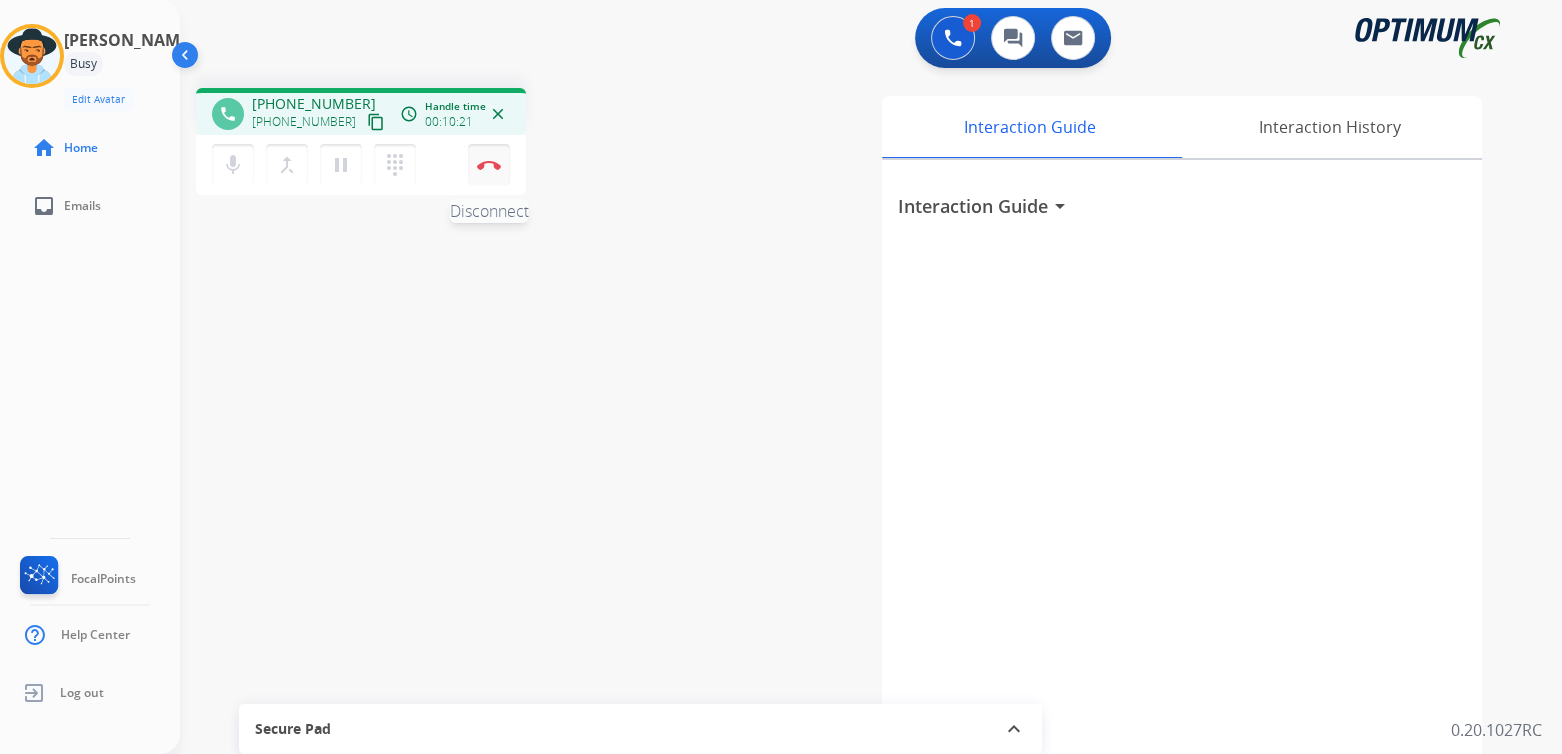drag, startPoint x: 487, startPoint y: 166, endPoint x: 506, endPoint y: 165, distance: 19.026299 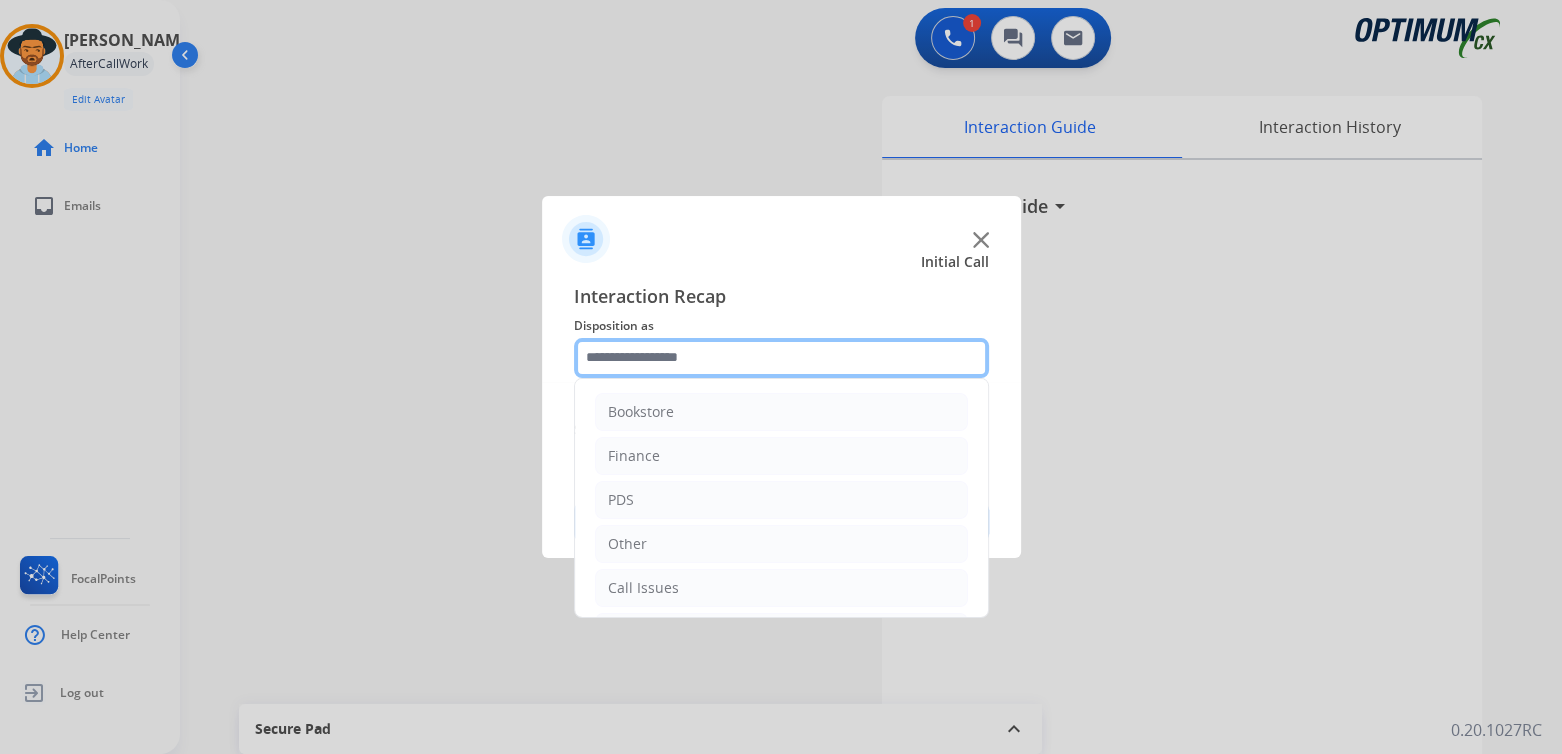 click 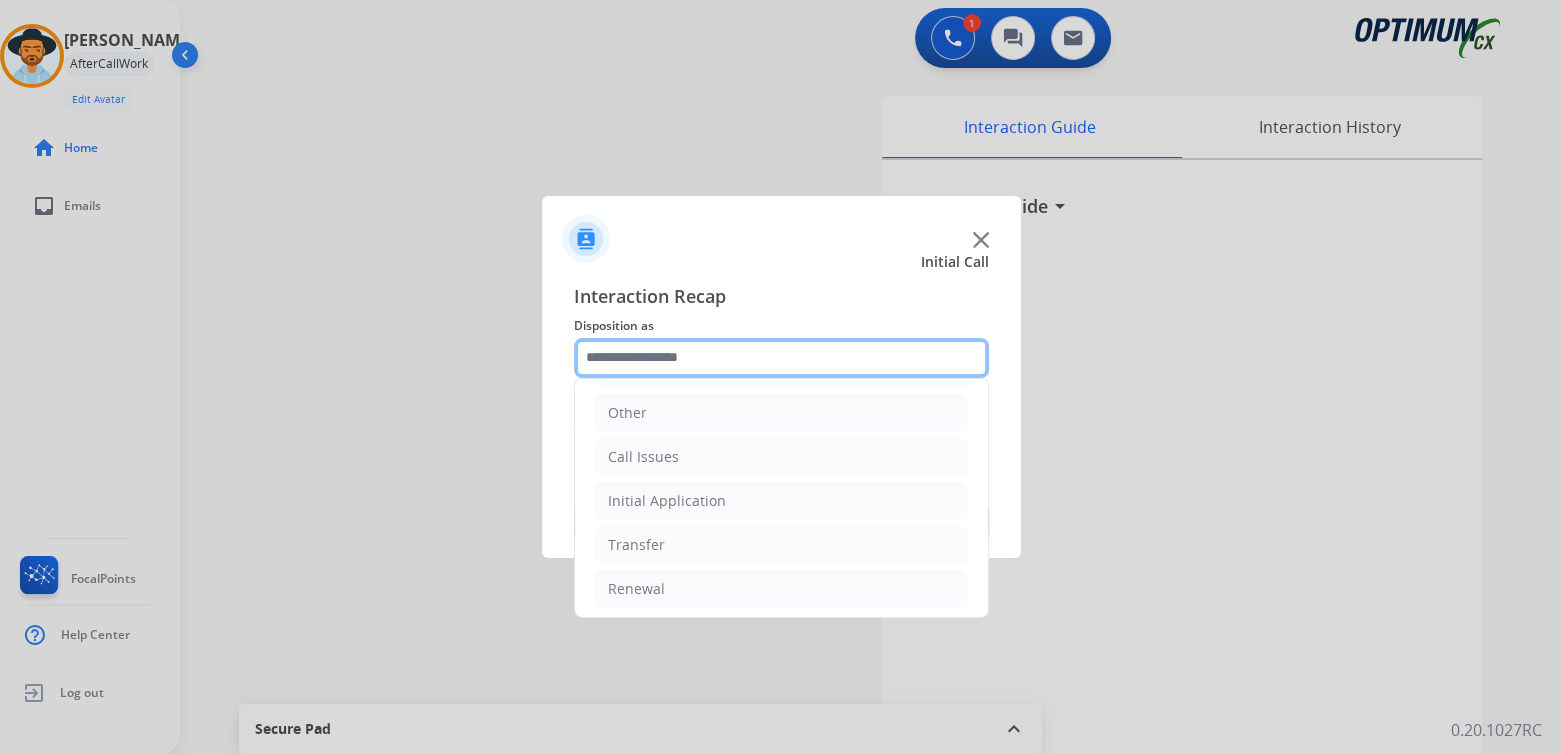 scroll, scrollTop: 132, scrollLeft: 0, axis: vertical 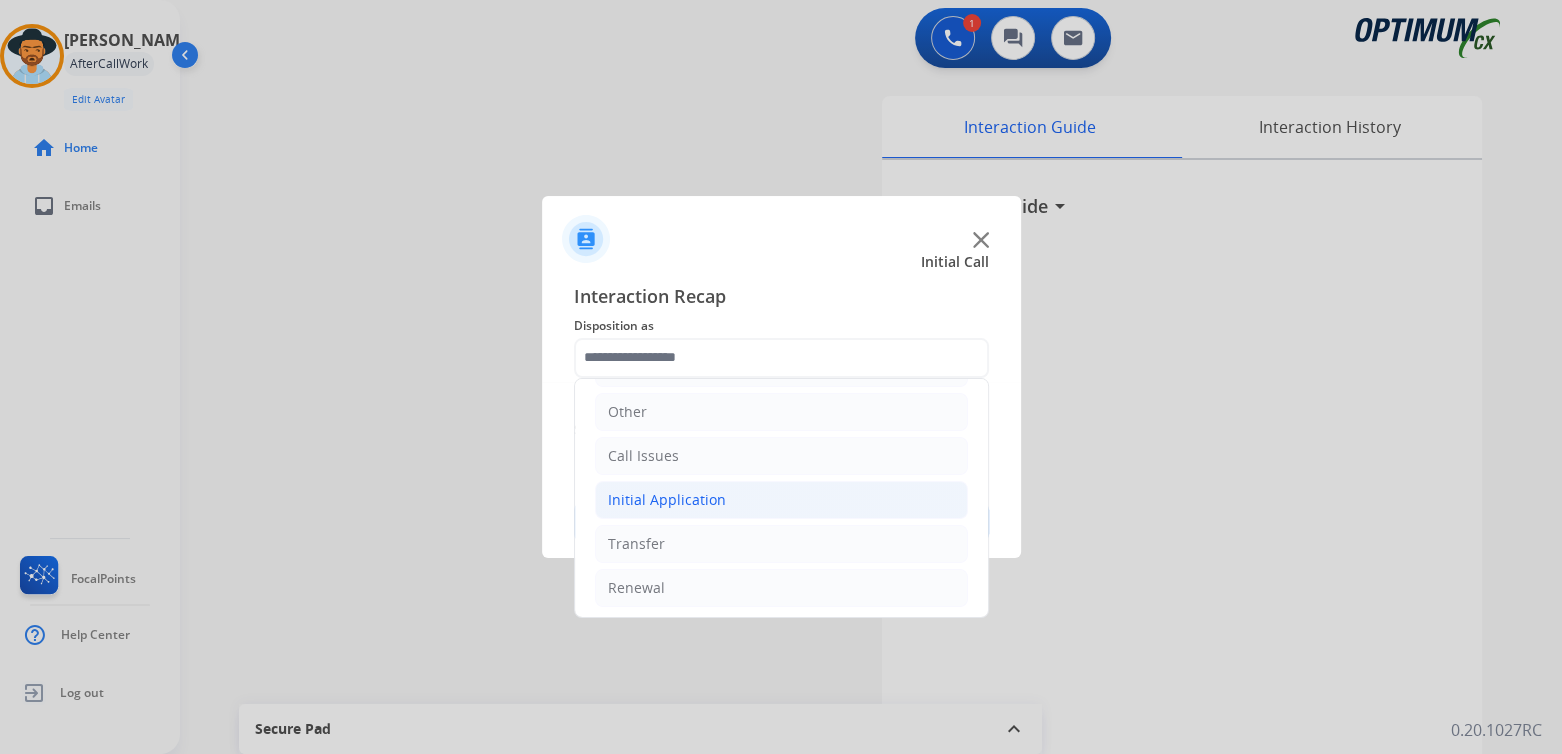 click on "Initial Application" 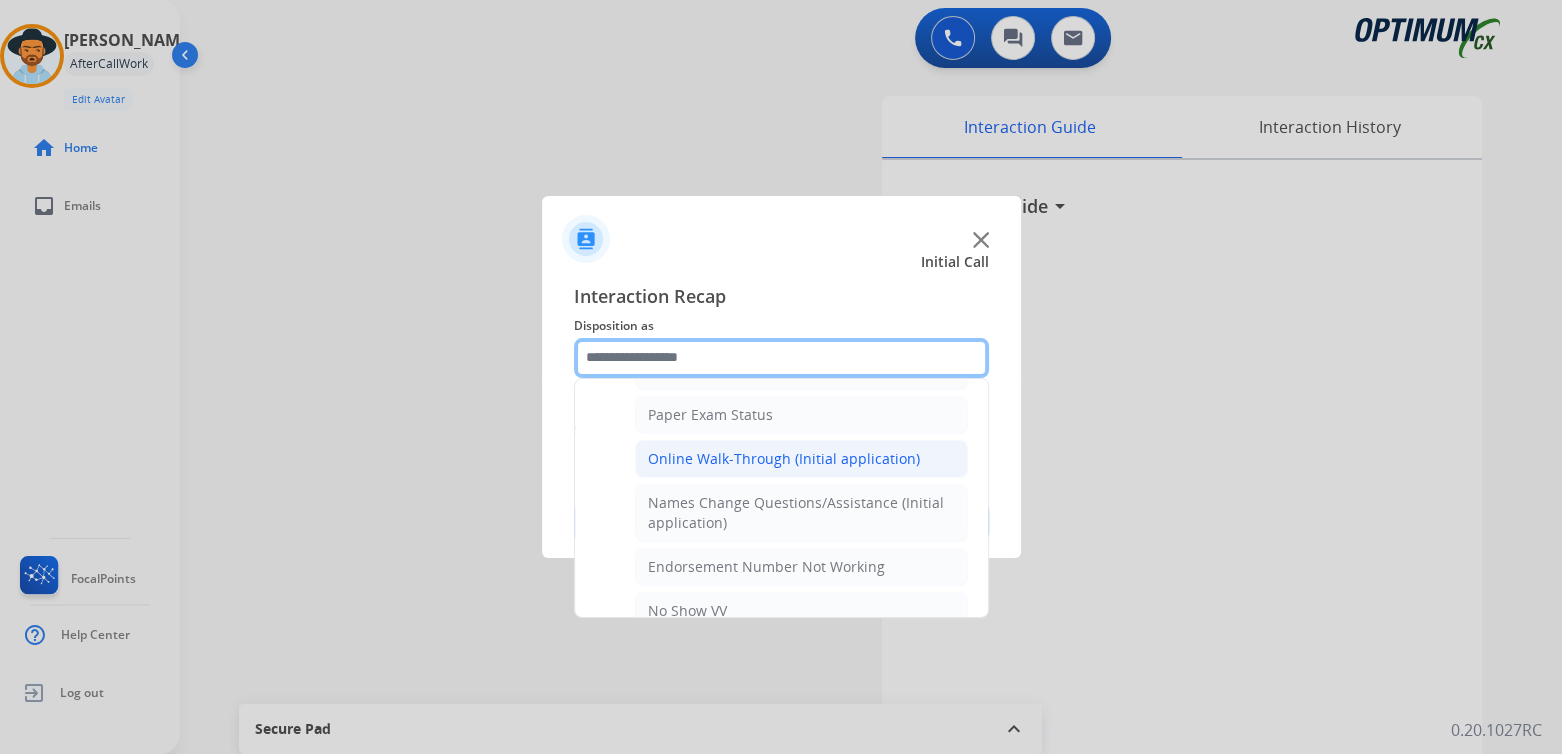 scroll, scrollTop: 396, scrollLeft: 0, axis: vertical 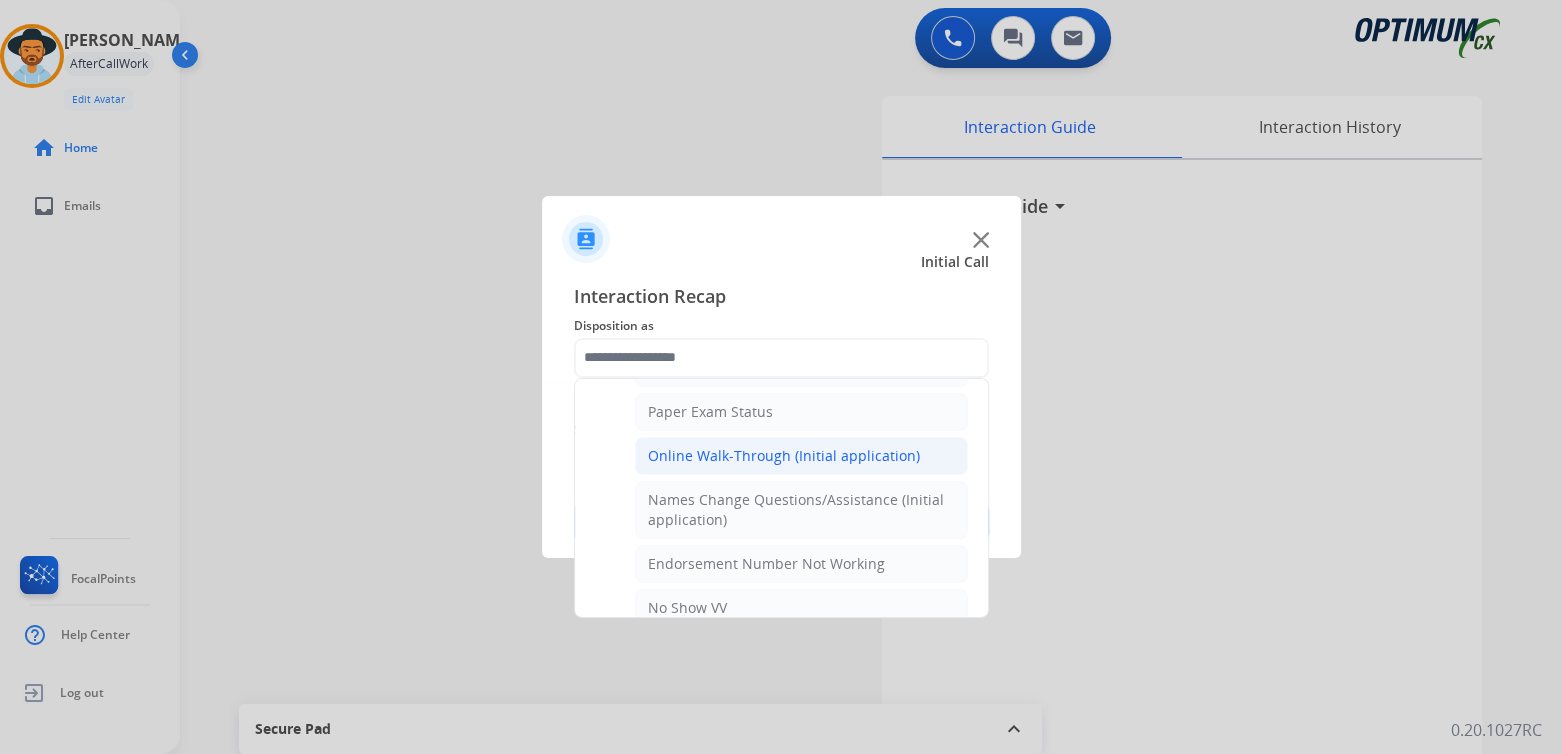 click on "Online Walk-Through (Initial application)" 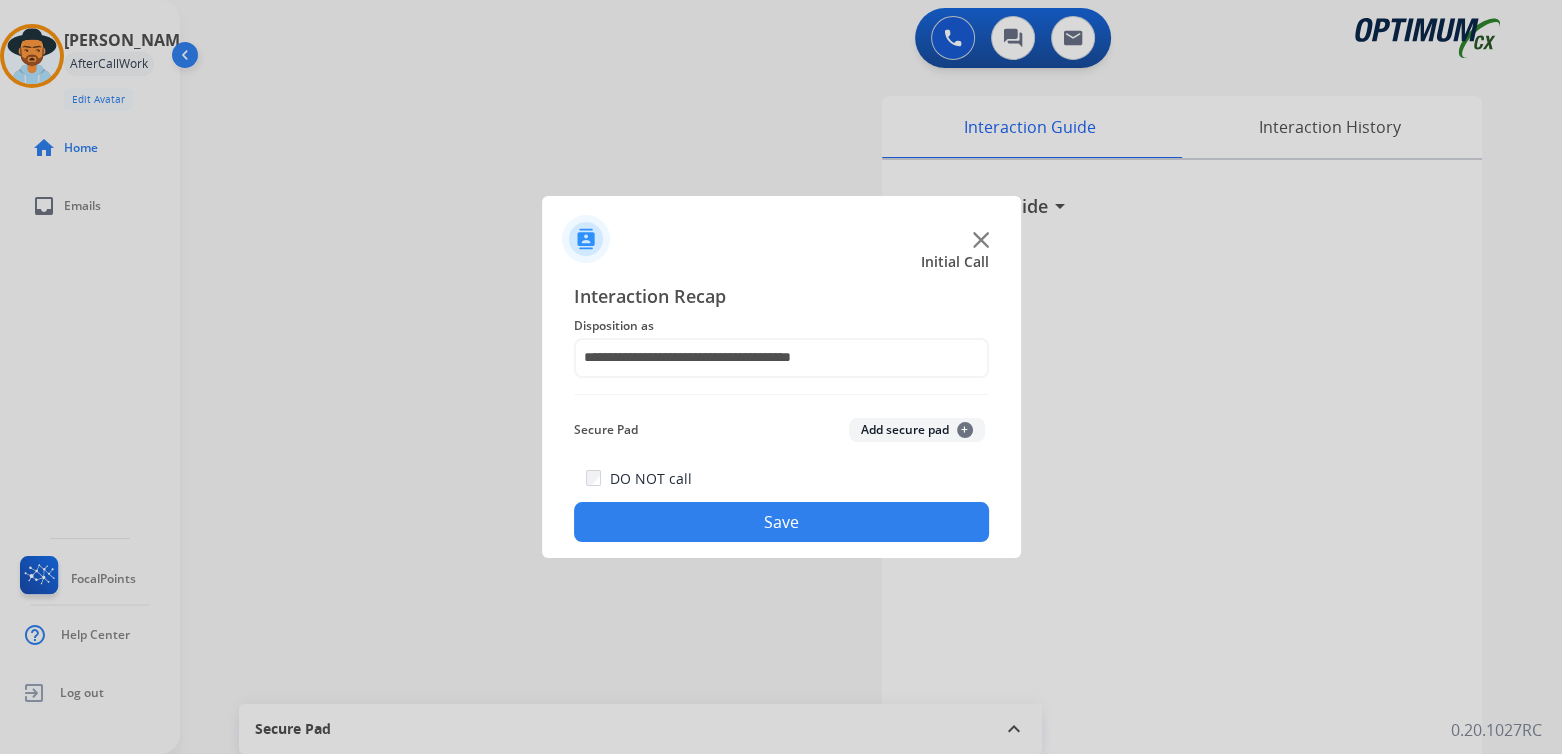 drag, startPoint x: 813, startPoint y: 521, endPoint x: 830, endPoint y: 526, distance: 17.720045 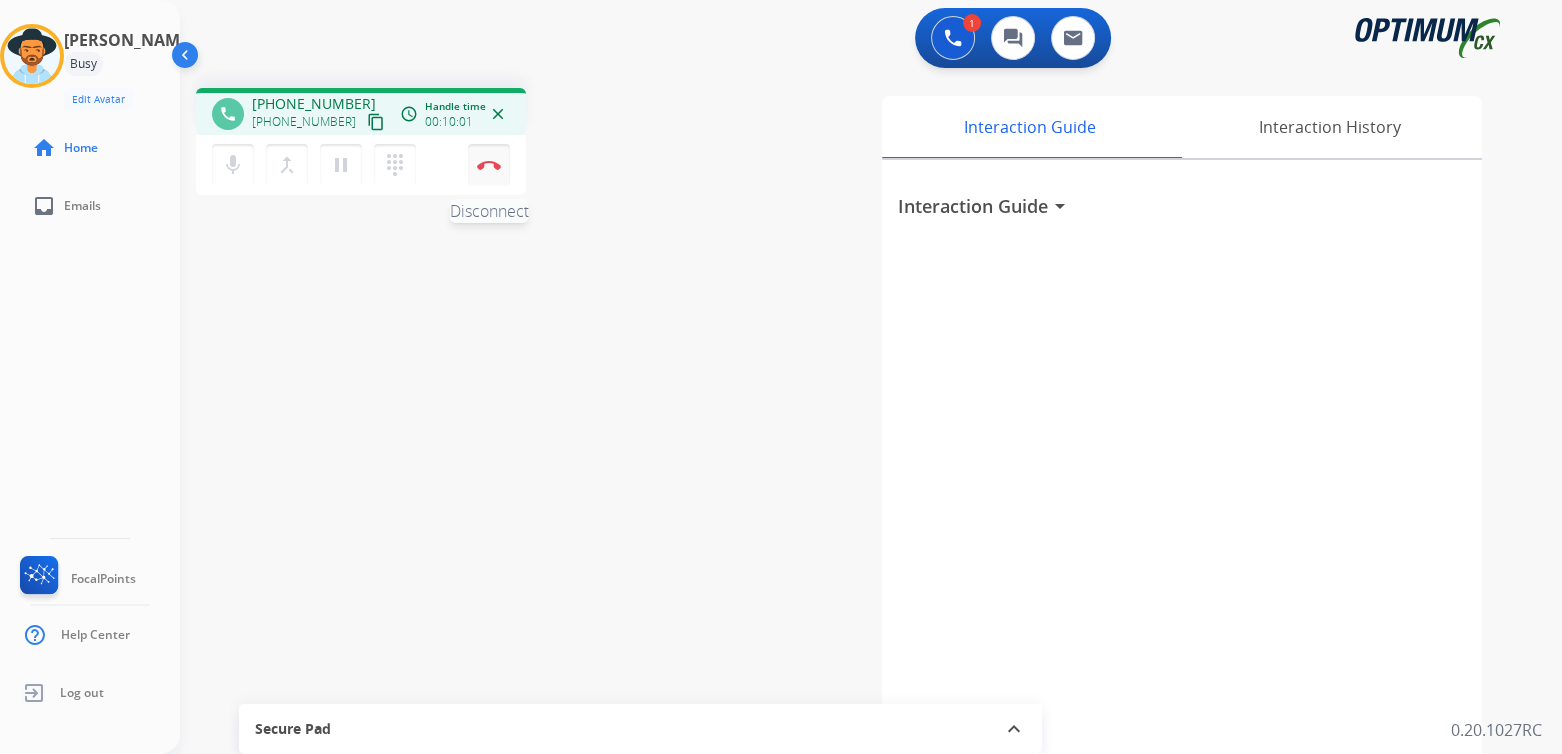 click at bounding box center [489, 165] 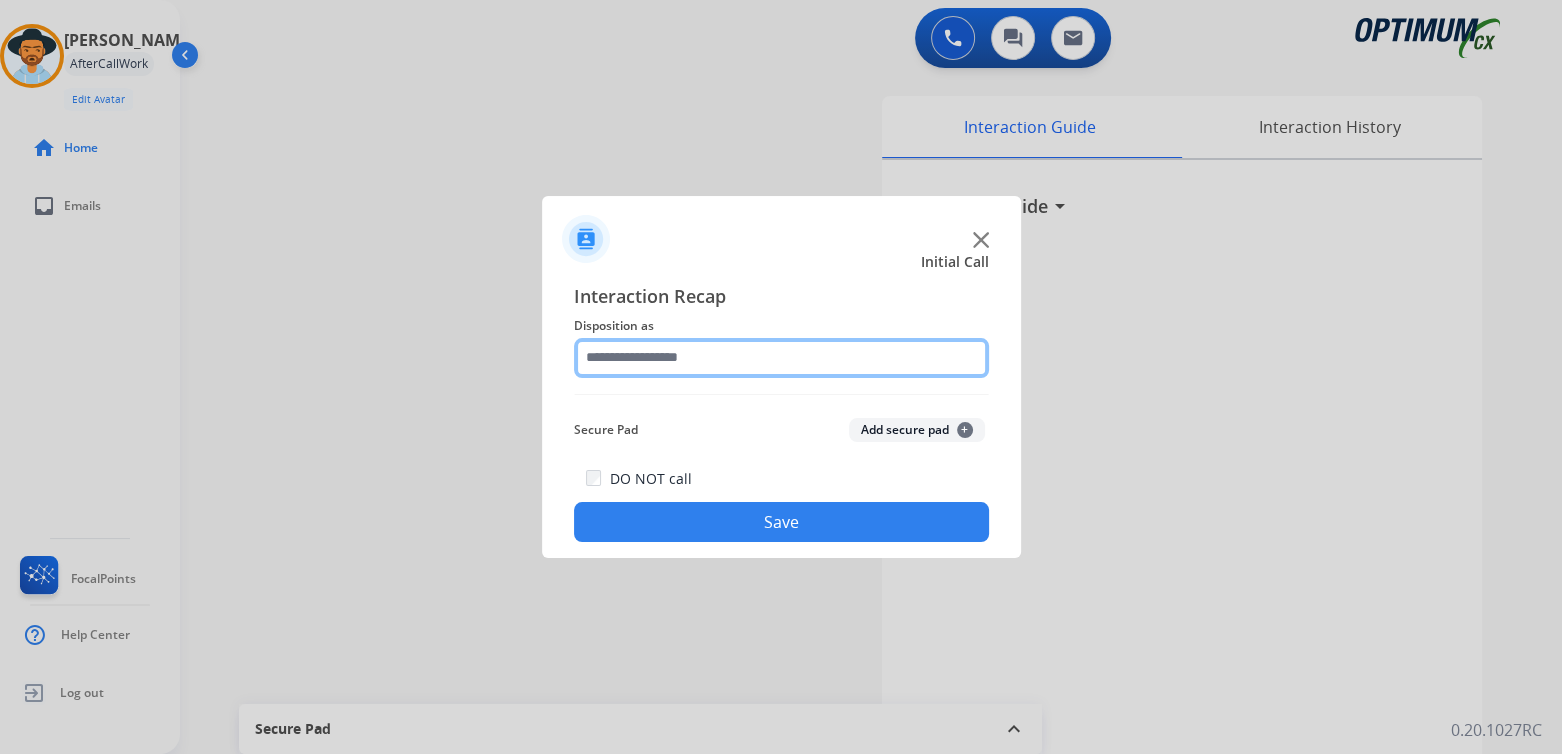 click 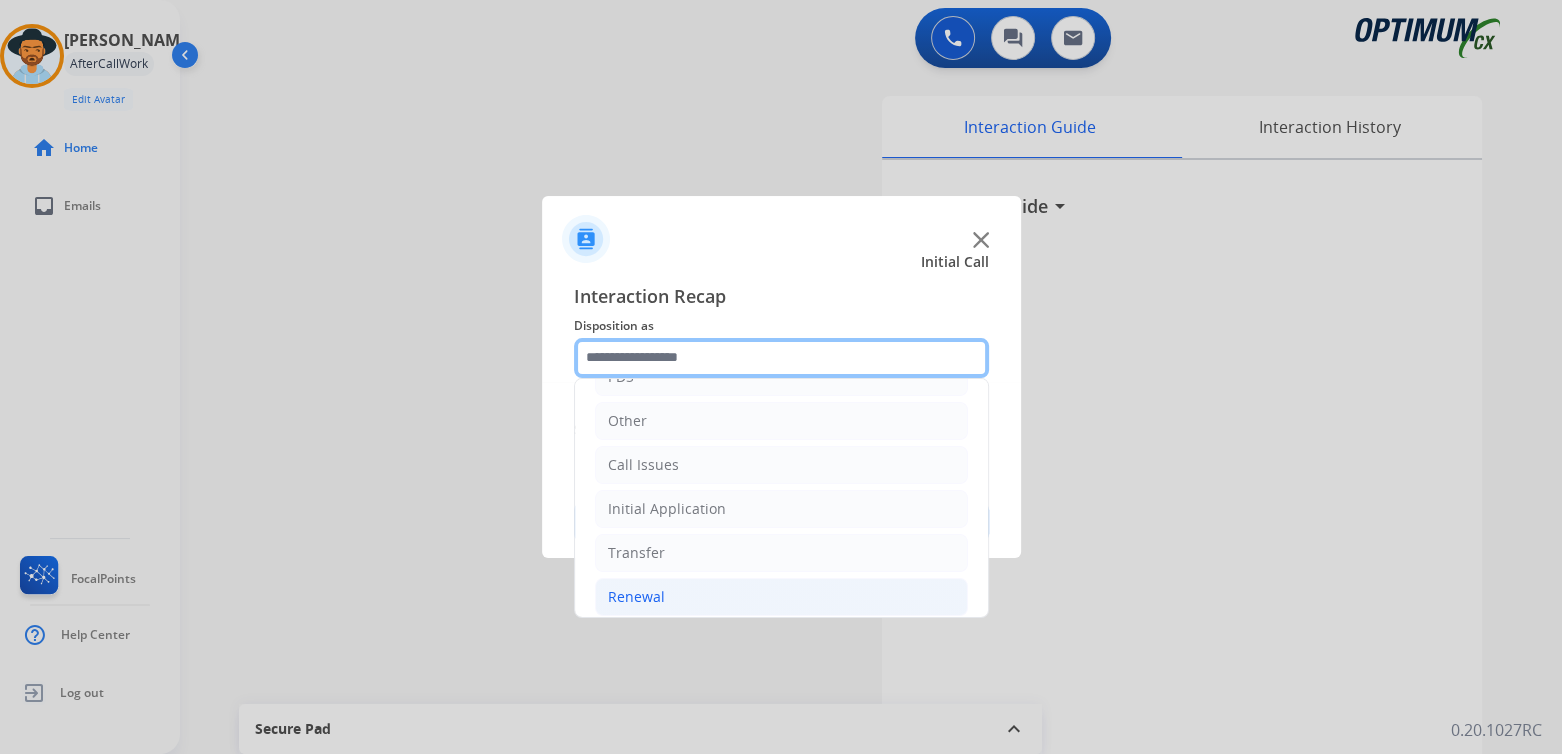 scroll, scrollTop: 132, scrollLeft: 0, axis: vertical 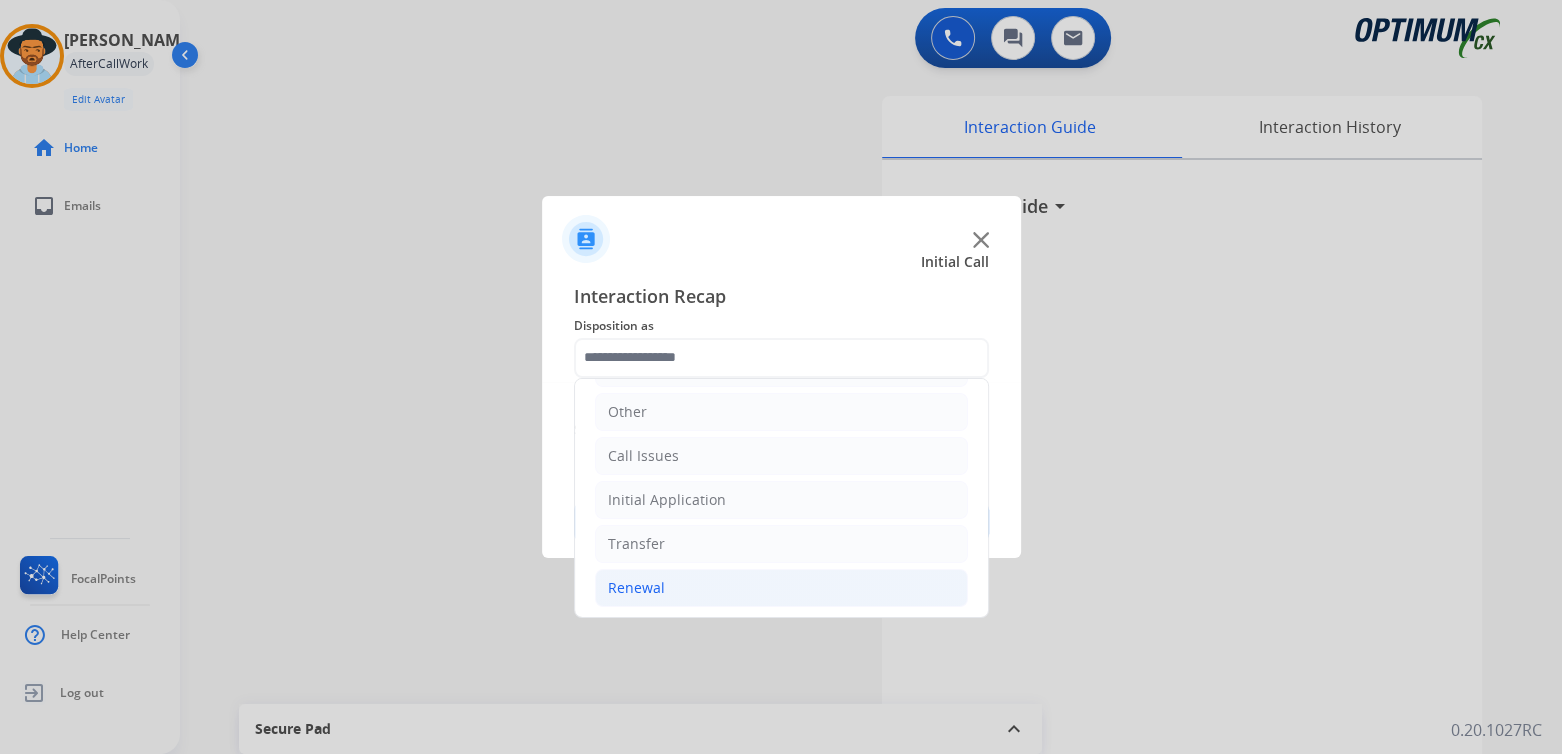 click on "Renewal" 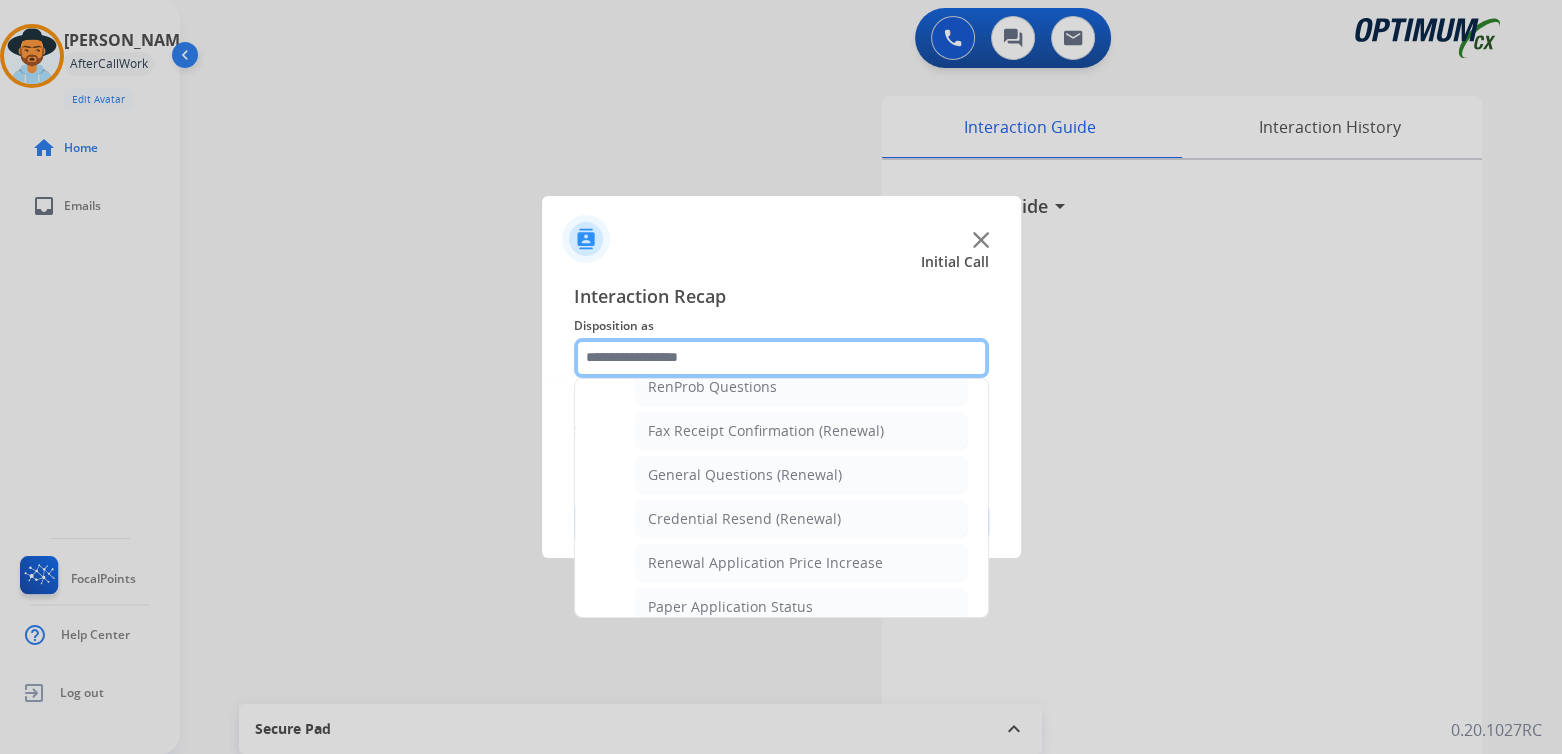 scroll, scrollTop: 530, scrollLeft: 0, axis: vertical 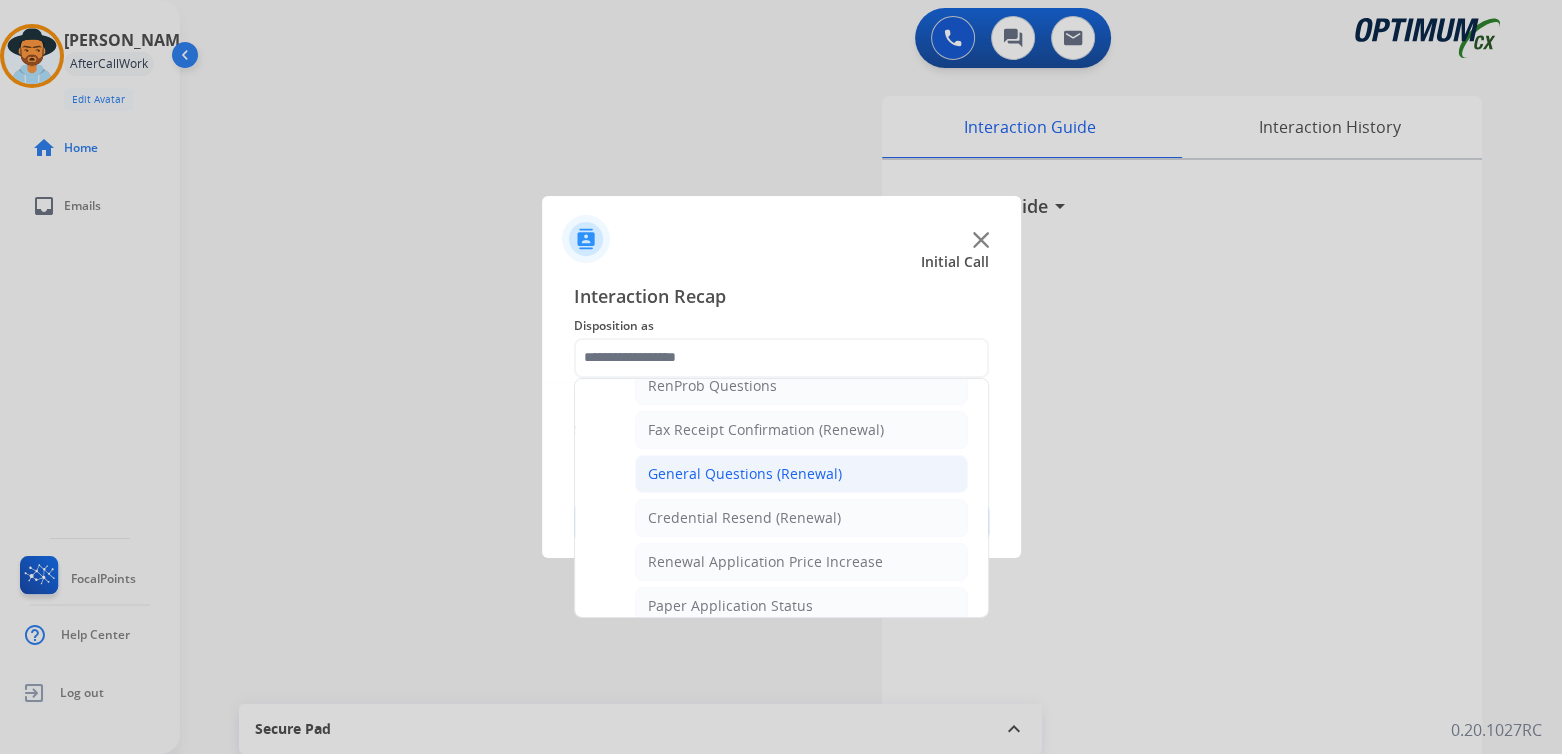 click on "General Questions (Renewal)" 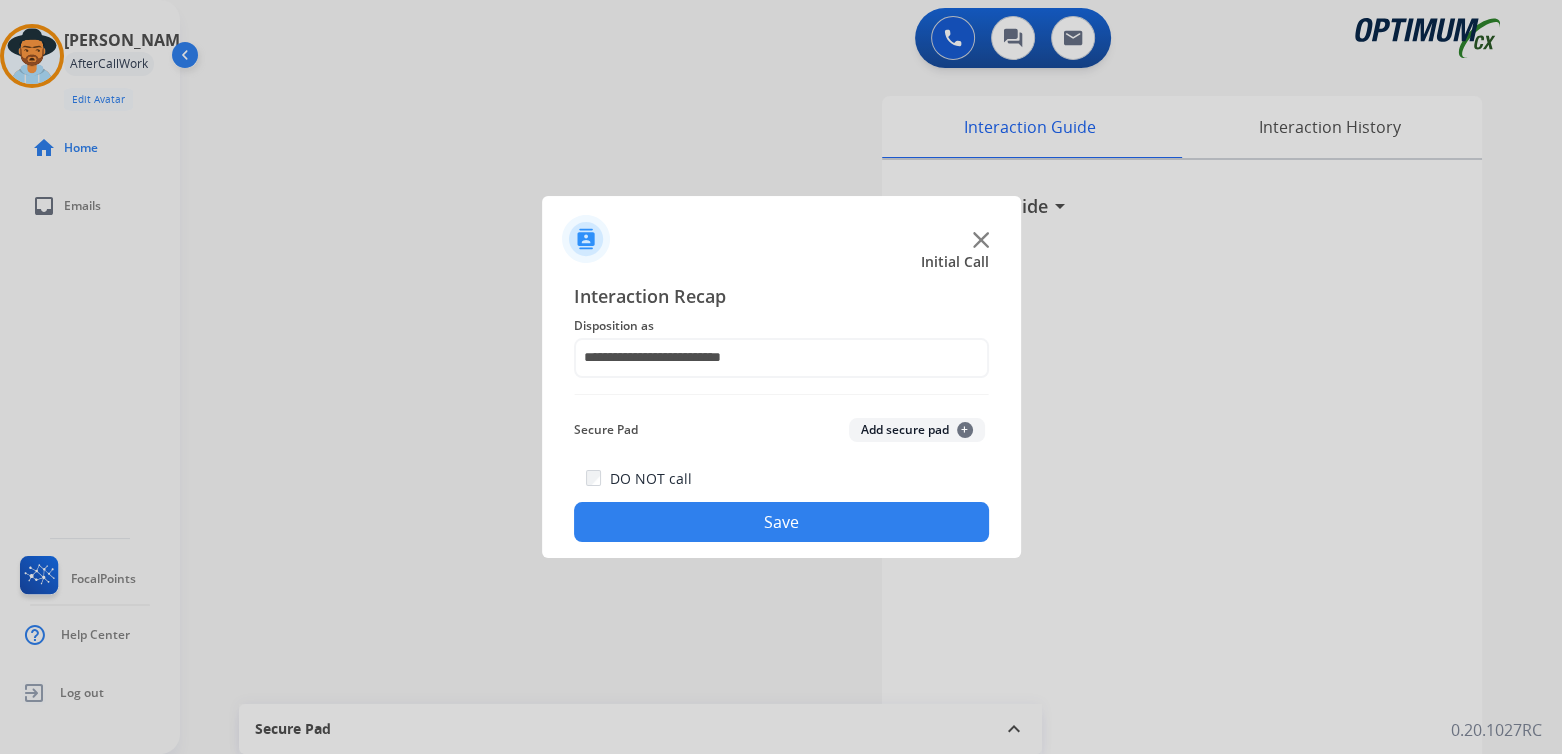 click on "Save" 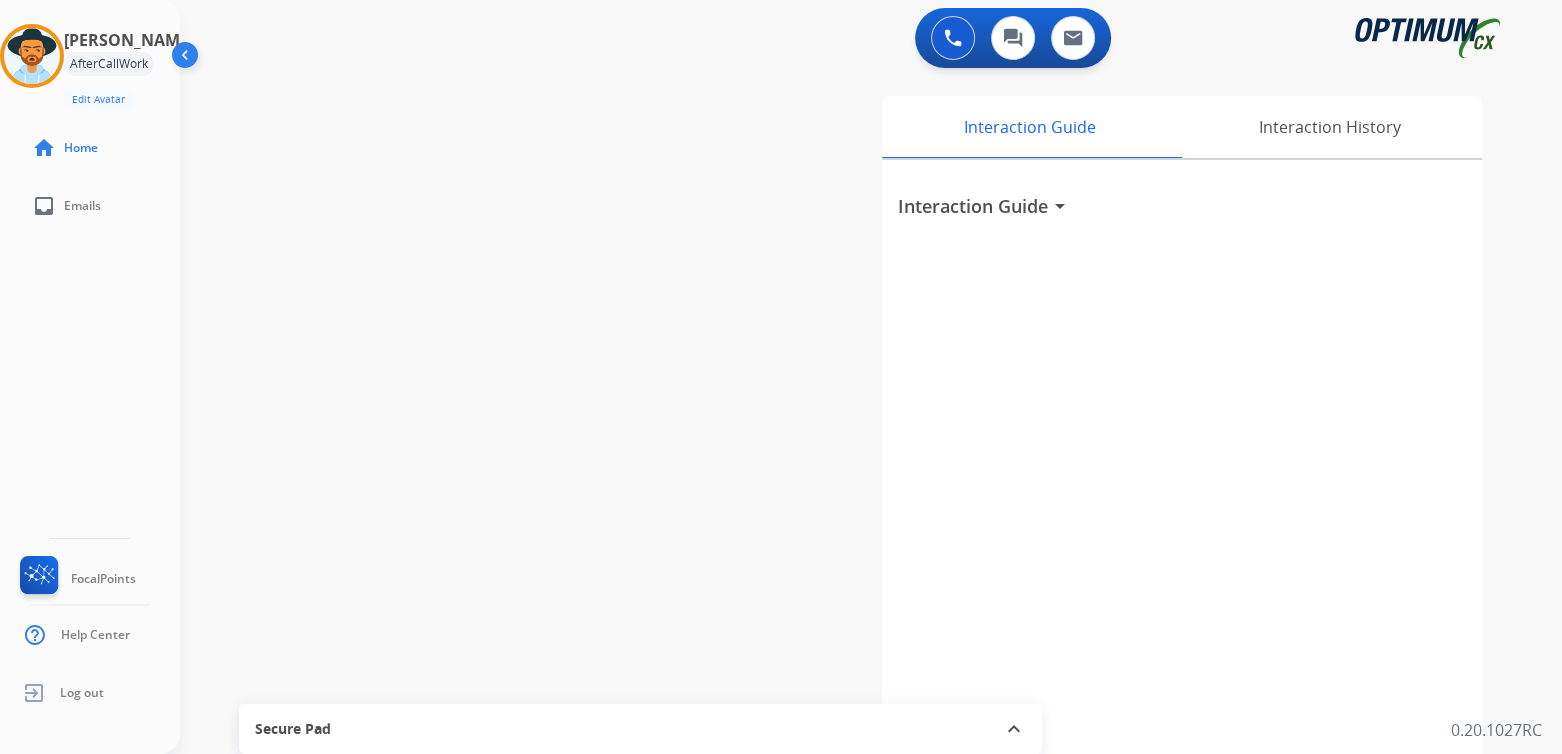 drag, startPoint x: 1233, startPoint y: 337, endPoint x: 1123, endPoint y: 182, distance: 190.06578 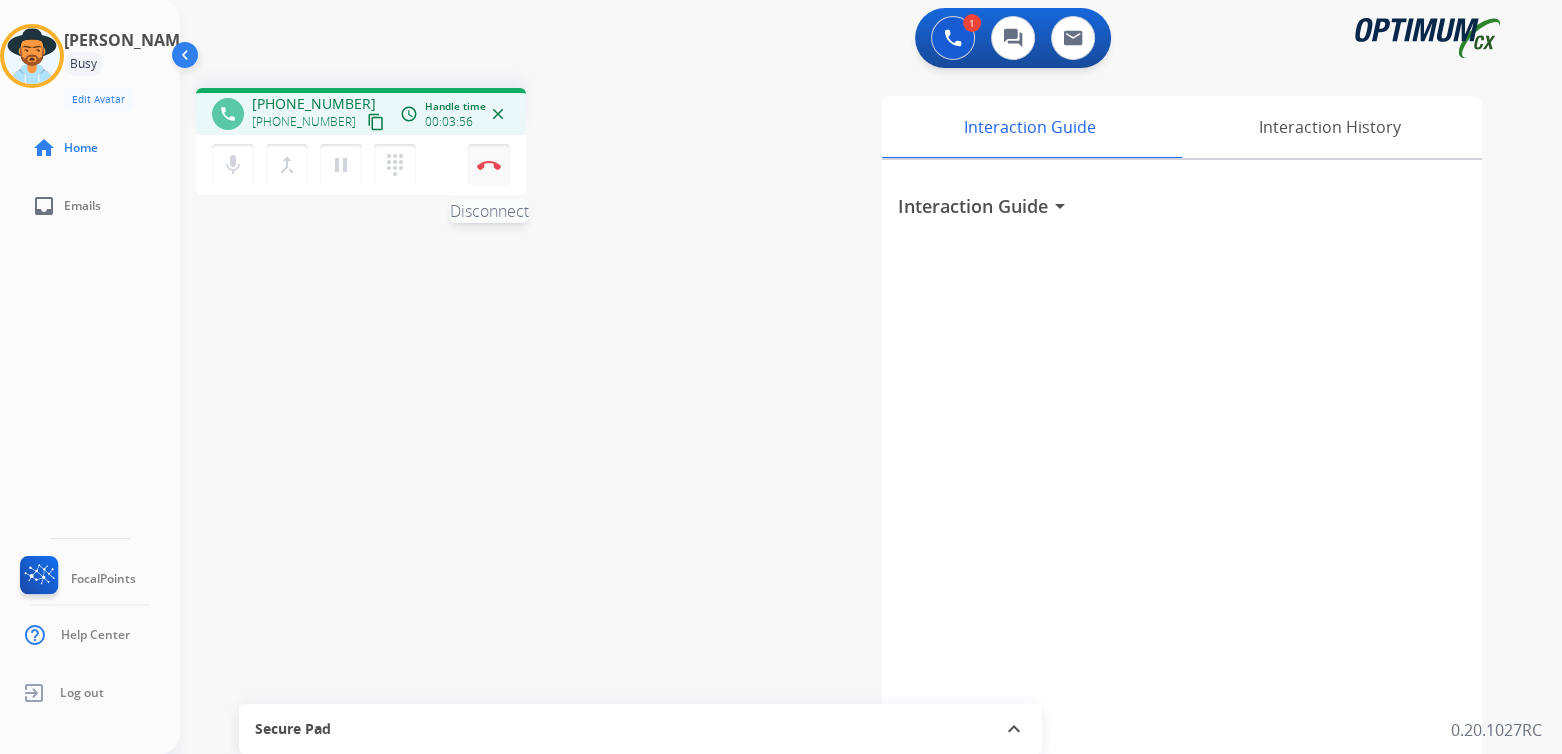 click at bounding box center (489, 165) 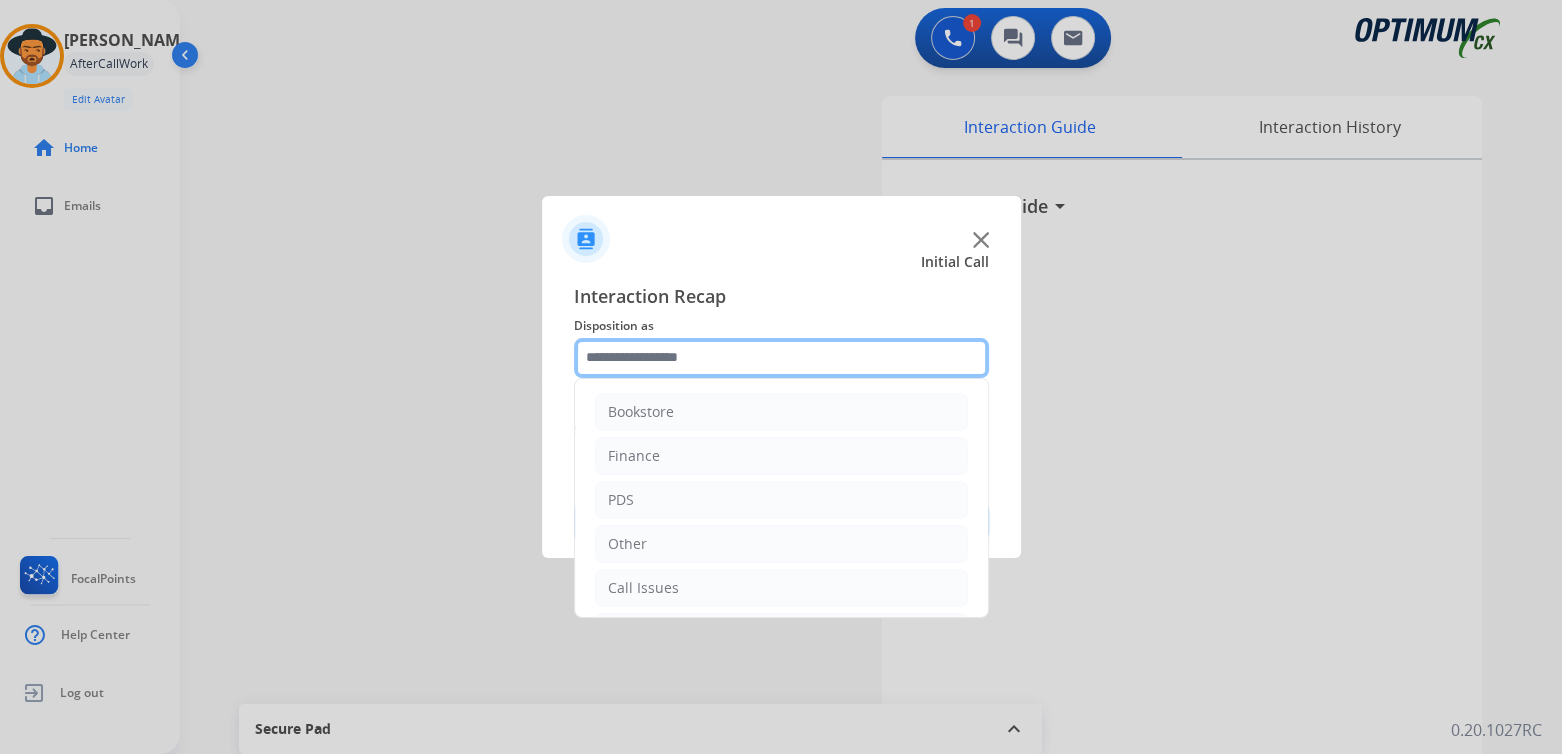click 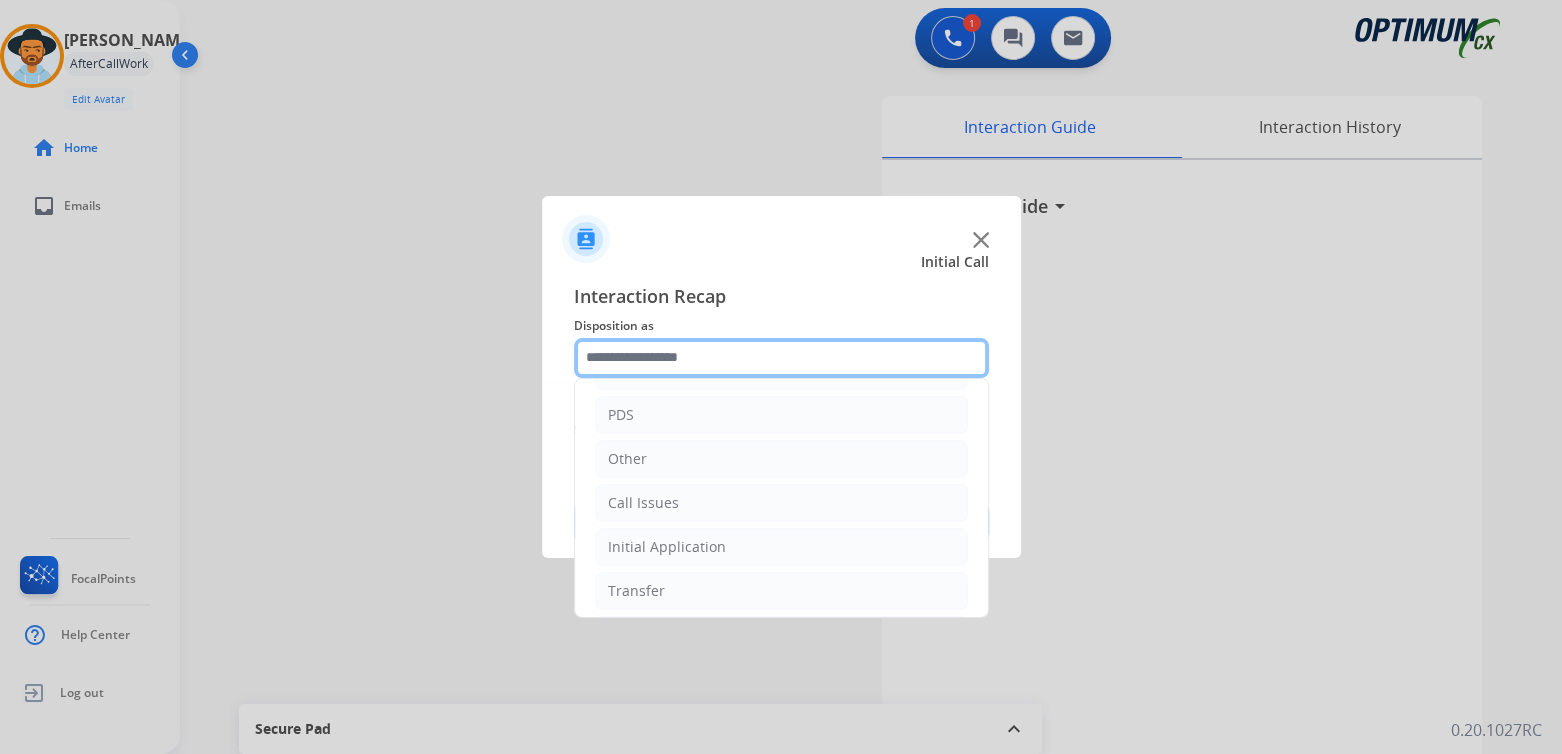 scroll, scrollTop: 132, scrollLeft: 0, axis: vertical 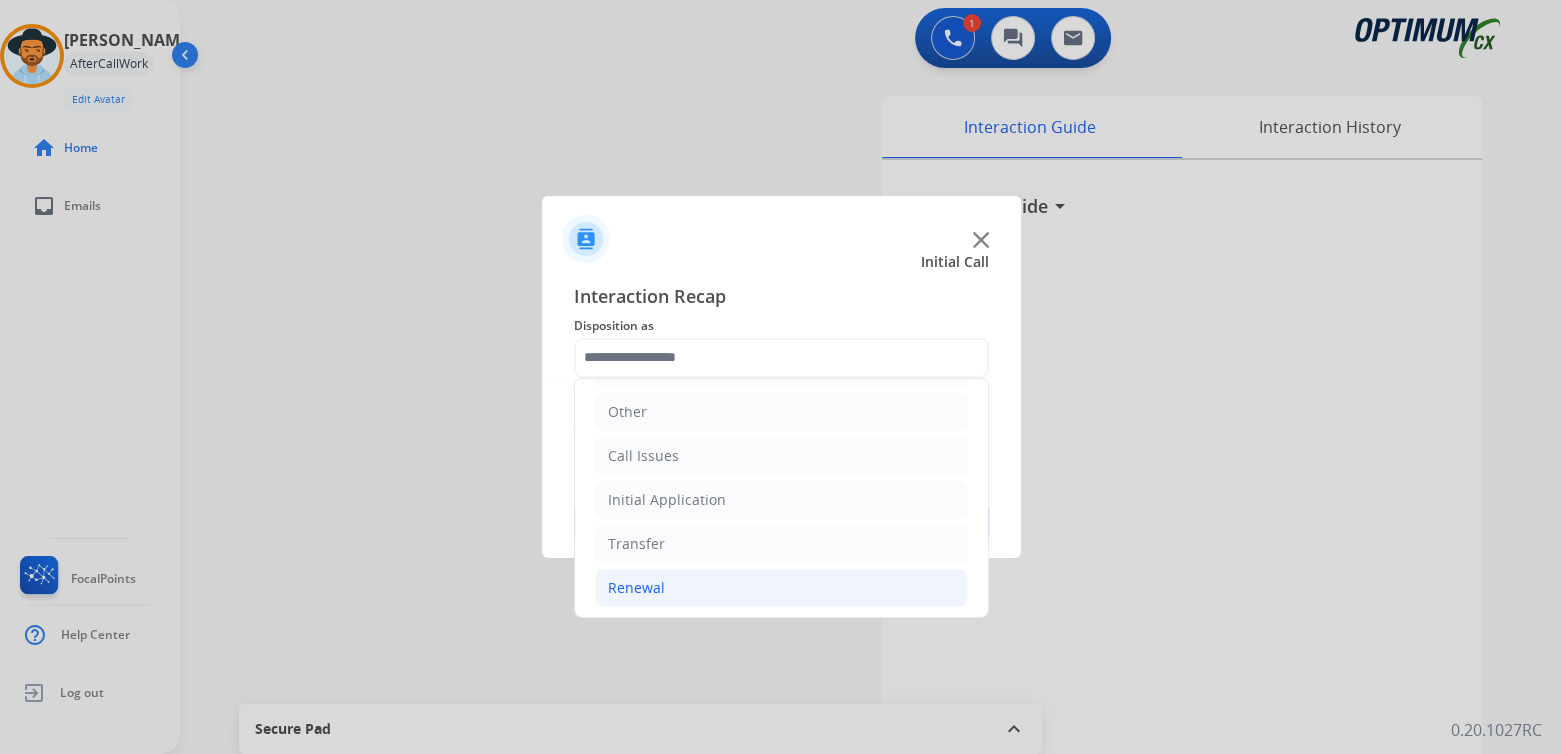 click on "Renewal" 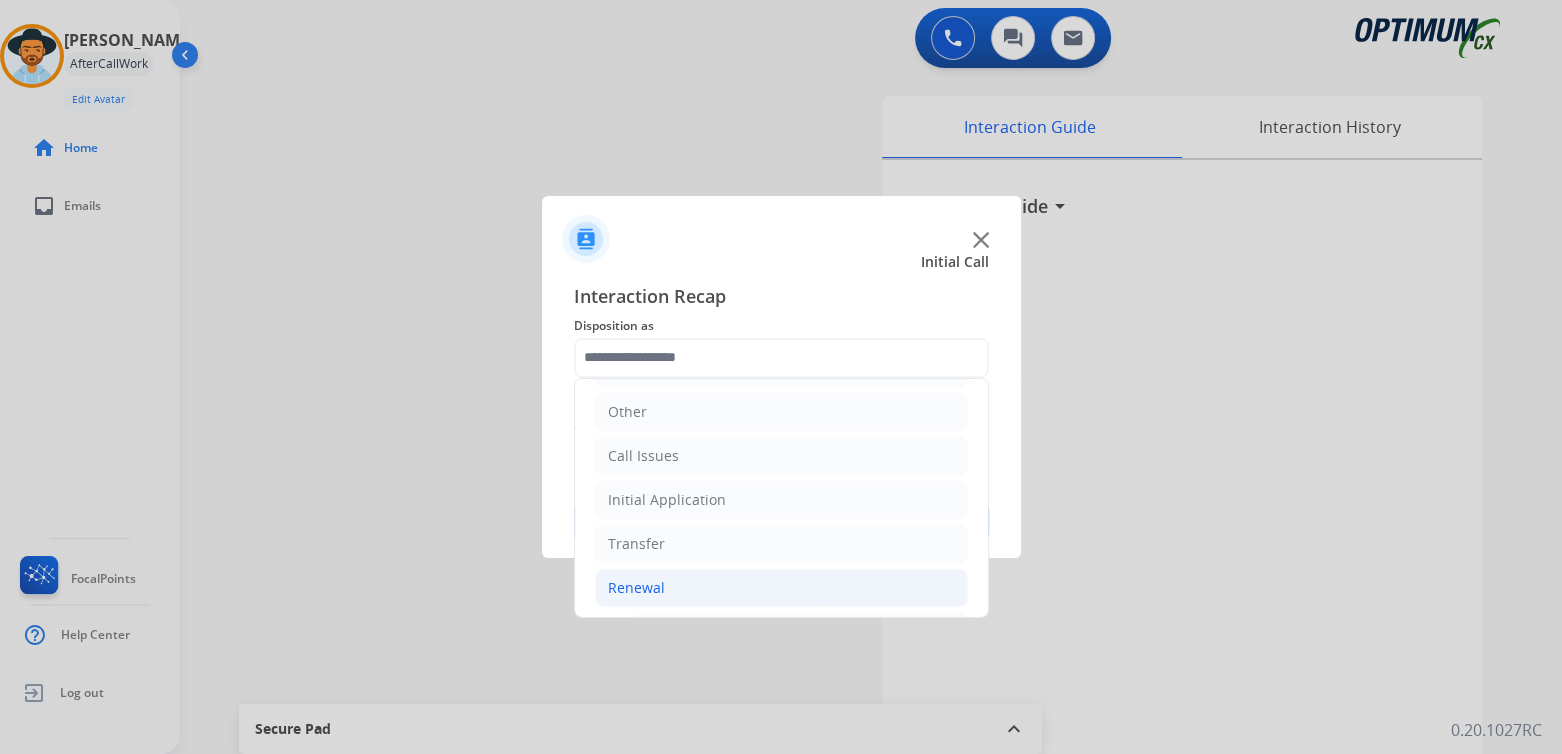 click on "Renewal" 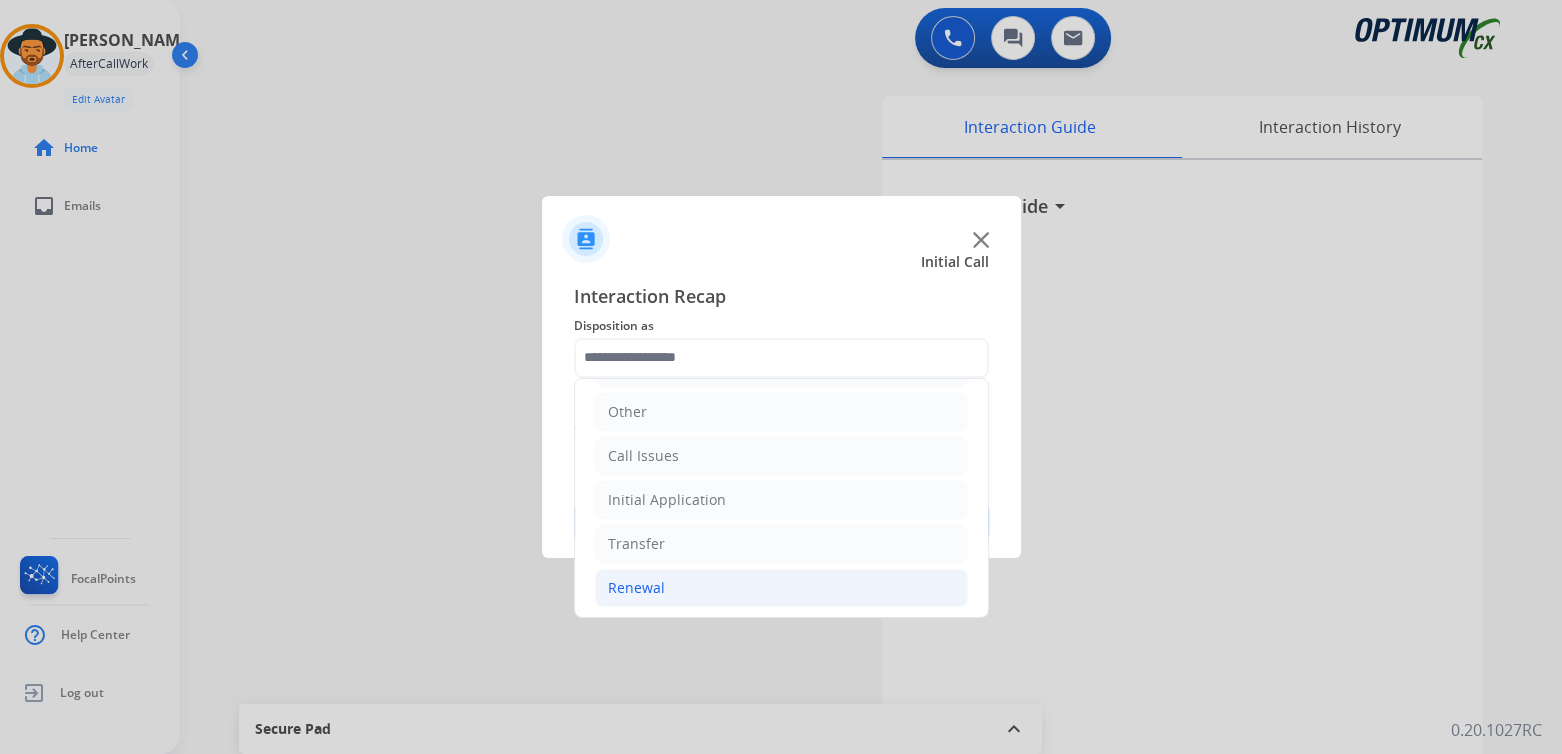 click on "Renewal" 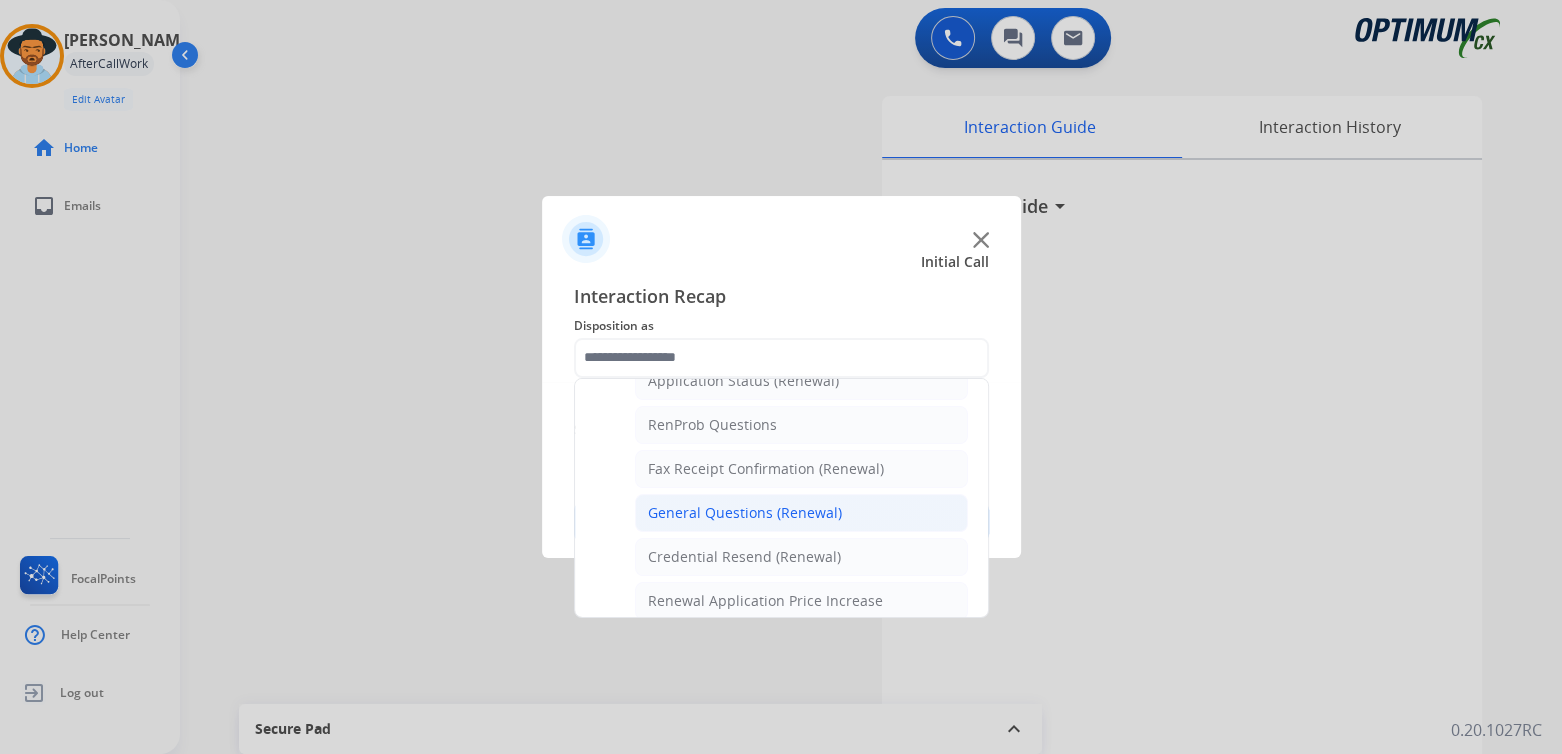 scroll, scrollTop: 495, scrollLeft: 0, axis: vertical 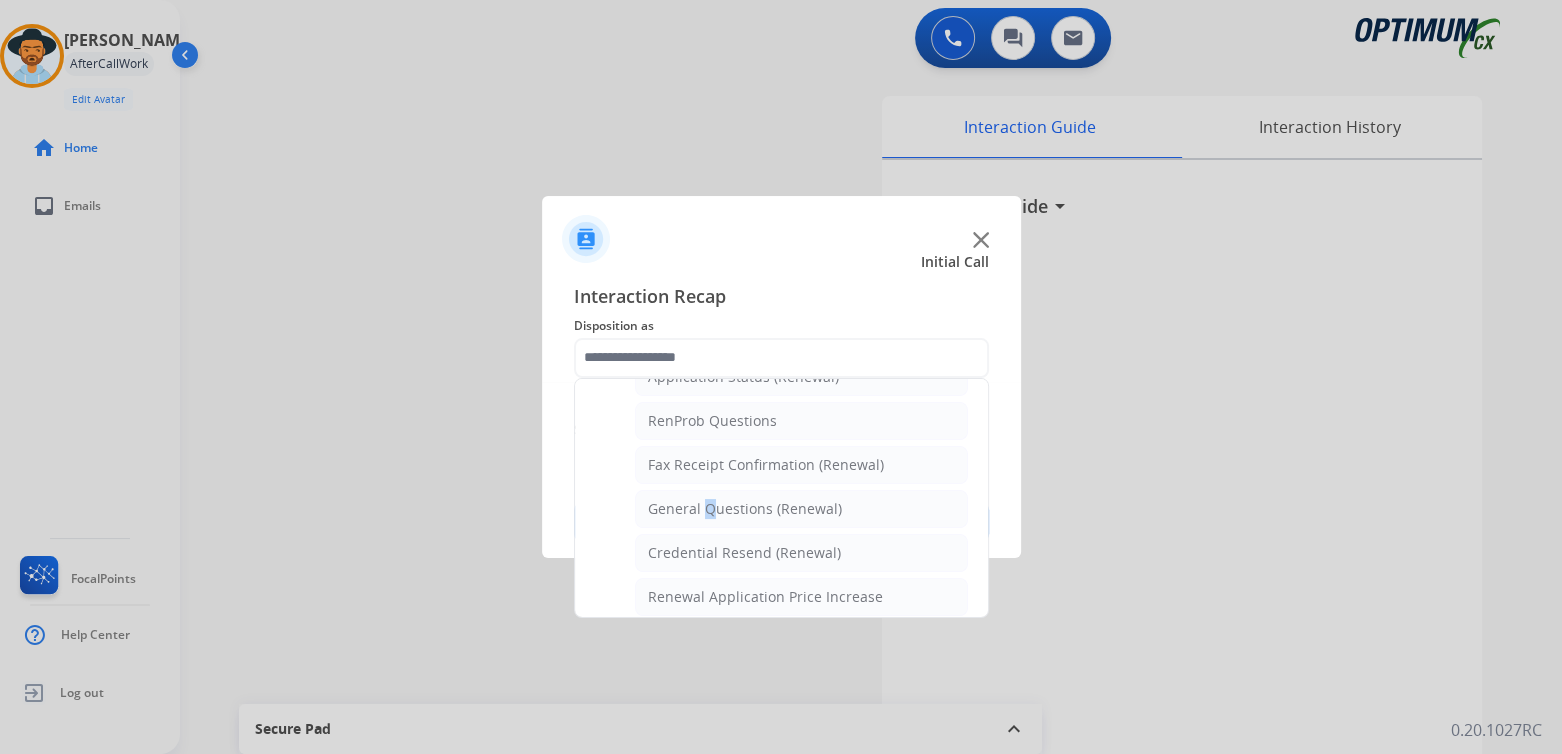 drag, startPoint x: 700, startPoint y: 502, endPoint x: 709, endPoint y: 492, distance: 13.453624 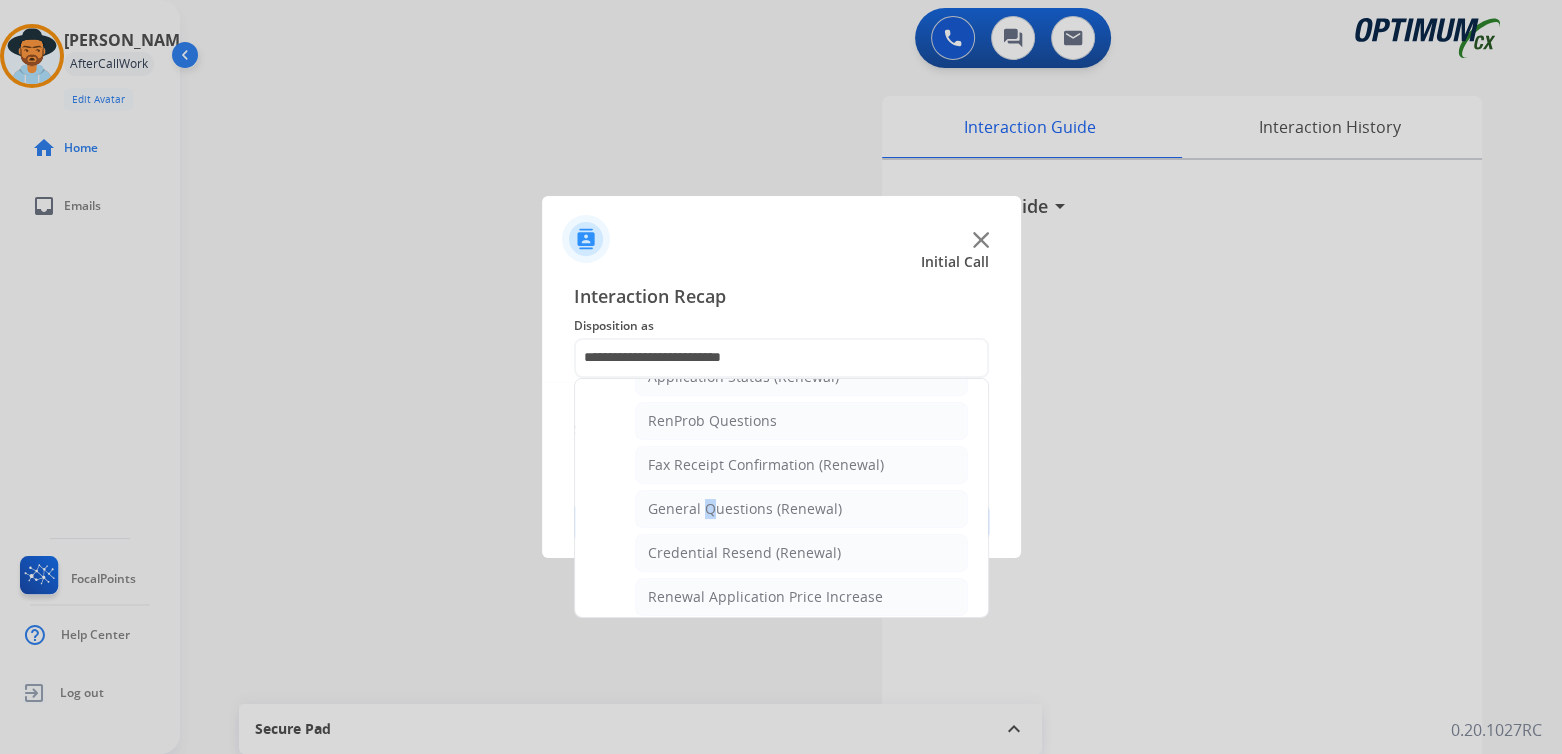 scroll, scrollTop: 0, scrollLeft: 0, axis: both 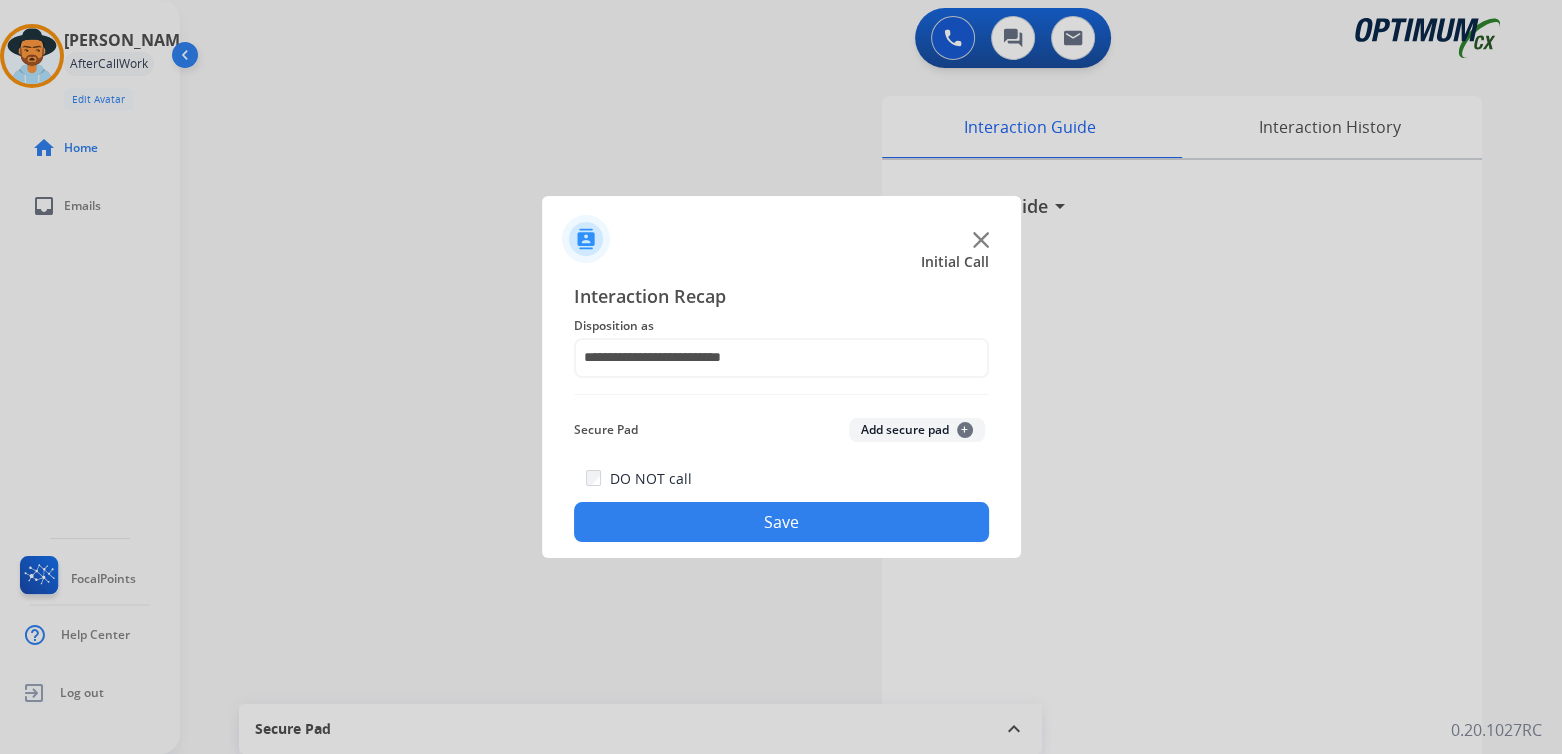 click on "Save" 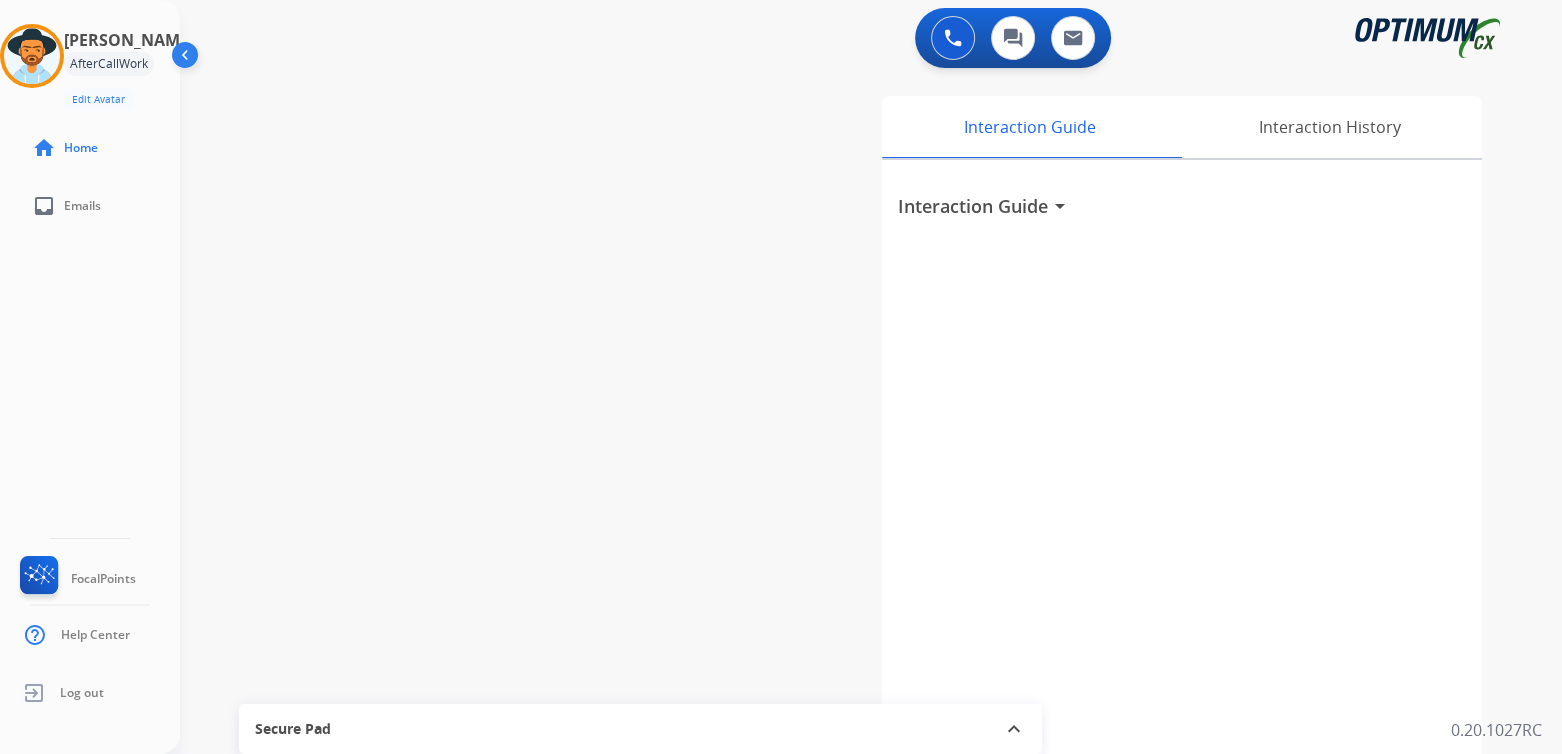 scroll, scrollTop: 0, scrollLeft: 0, axis: both 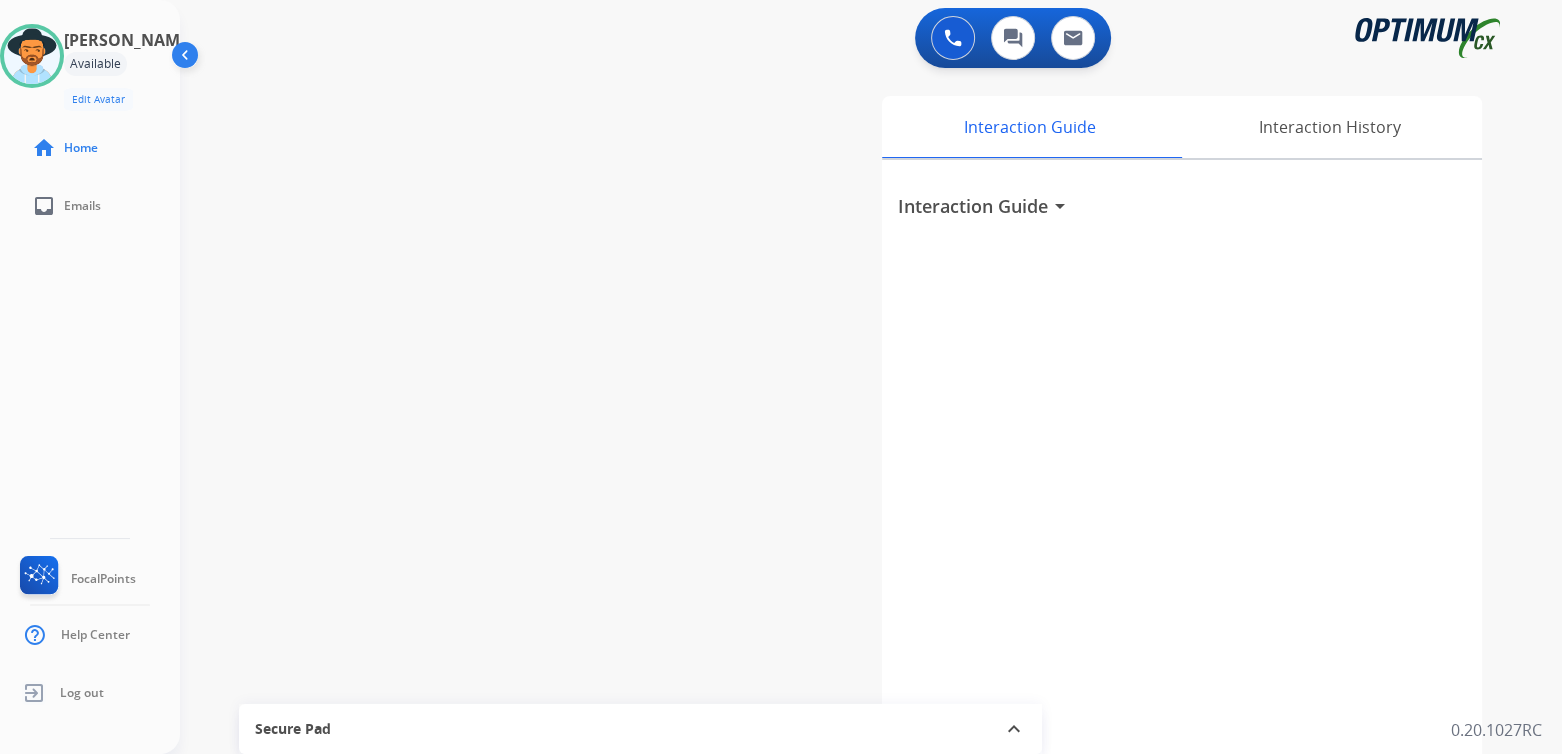 drag, startPoint x: 36, startPoint y: 55, endPoint x: 186, endPoint y: 65, distance: 150.33296 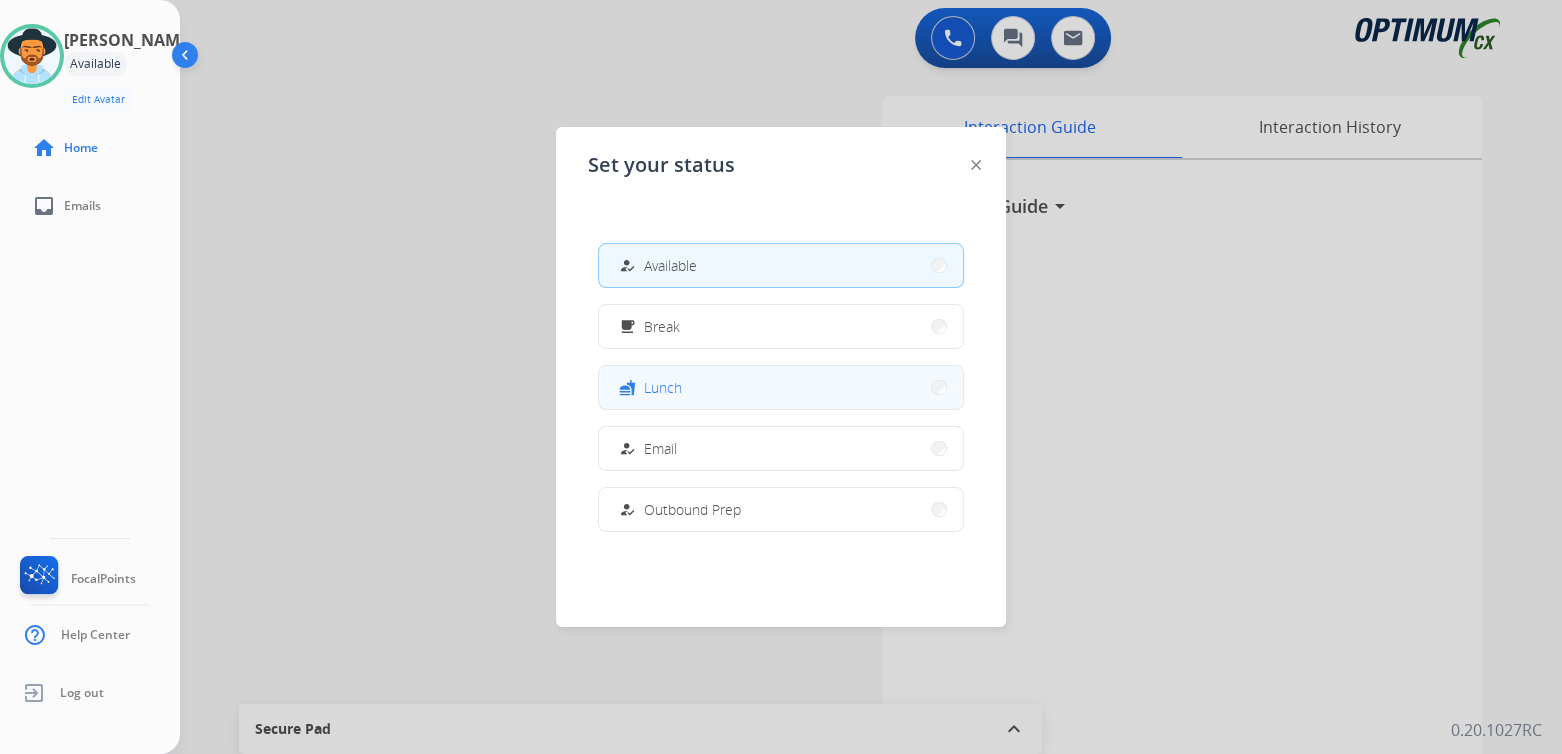 click on "fastfood Lunch" at bounding box center [781, 387] 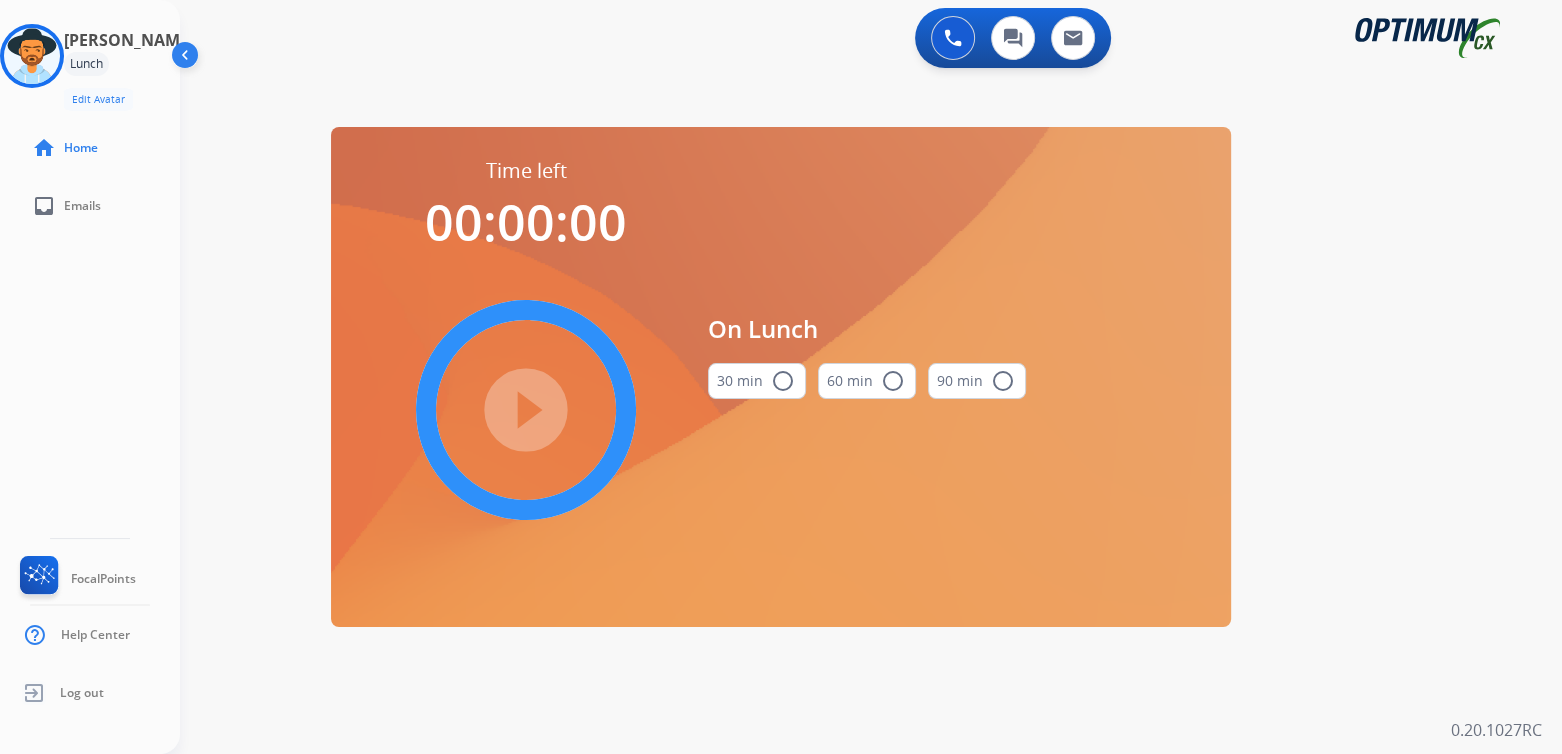scroll, scrollTop: 0, scrollLeft: 0, axis: both 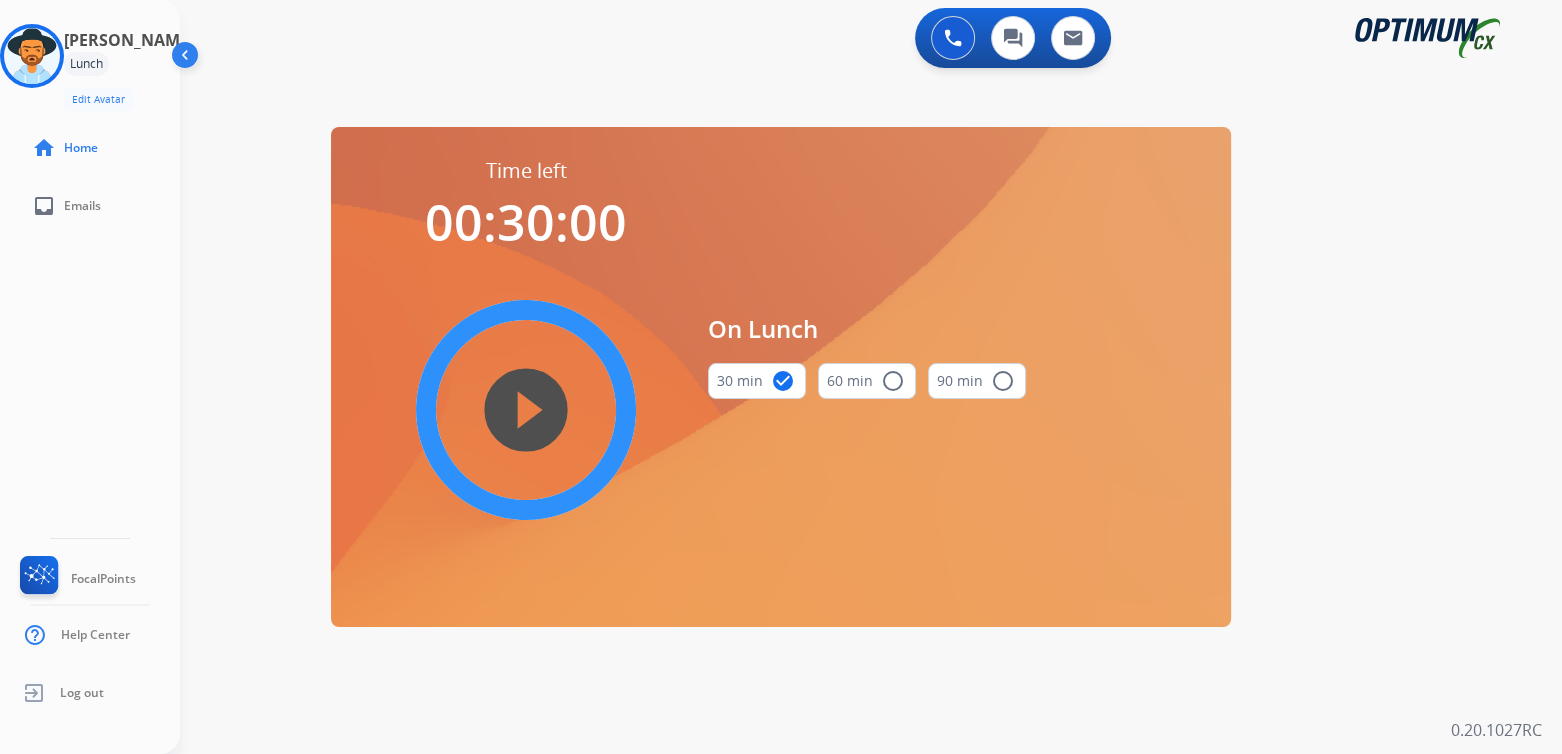 click on "play_circle_filled" at bounding box center [526, 410] 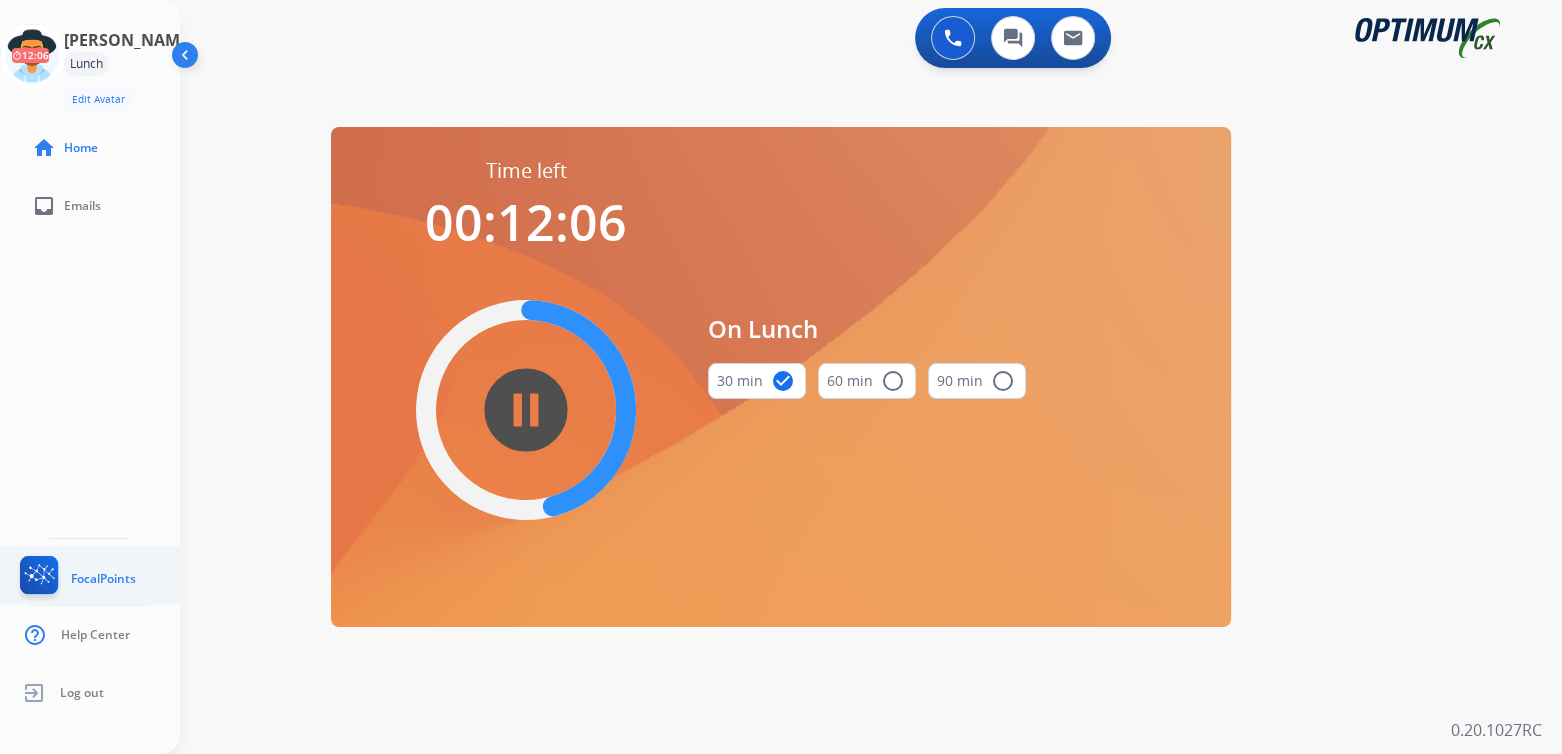 click 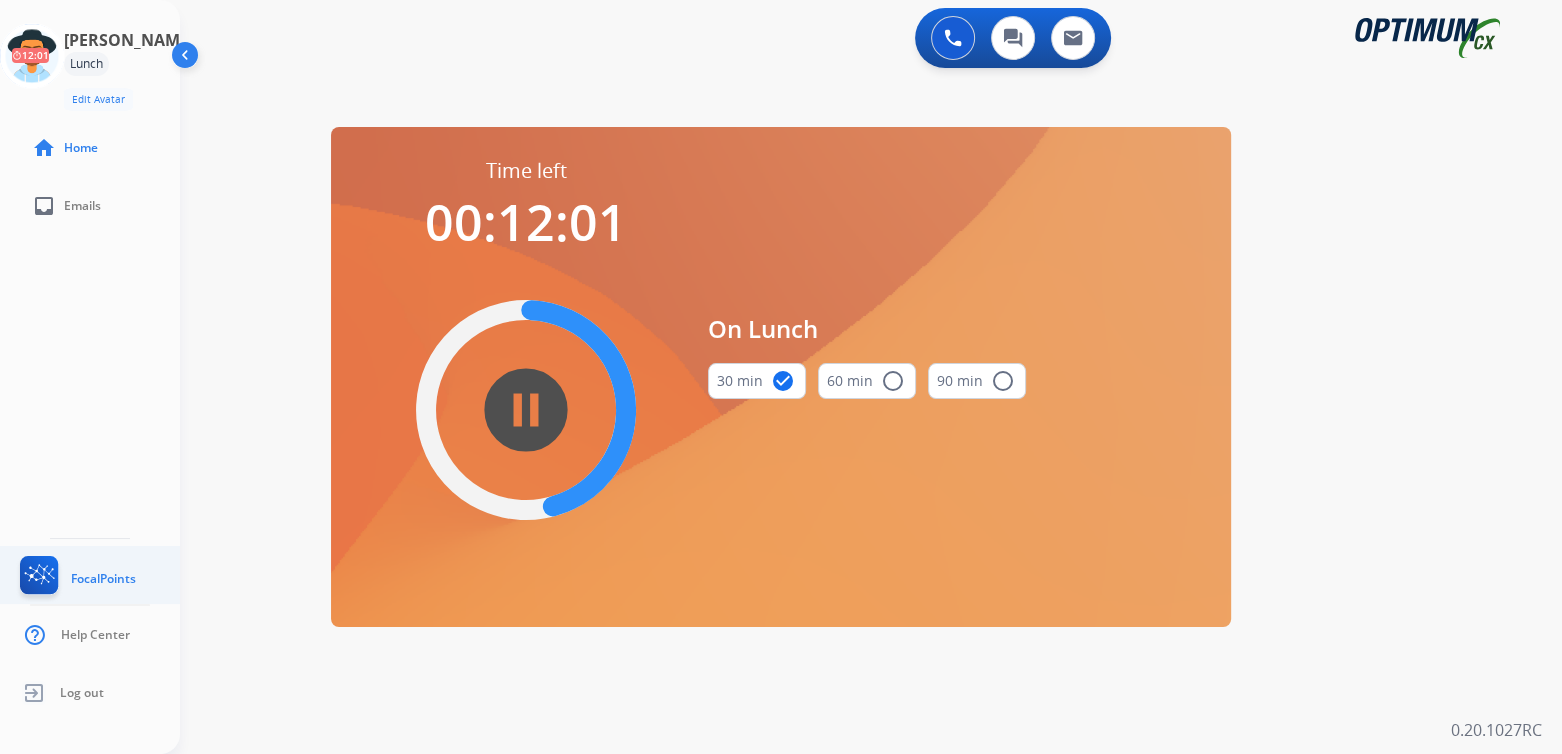 click 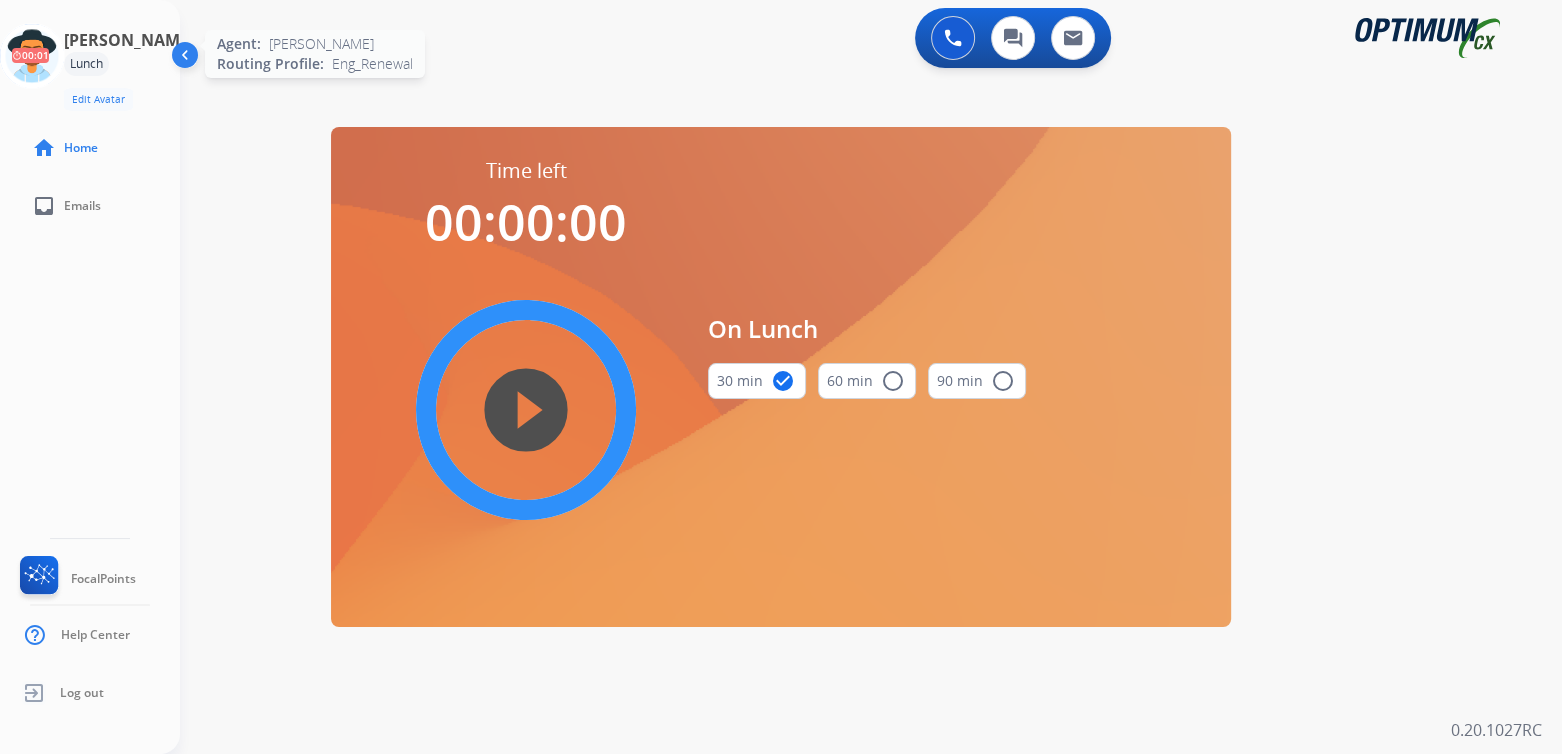 click 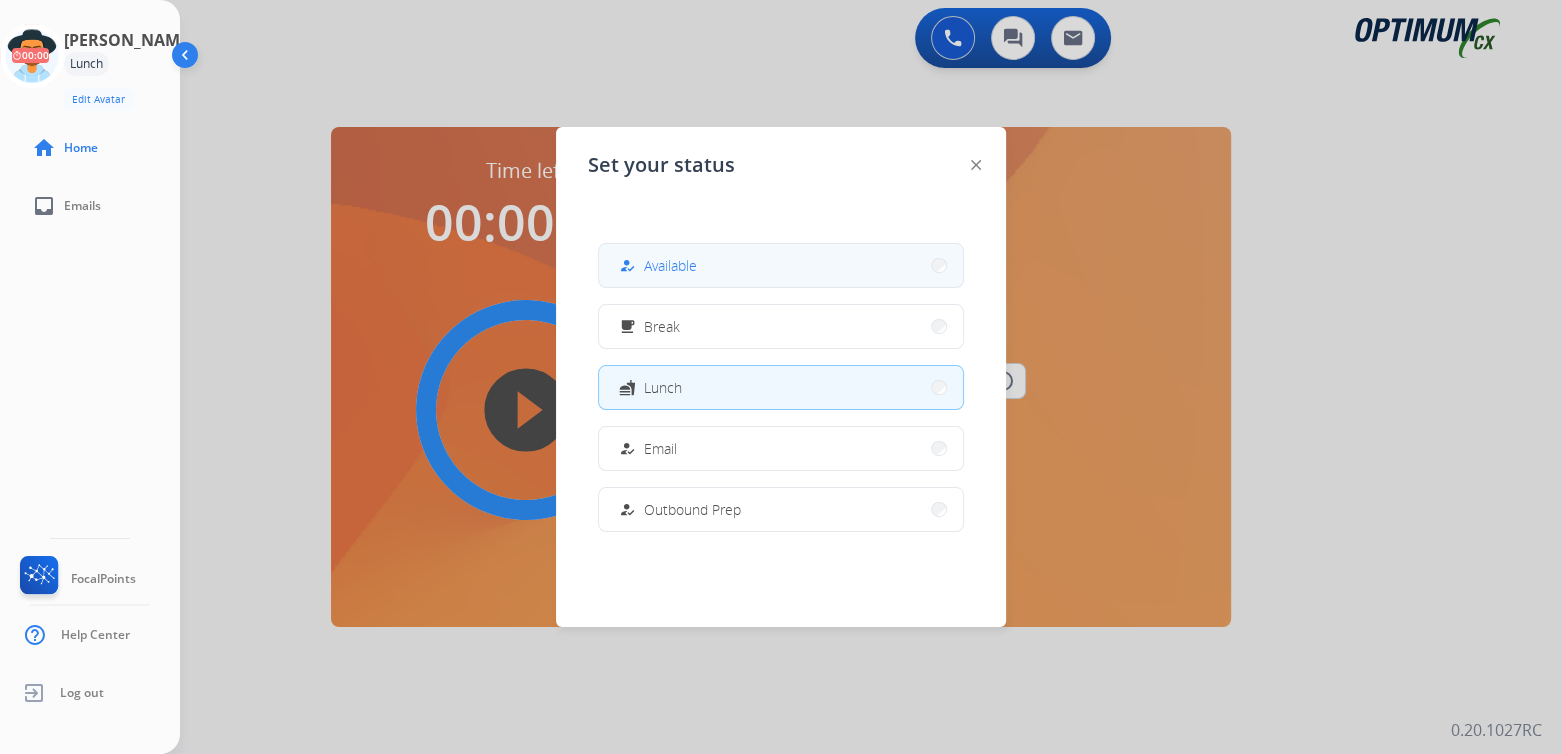 click on "how_to_reg Available" at bounding box center (781, 265) 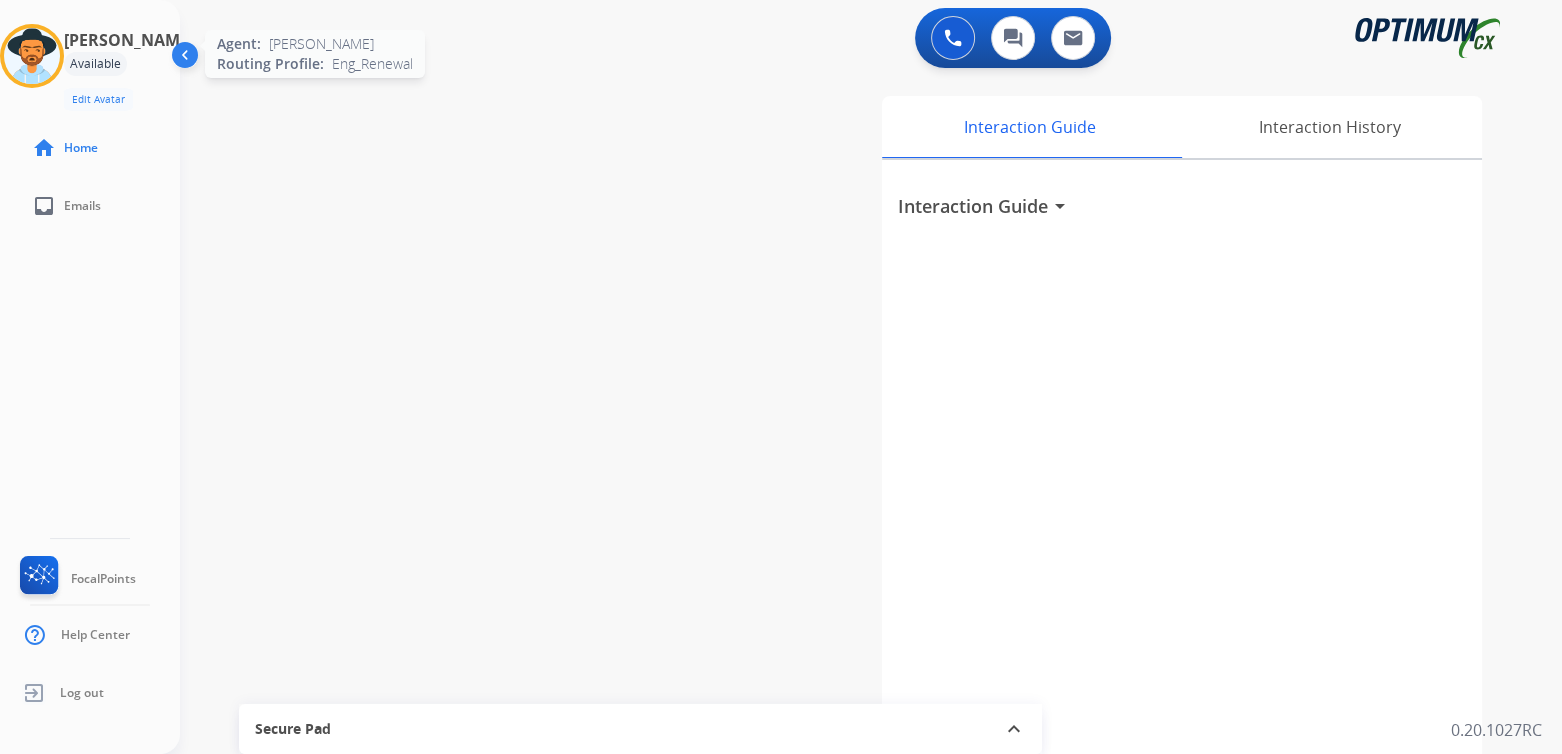click at bounding box center (32, 56) 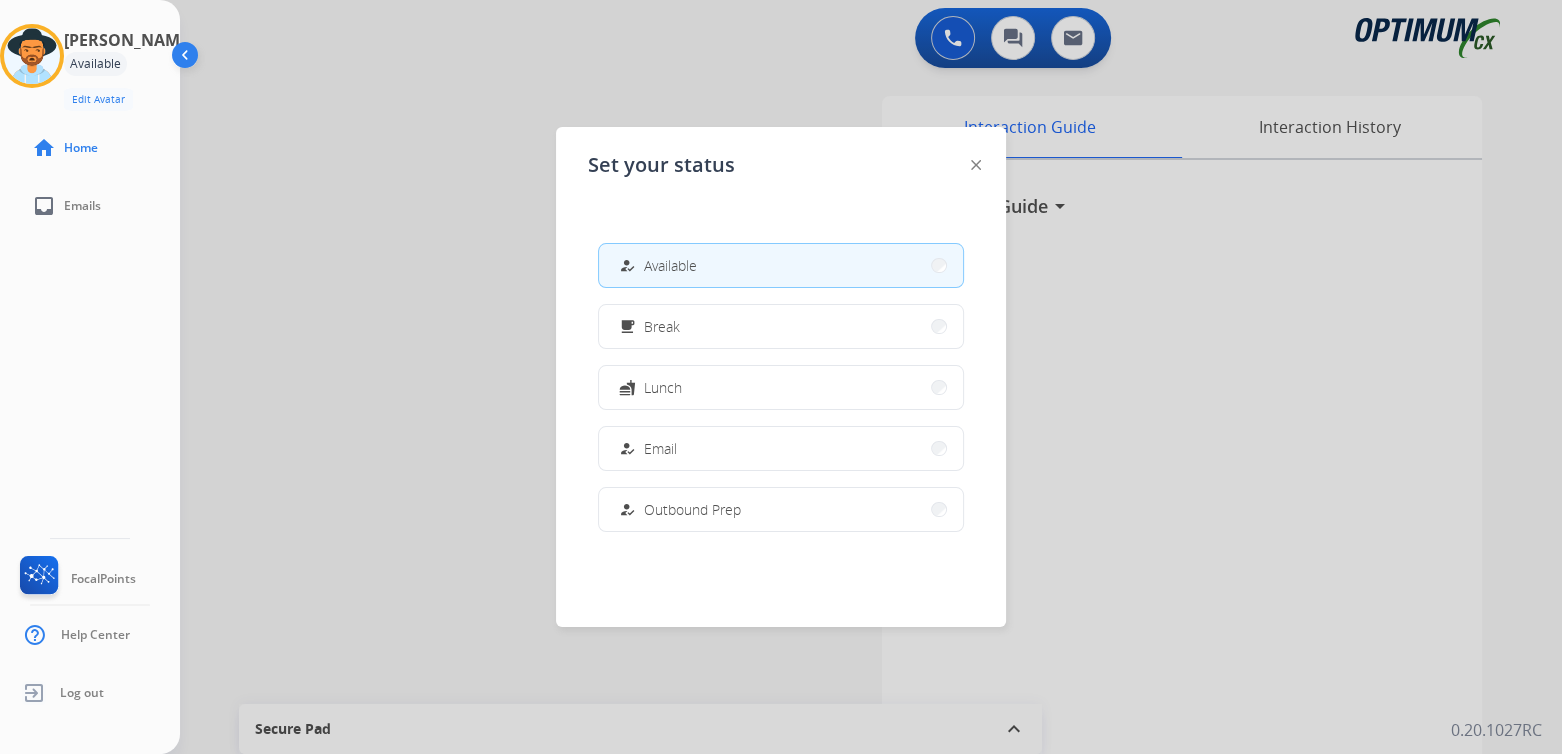click on "how_to_reg Available" at bounding box center [781, 265] 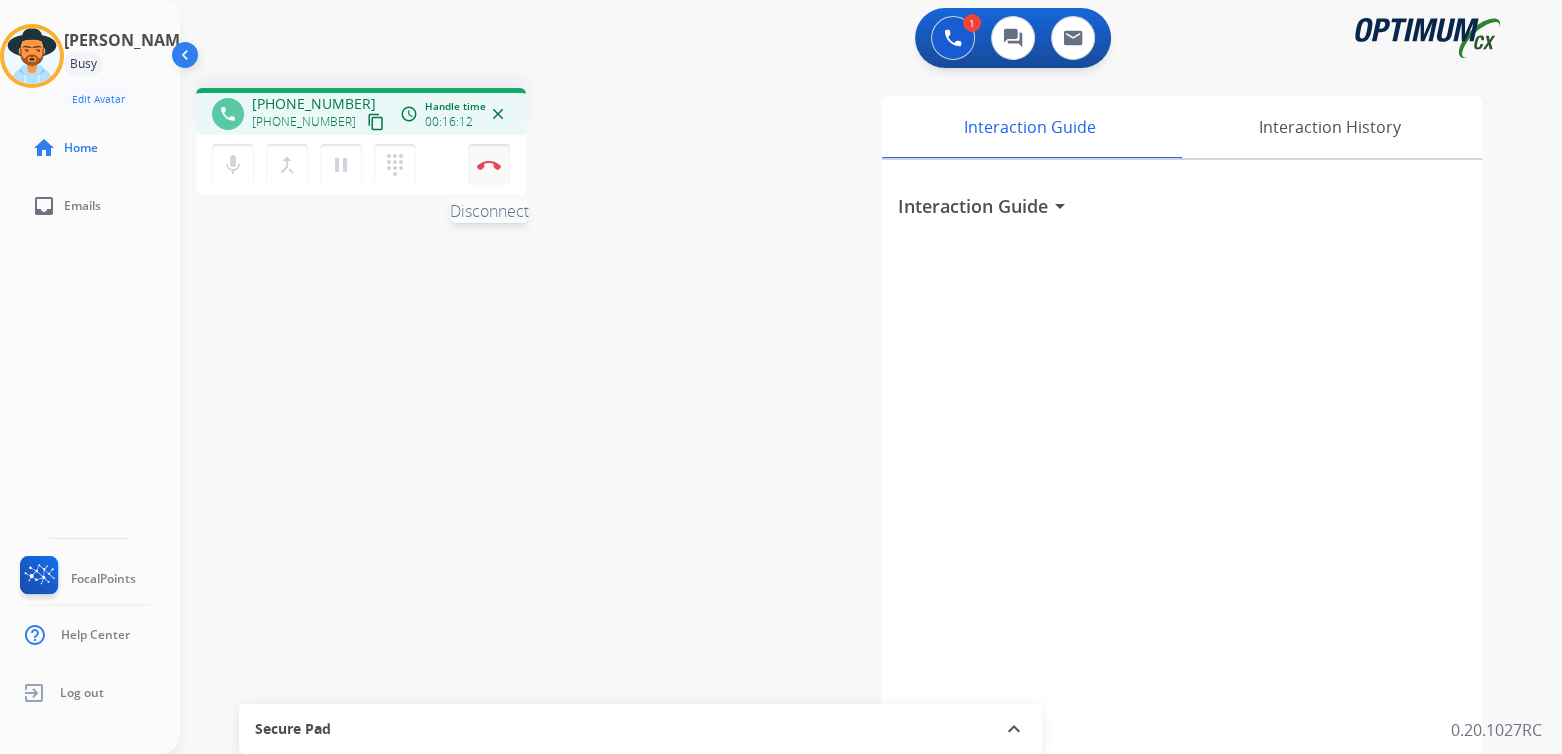 click on "Disconnect" at bounding box center [489, 165] 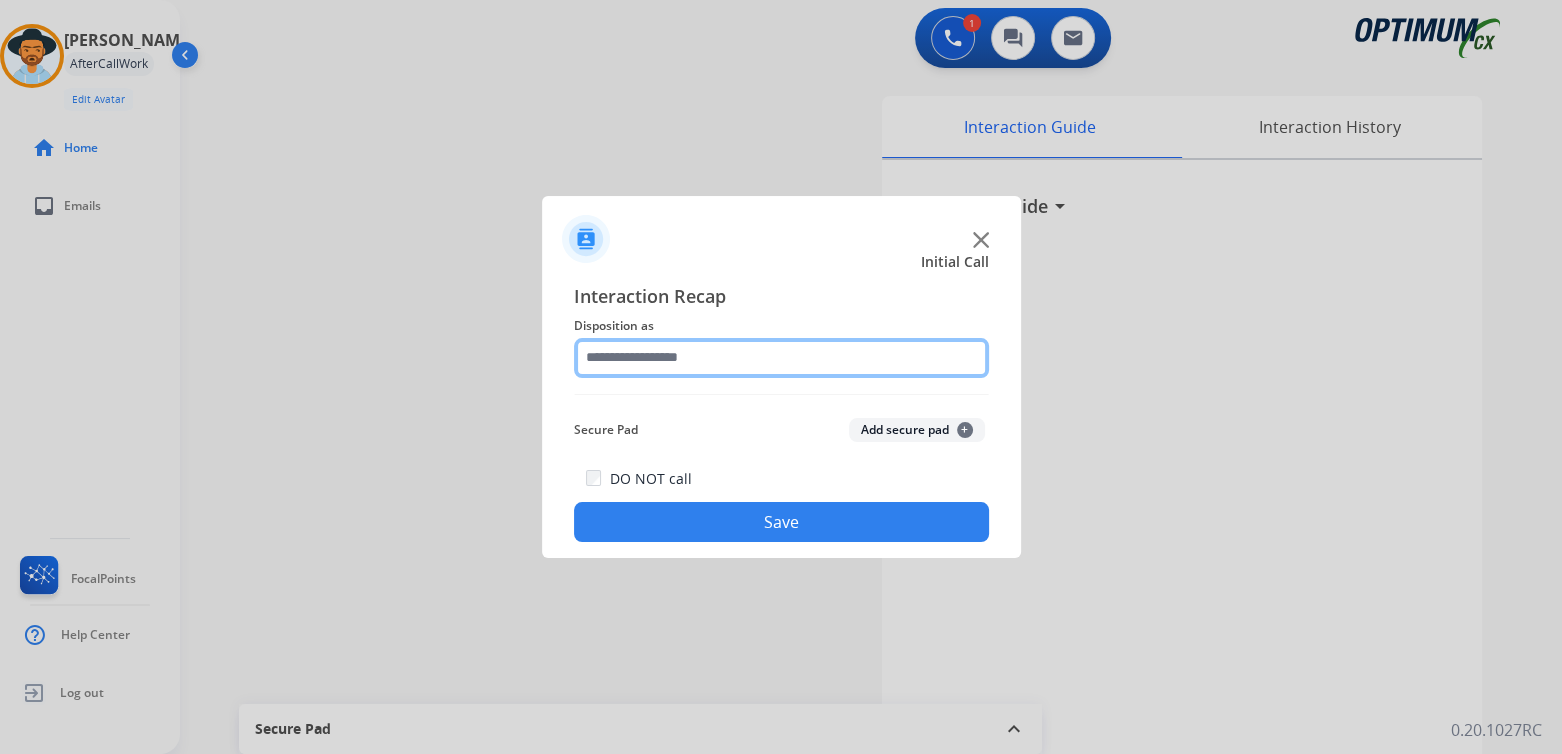 click 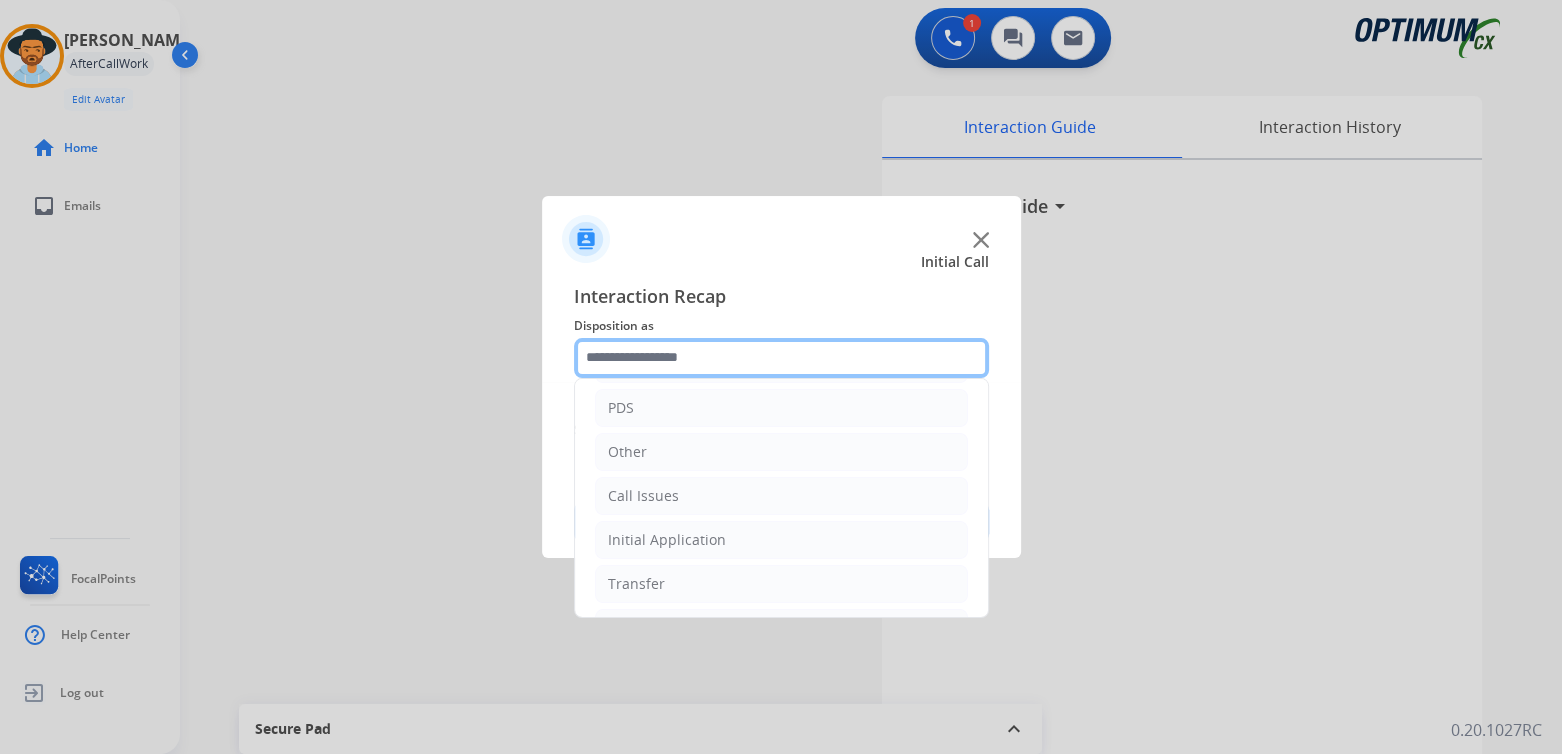 scroll, scrollTop: 132, scrollLeft: 0, axis: vertical 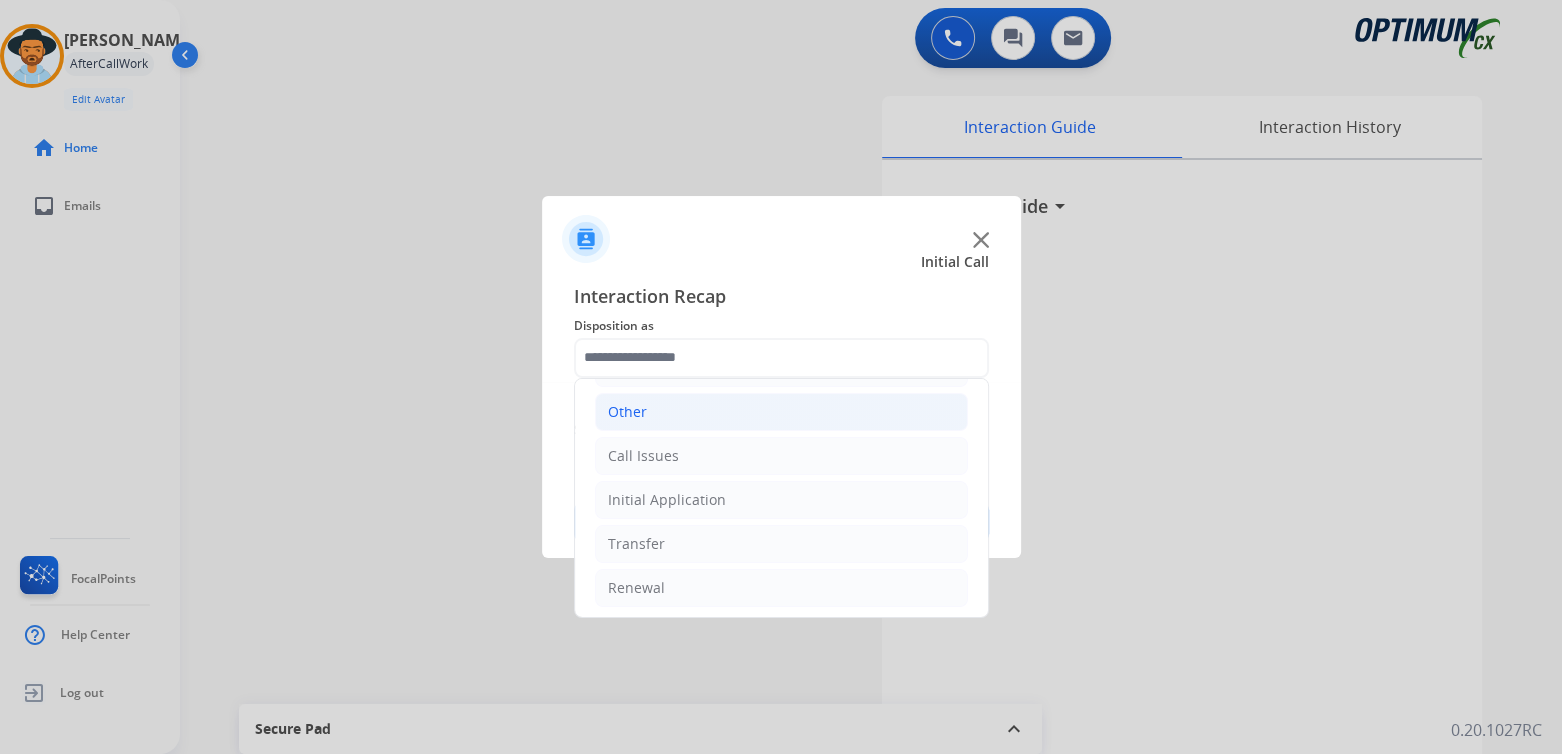 click on "Other" 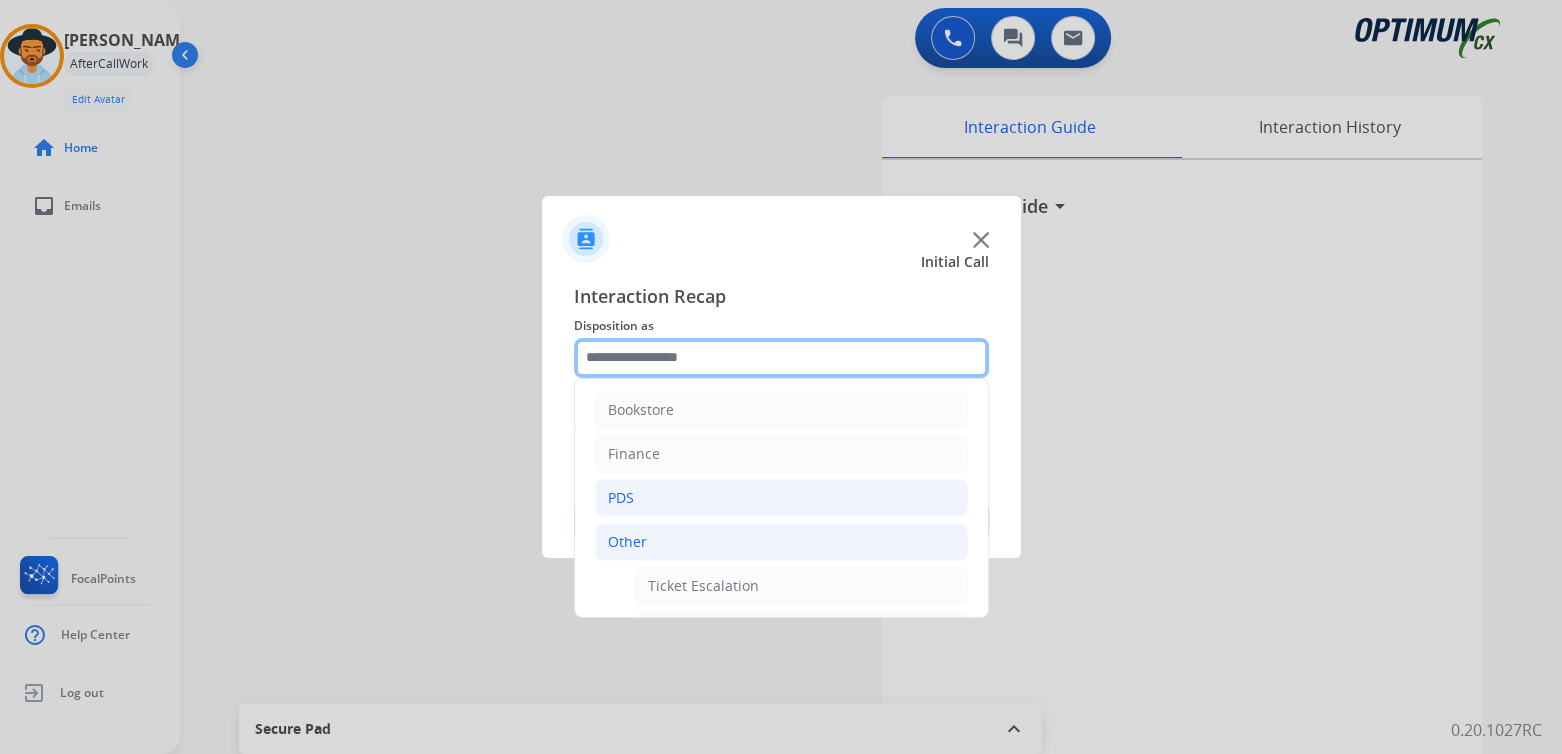 scroll, scrollTop: 0, scrollLeft: 0, axis: both 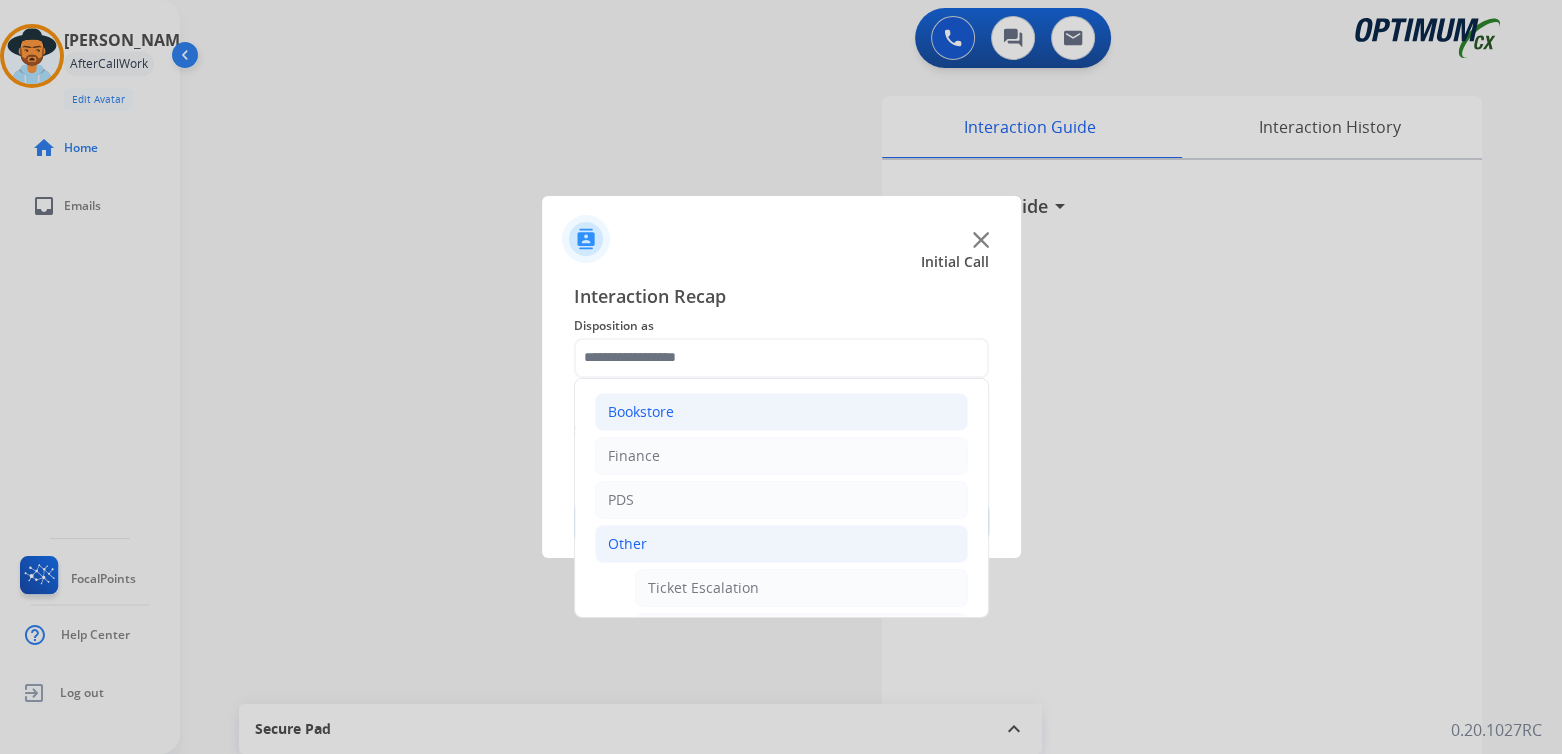 click on "Bookstore" 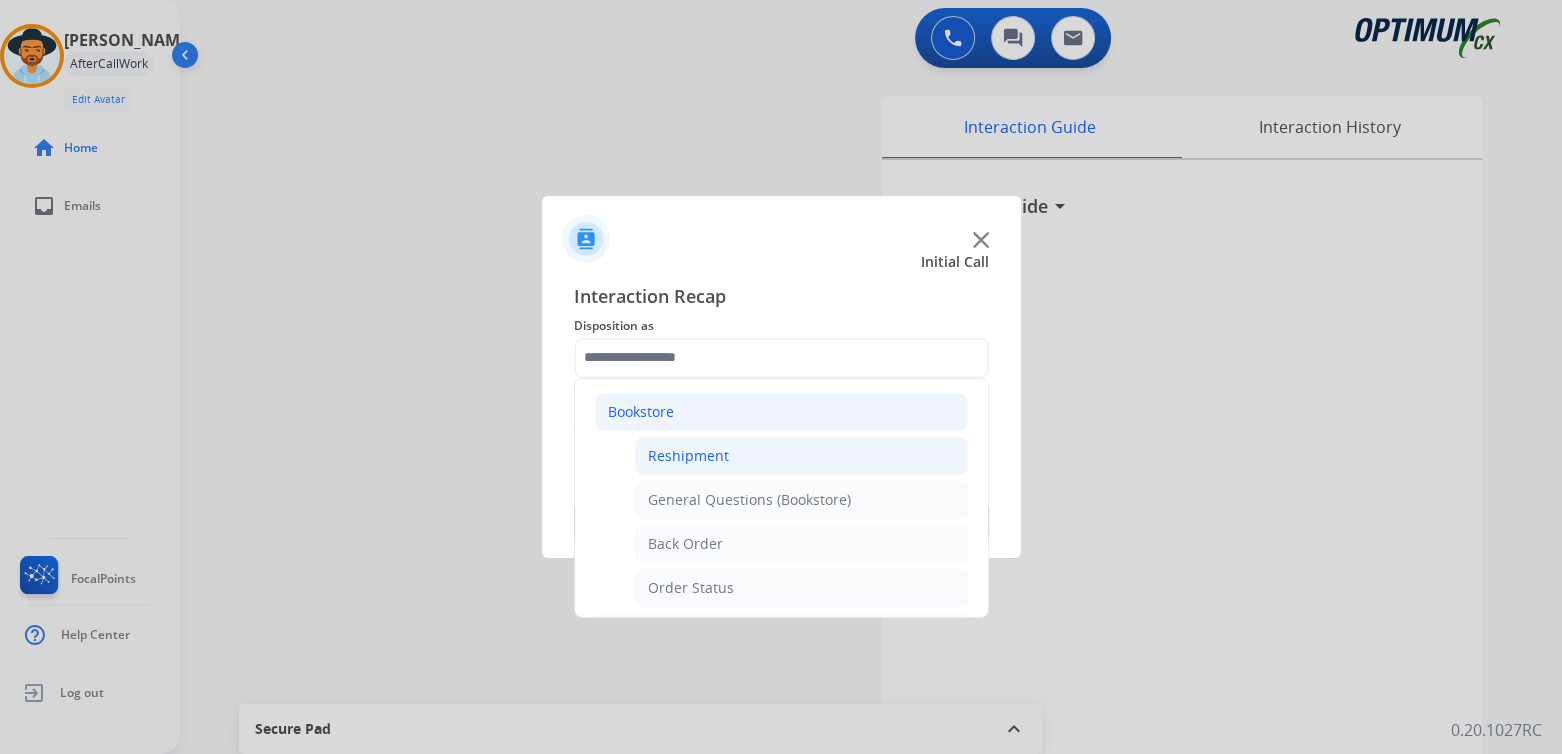 click on "Reshipment" 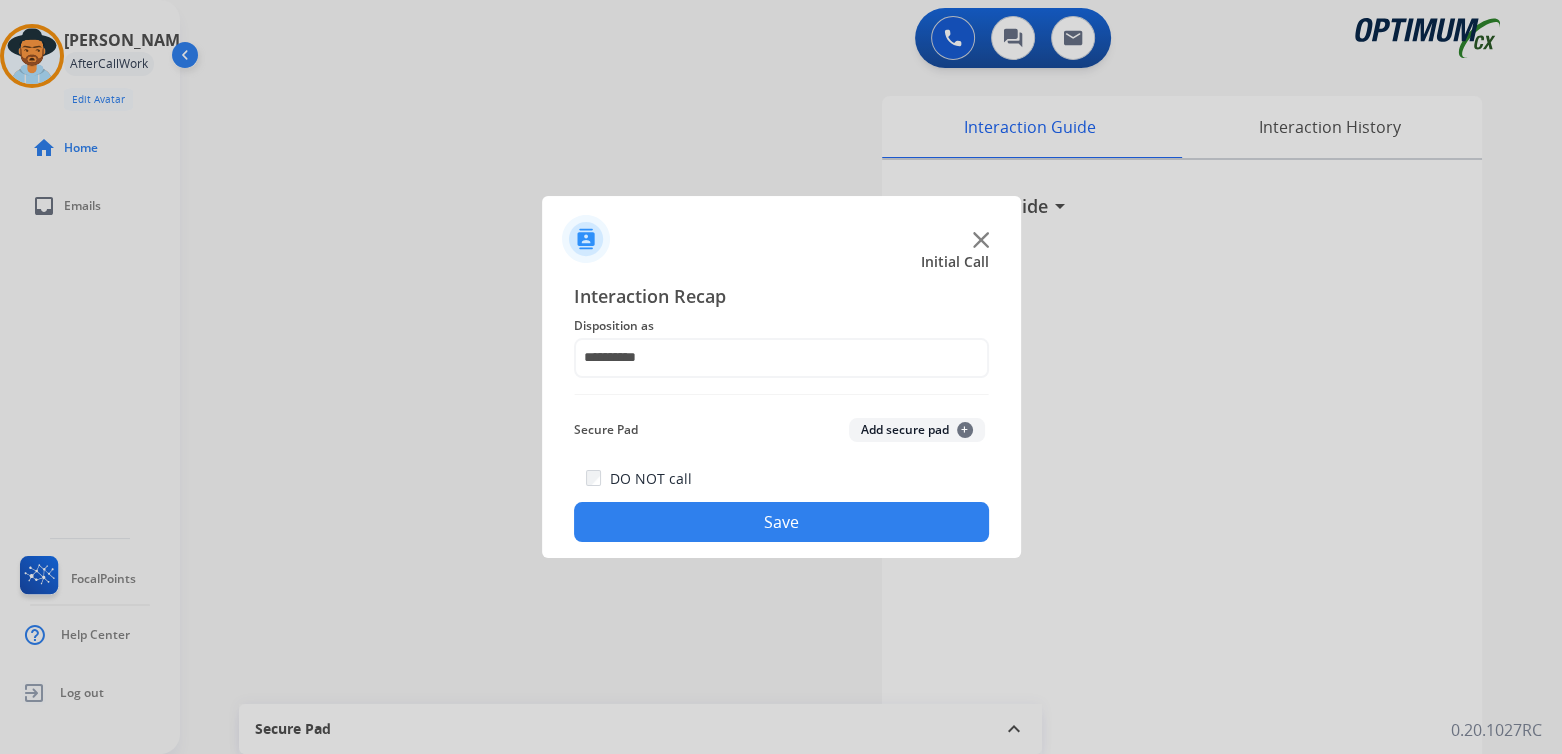 click on "Save" 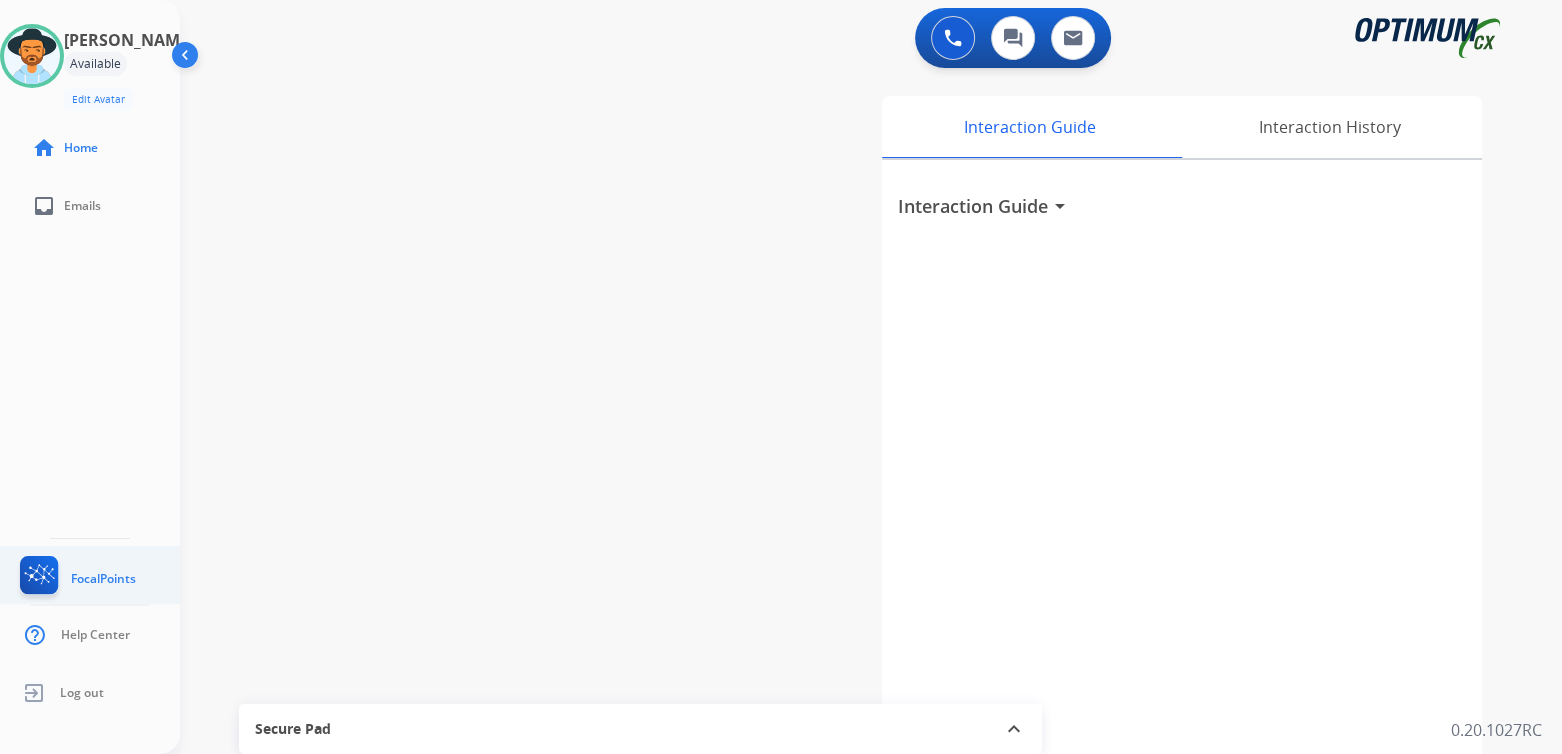 click on "FocalPoints" 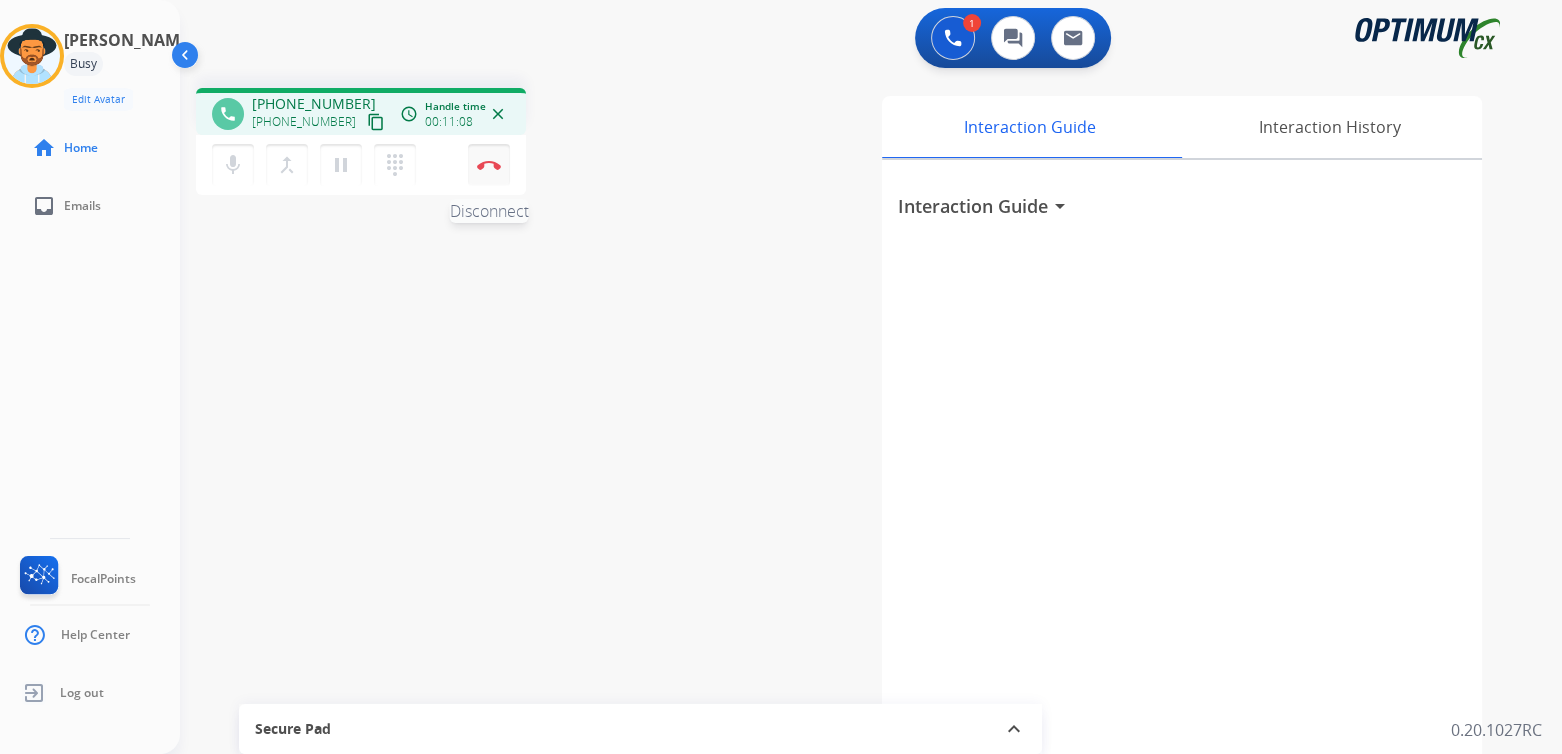 click at bounding box center (489, 165) 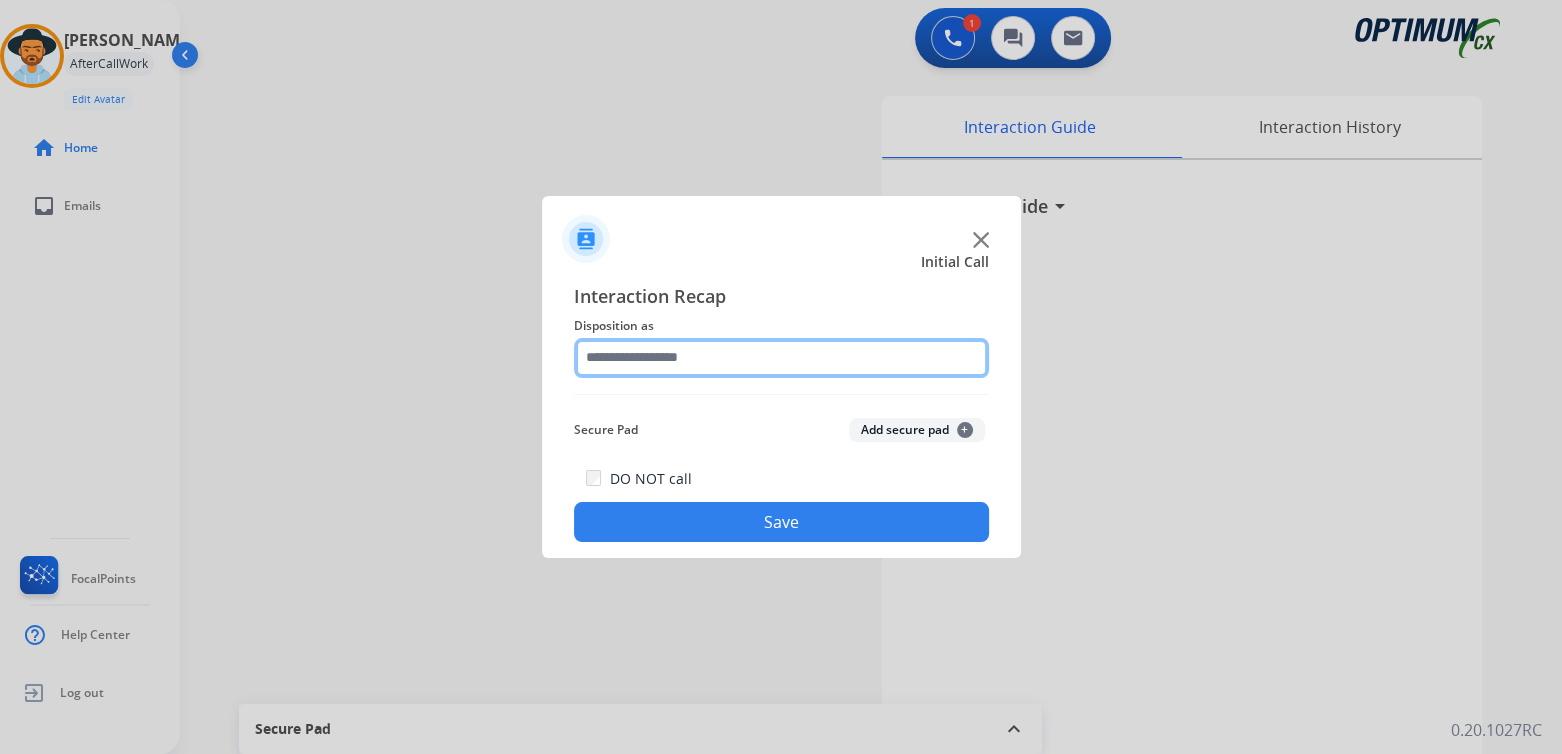 click 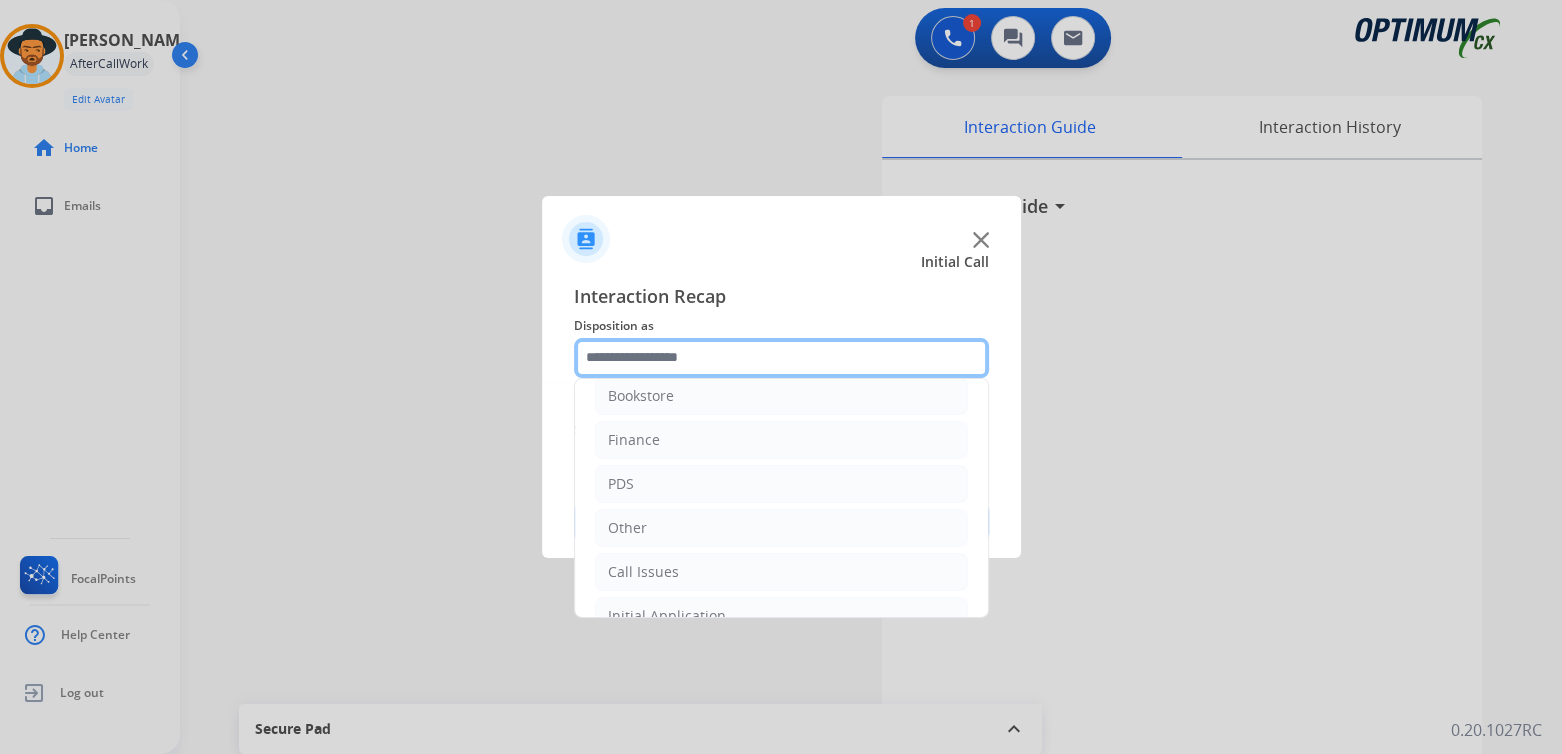 scroll, scrollTop: 132, scrollLeft: 0, axis: vertical 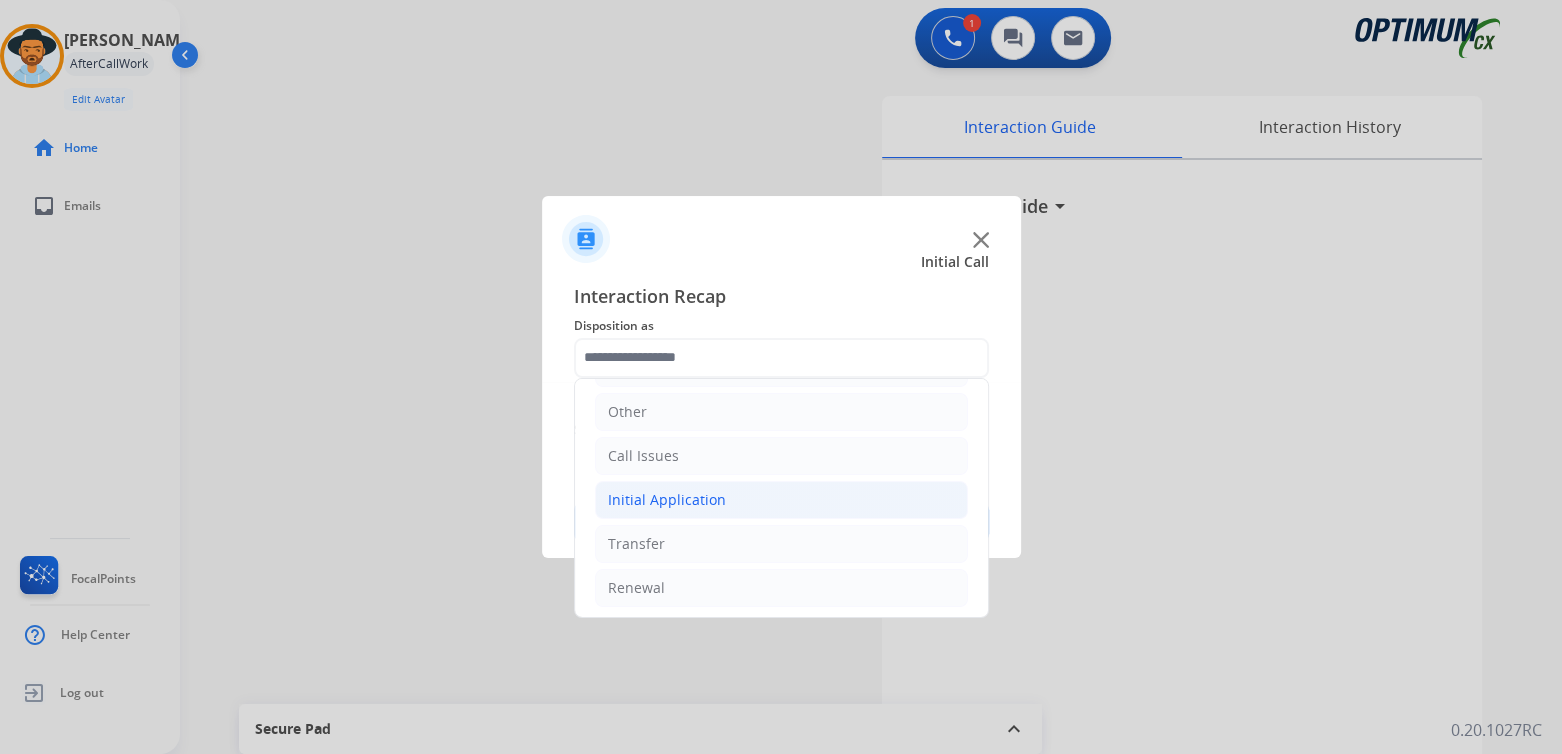 click on "Initial Application" 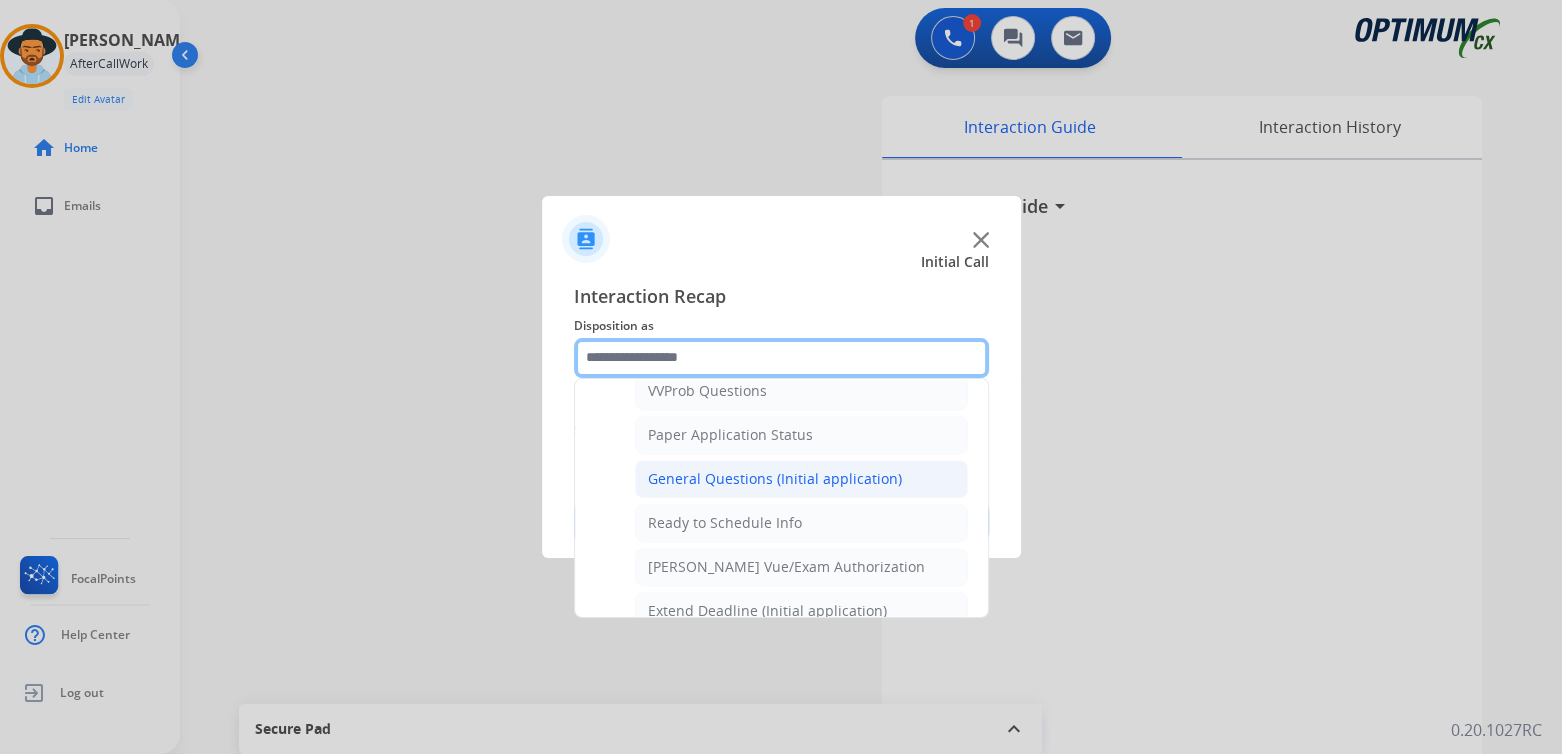 scroll, scrollTop: 1104, scrollLeft: 0, axis: vertical 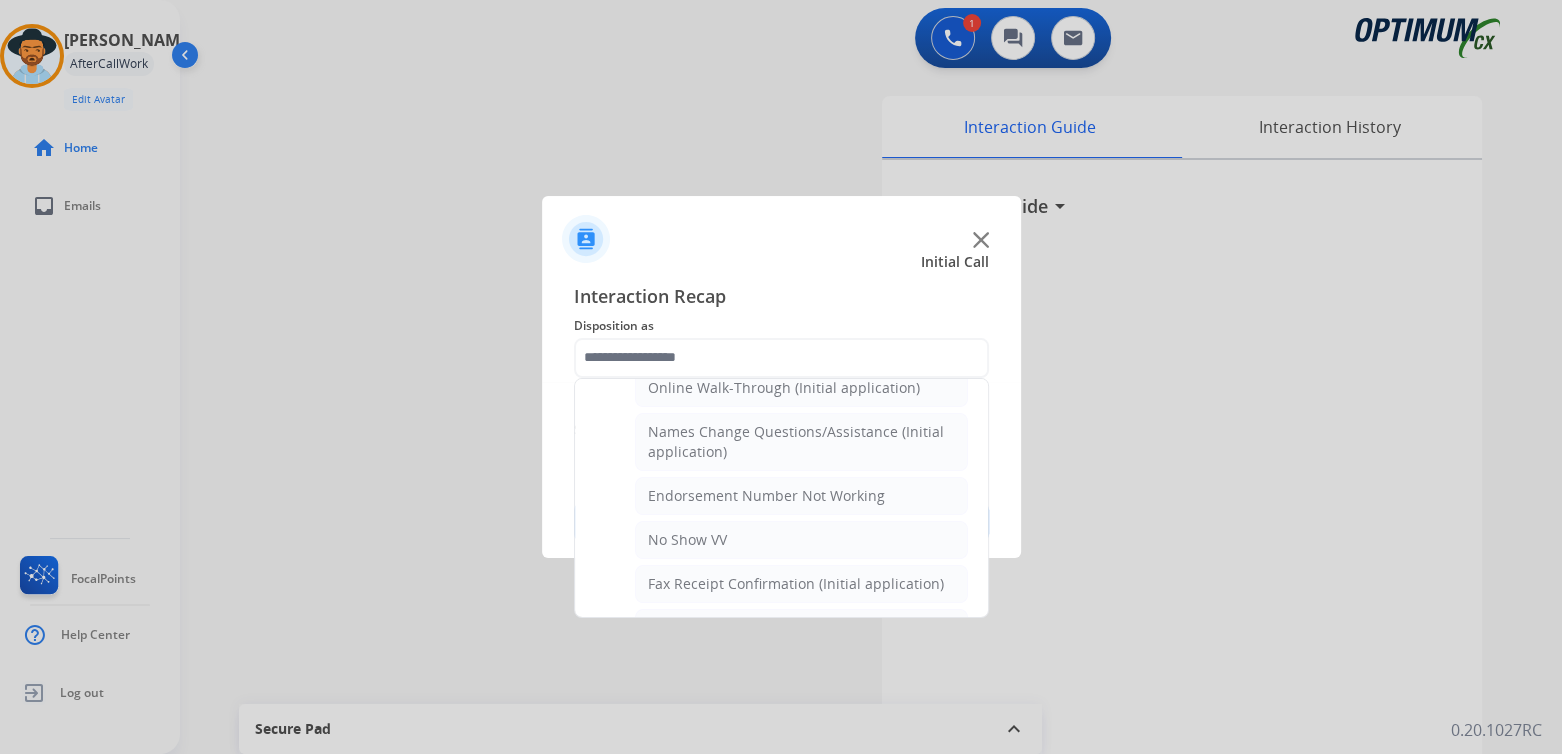 click on "General Questions (Initial application)" 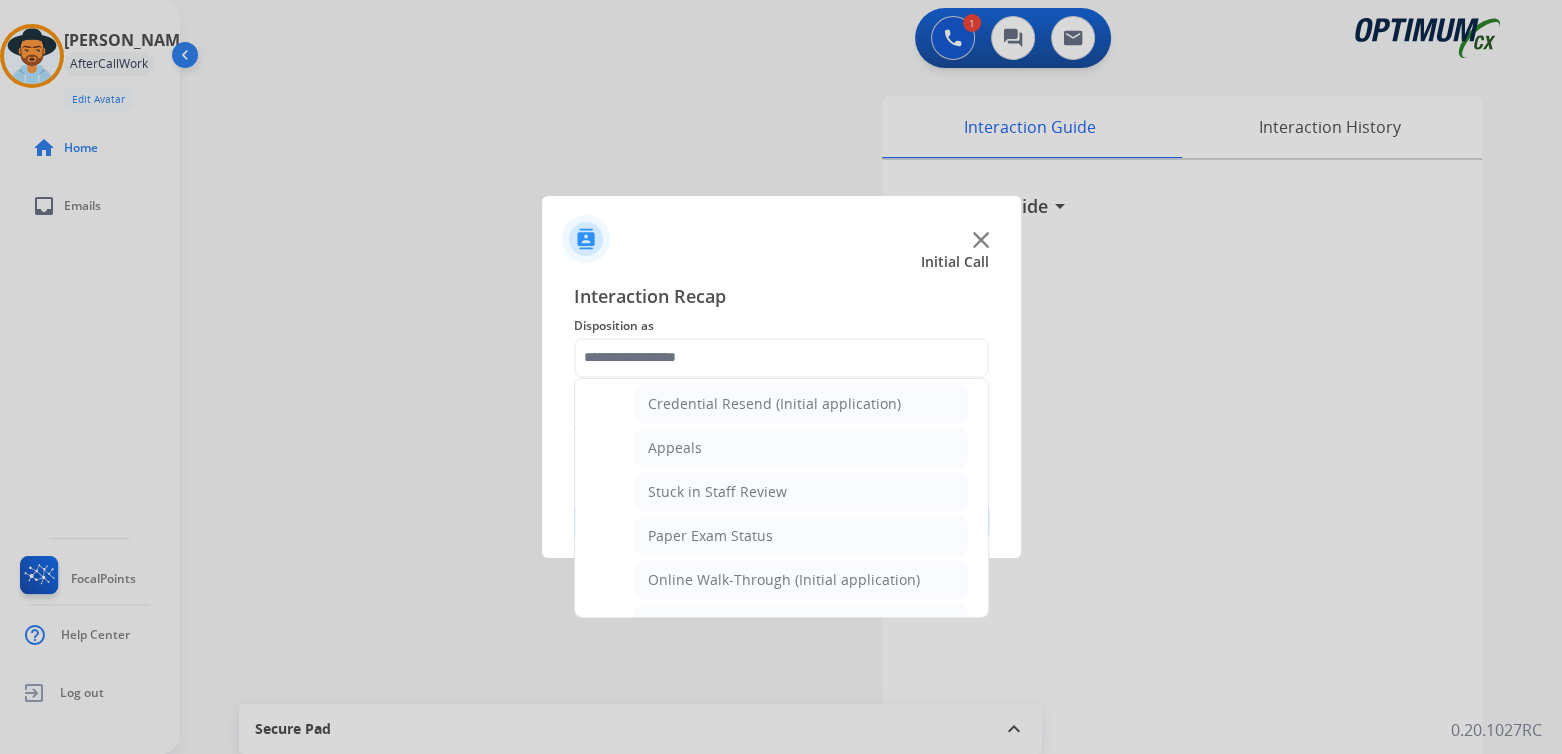 type on "**********" 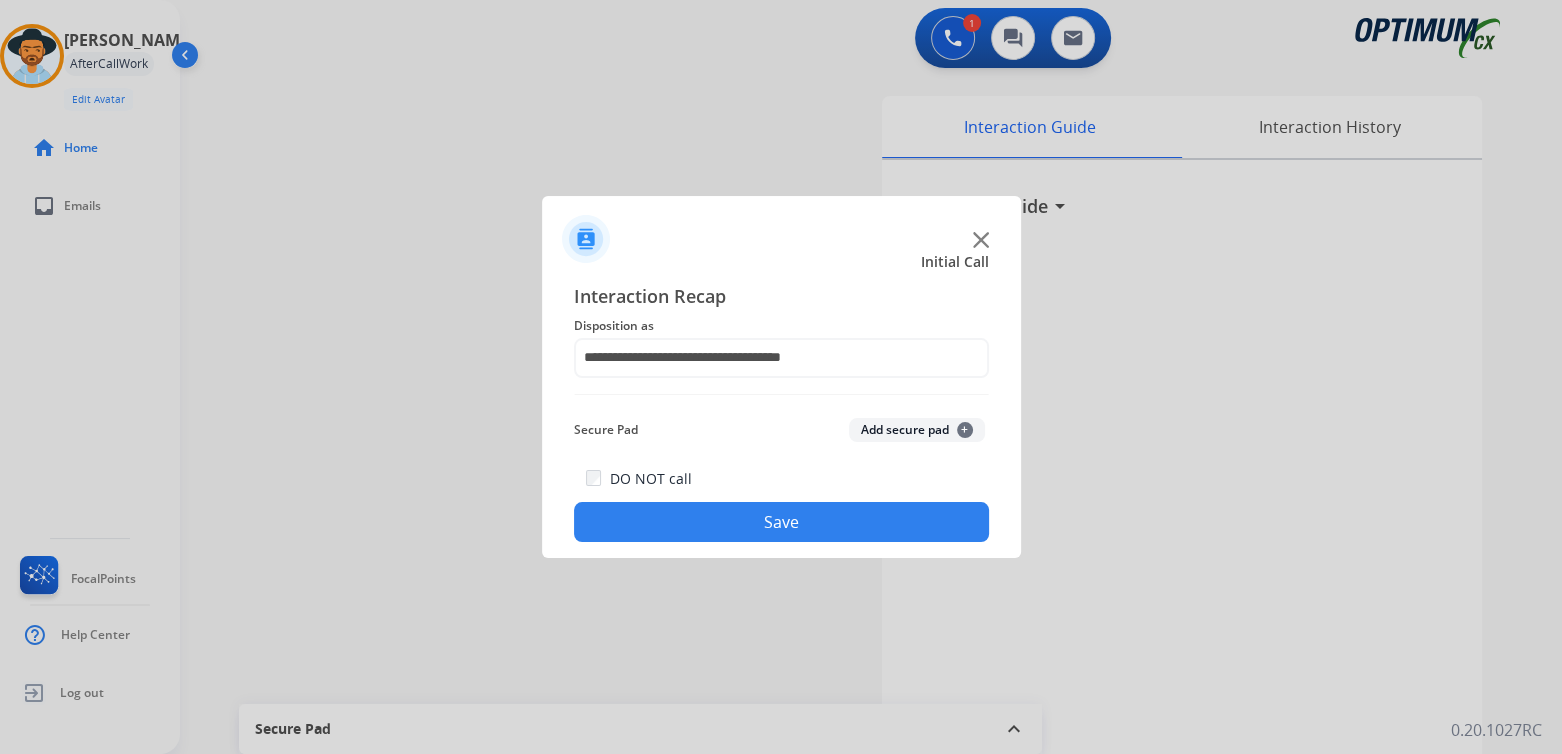 click on "Save" 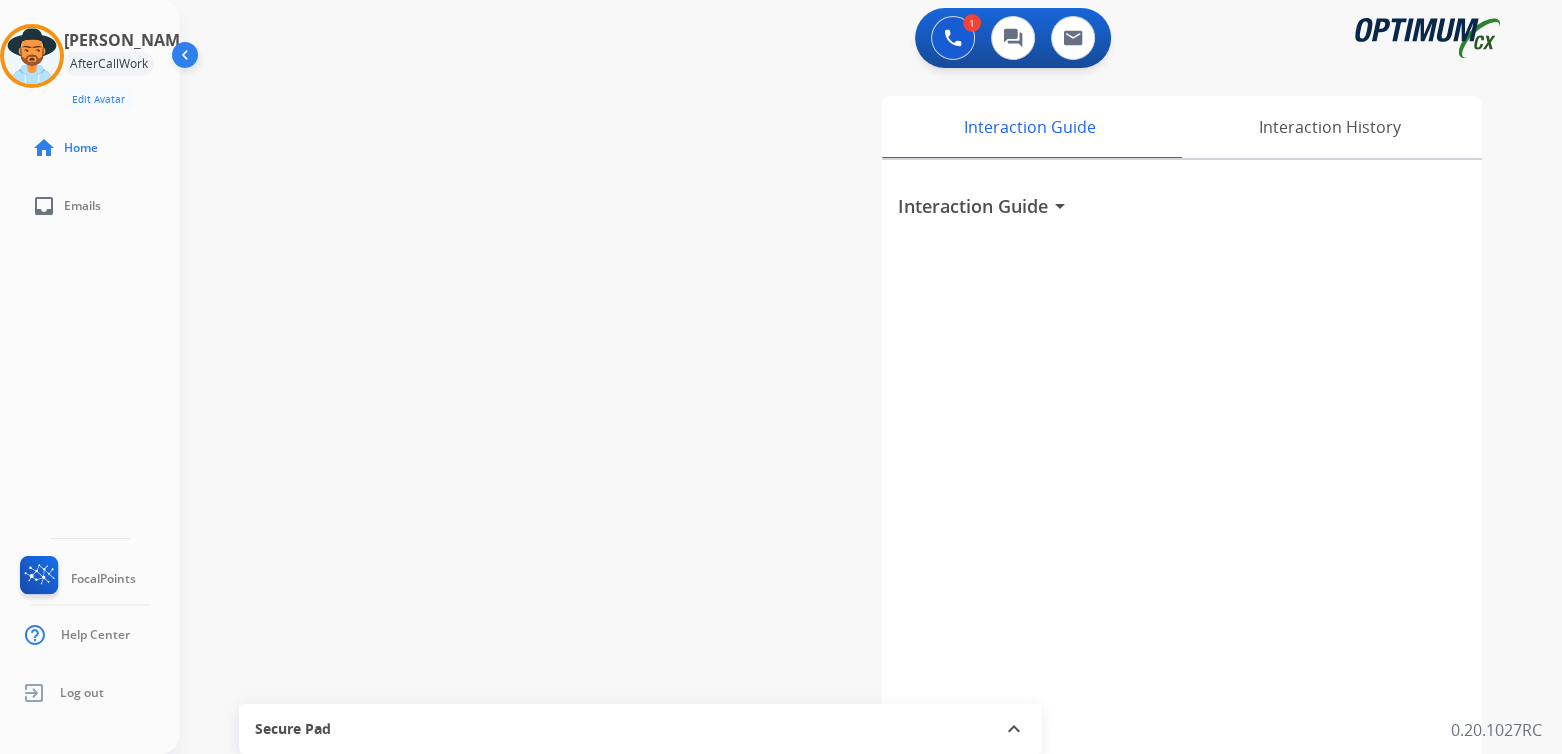 scroll, scrollTop: 0, scrollLeft: 0, axis: both 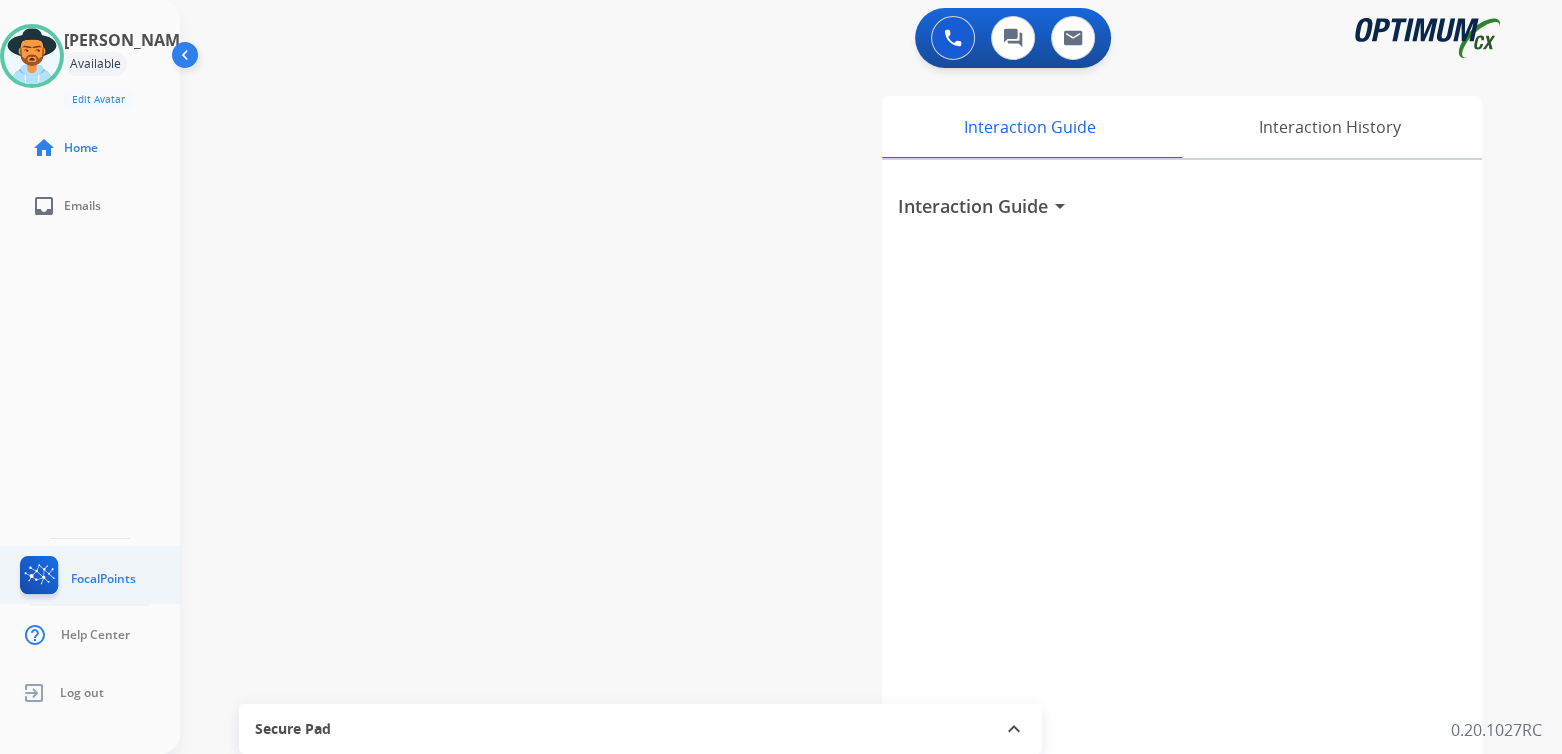 click 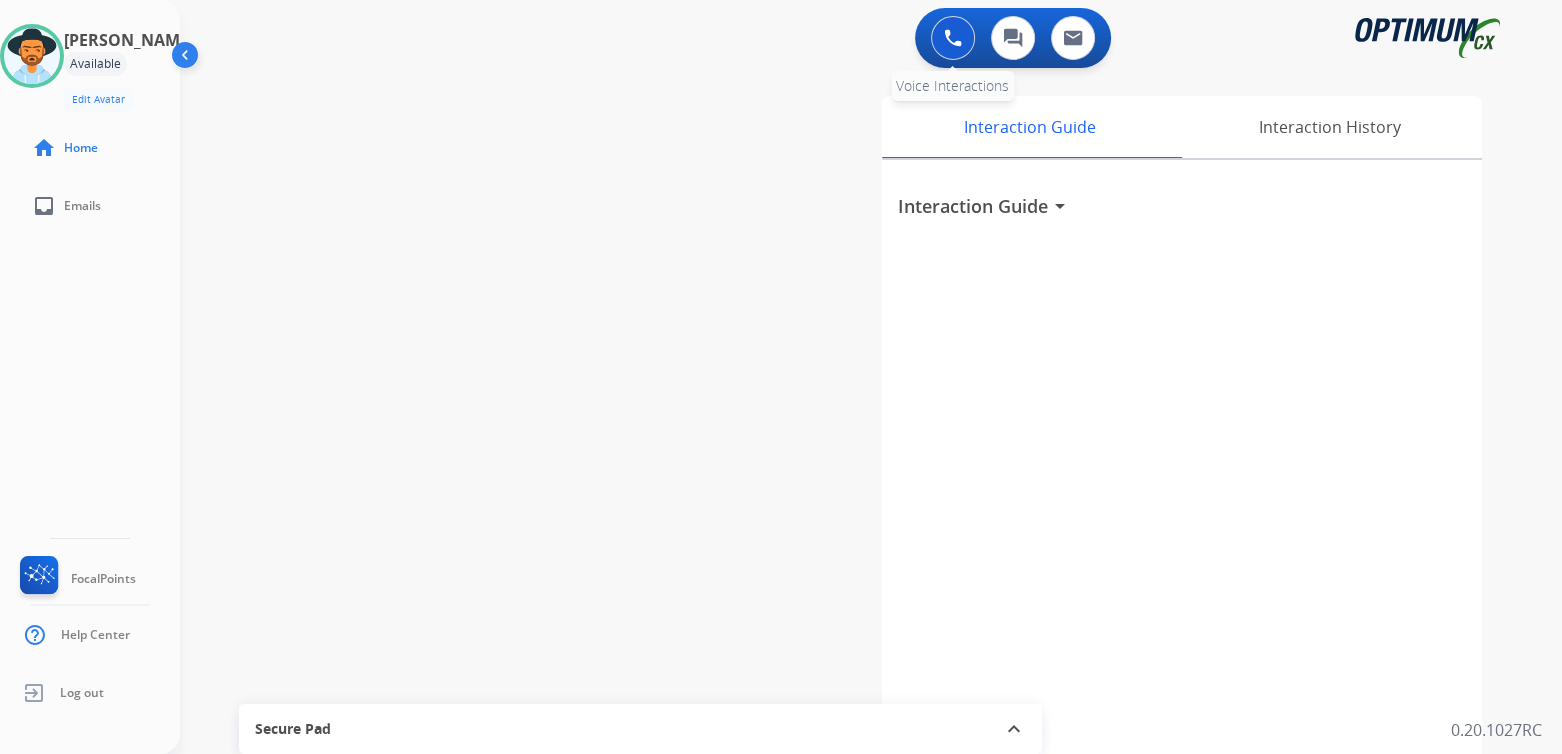 click at bounding box center [953, 38] 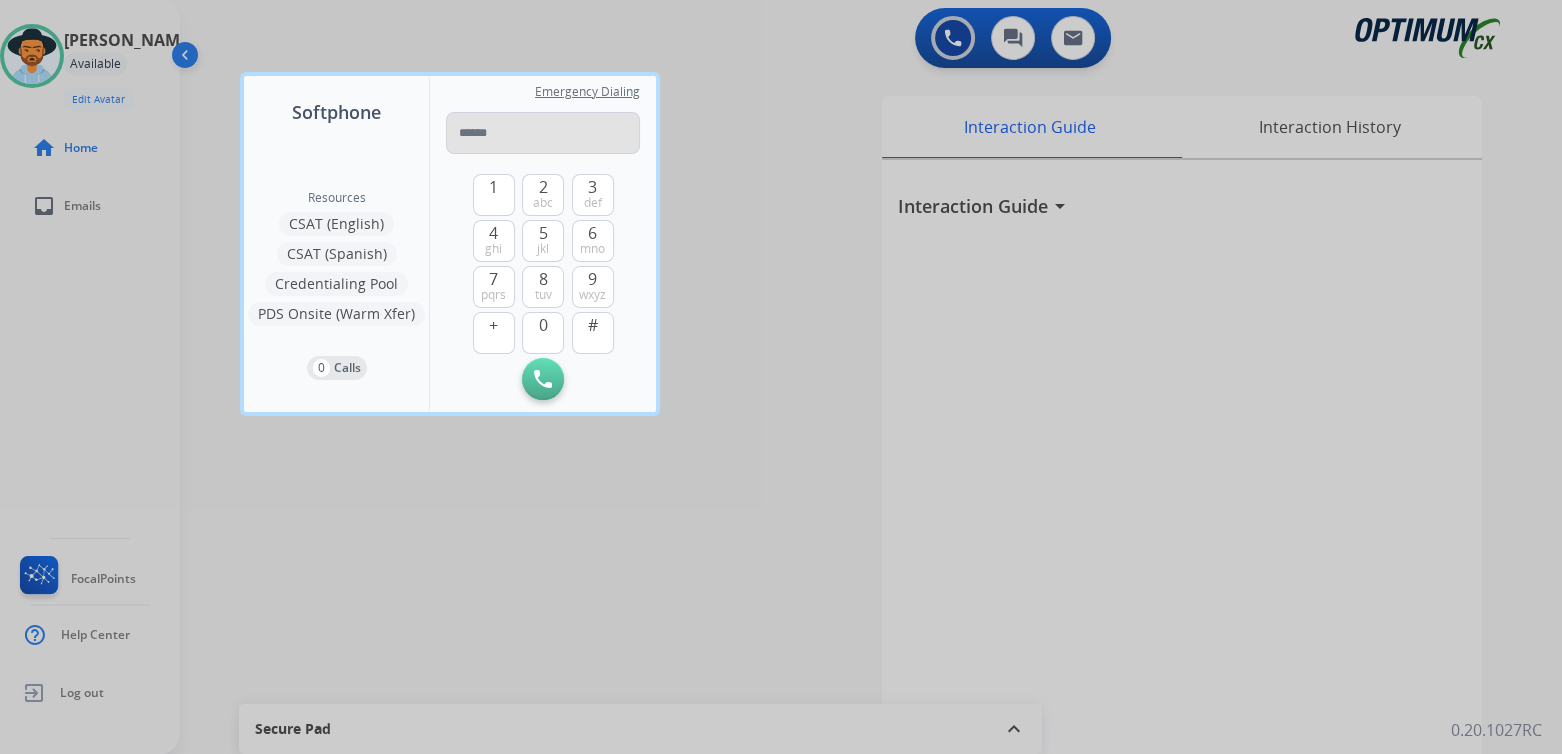 click at bounding box center [543, 133] 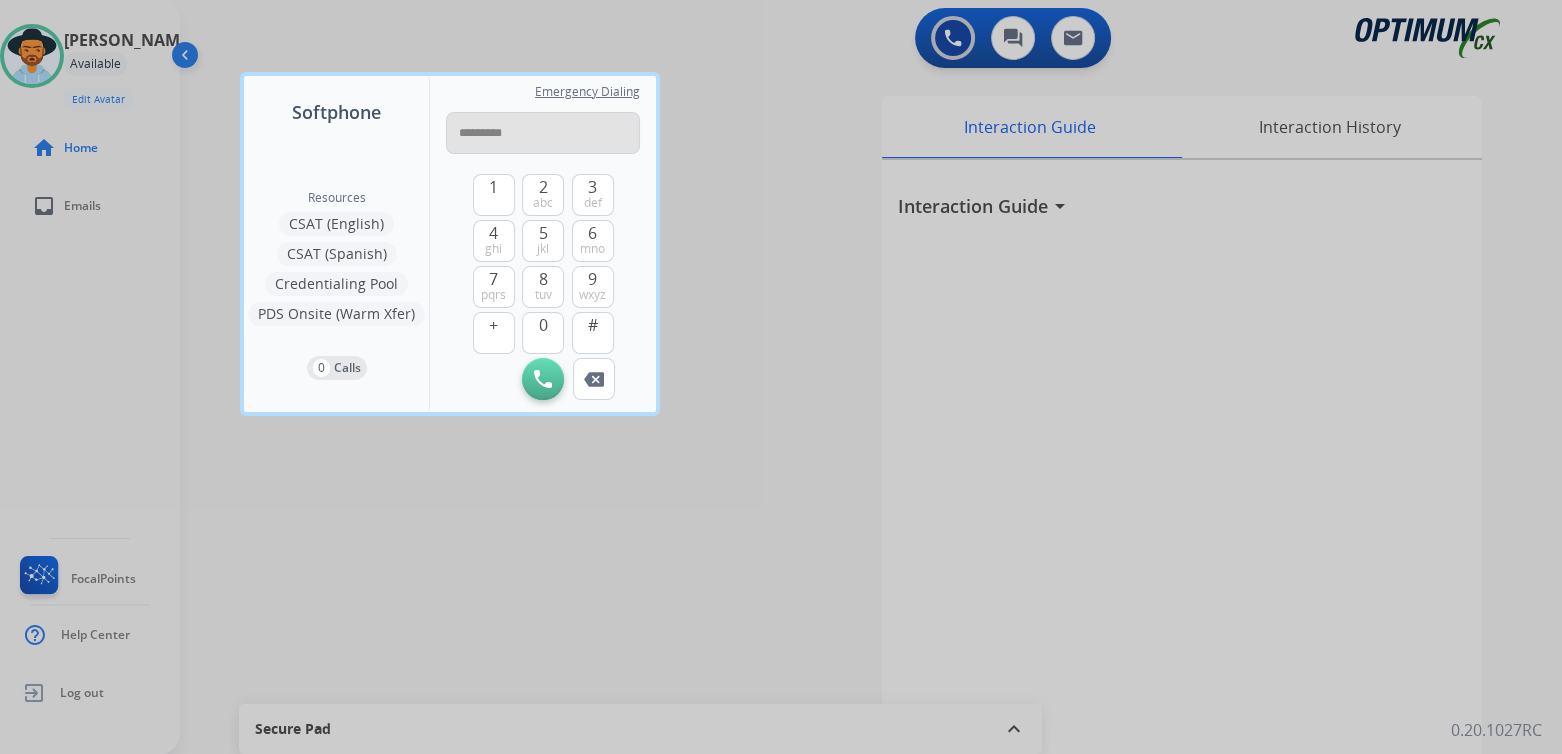 type on "**********" 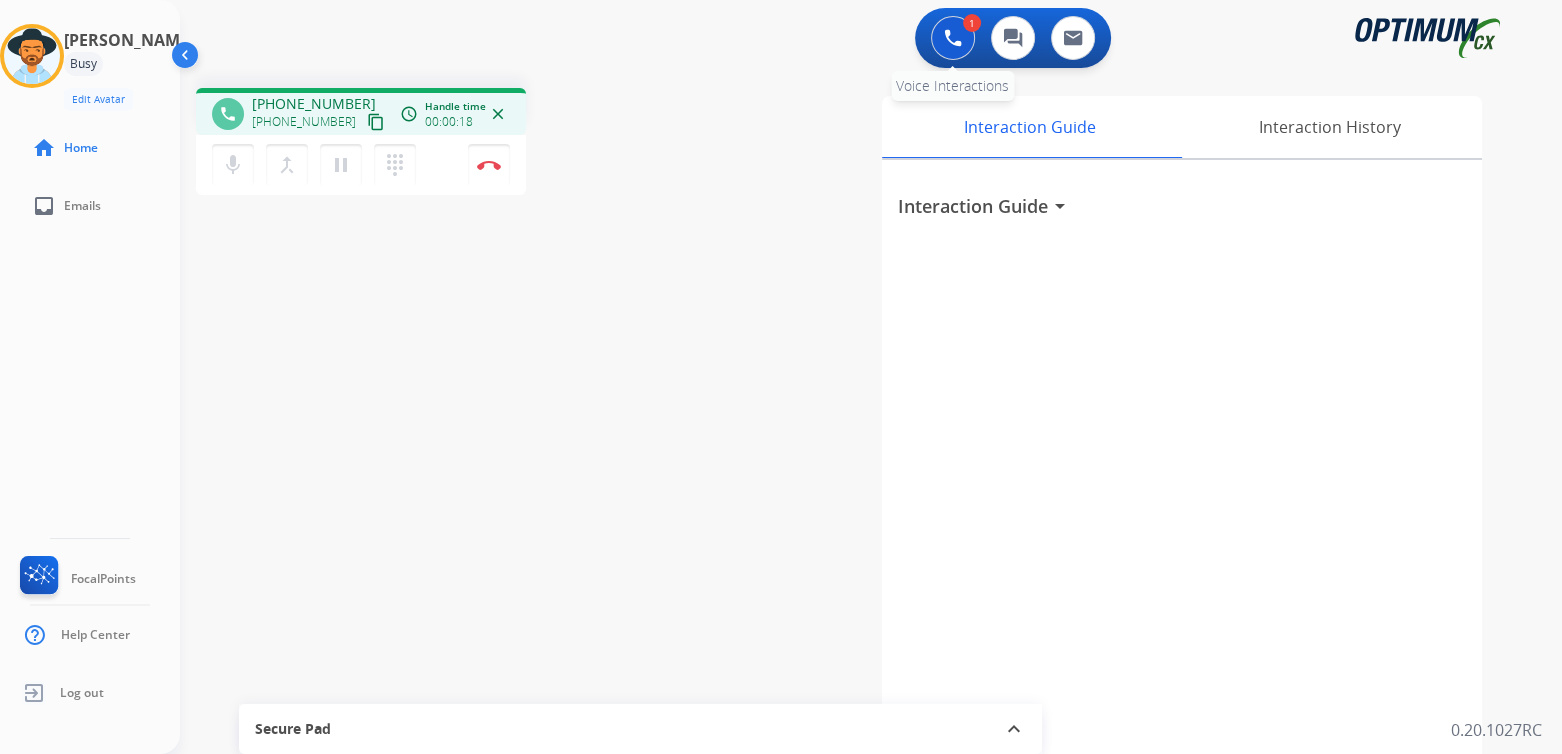 click at bounding box center [953, 38] 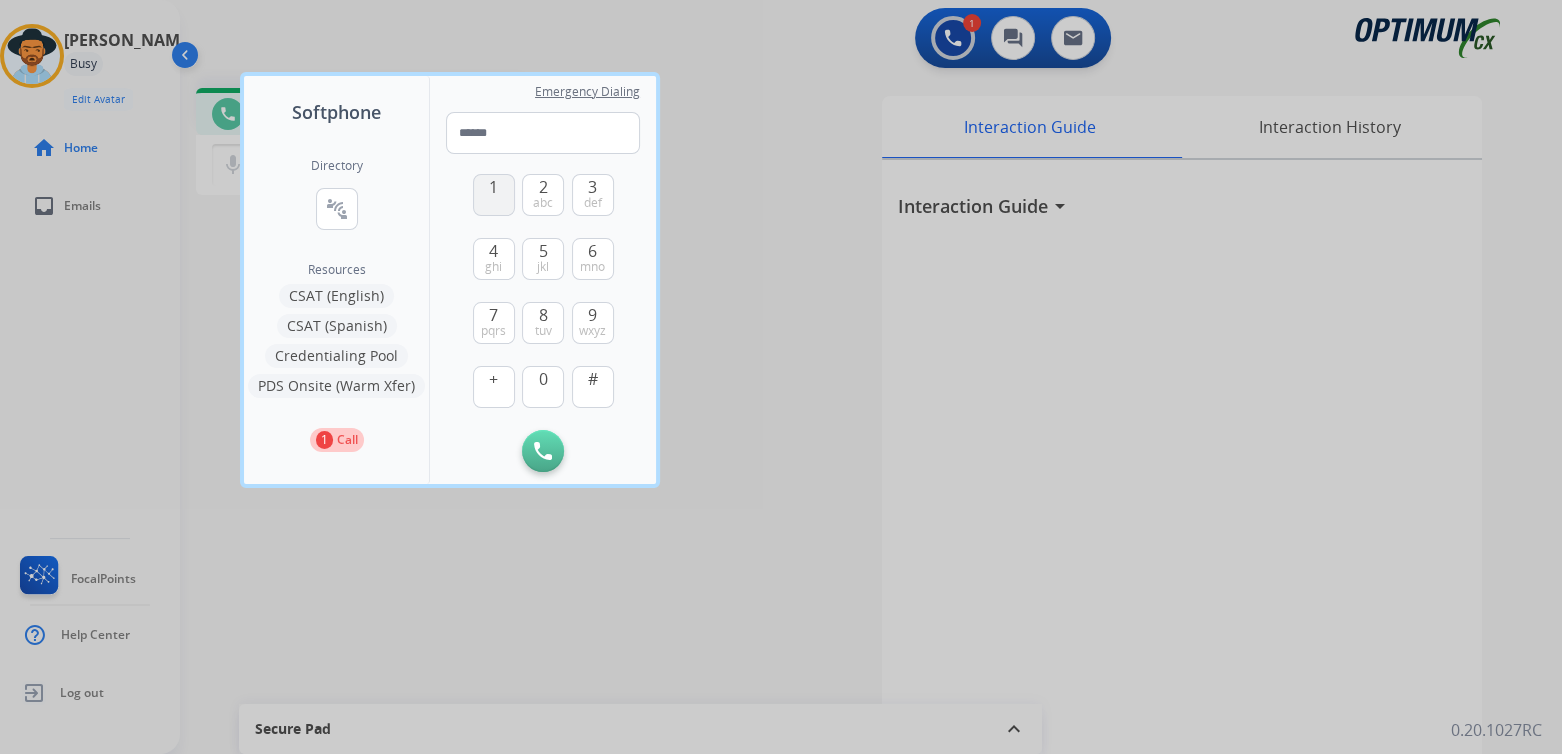 click on "1" at bounding box center (493, 187) 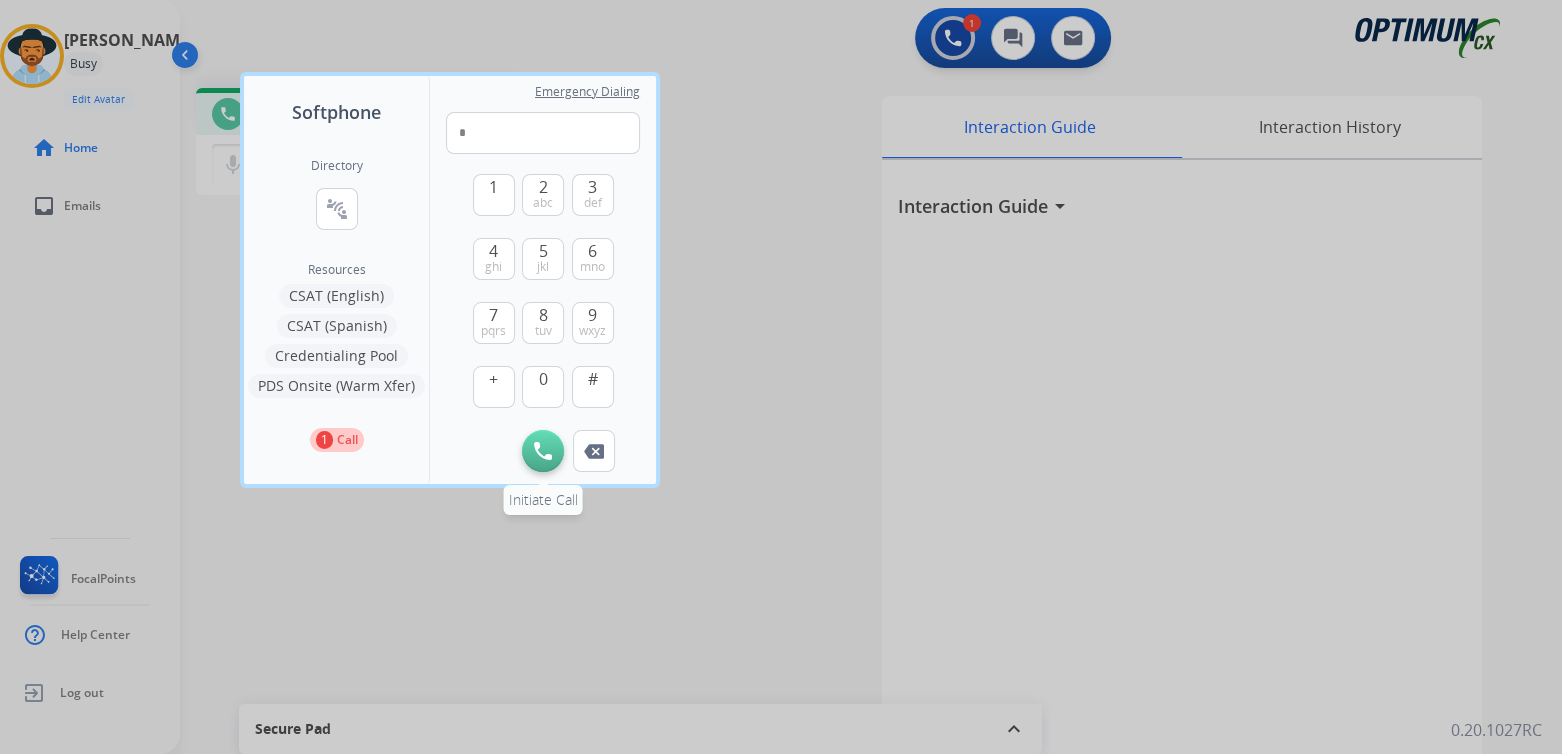 click at bounding box center [543, 451] 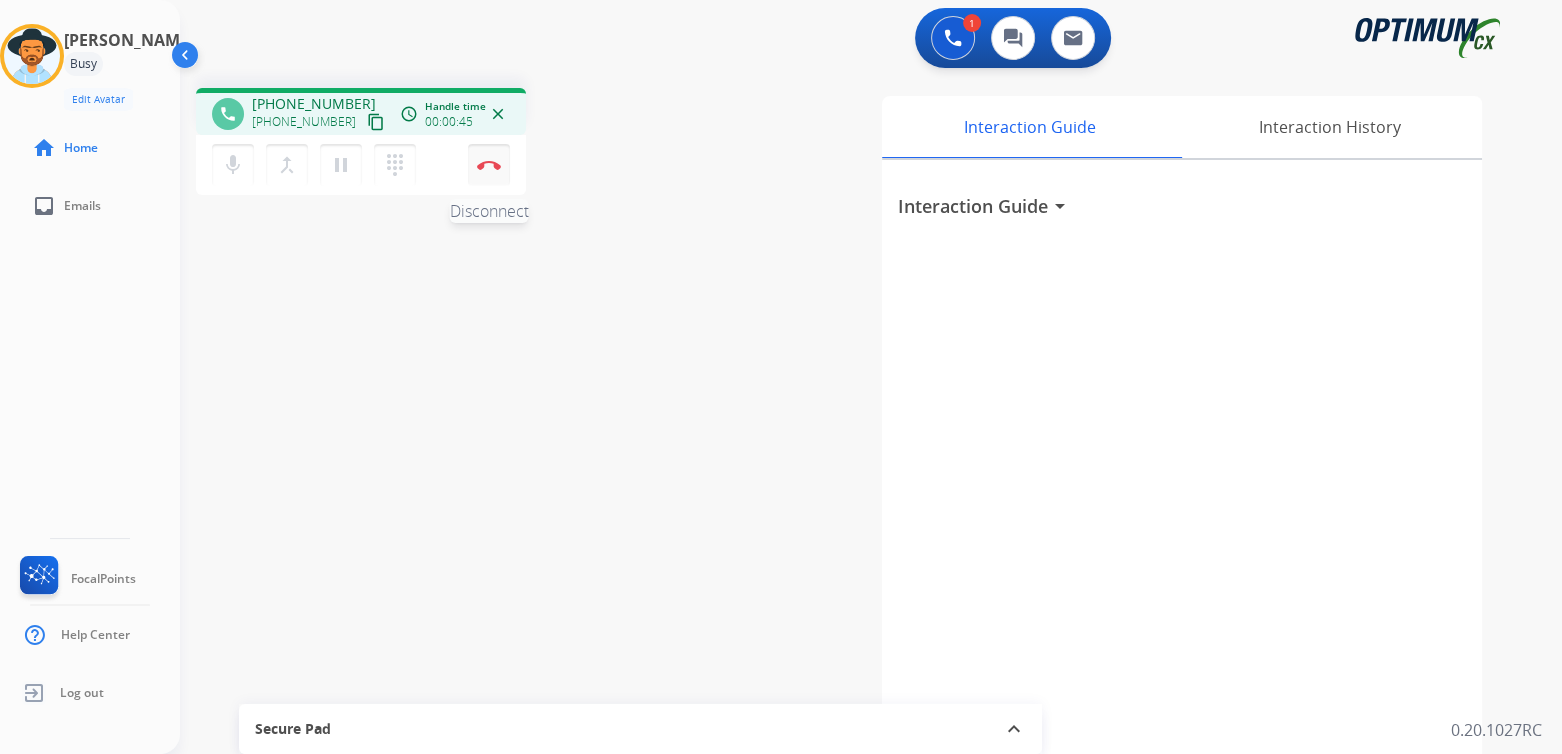 click at bounding box center [489, 165] 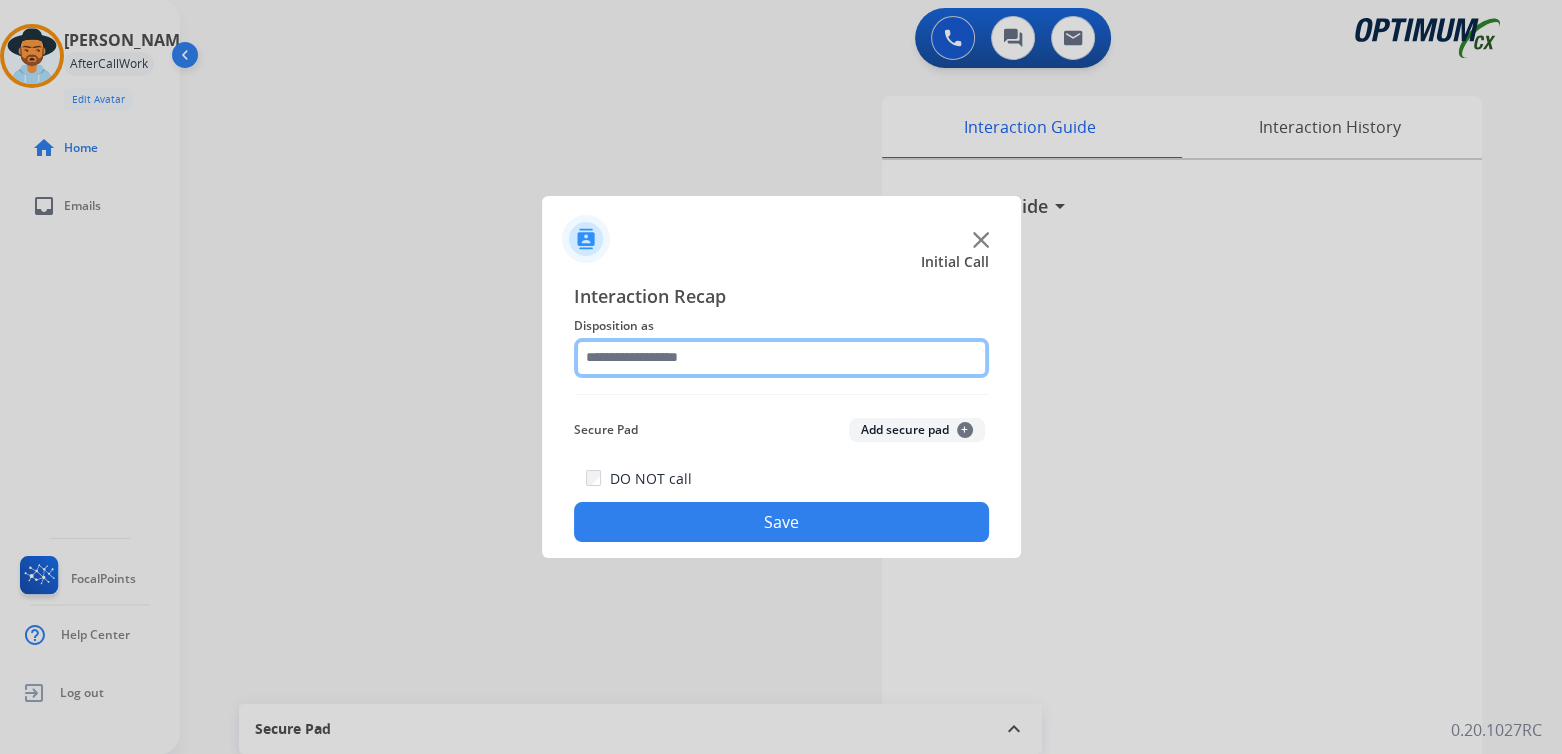 click 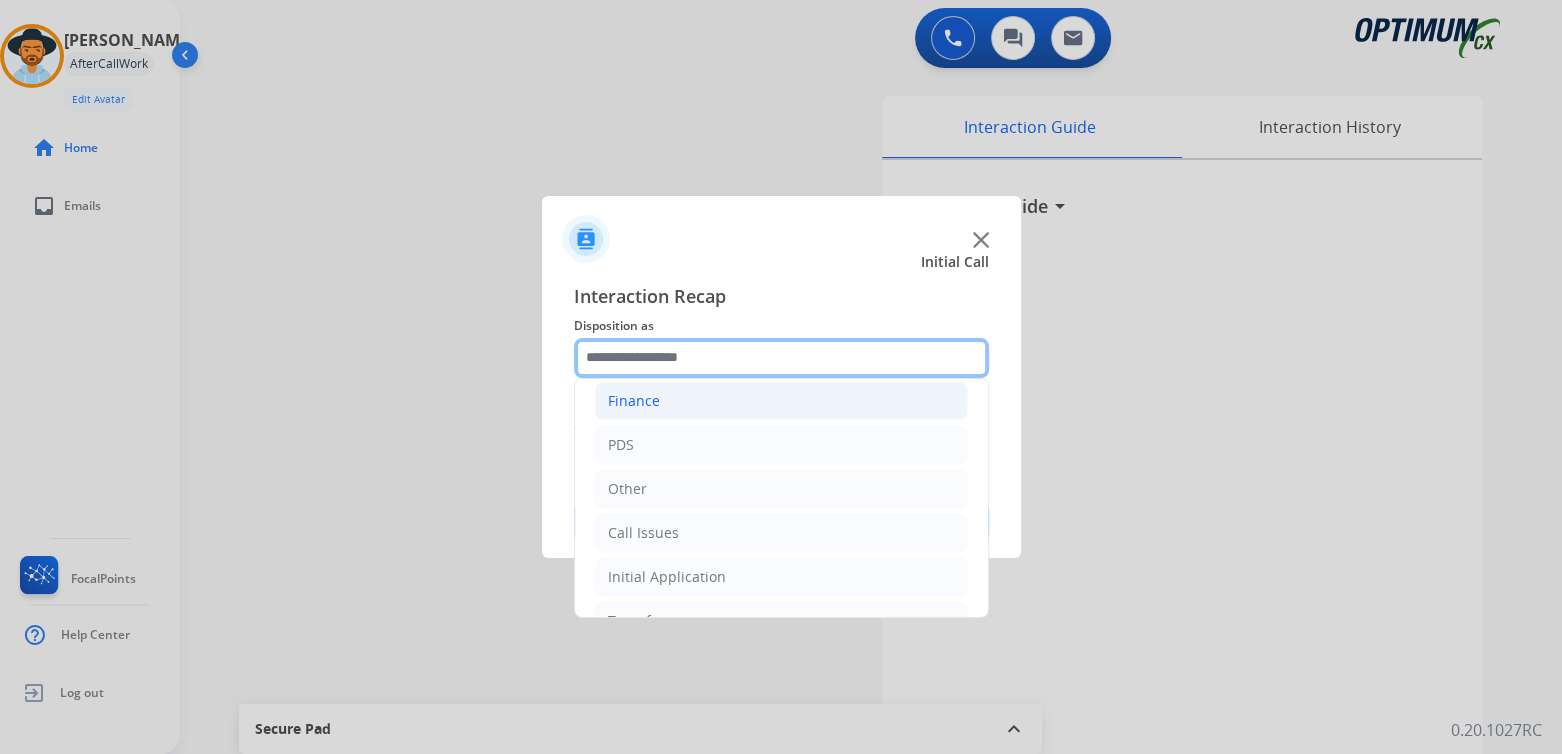 scroll, scrollTop: 0, scrollLeft: 0, axis: both 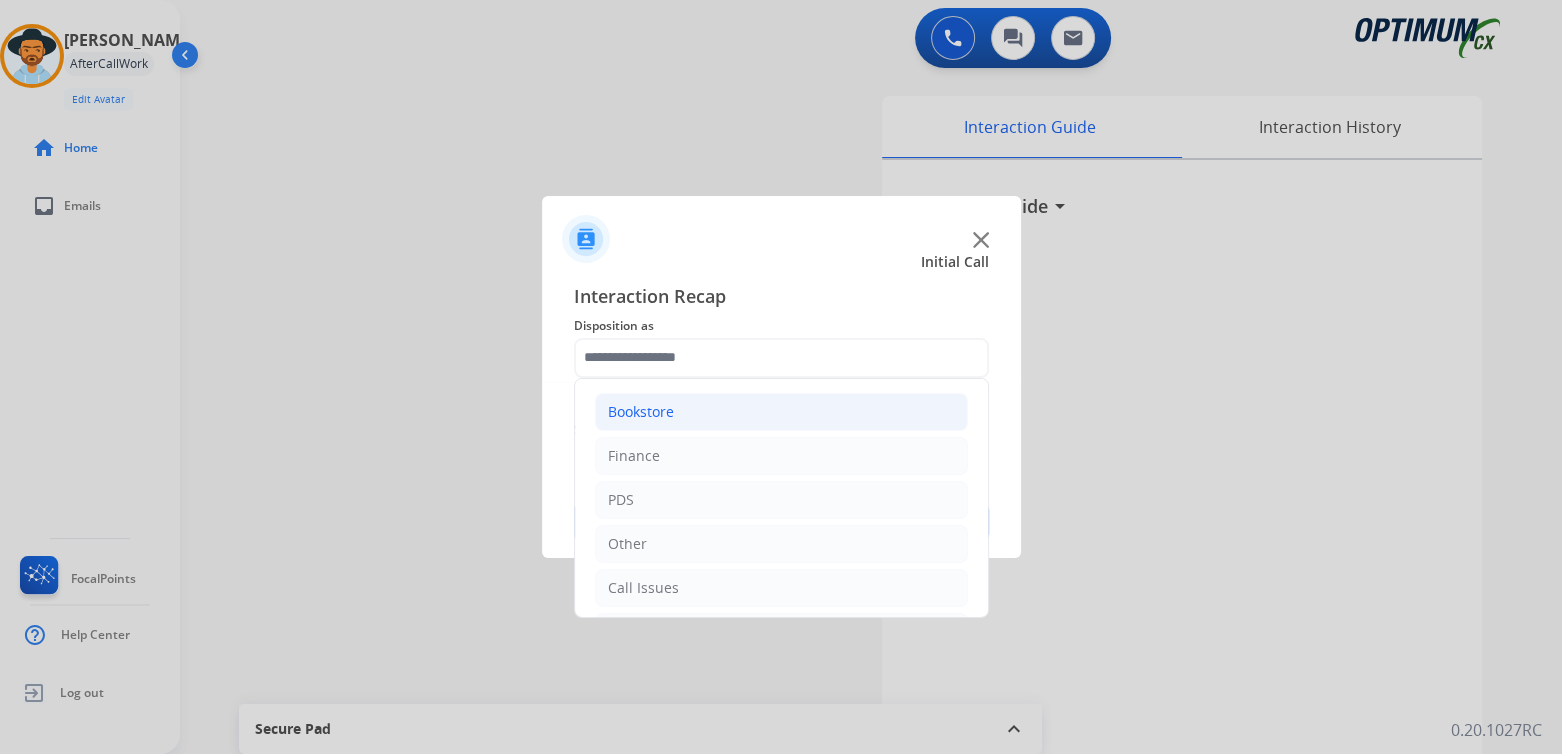 click on "Bookstore" 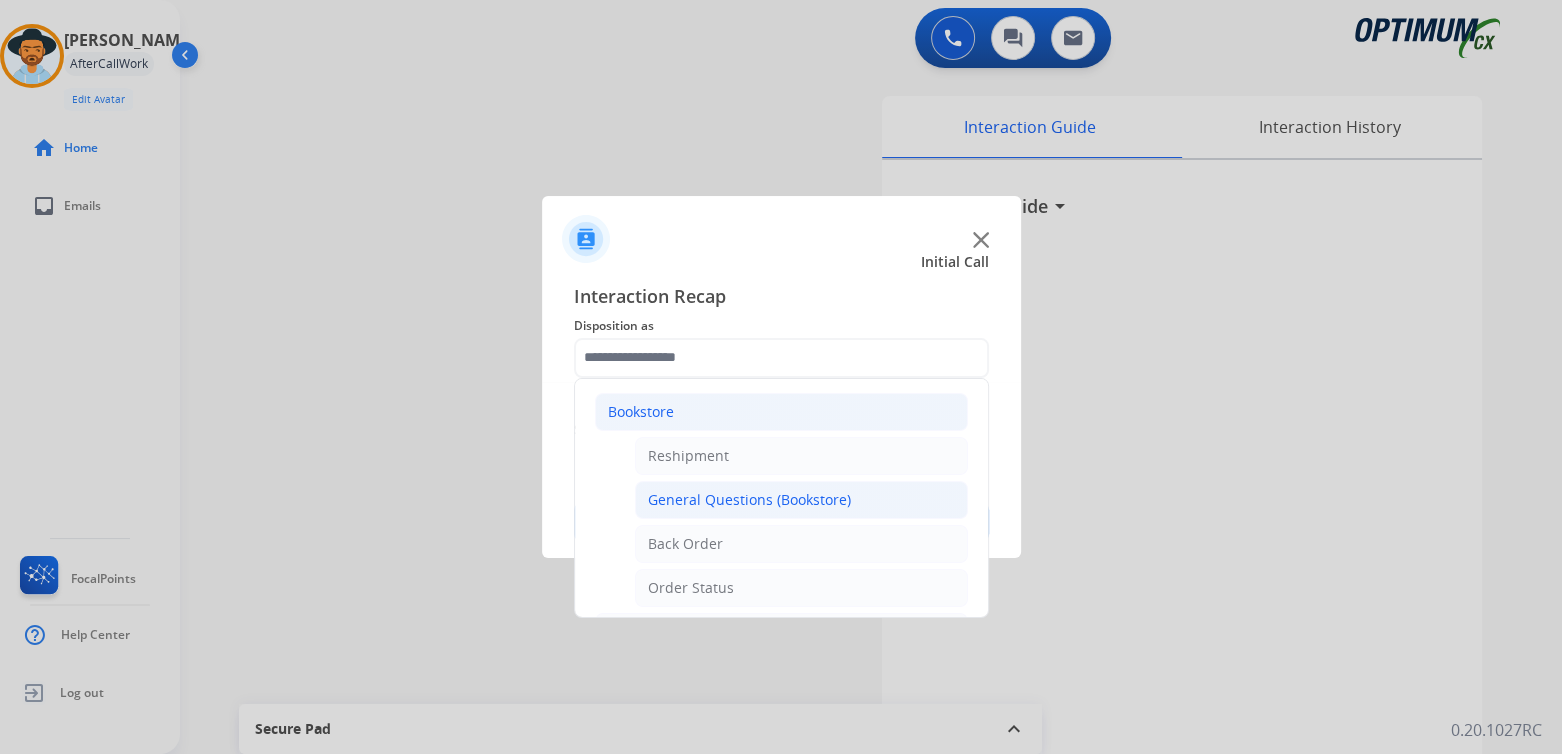 click on "General Questions (Bookstore)" 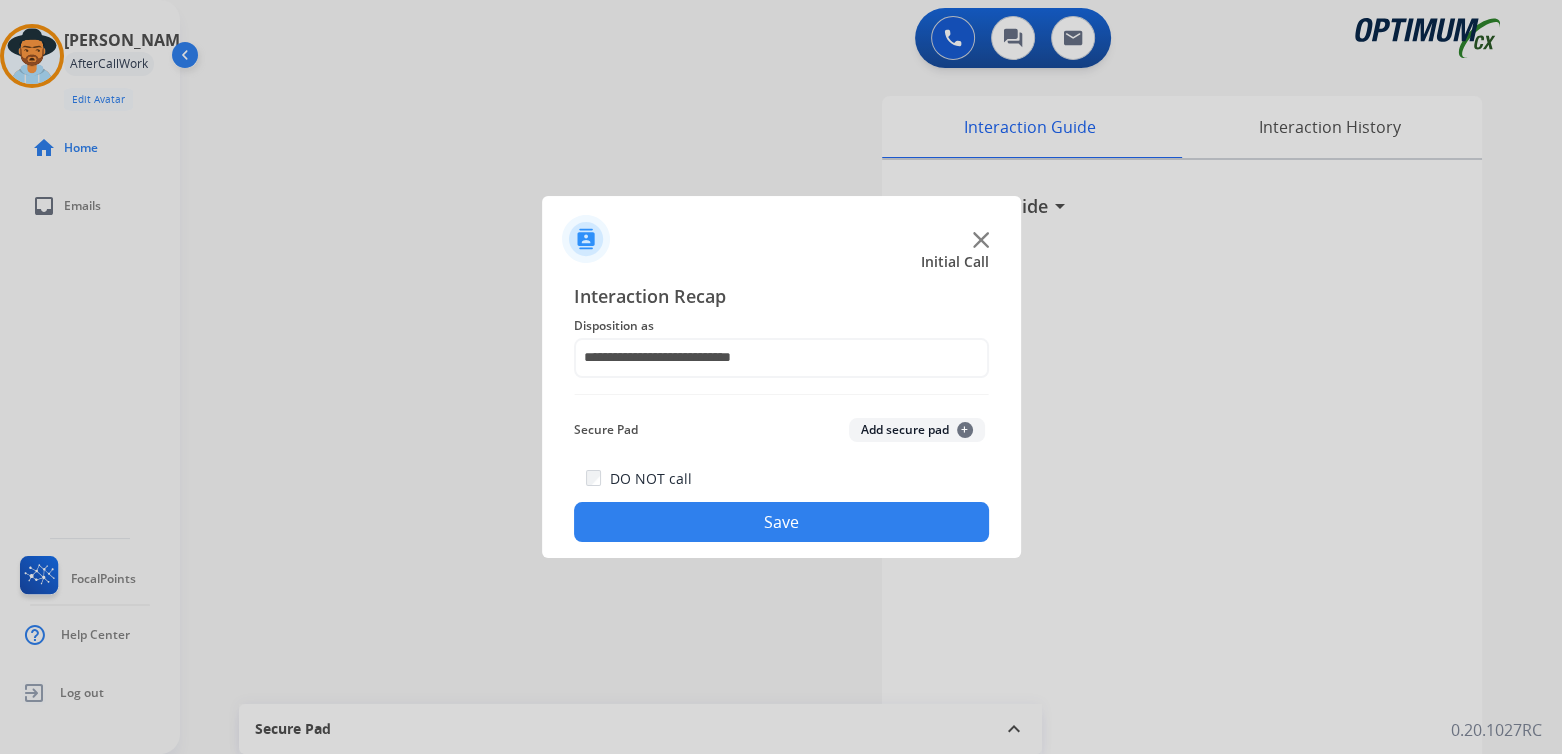 click on "Save" 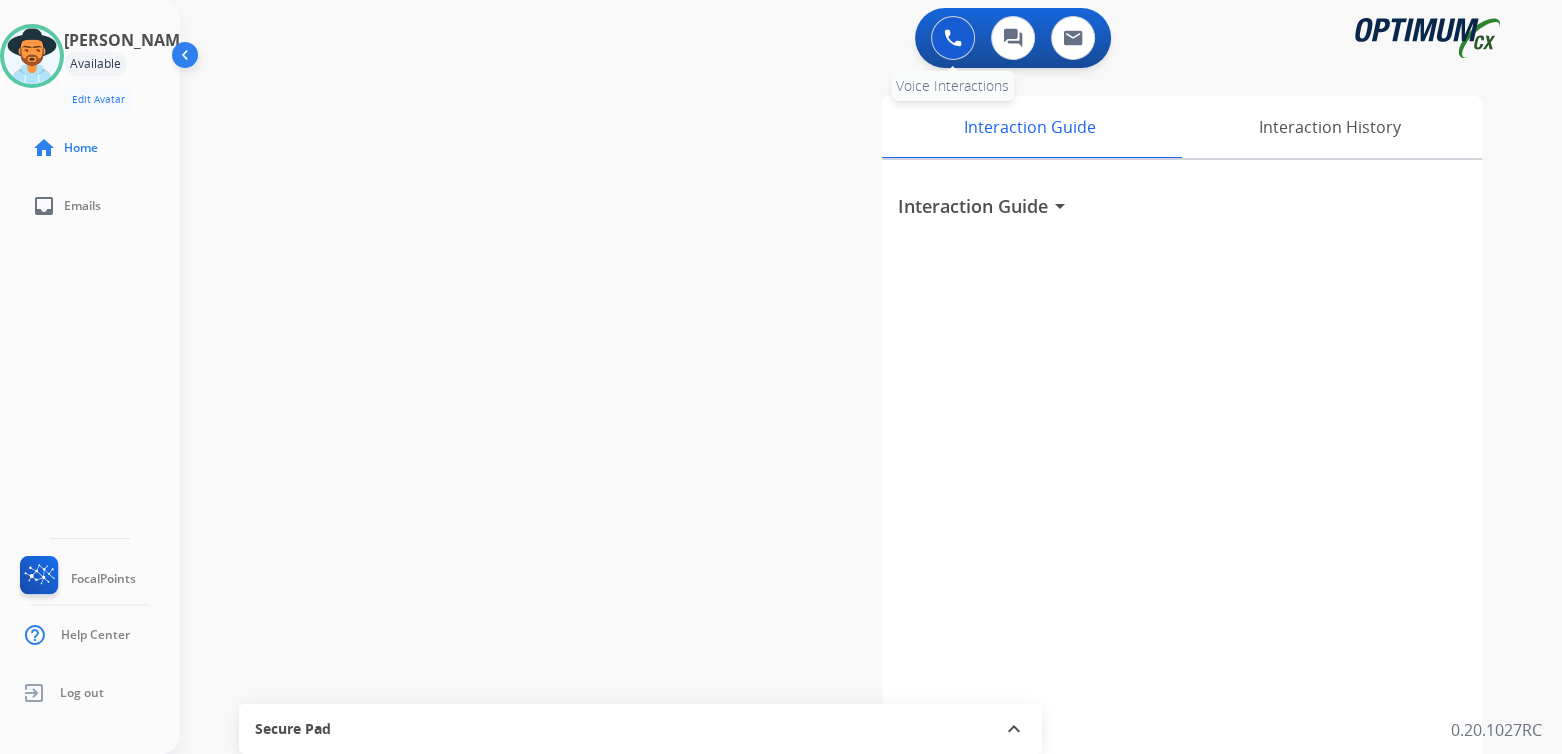 click at bounding box center (953, 38) 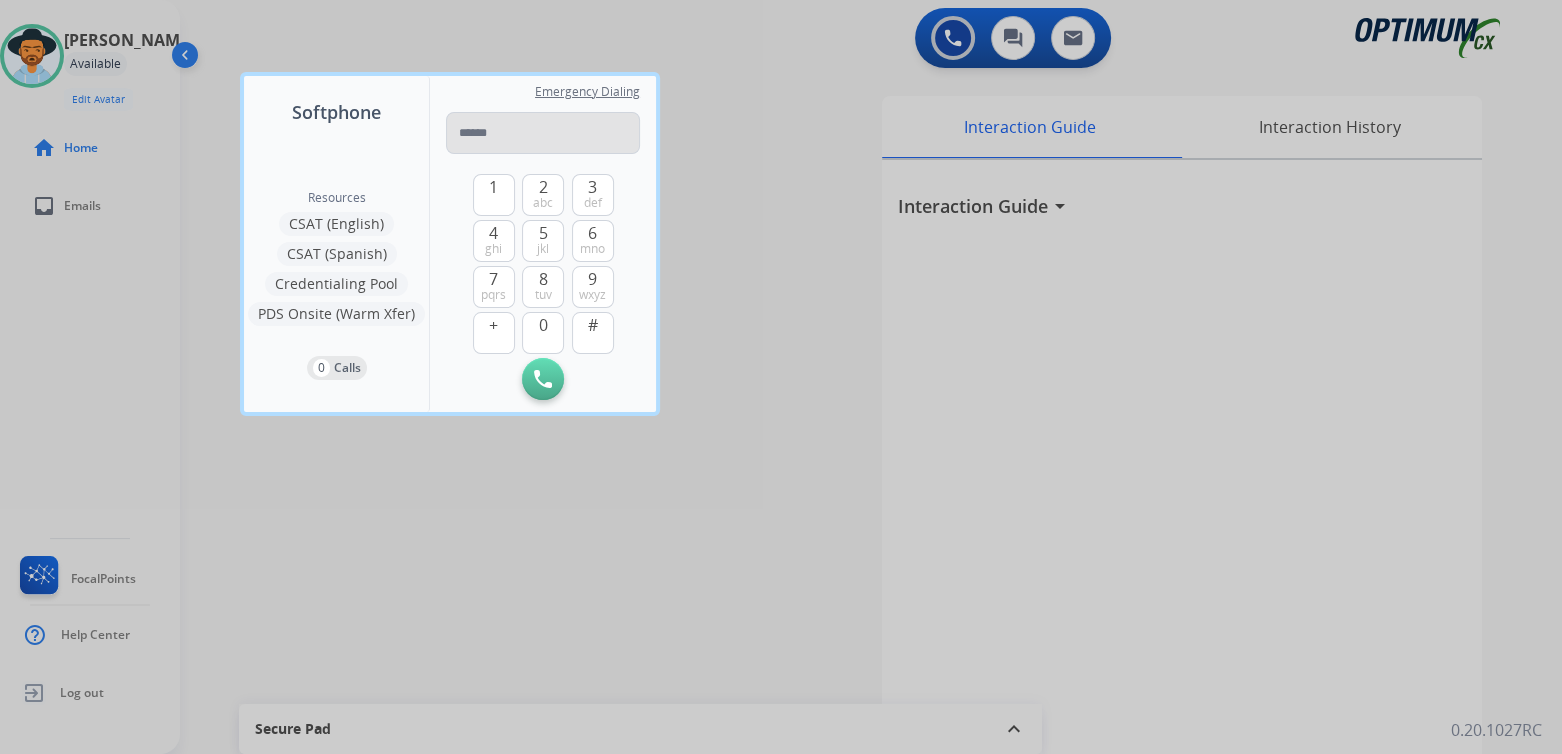 drag, startPoint x: 482, startPoint y: 138, endPoint x: 517, endPoint y: 146, distance: 35.902645 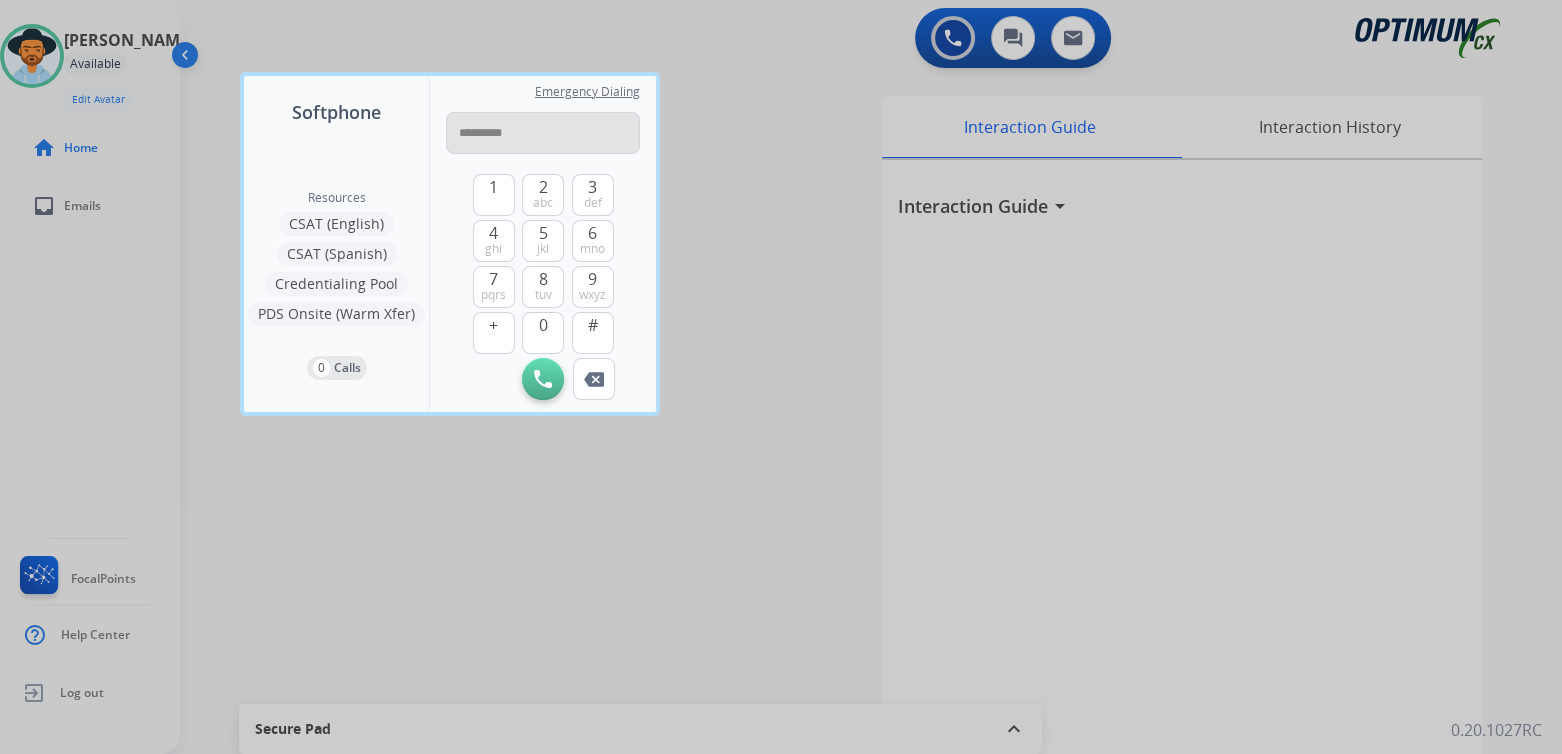 type on "**********" 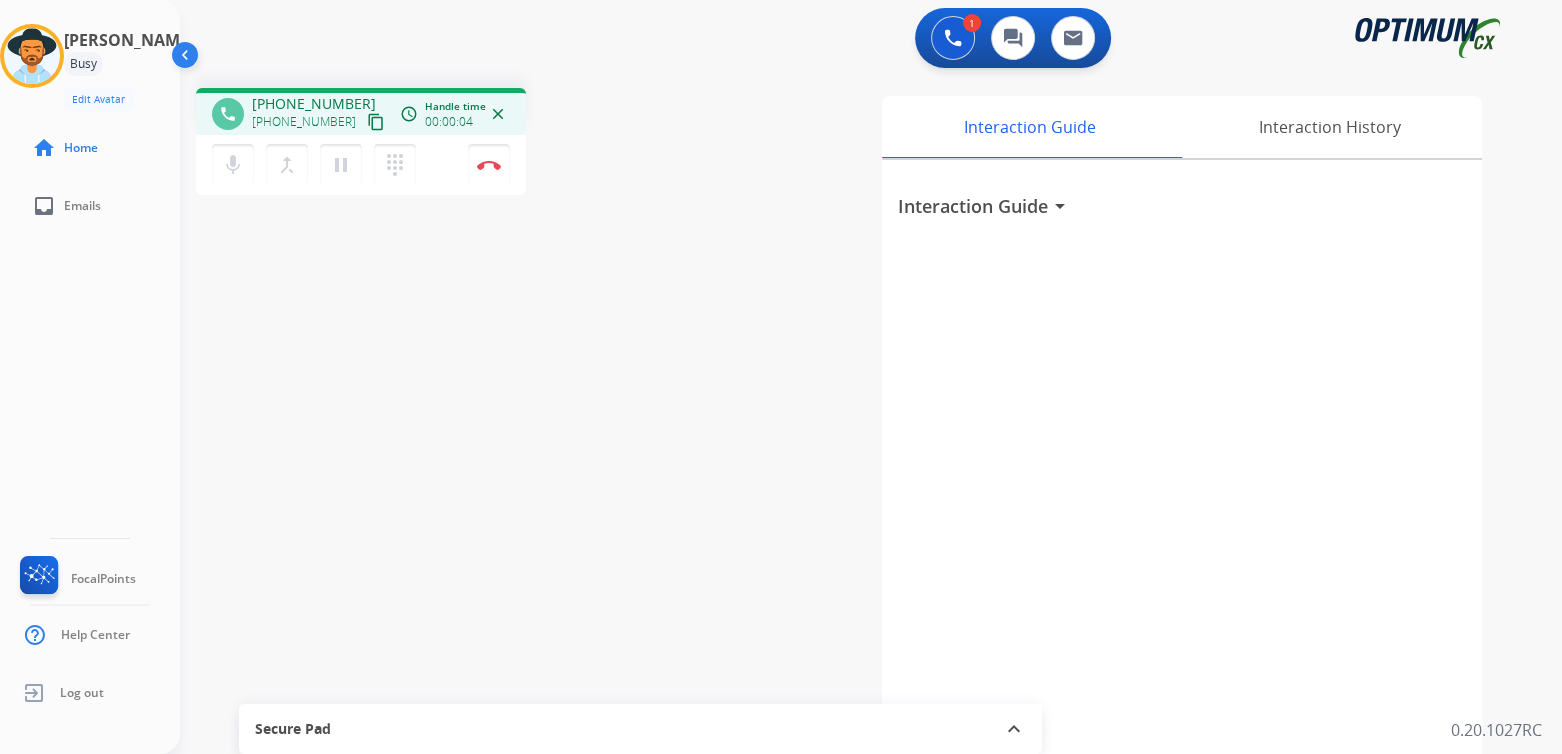 drag, startPoint x: 494, startPoint y: 170, endPoint x: 894, endPoint y: 163, distance: 400.06125 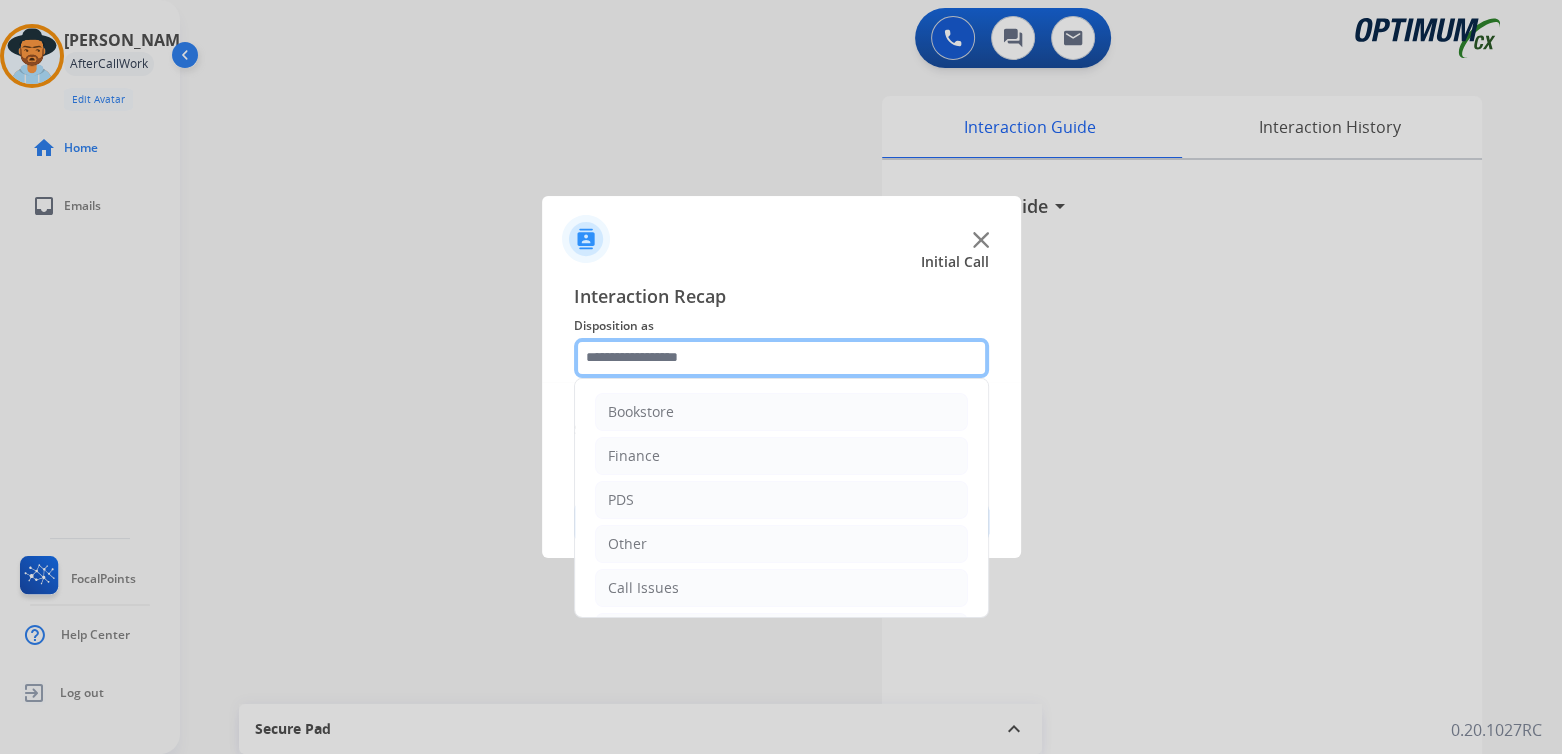 click 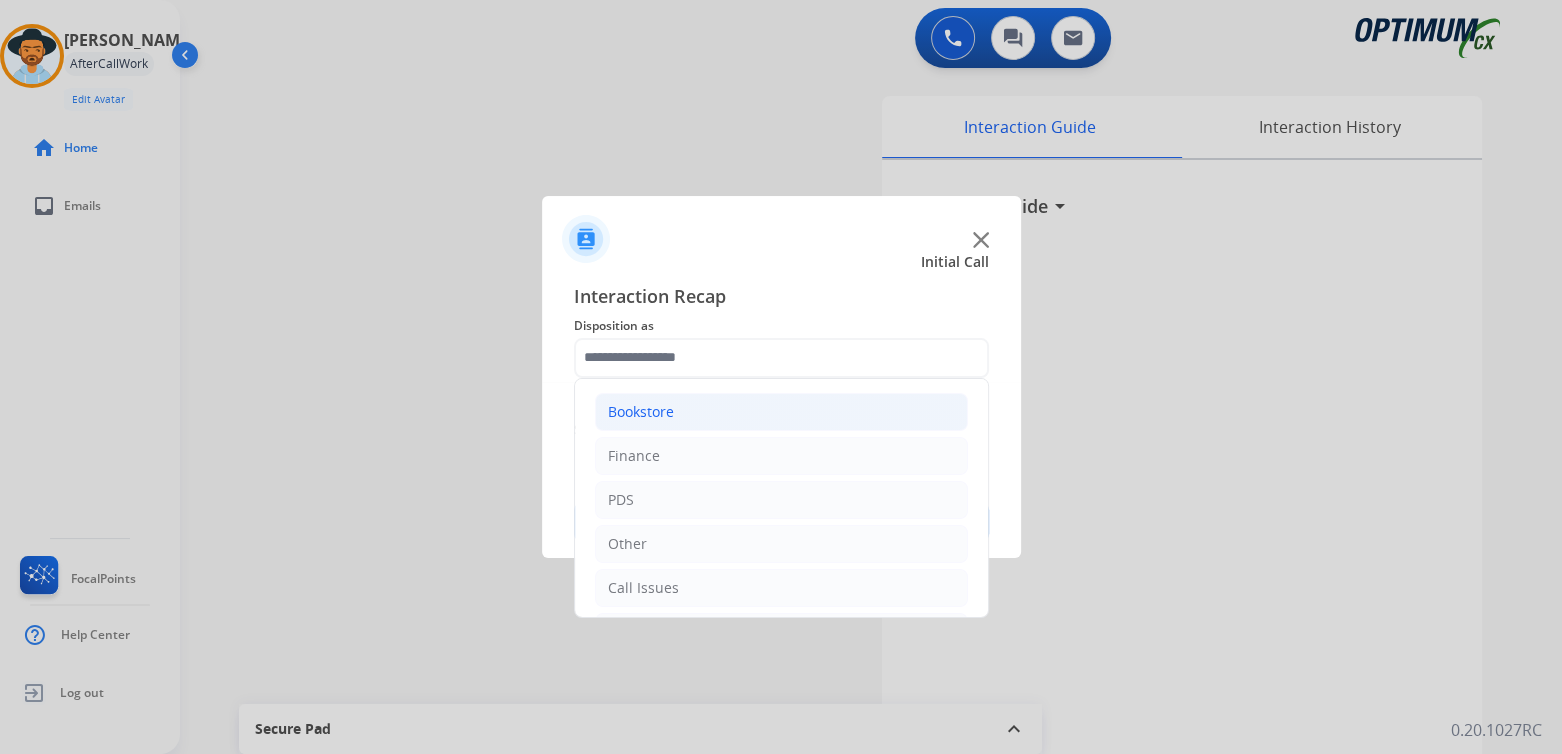 click on "Bookstore" 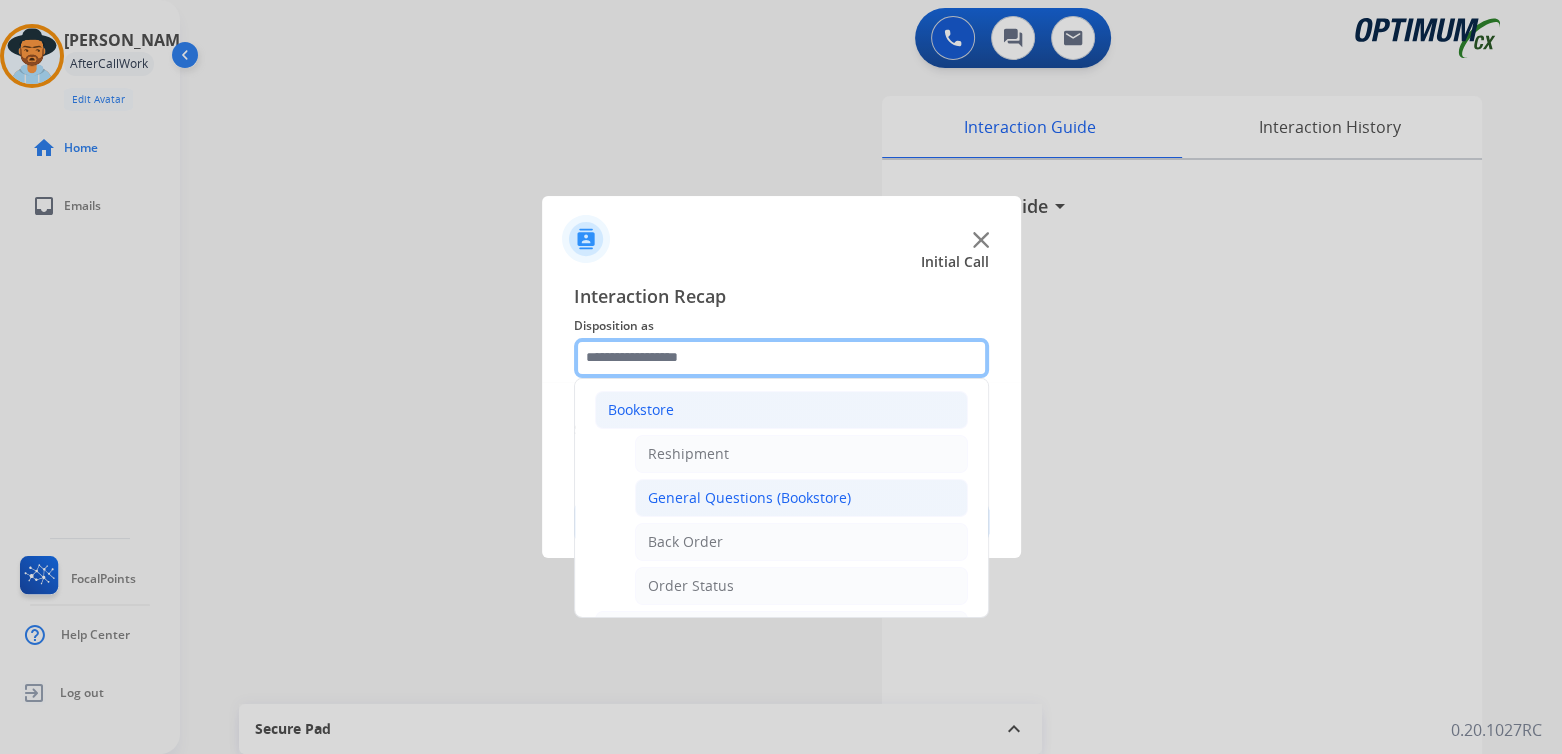 scroll, scrollTop: 0, scrollLeft: 0, axis: both 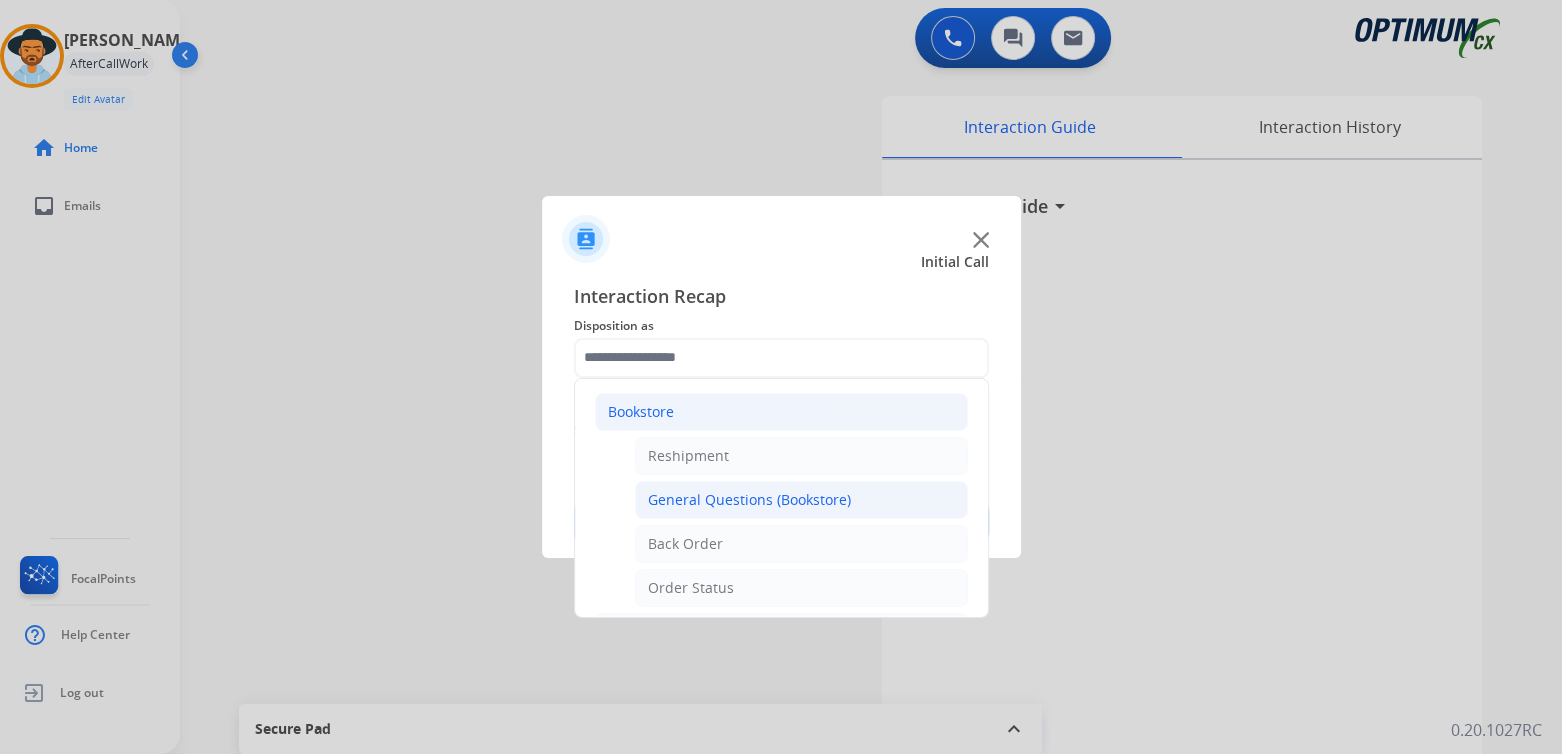 click on "General Questions (Bookstore)" 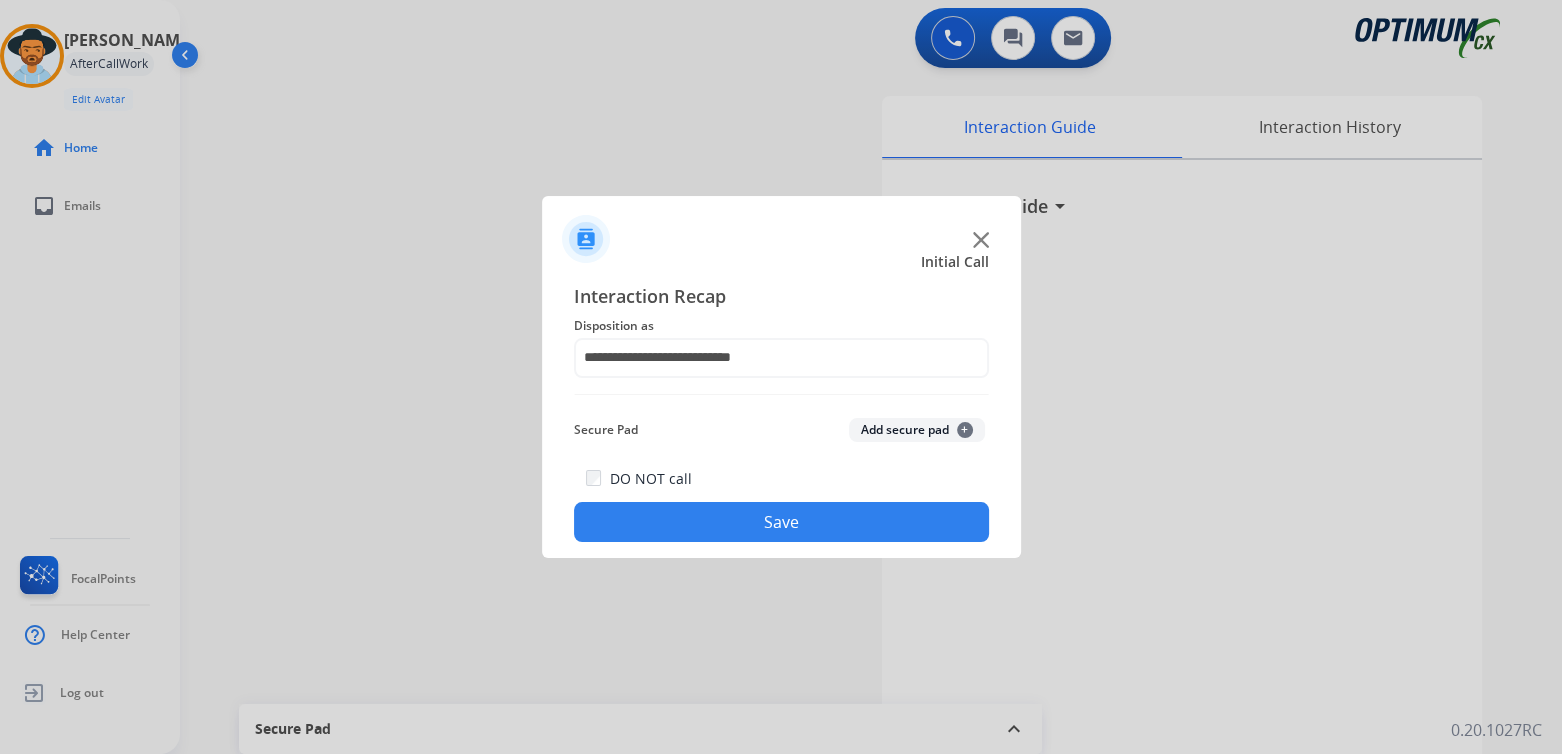click on "DO NOT call  Save" 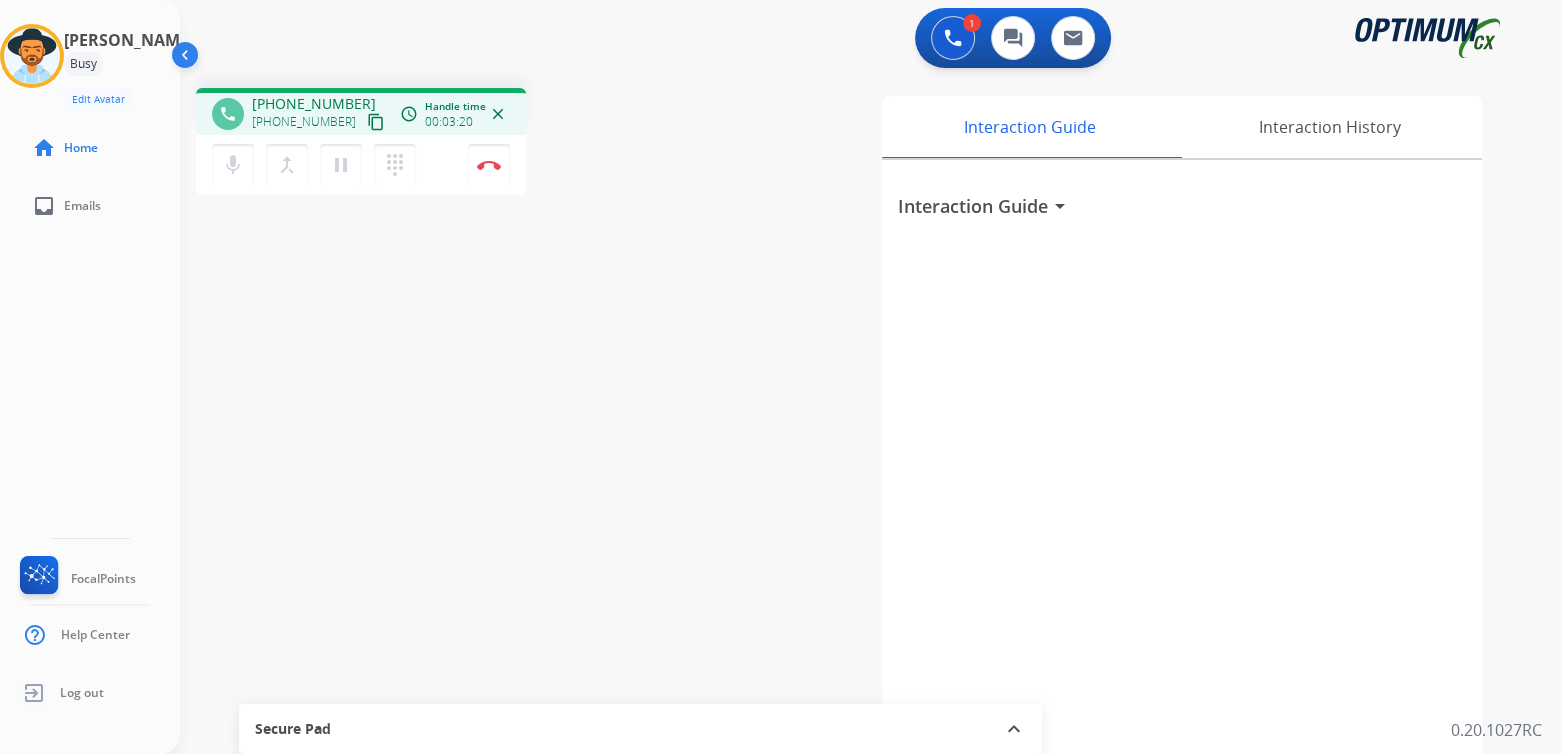 scroll, scrollTop: 0, scrollLeft: 0, axis: both 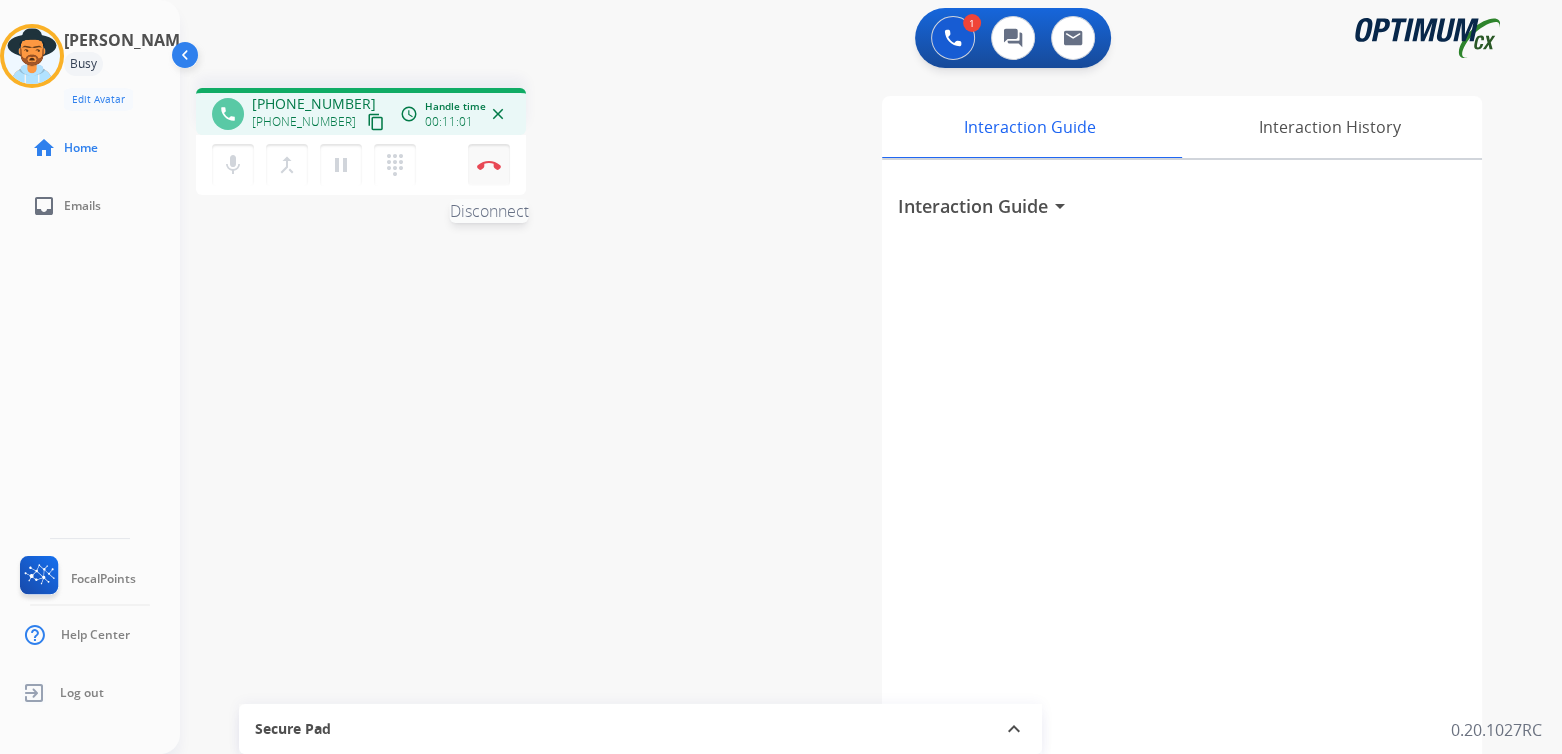 drag, startPoint x: 489, startPoint y: 168, endPoint x: 509, endPoint y: 167, distance: 20.024984 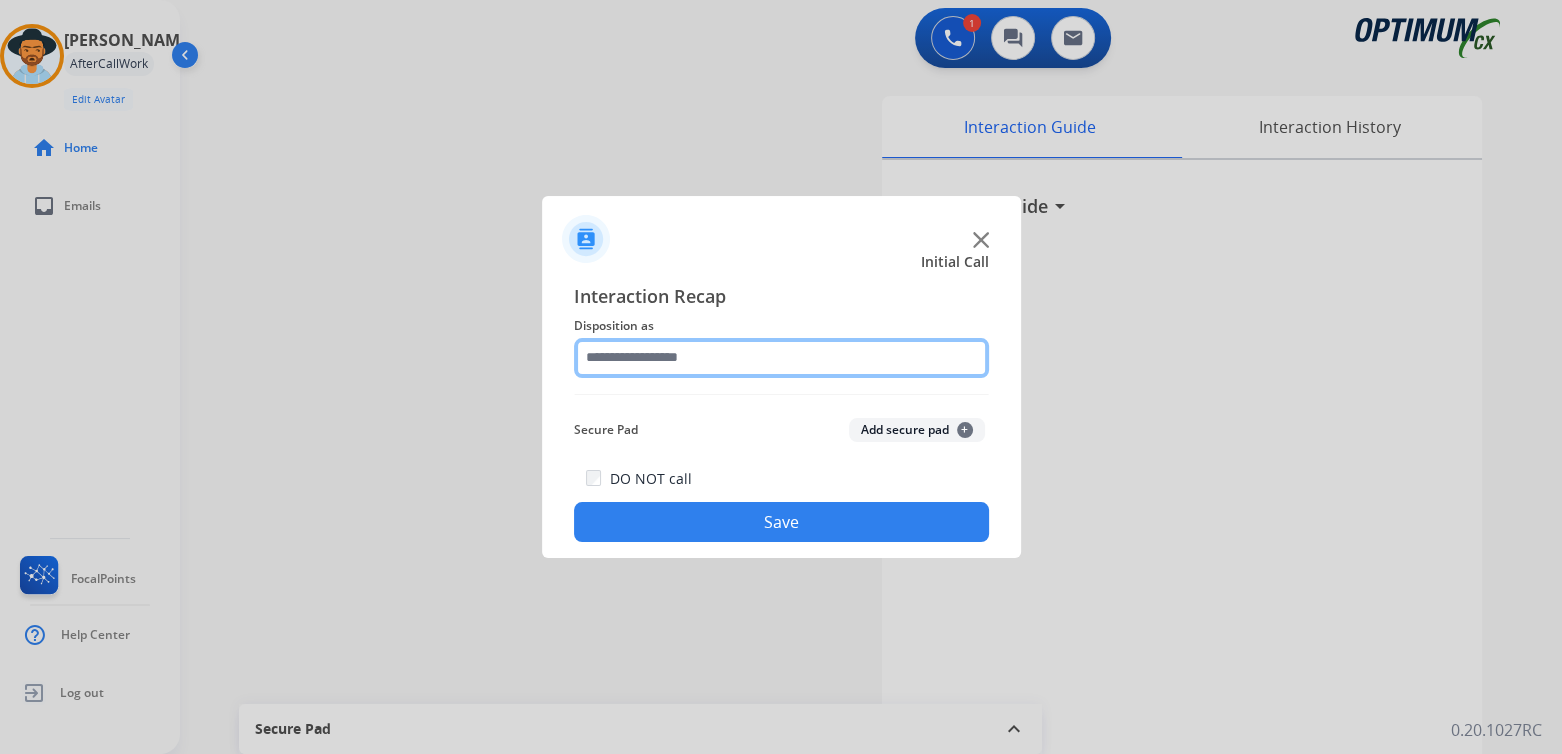 click 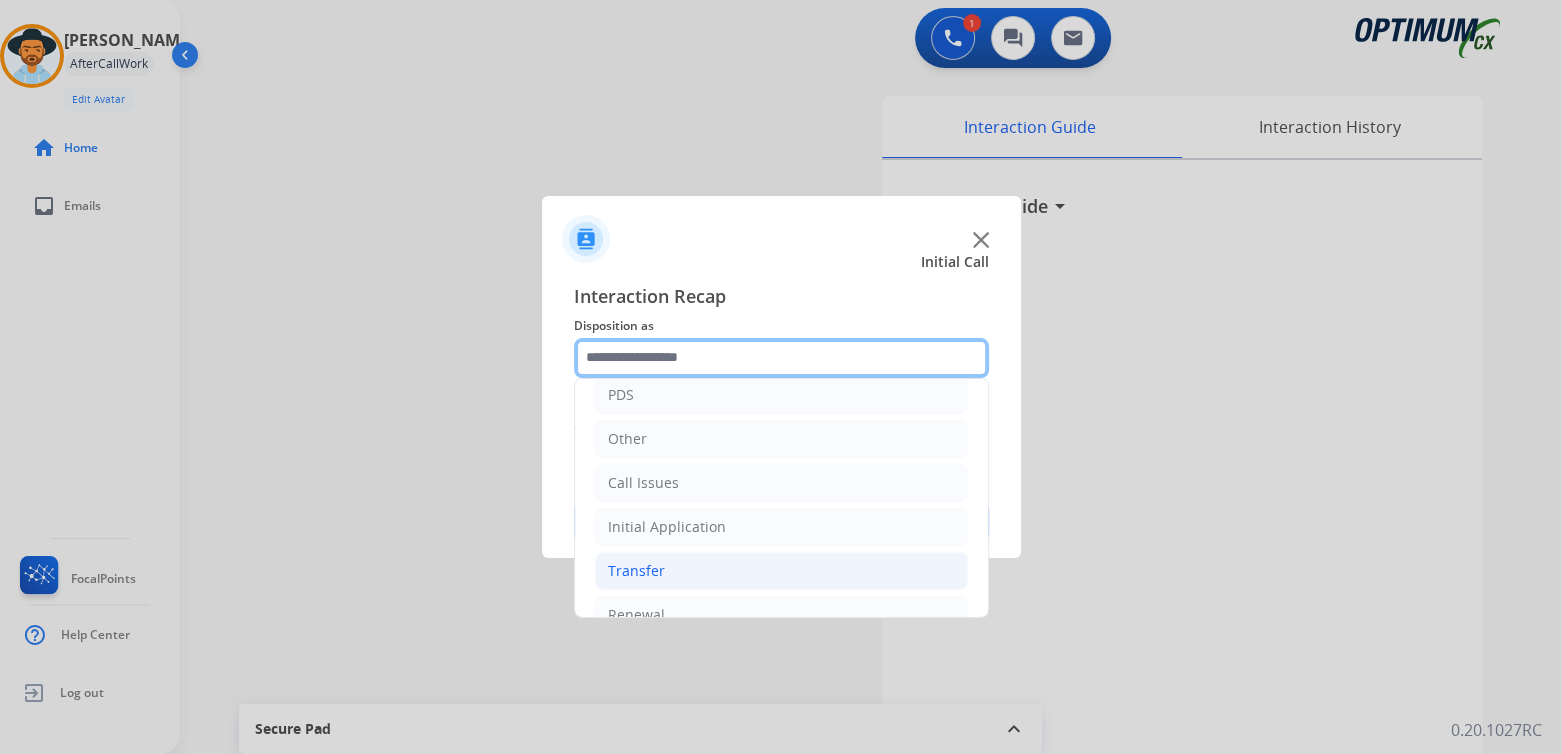 scroll, scrollTop: 132, scrollLeft: 0, axis: vertical 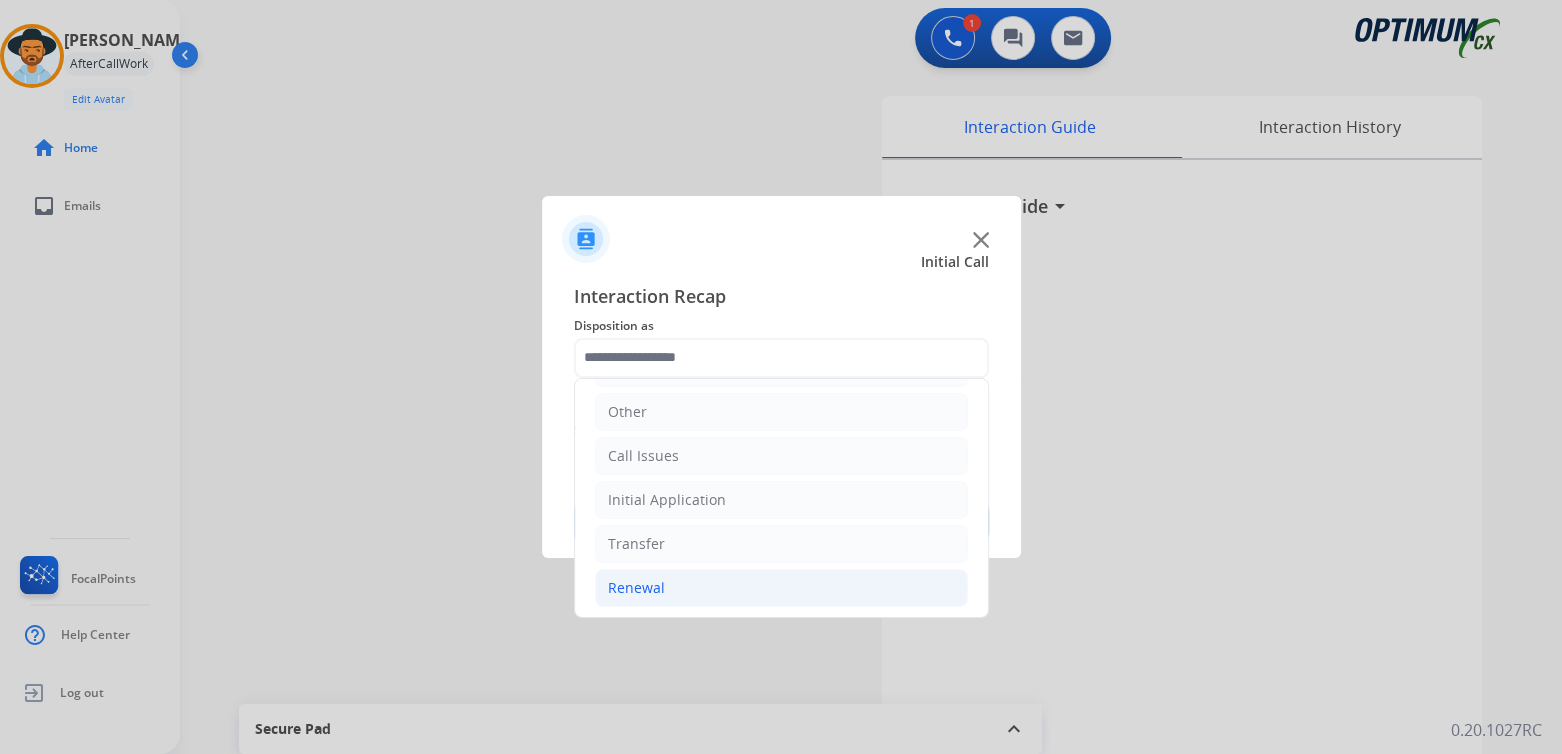 click on "Renewal" 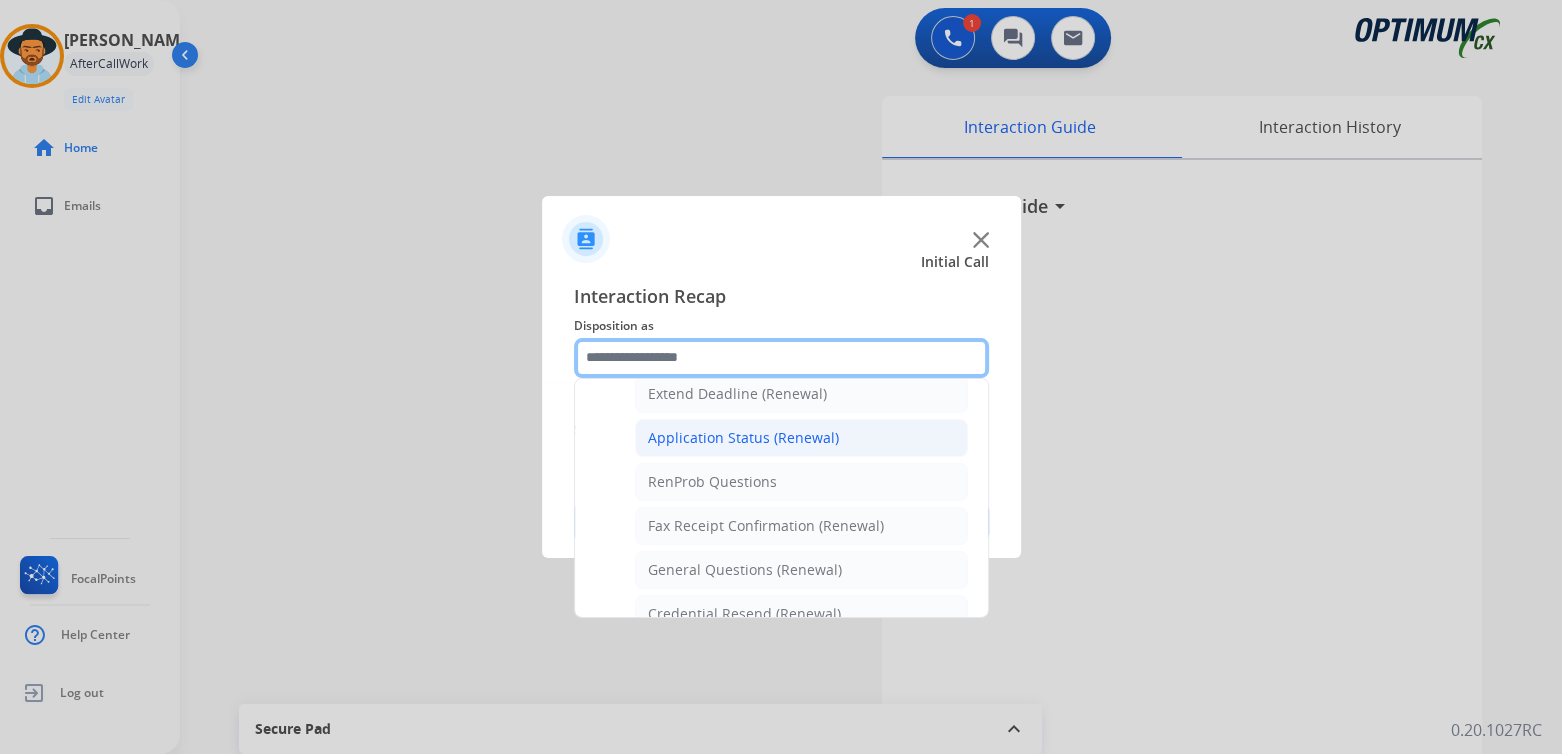 scroll, scrollTop: 433, scrollLeft: 0, axis: vertical 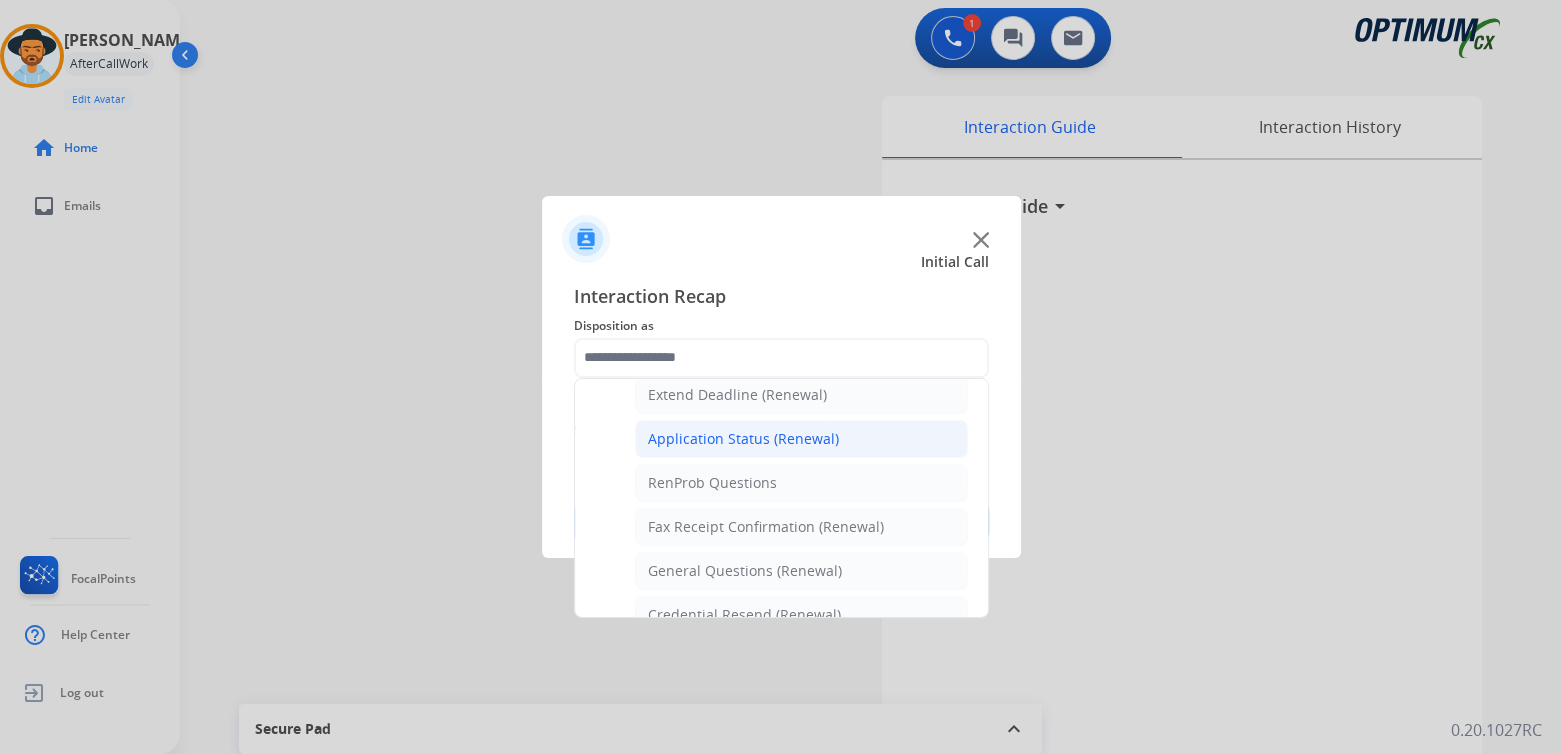 click on "Application Status (Renewal)" 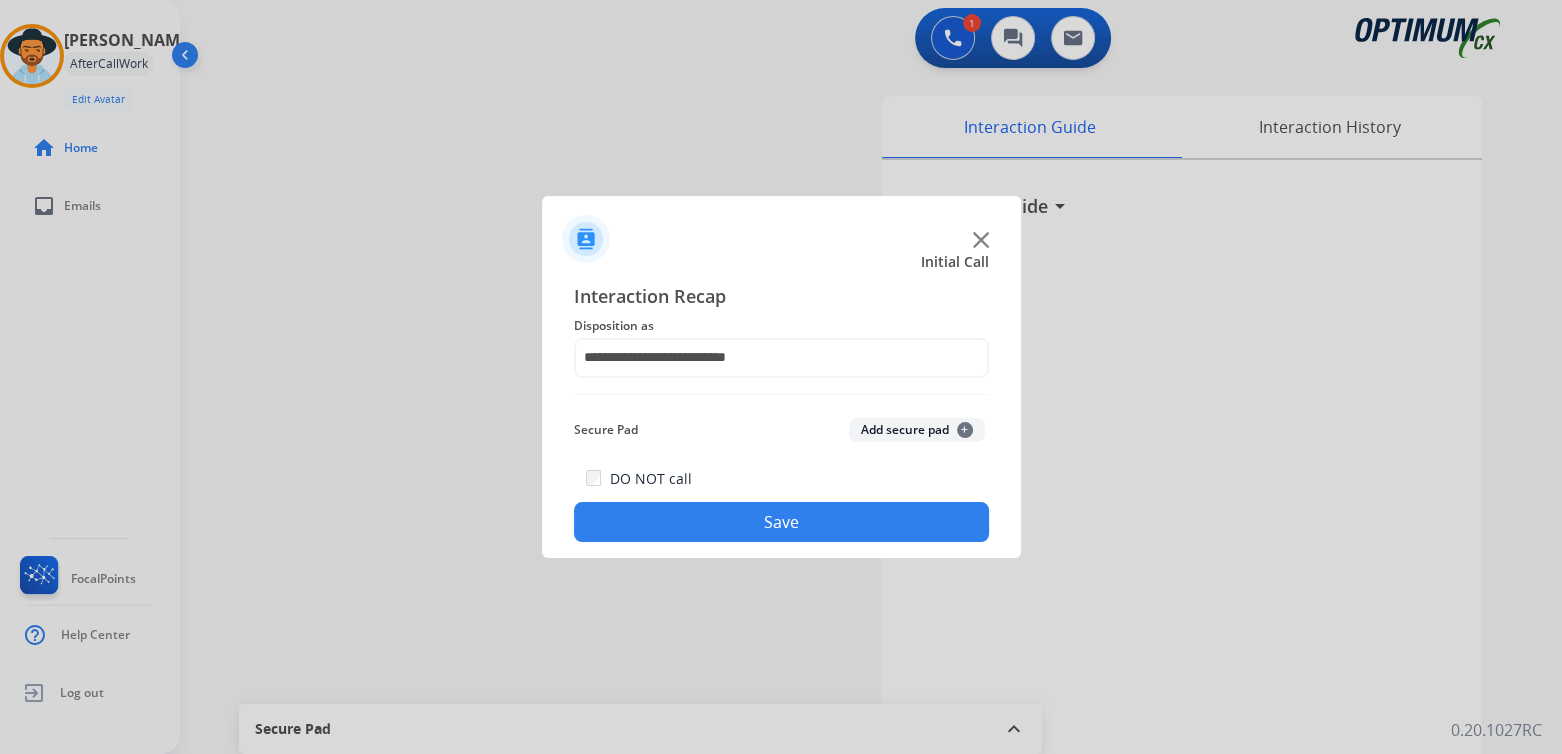 click on "**********" 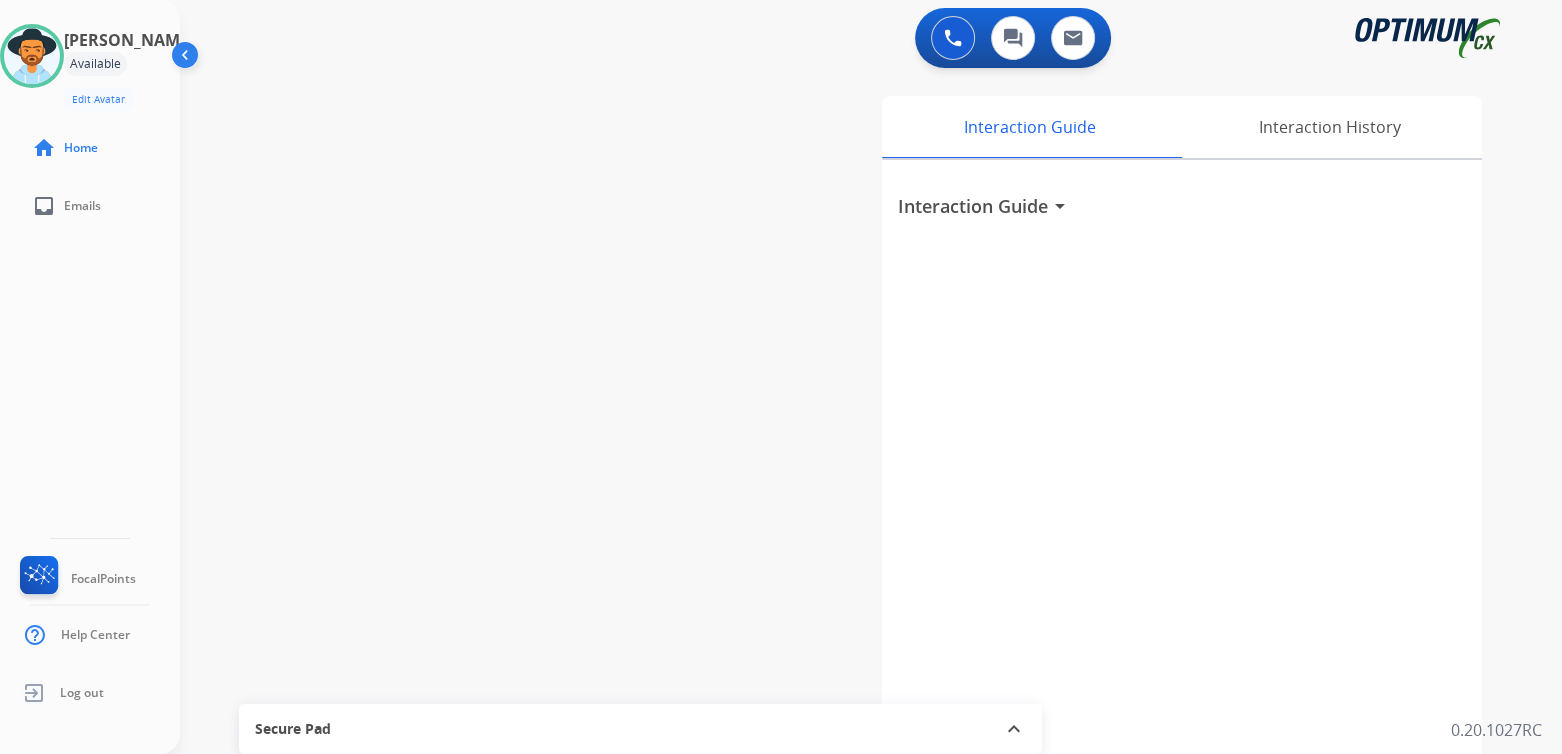 drag, startPoint x: 1346, startPoint y: 391, endPoint x: 1392, endPoint y: 390, distance: 46.010868 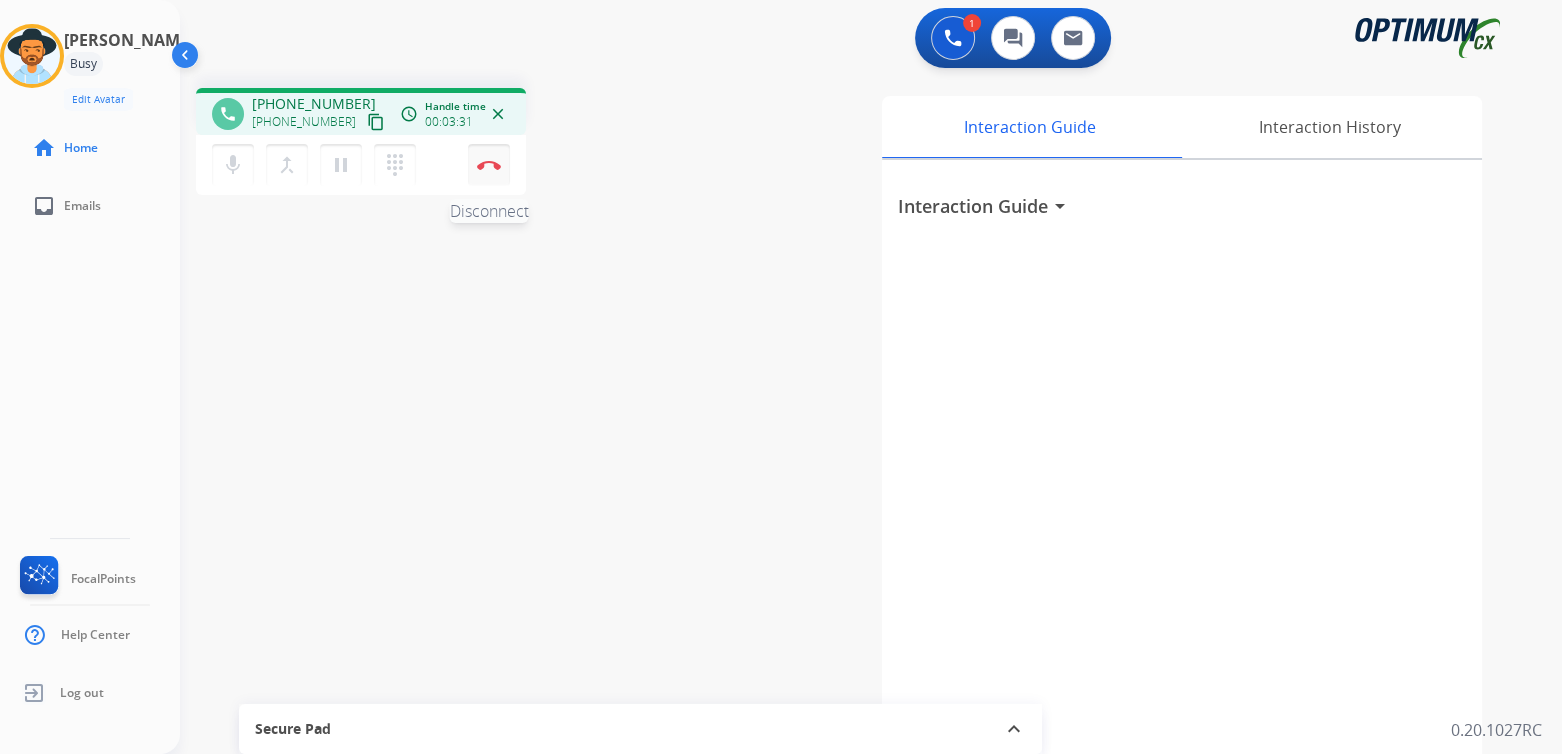 click at bounding box center (489, 165) 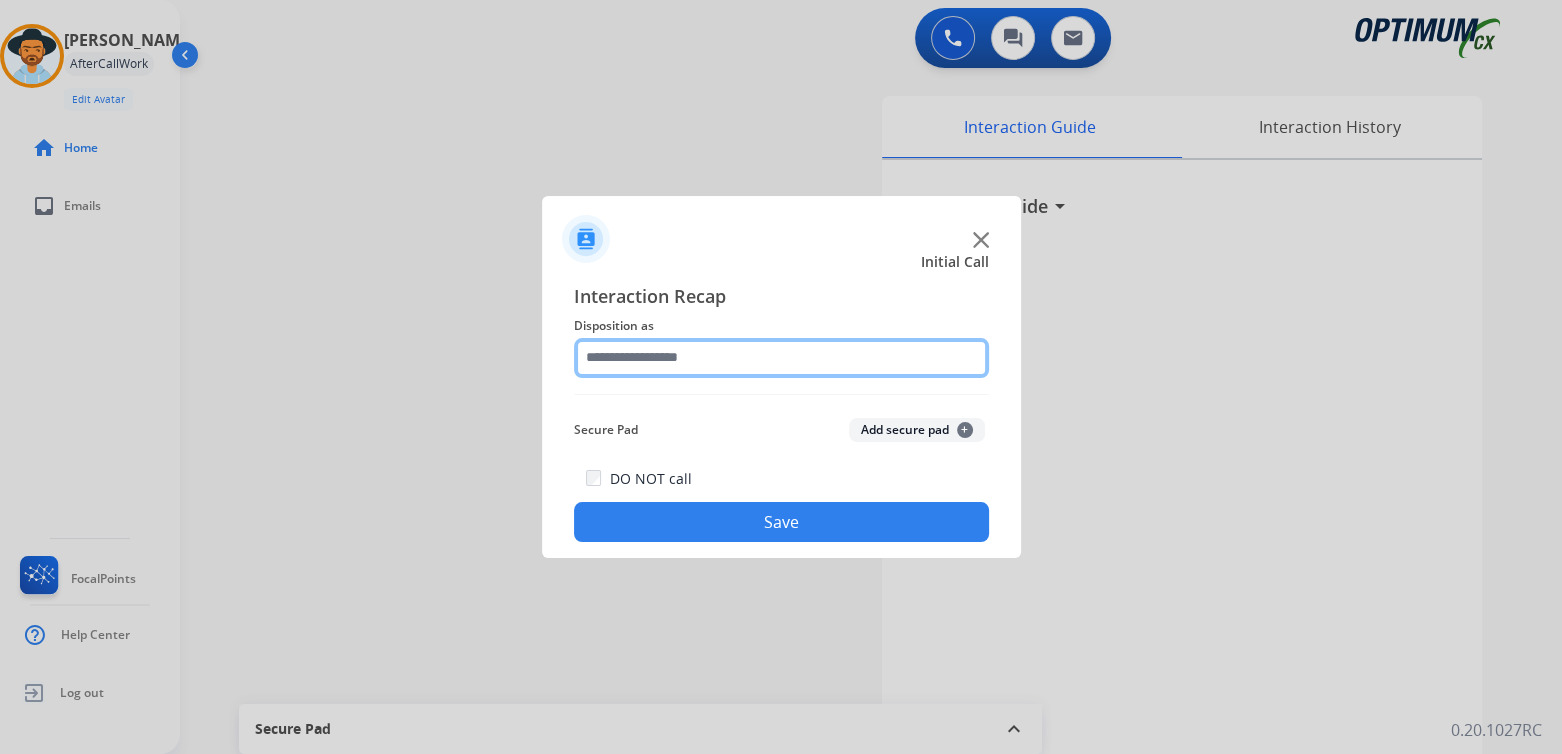click 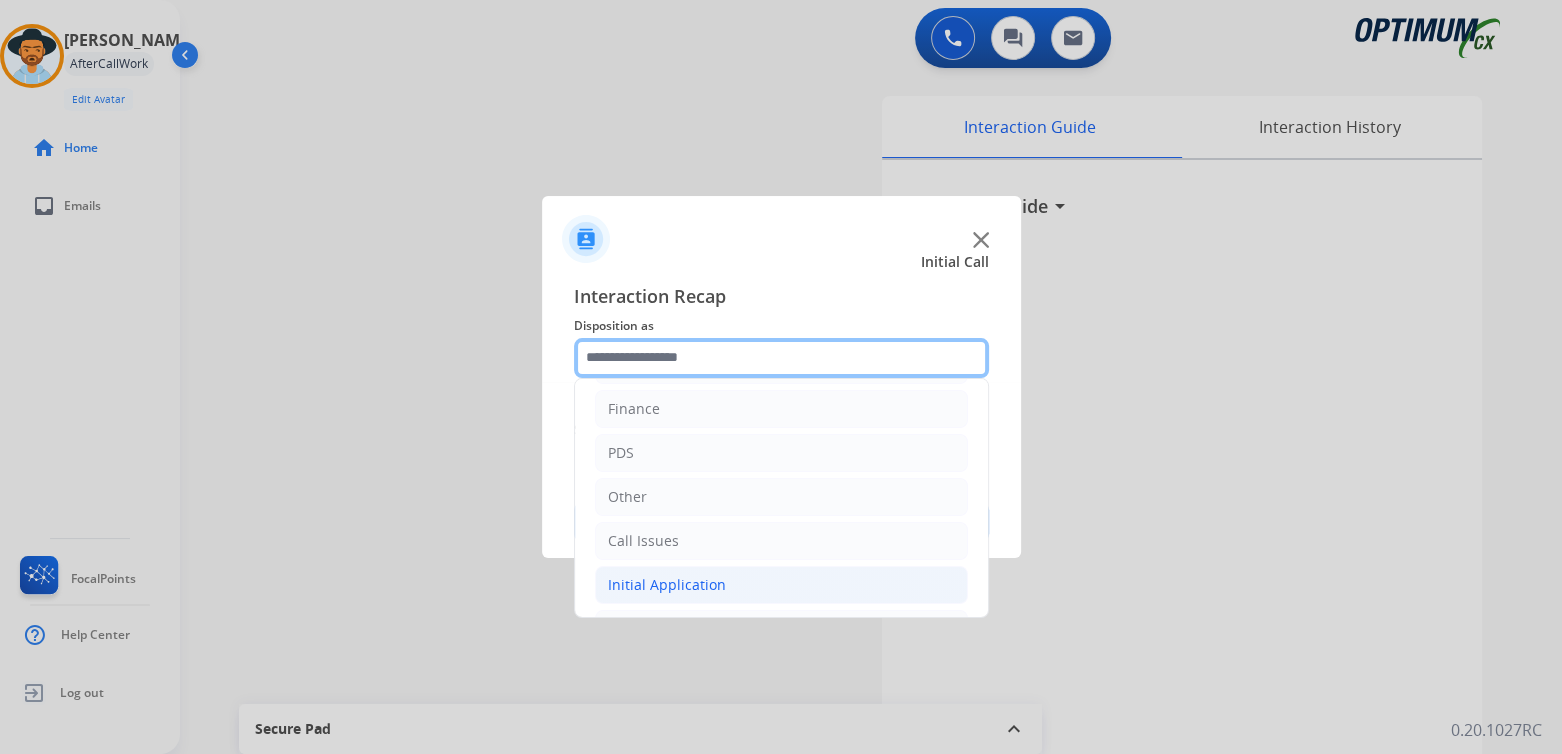 scroll, scrollTop: 132, scrollLeft: 0, axis: vertical 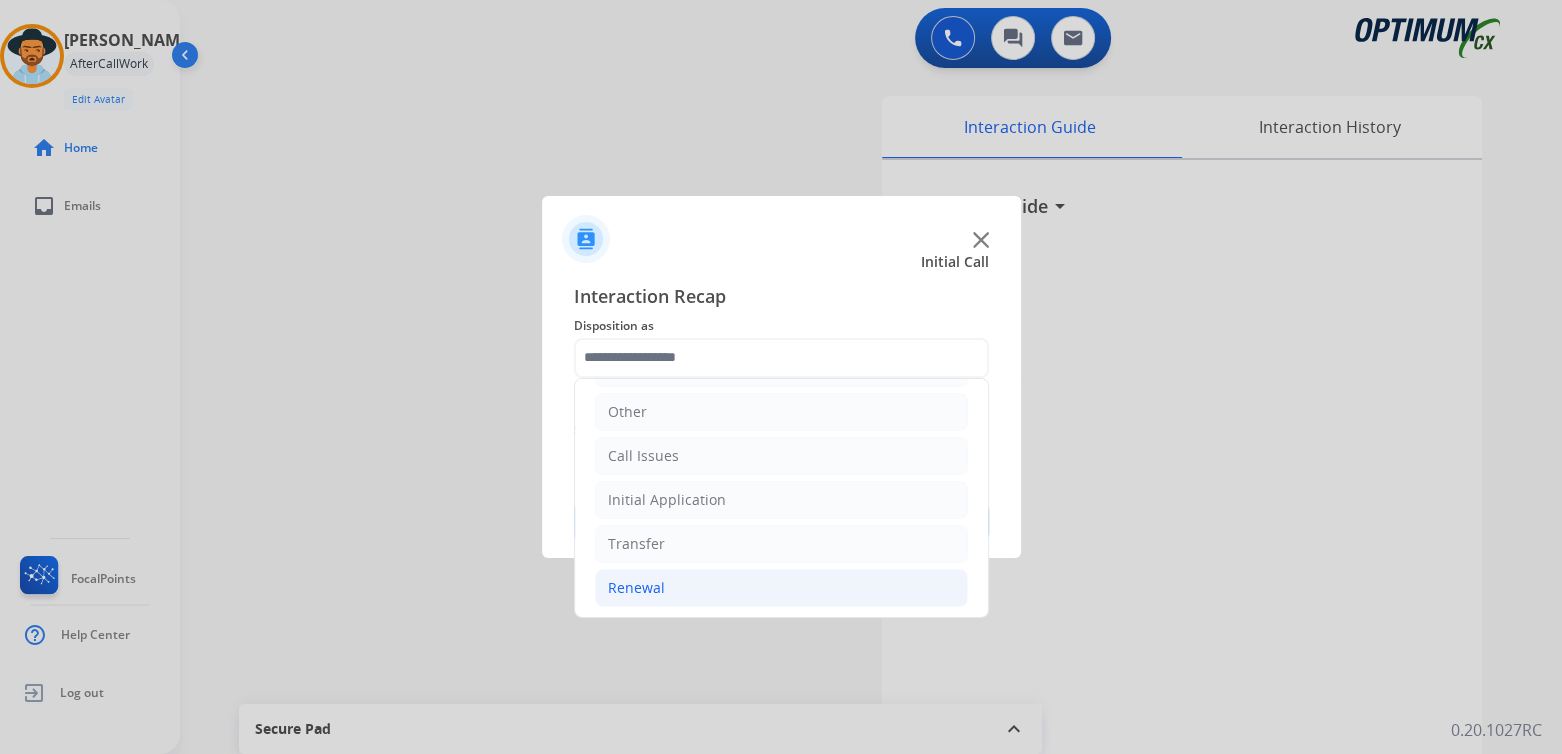 click on "Renewal" 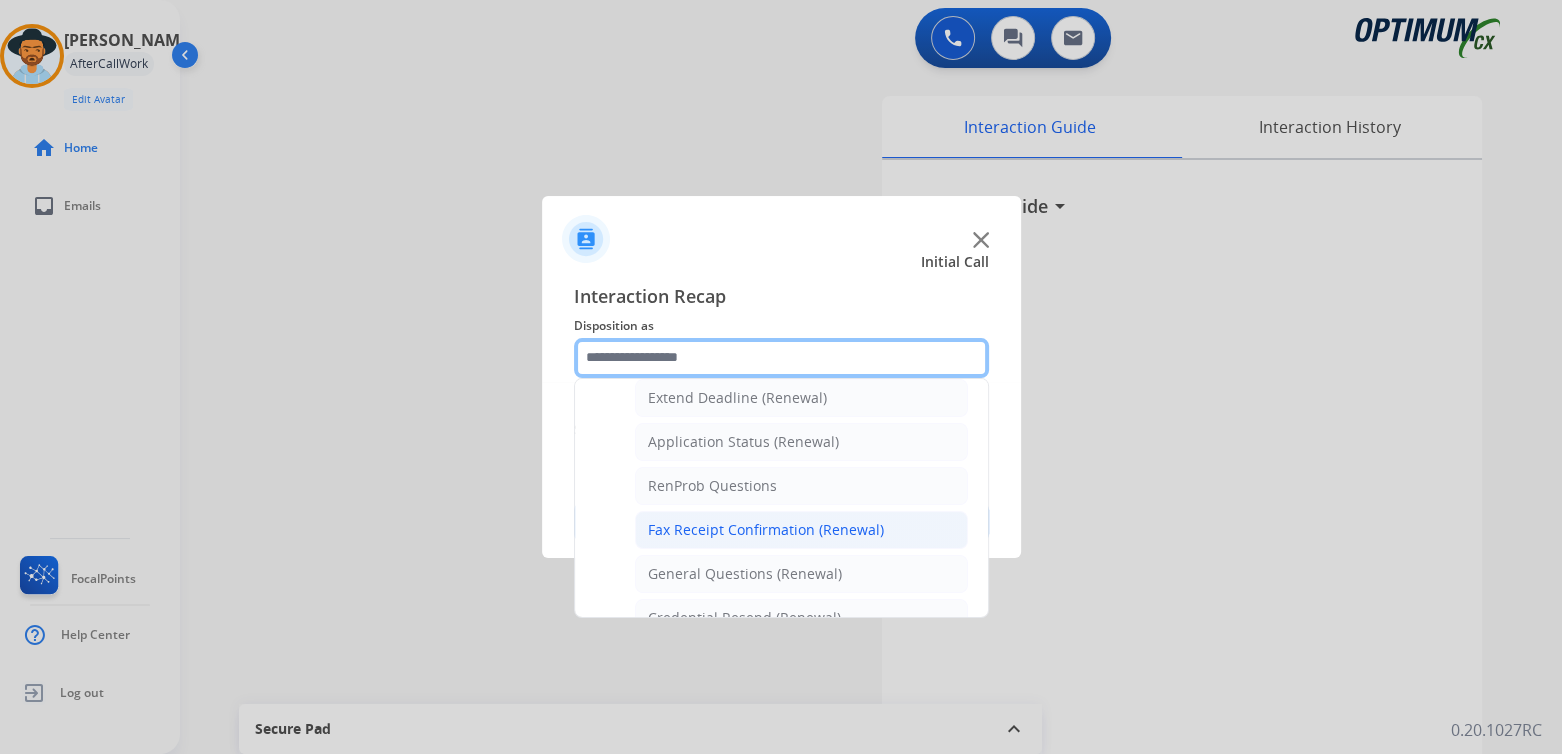 scroll, scrollTop: 431, scrollLeft: 0, axis: vertical 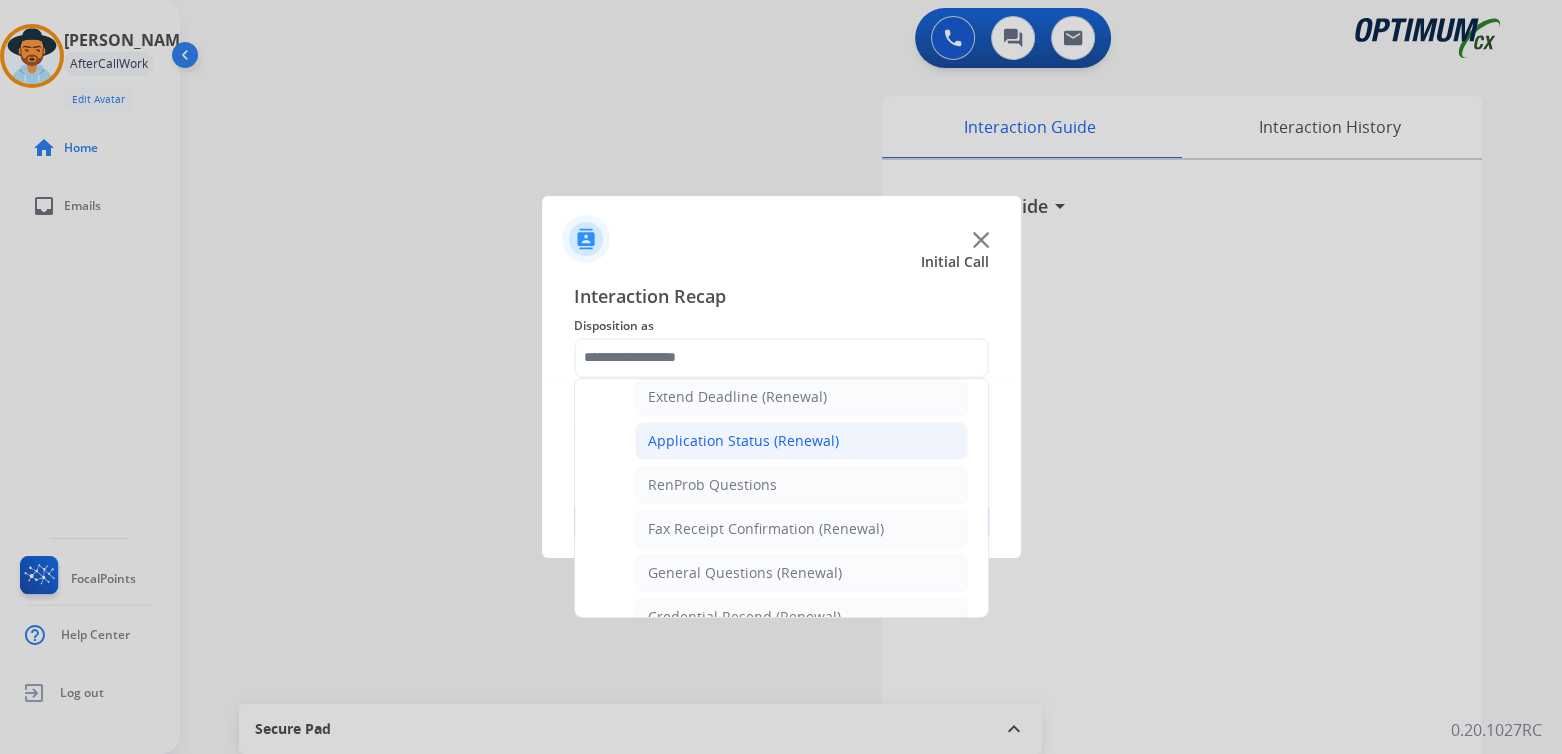 click on "Application Status (Renewal)" 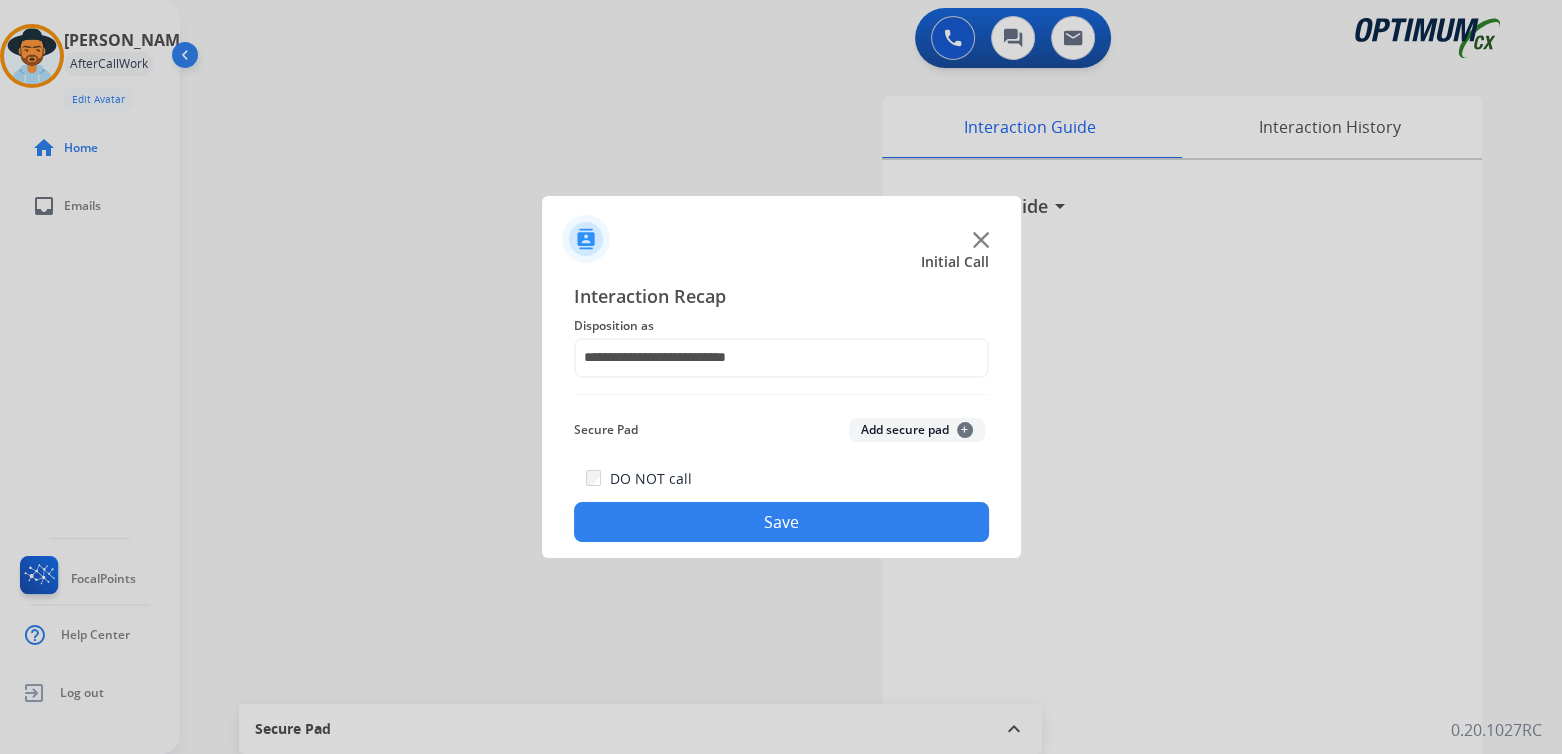 click on "Save" 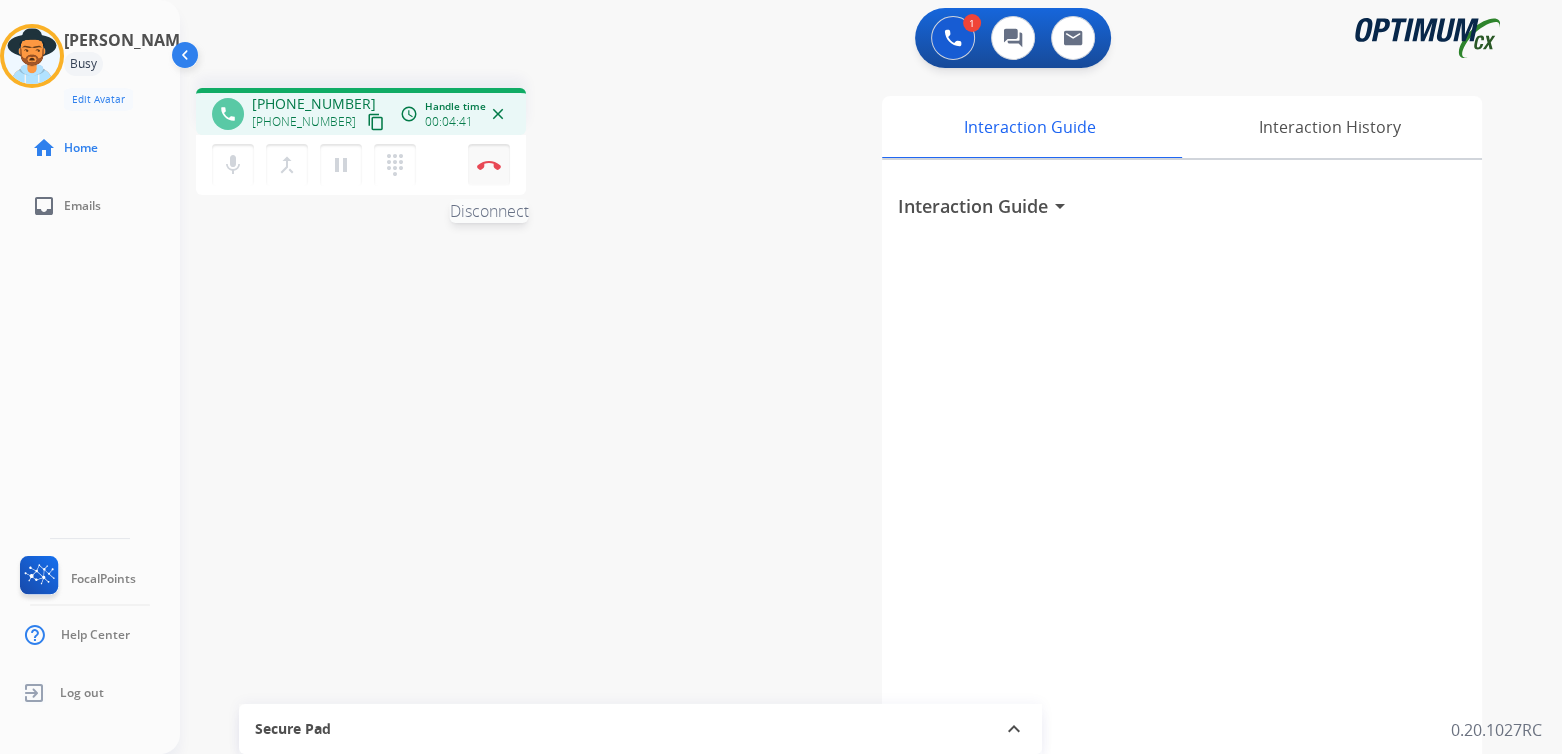 drag, startPoint x: 492, startPoint y: 167, endPoint x: 675, endPoint y: 131, distance: 186.50737 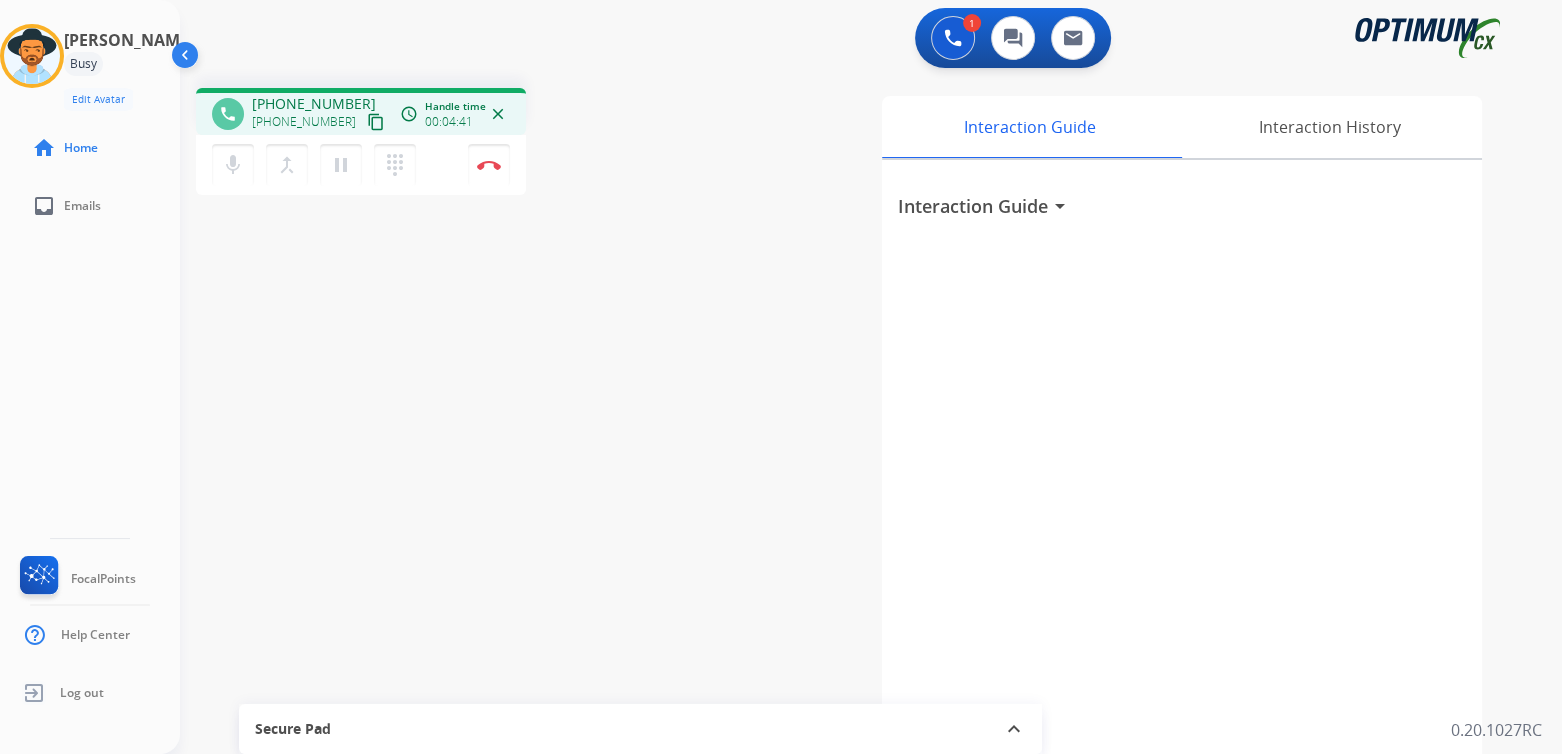 click at bounding box center [489, 165] 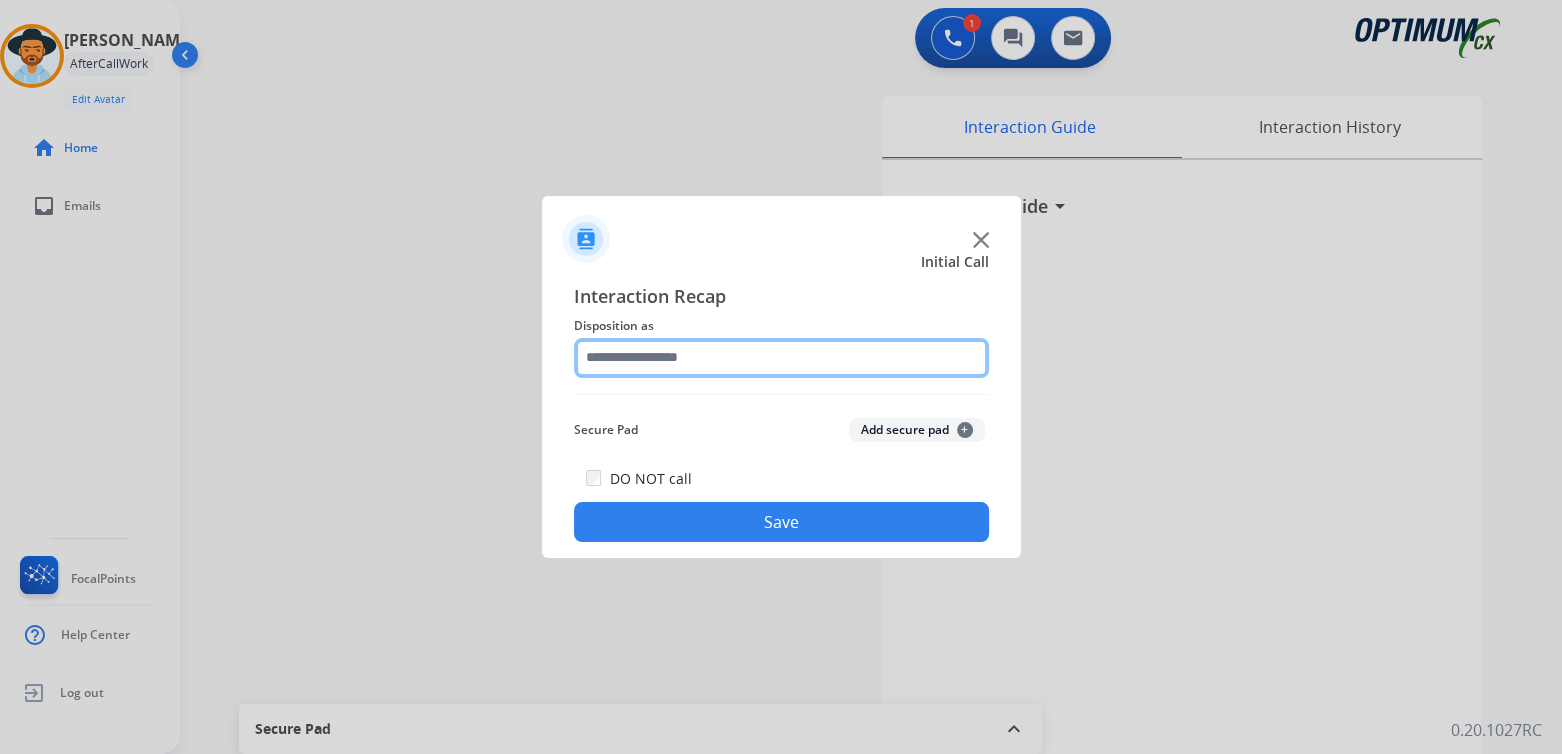 click 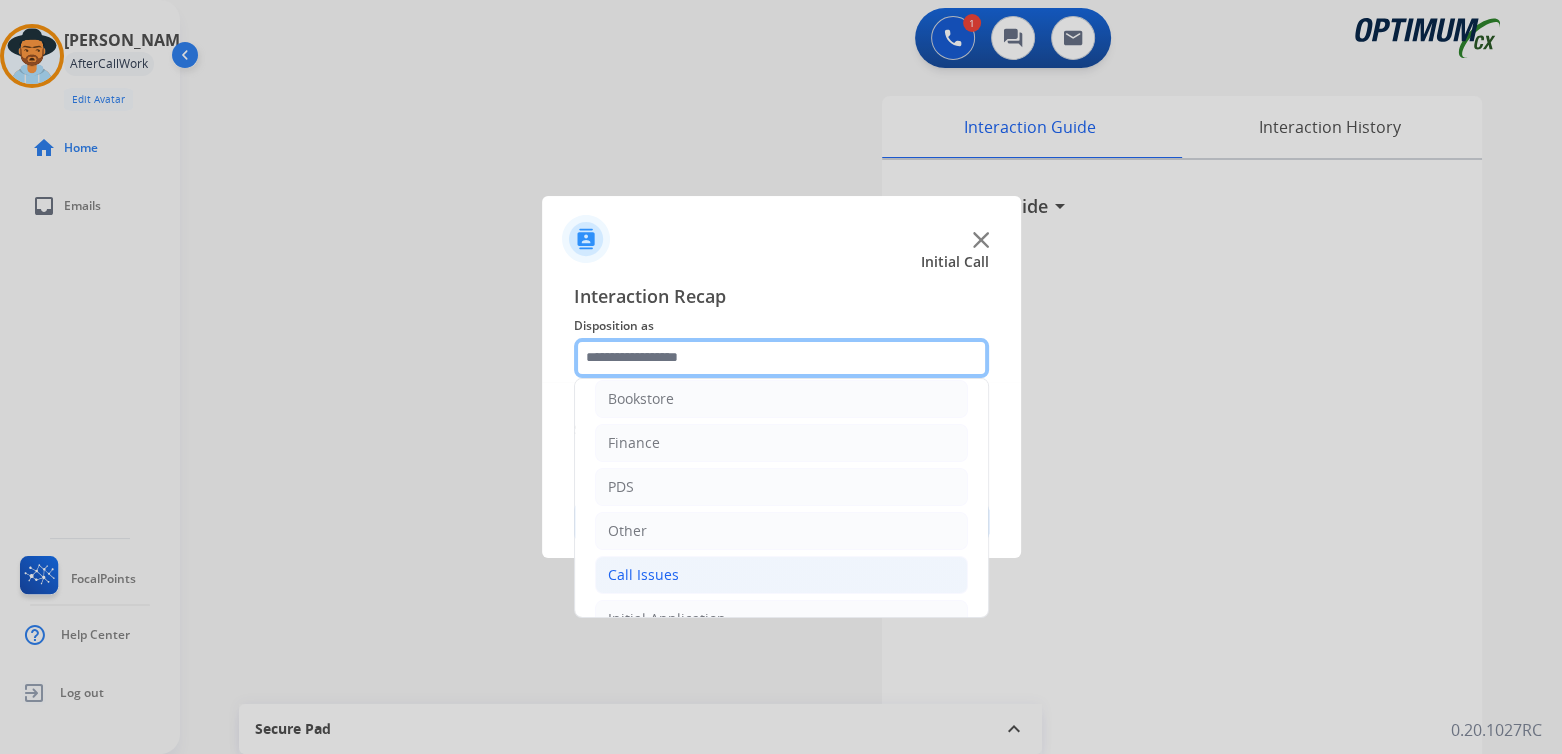 scroll, scrollTop: 132, scrollLeft: 0, axis: vertical 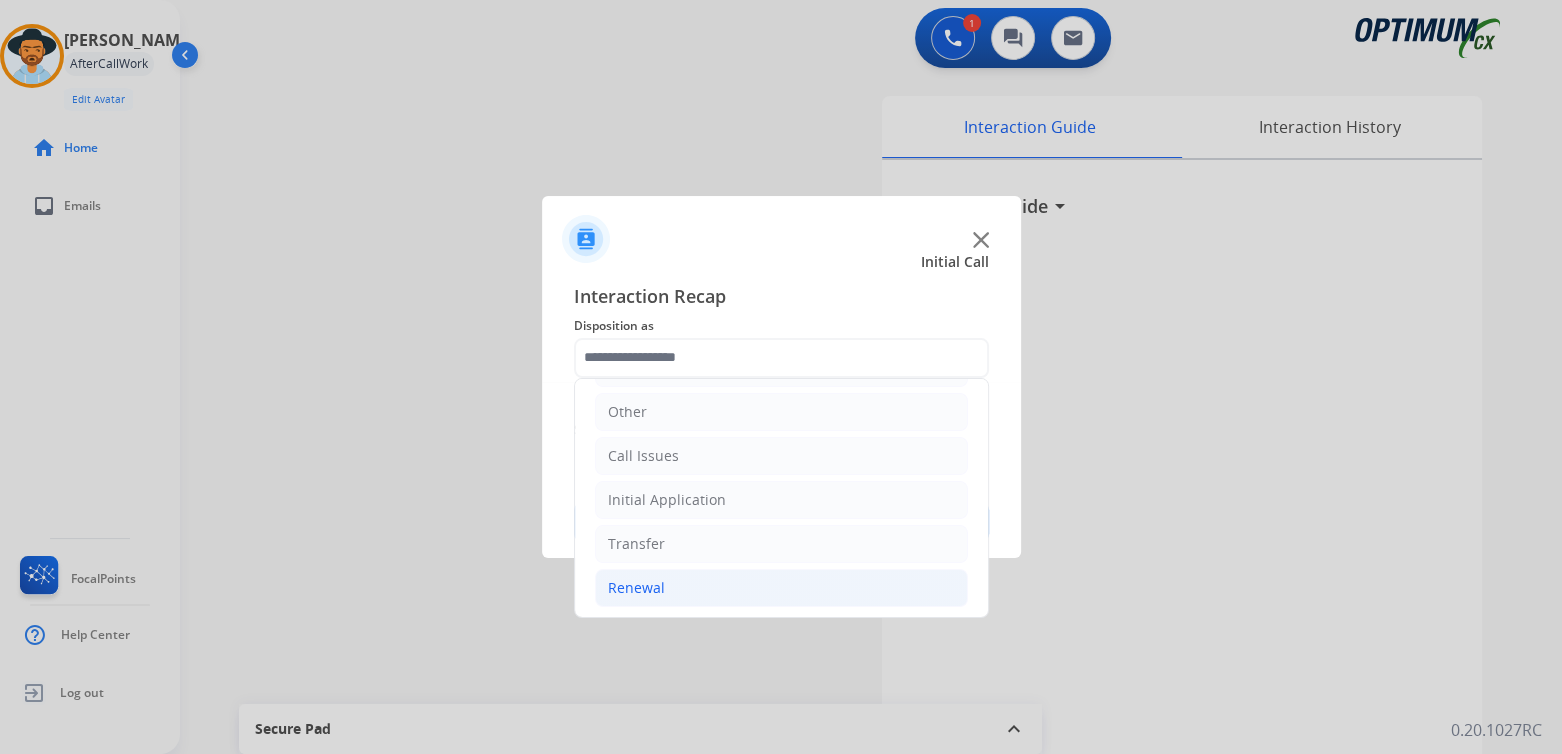 click on "Renewal" 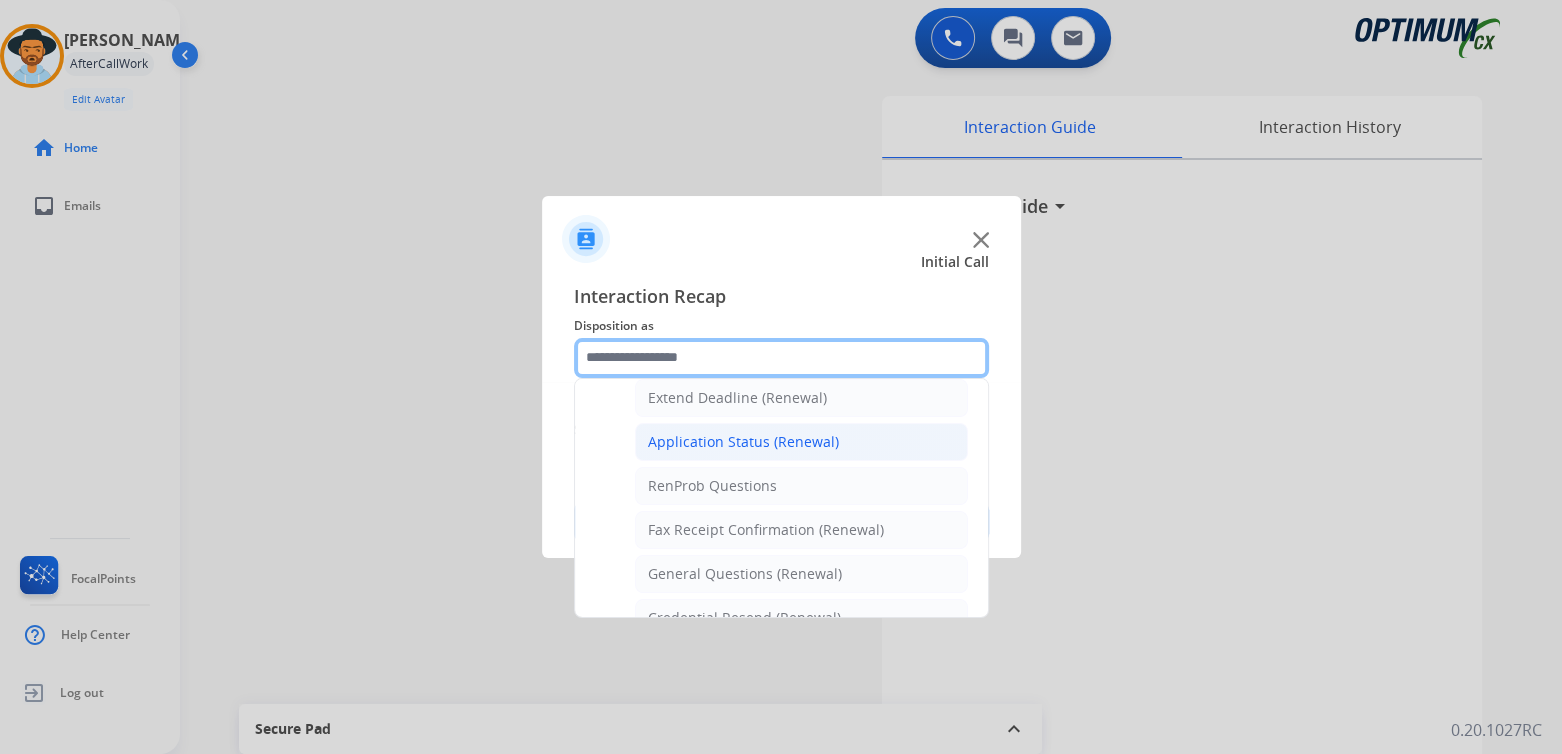 scroll, scrollTop: 431, scrollLeft: 0, axis: vertical 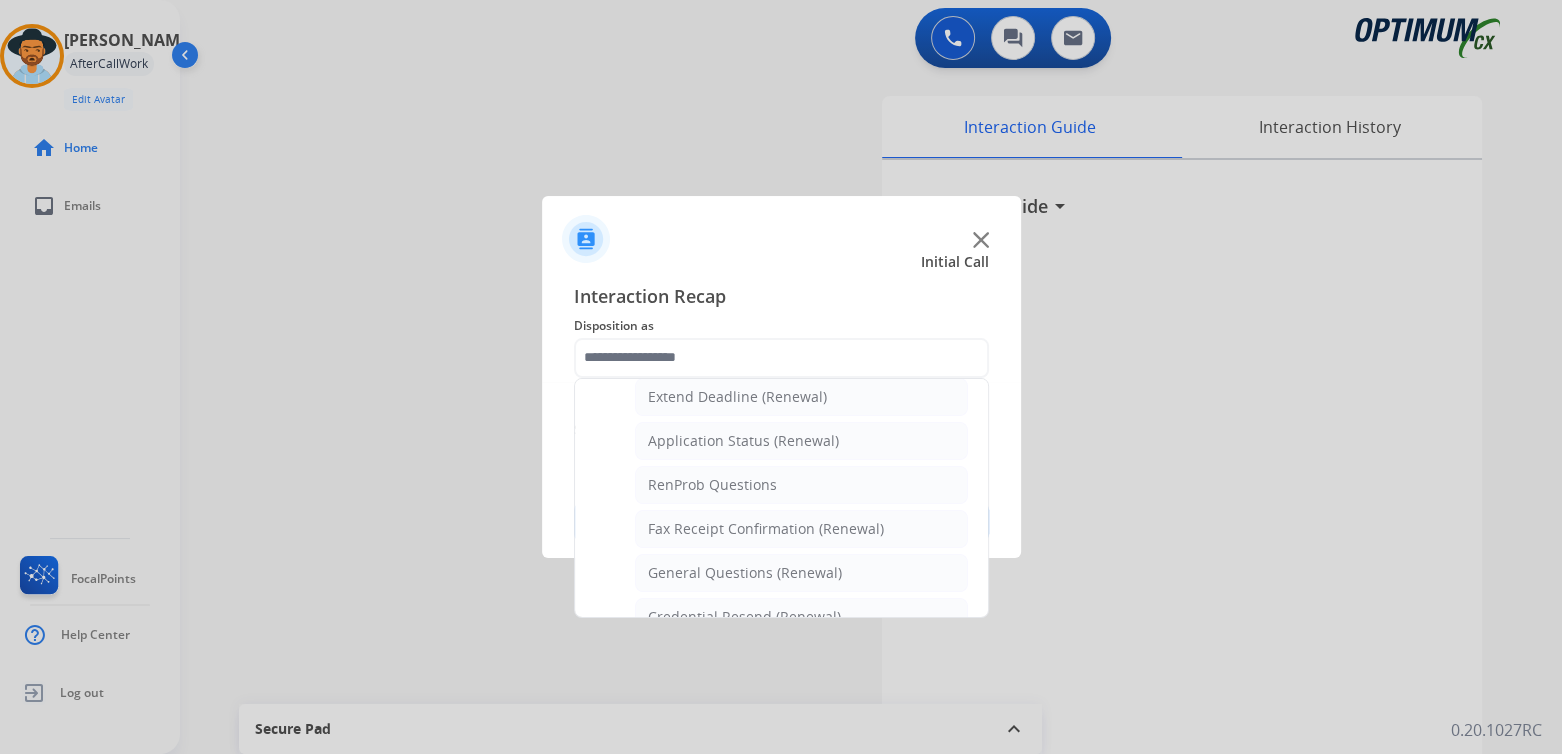 drag, startPoint x: 725, startPoint y: 441, endPoint x: 799, endPoint y: 435, distance: 74.24284 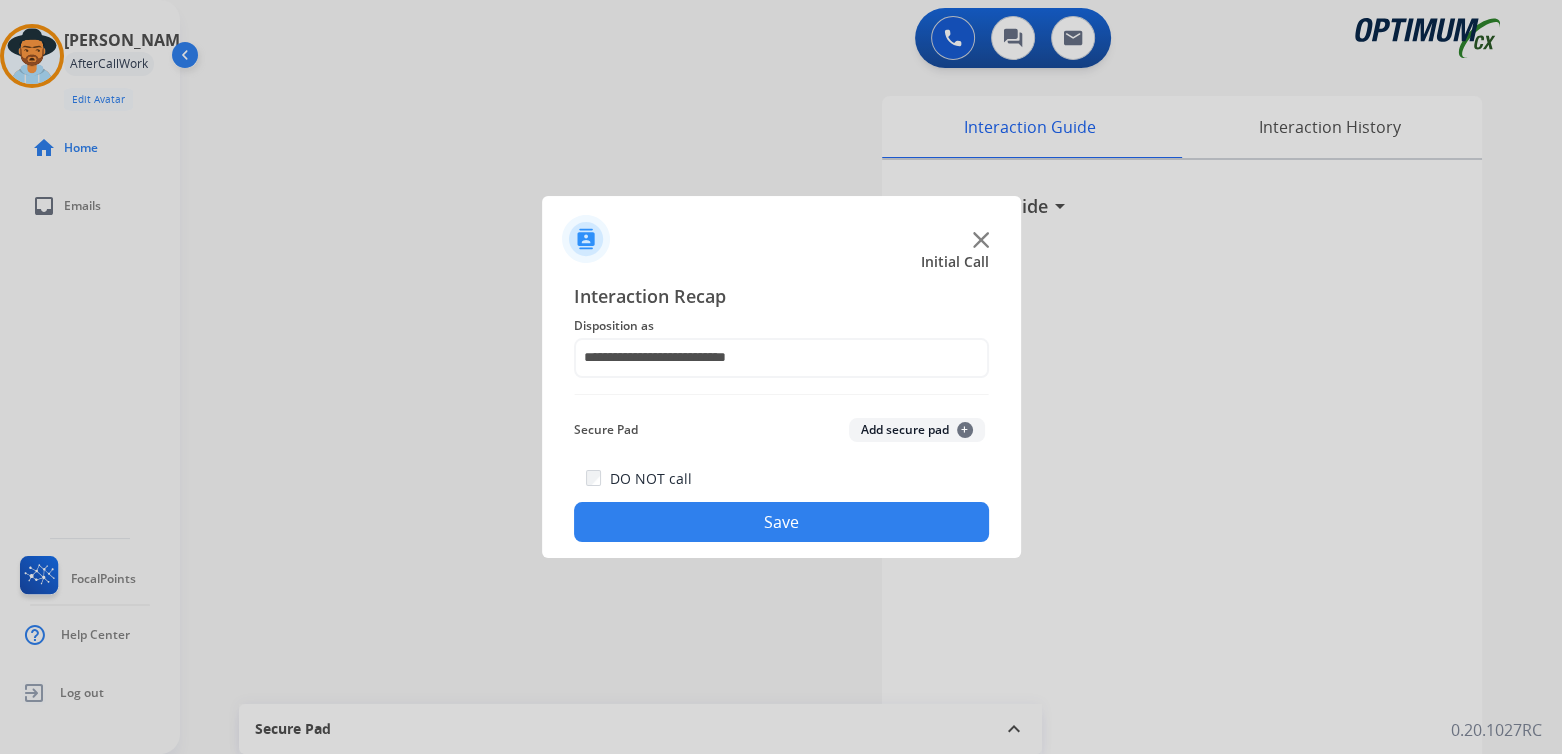 click on "Save" 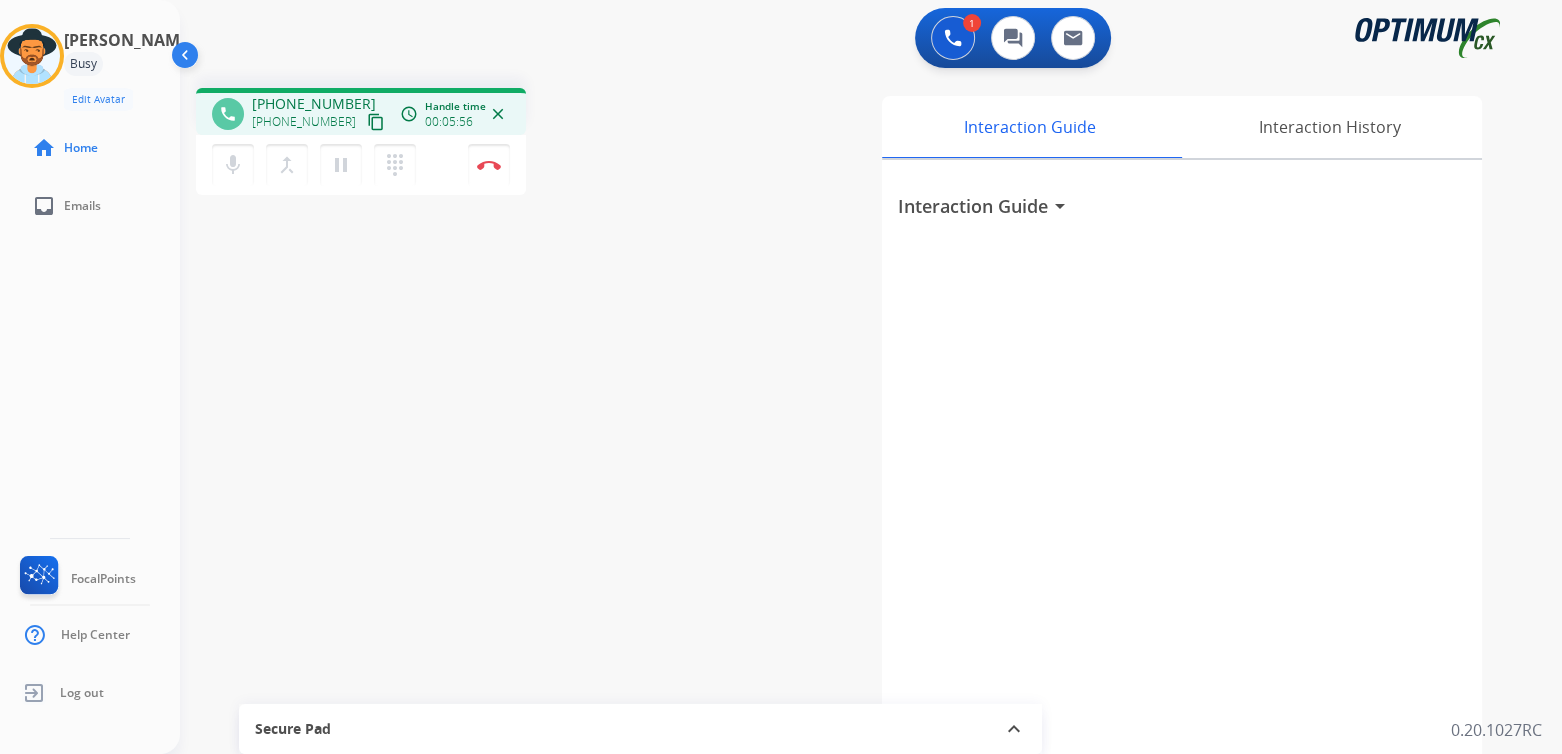 click on "mic Mute merge_type Bridge pause Hold dialpad Dialpad Disconnect" at bounding box center (361, 165) 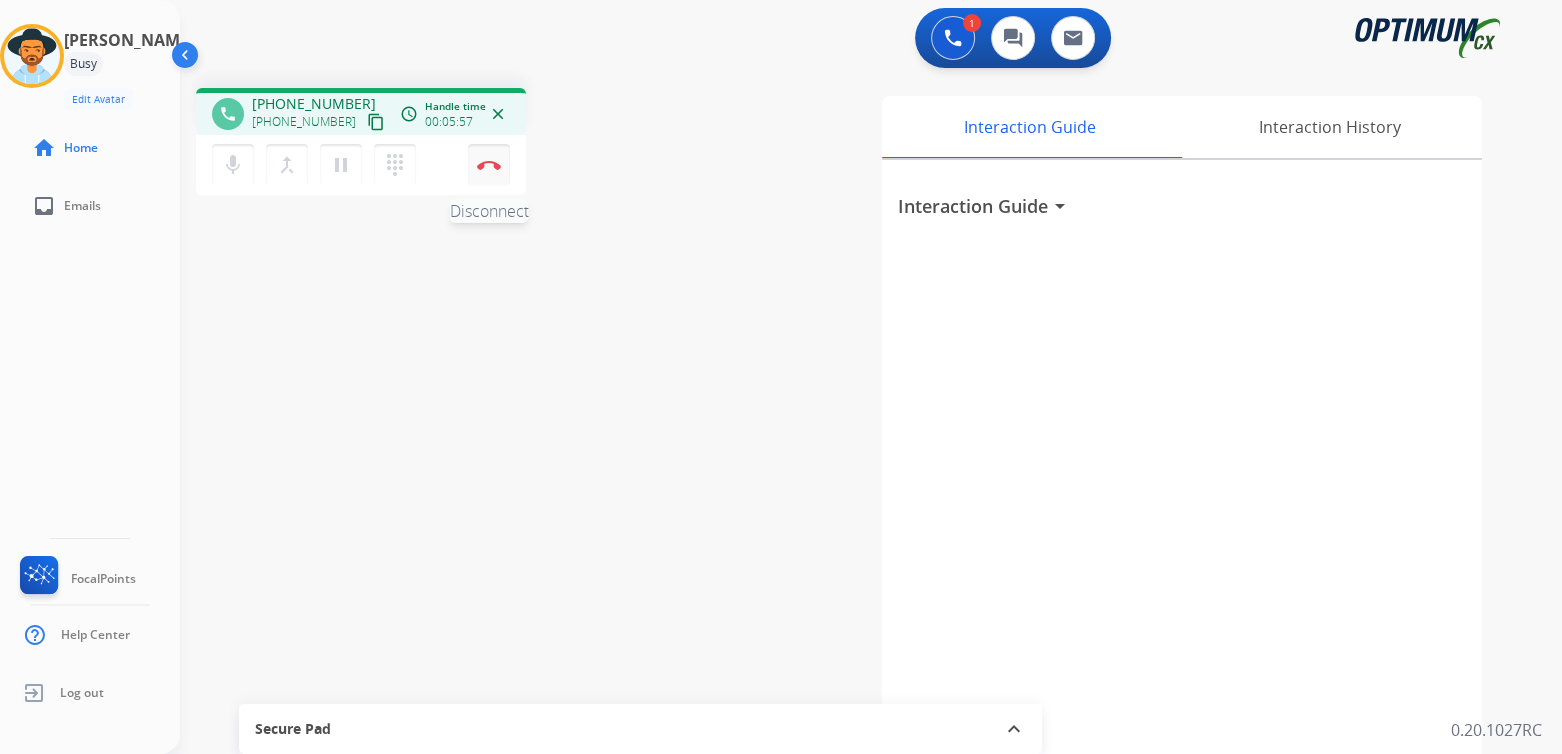 click at bounding box center [489, 165] 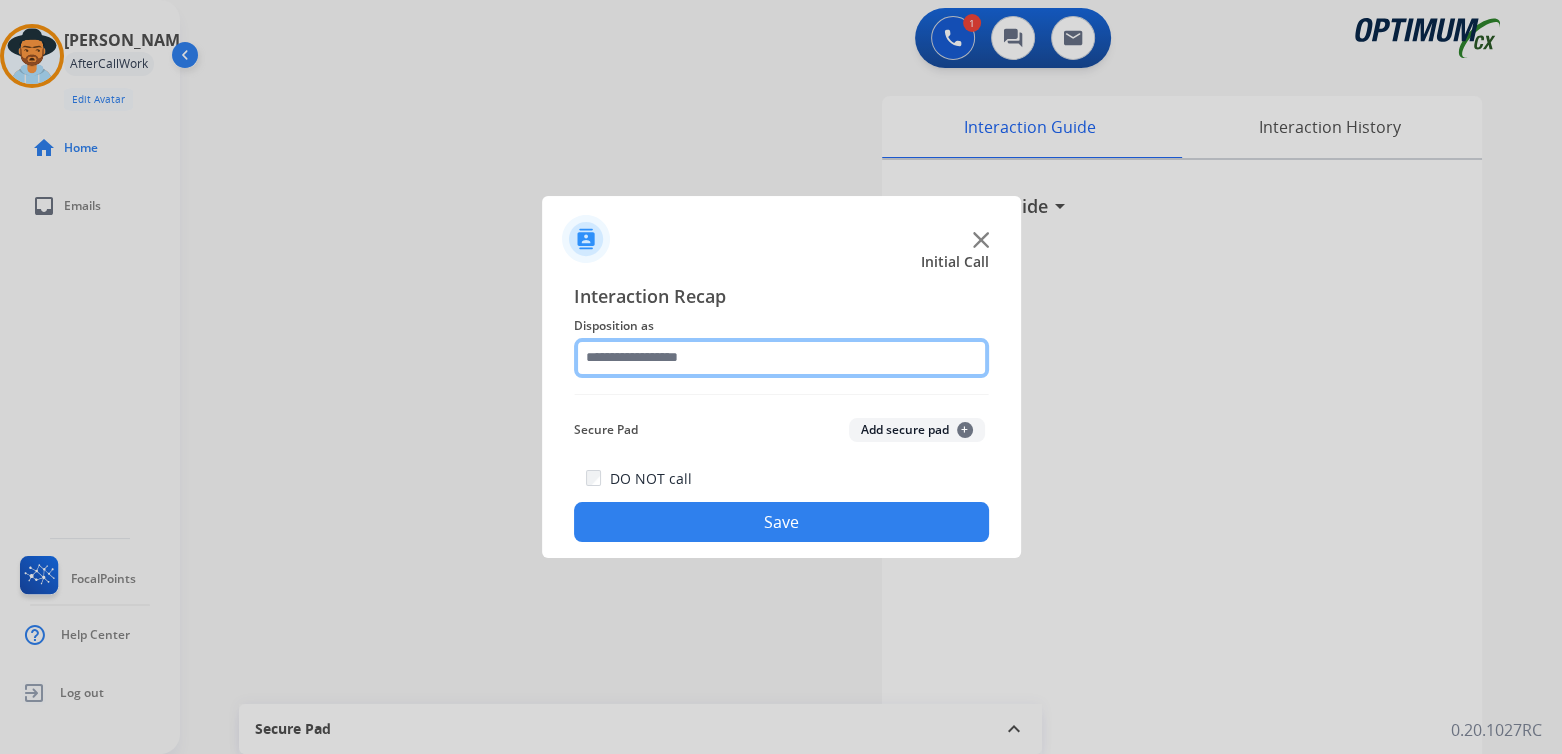 click 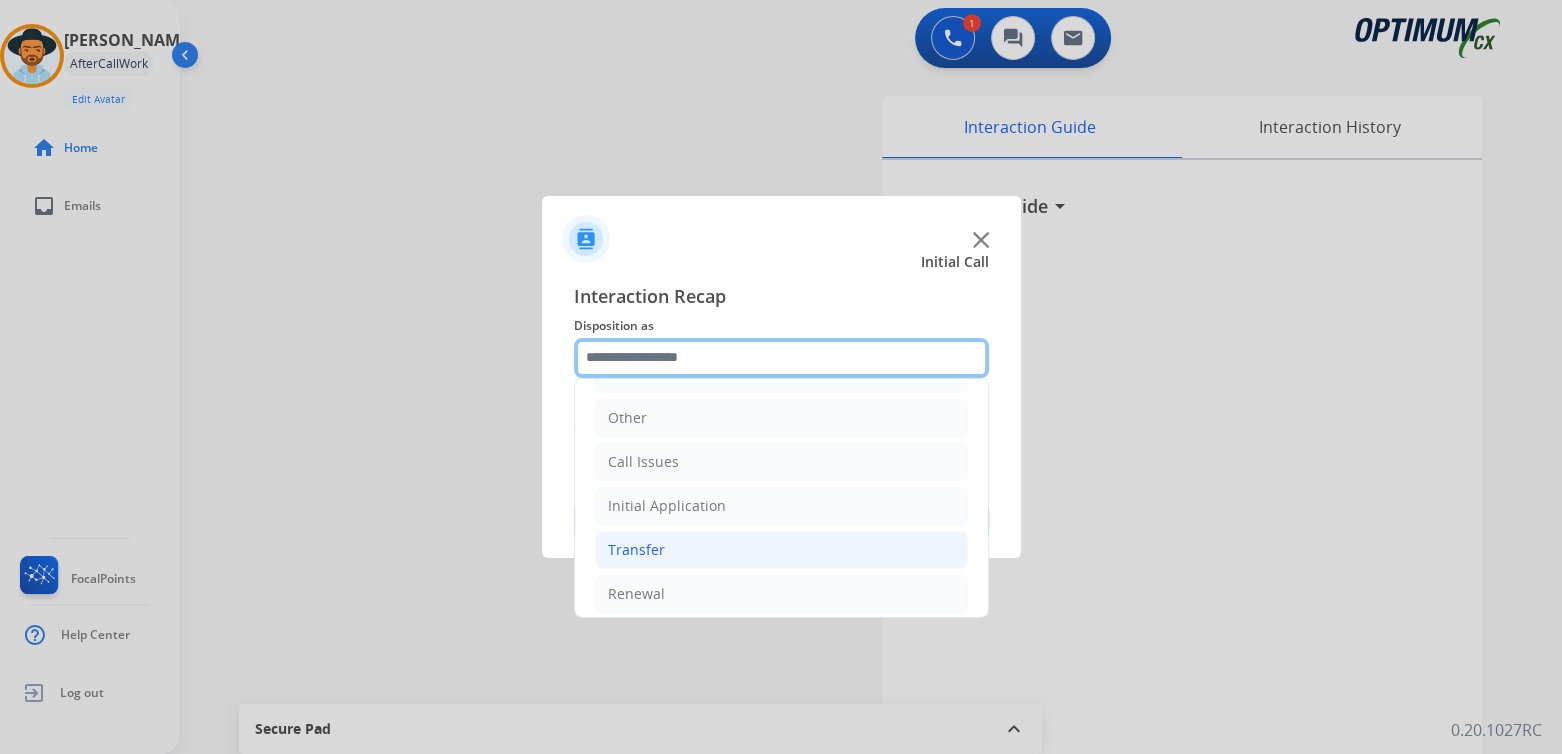scroll, scrollTop: 132, scrollLeft: 0, axis: vertical 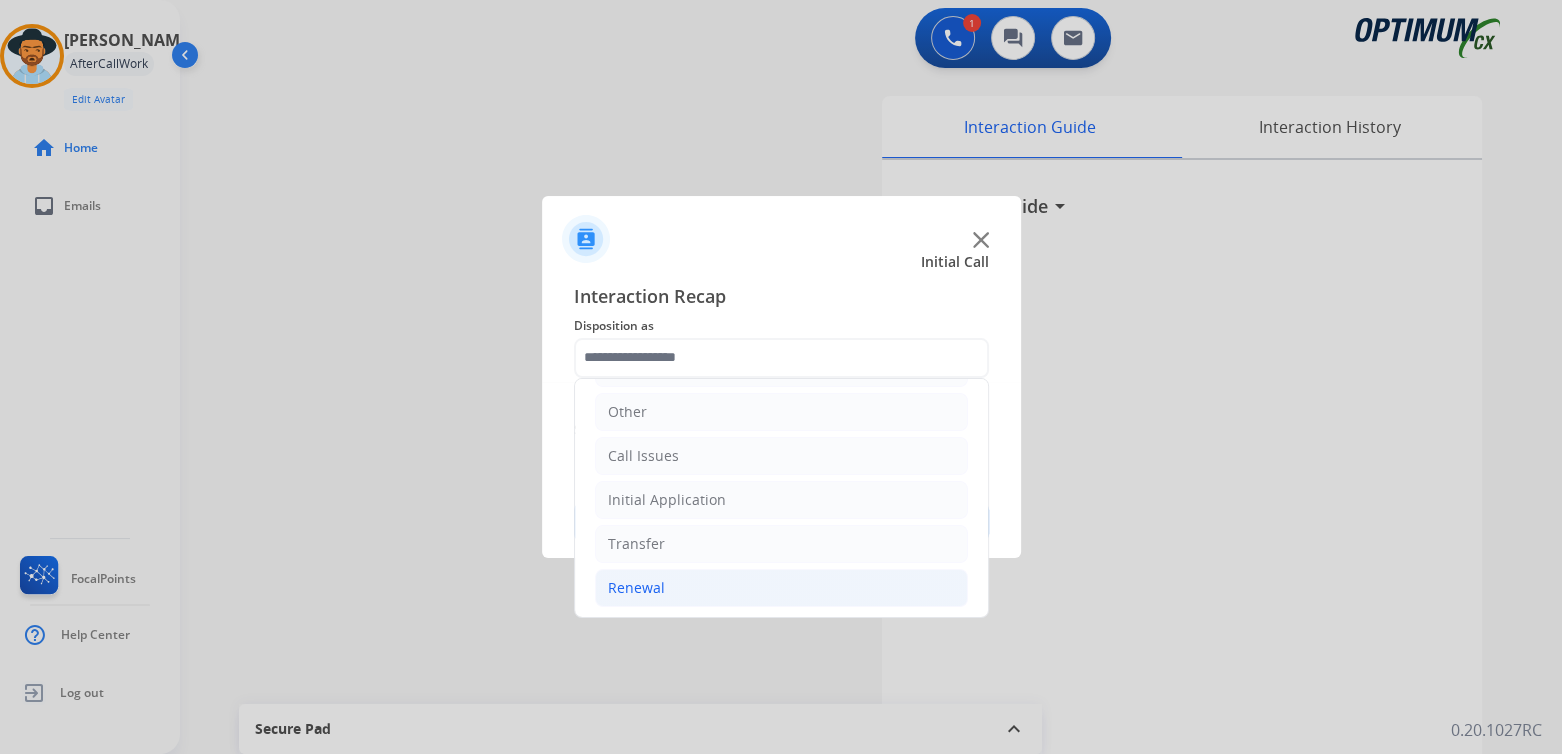 drag, startPoint x: 700, startPoint y: 573, endPoint x: 696, endPoint y: 586, distance: 13.601471 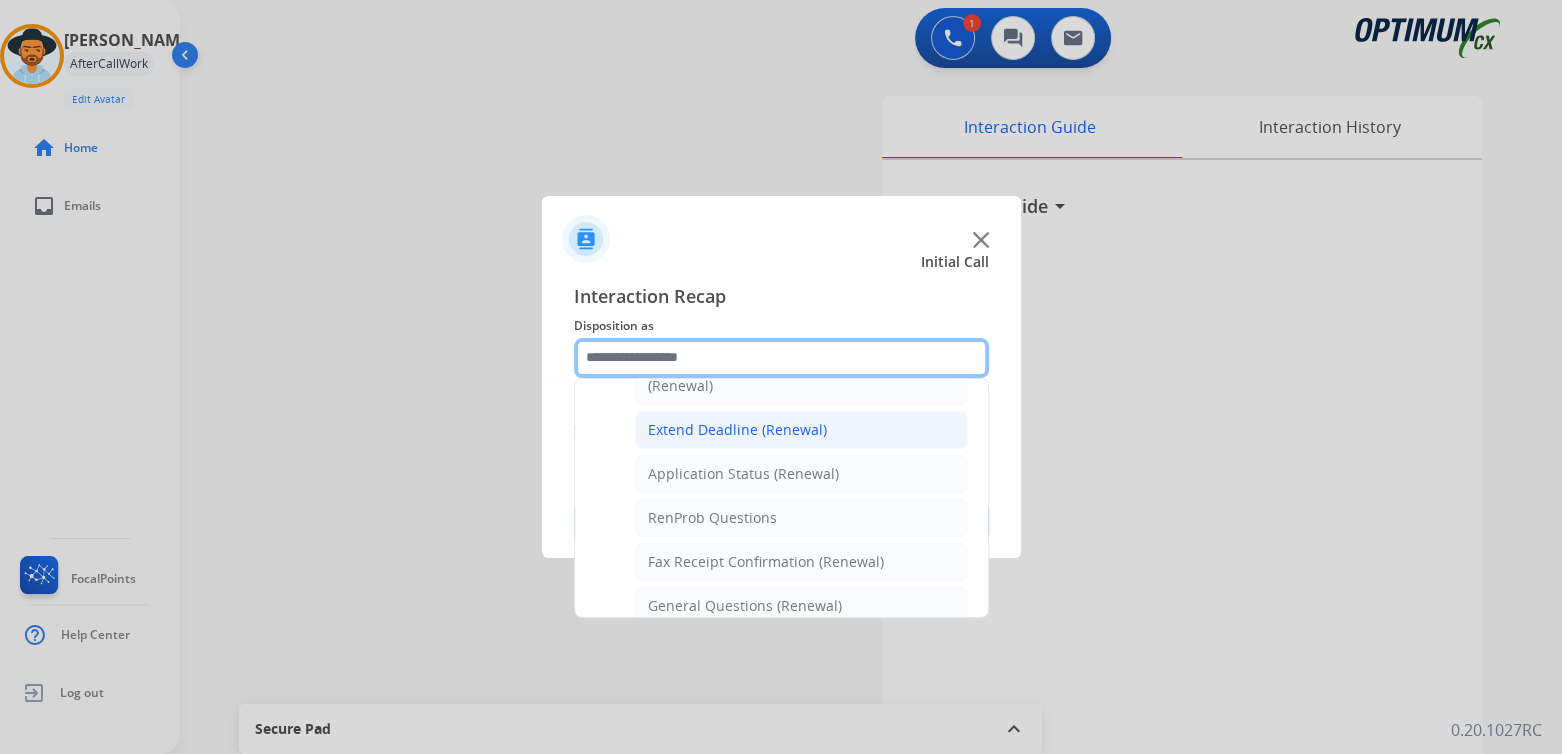 scroll, scrollTop: 399, scrollLeft: 0, axis: vertical 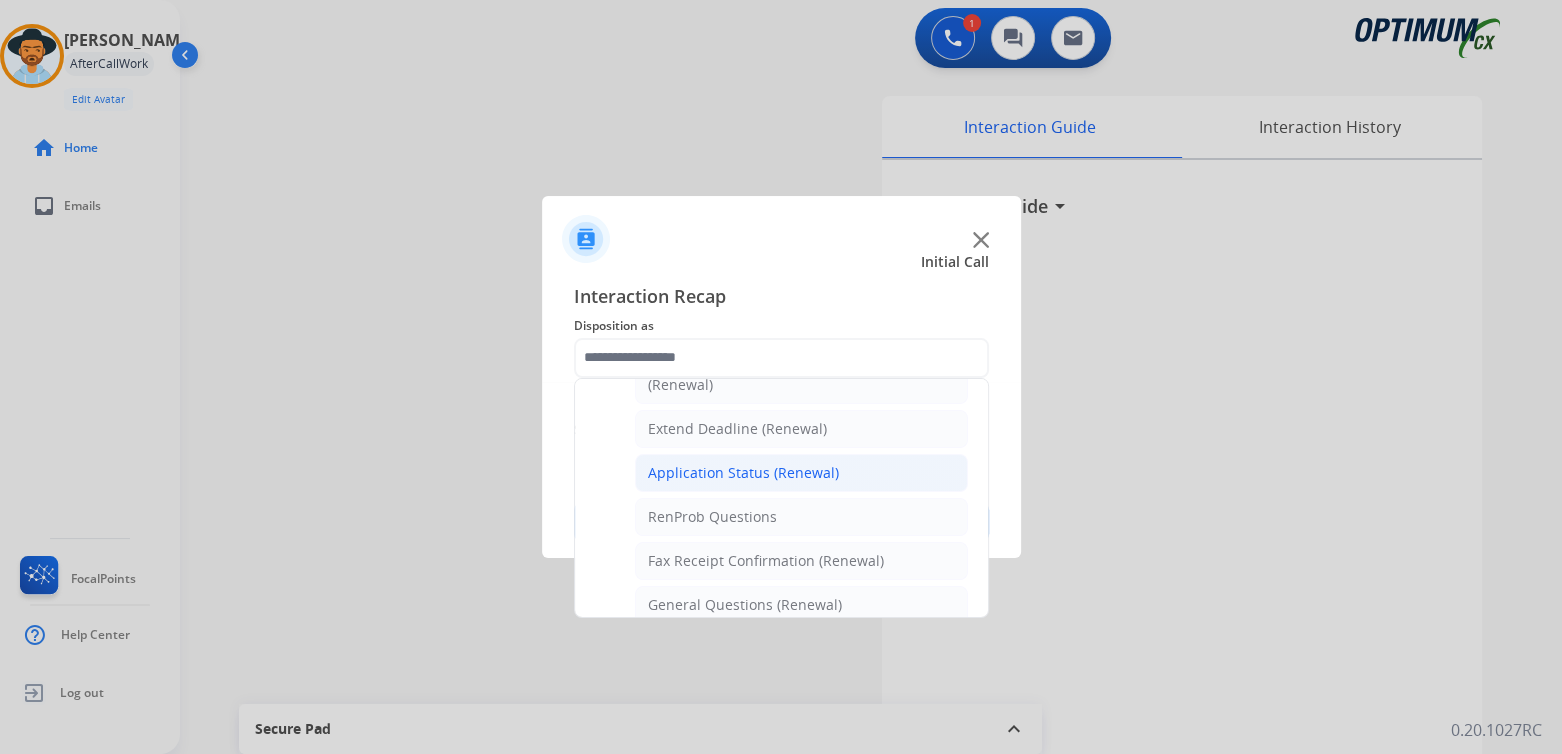 click on "Application Status (Renewal)" 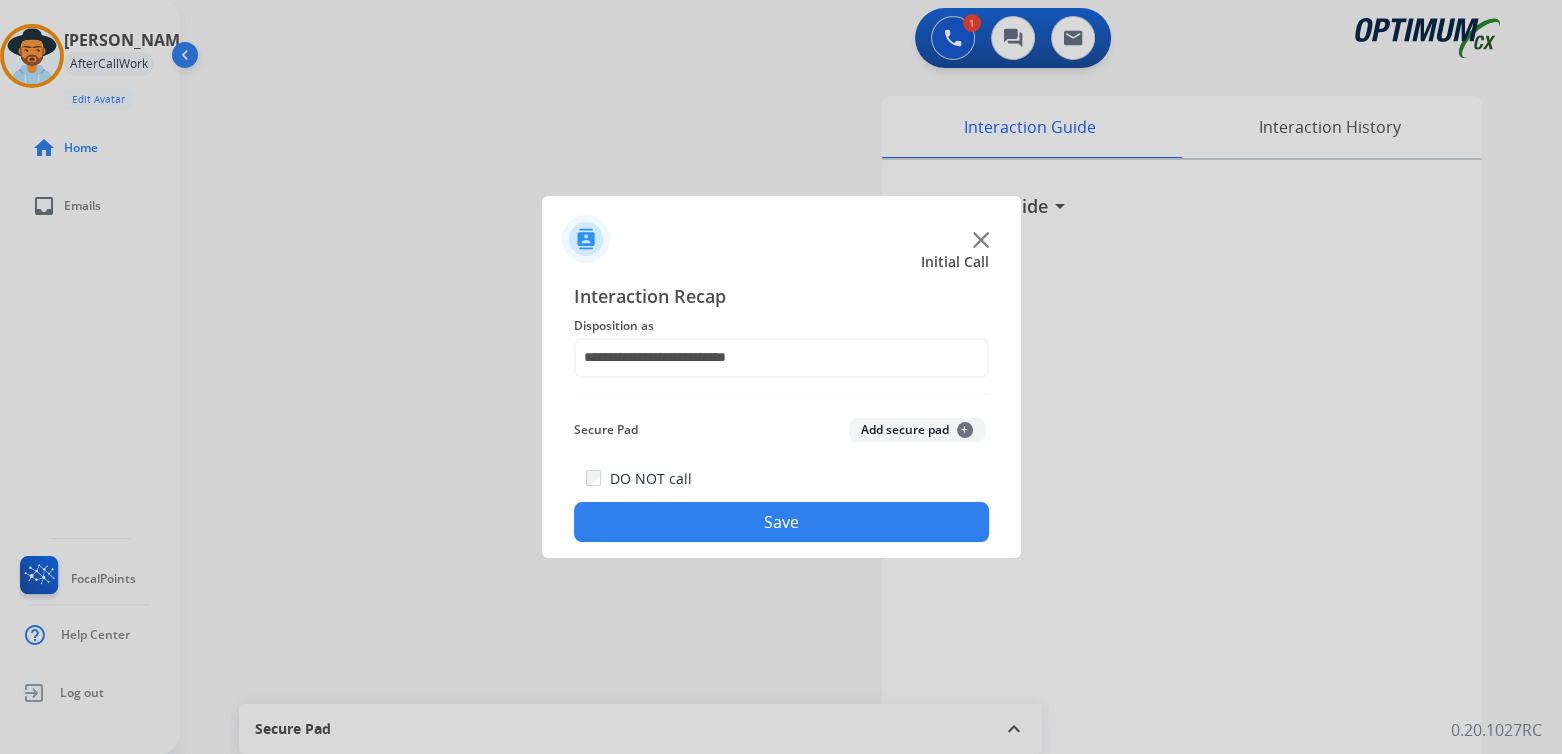 click on "Save" 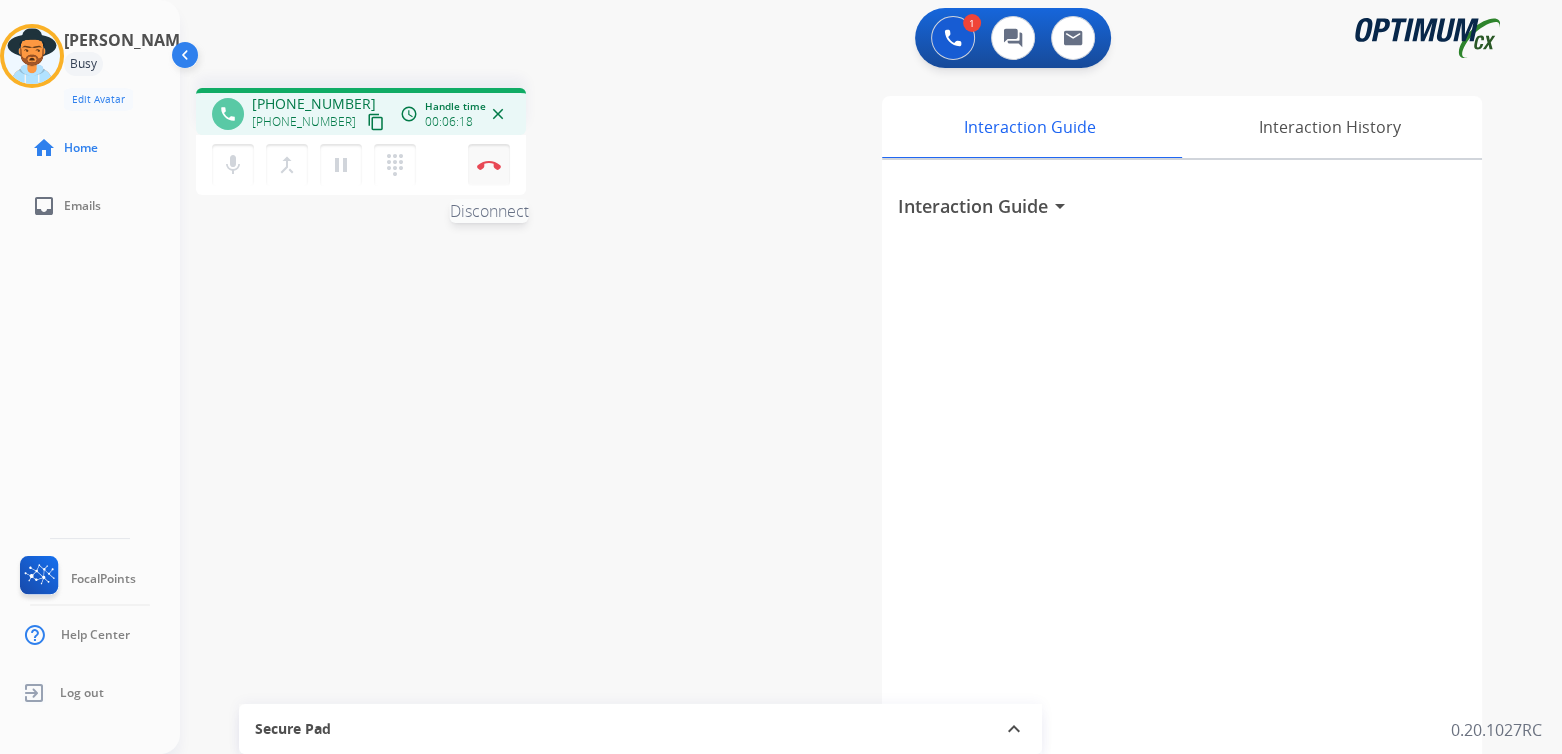 drag, startPoint x: 486, startPoint y: 162, endPoint x: 499, endPoint y: 171, distance: 15.811388 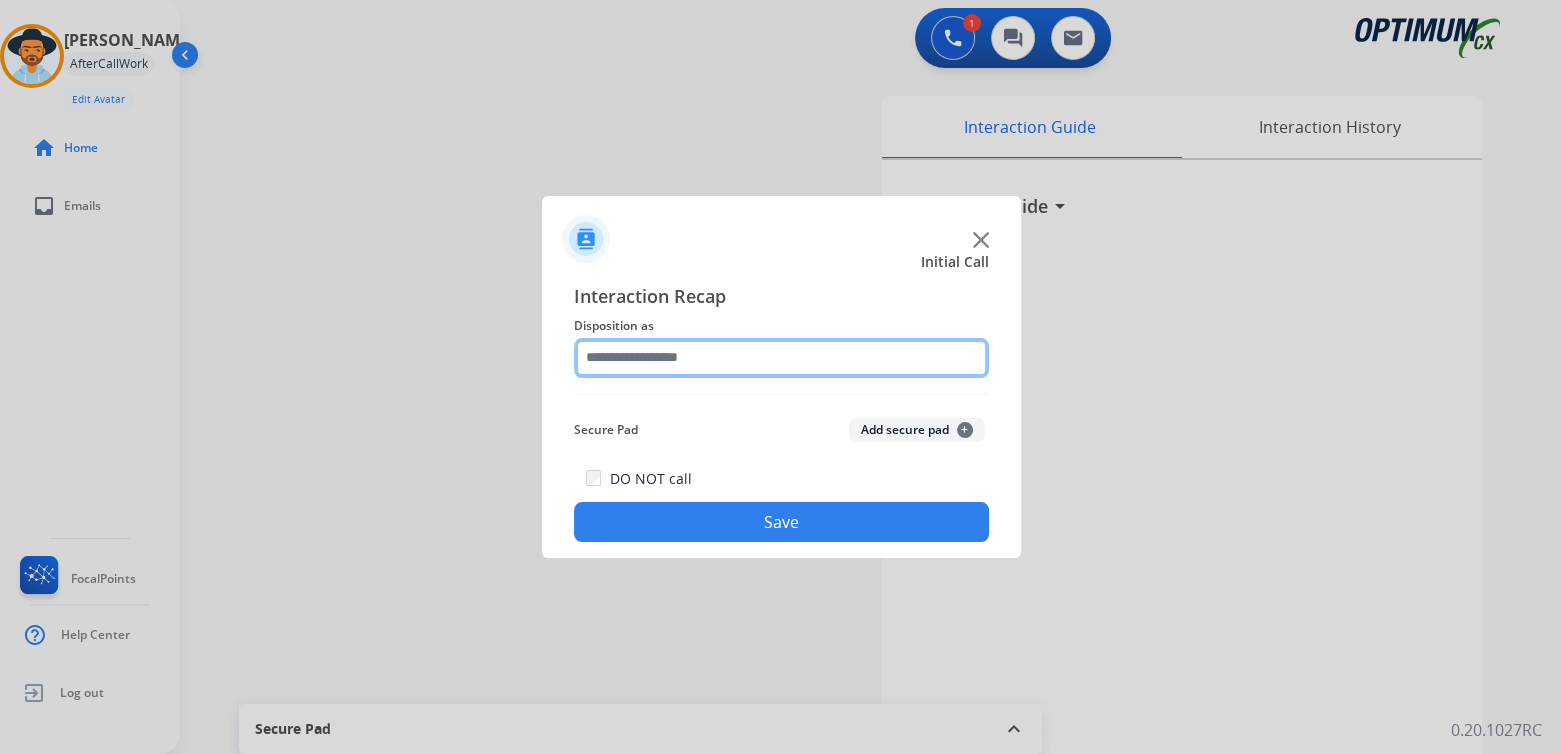click 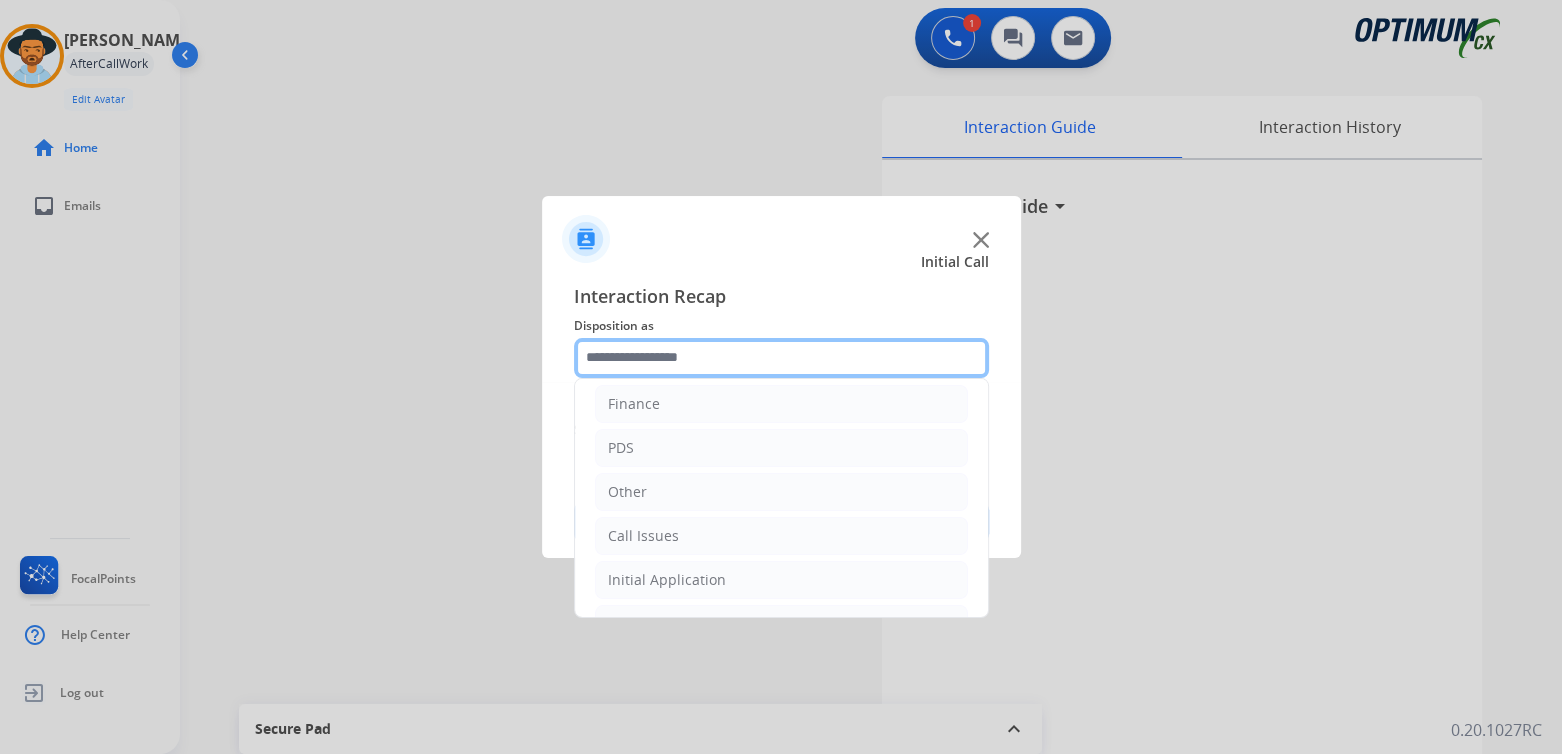 scroll, scrollTop: 132, scrollLeft: 0, axis: vertical 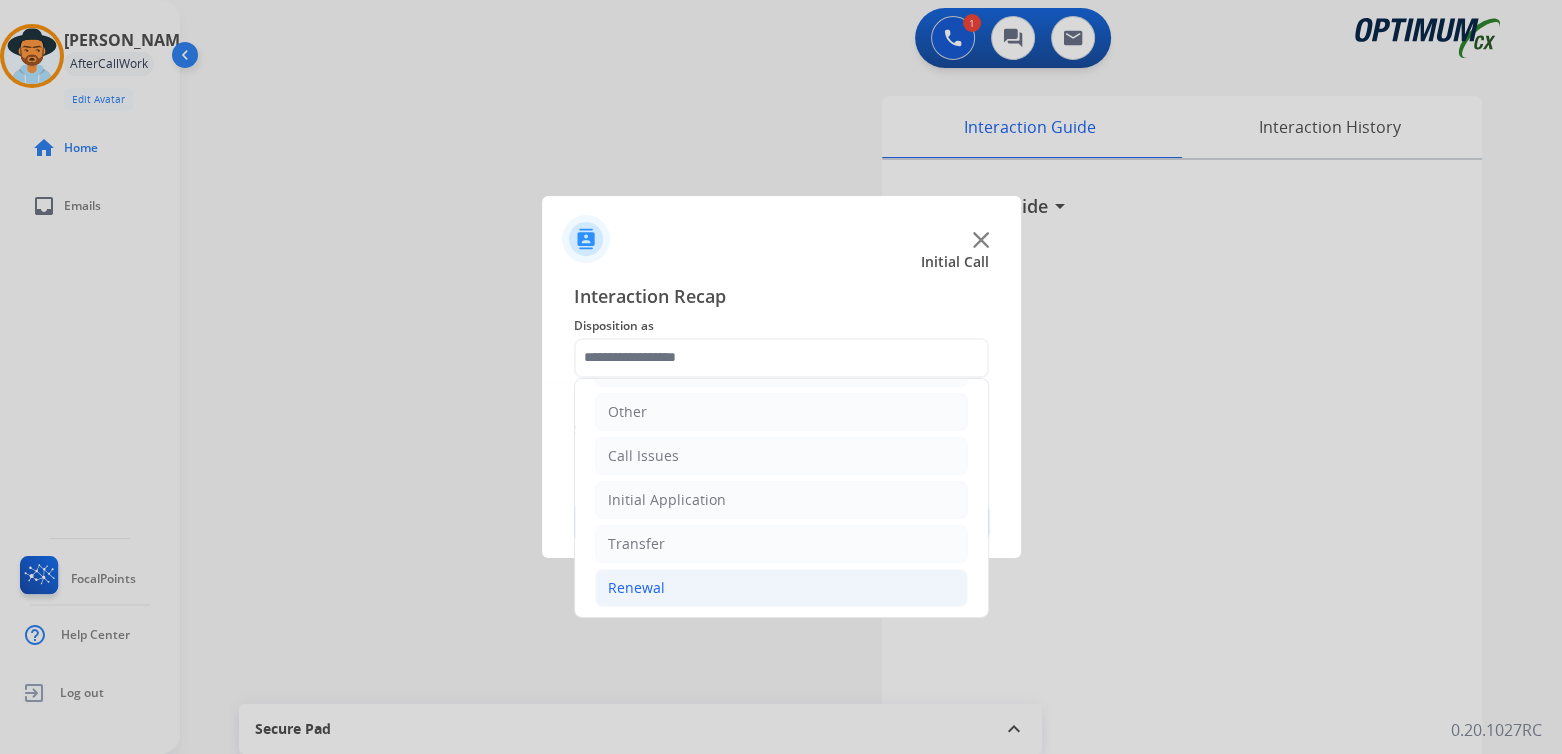 click on "Renewal" 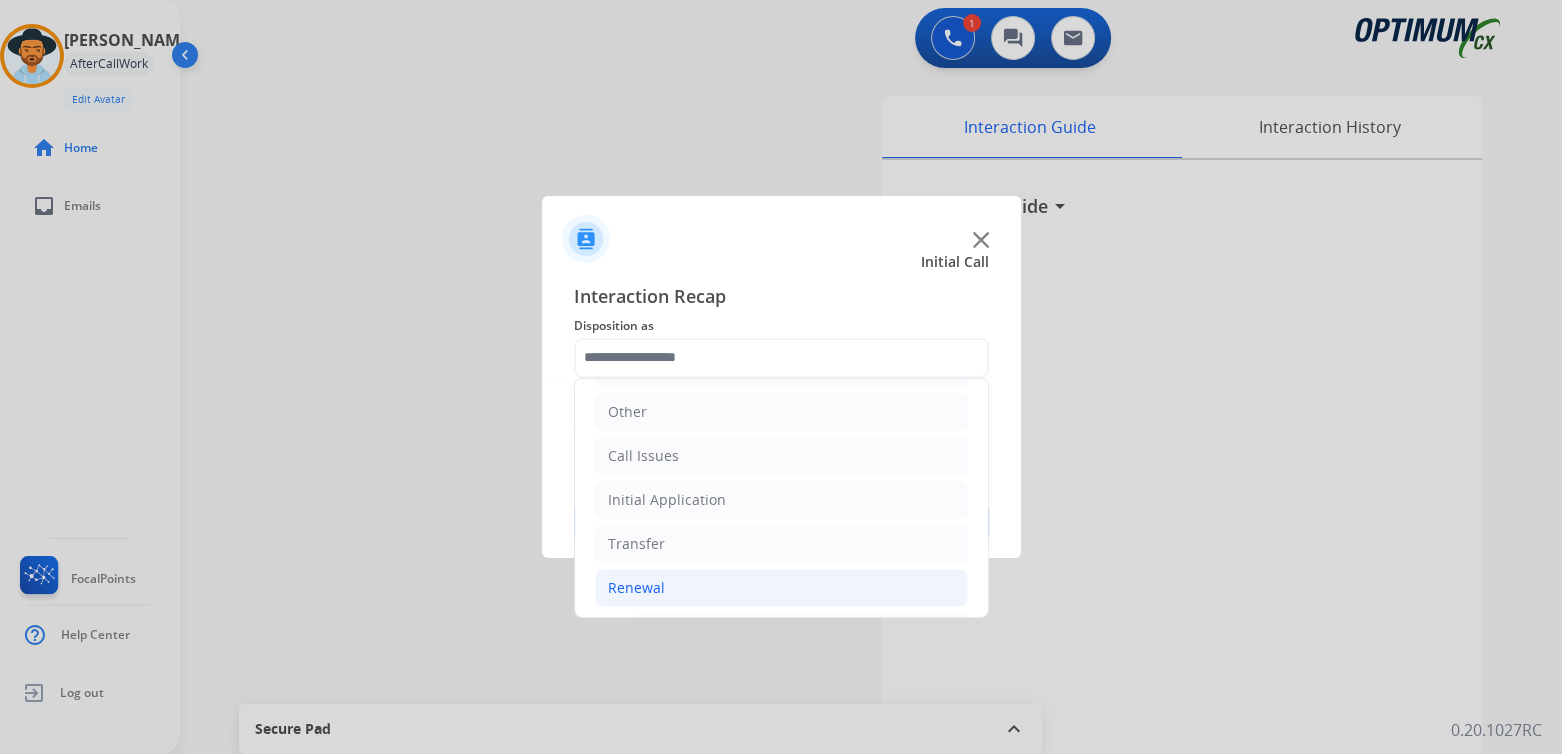 click on "Renewal" 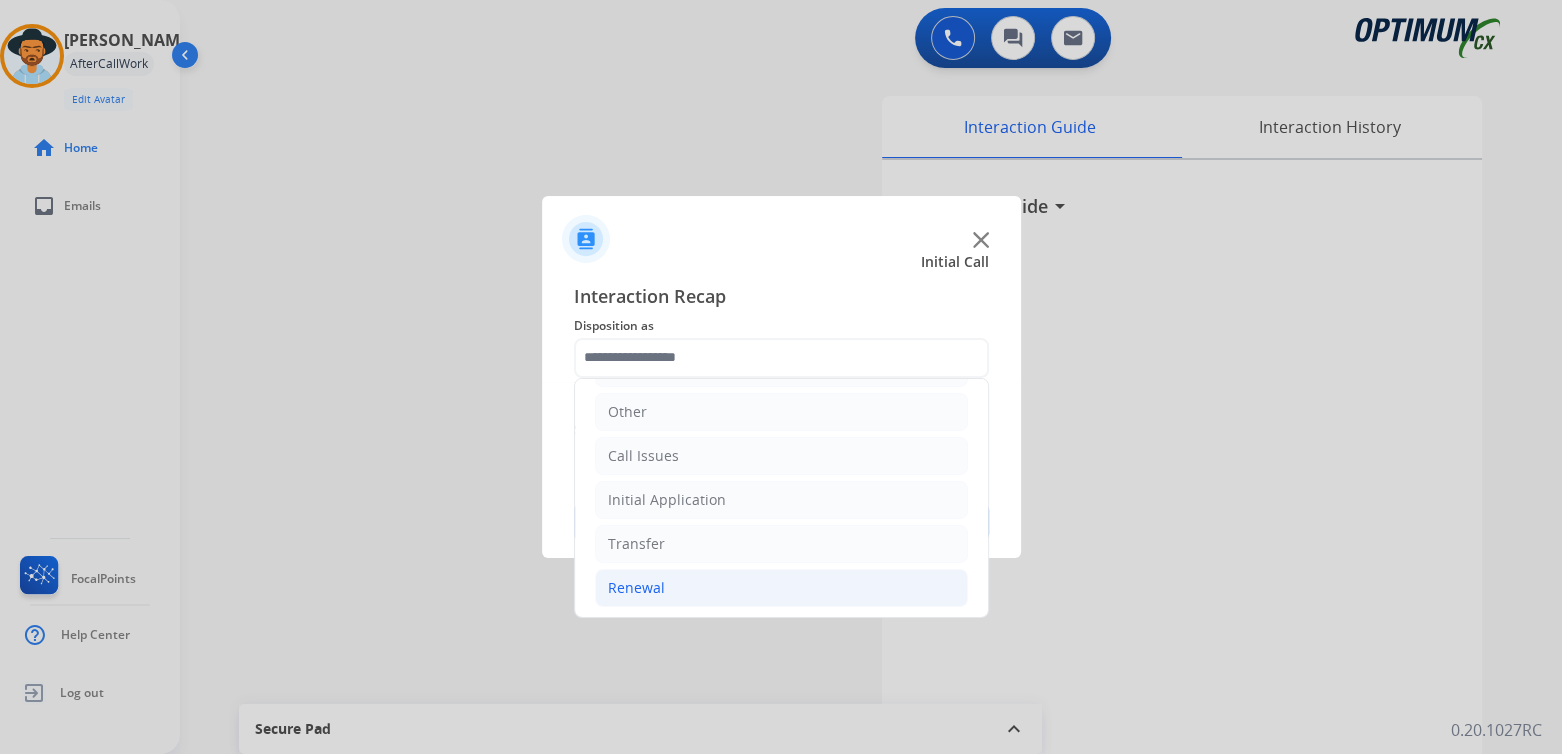 click on "Renewal" 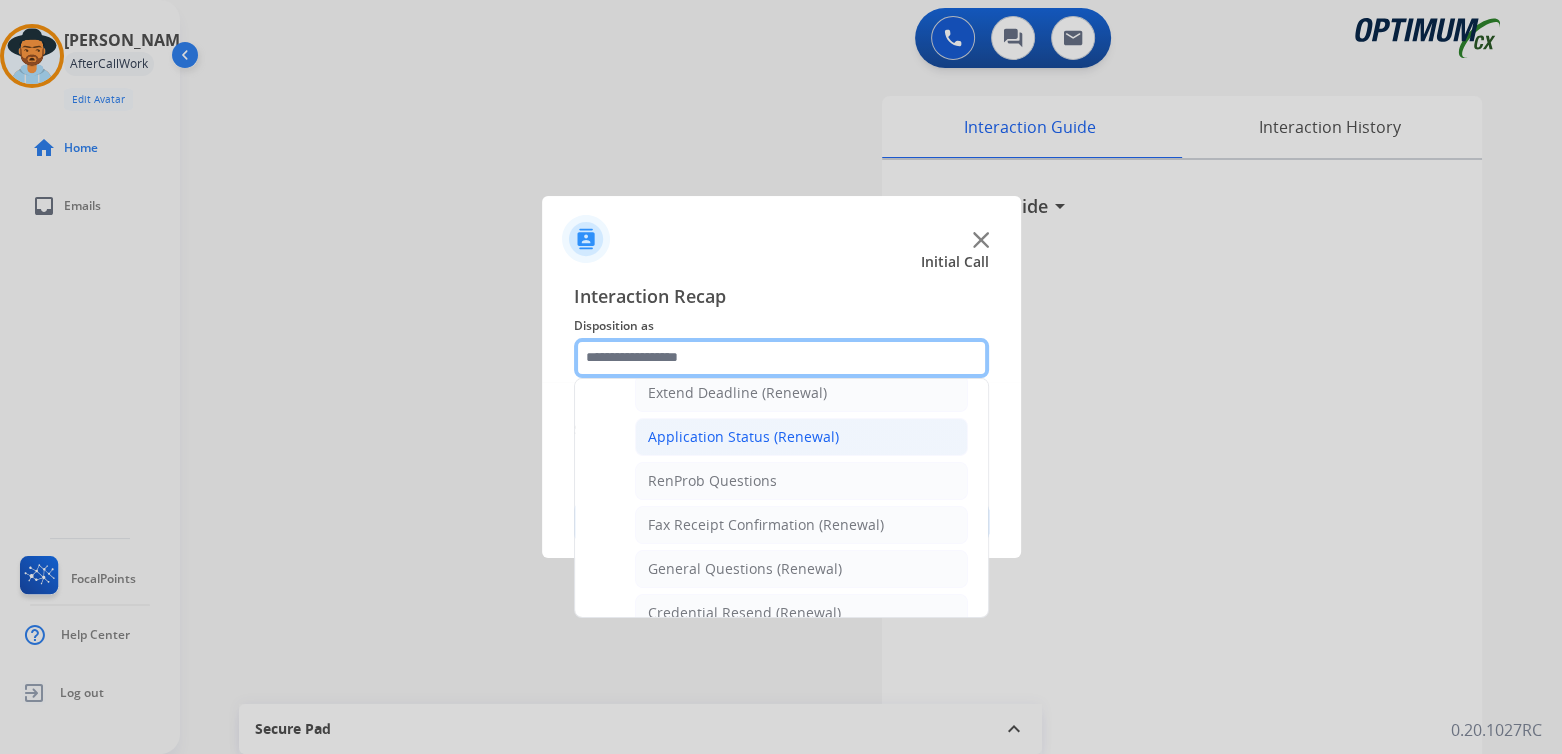 scroll, scrollTop: 436, scrollLeft: 0, axis: vertical 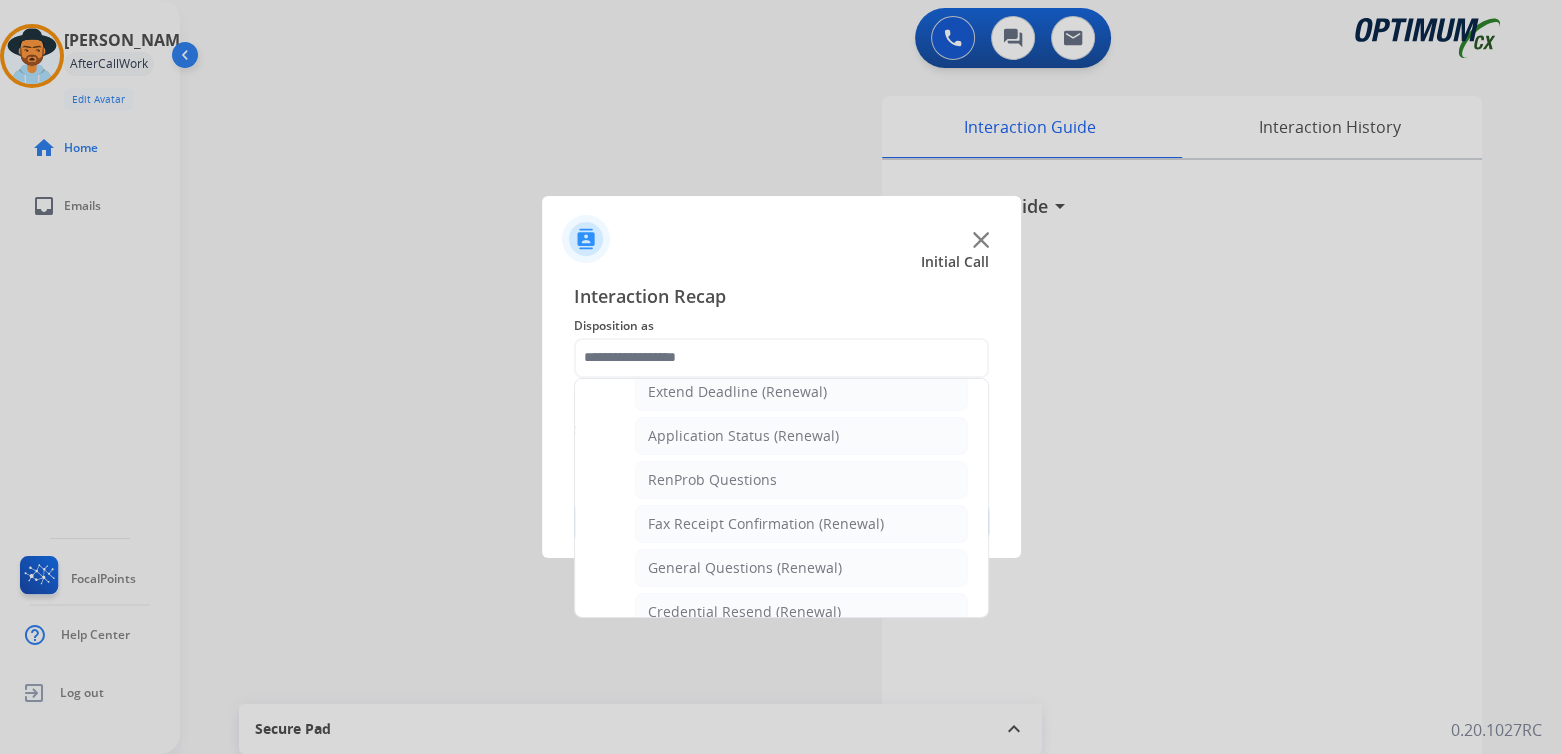 drag, startPoint x: 734, startPoint y: 565, endPoint x: 768, endPoint y: 557, distance: 34.928497 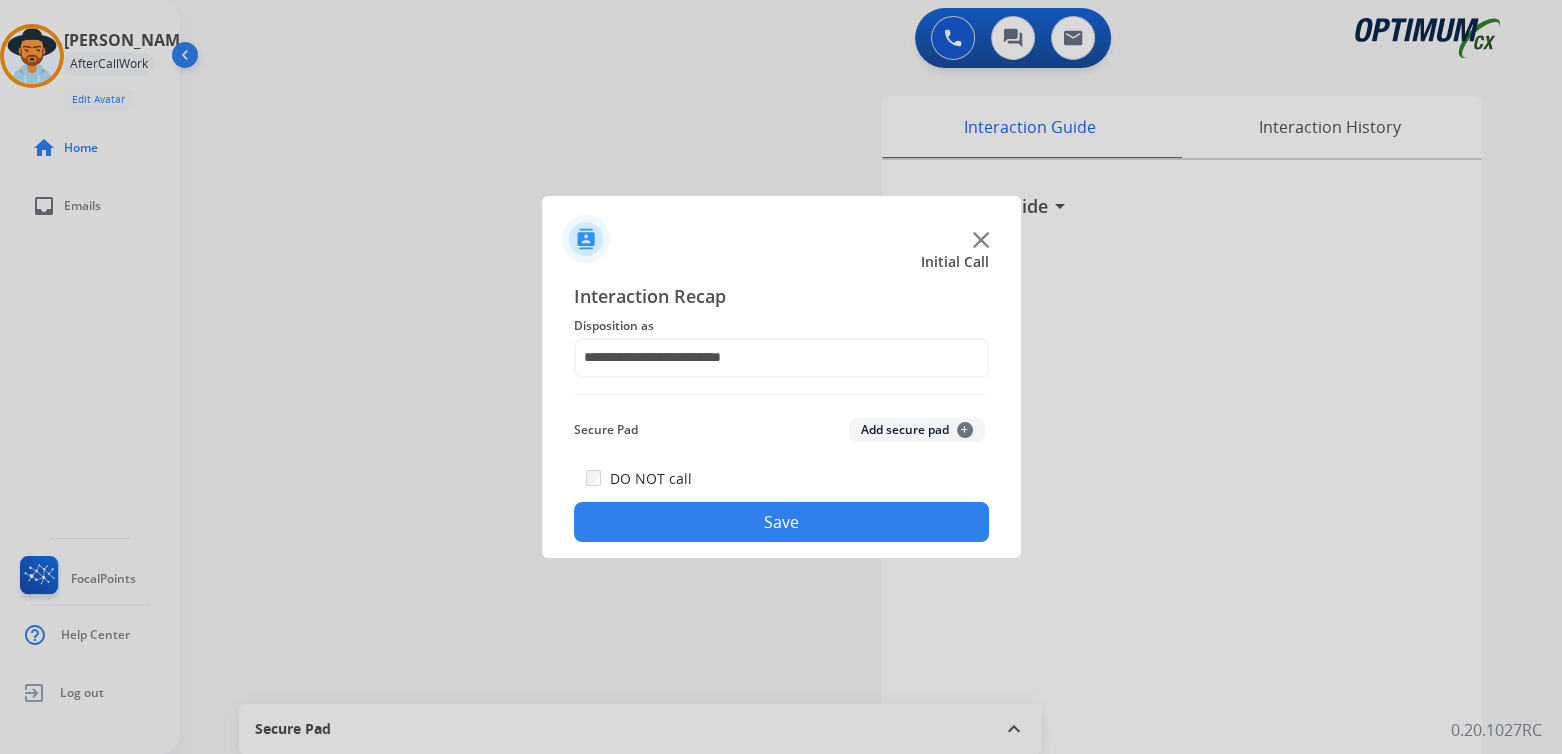 click on "Save" 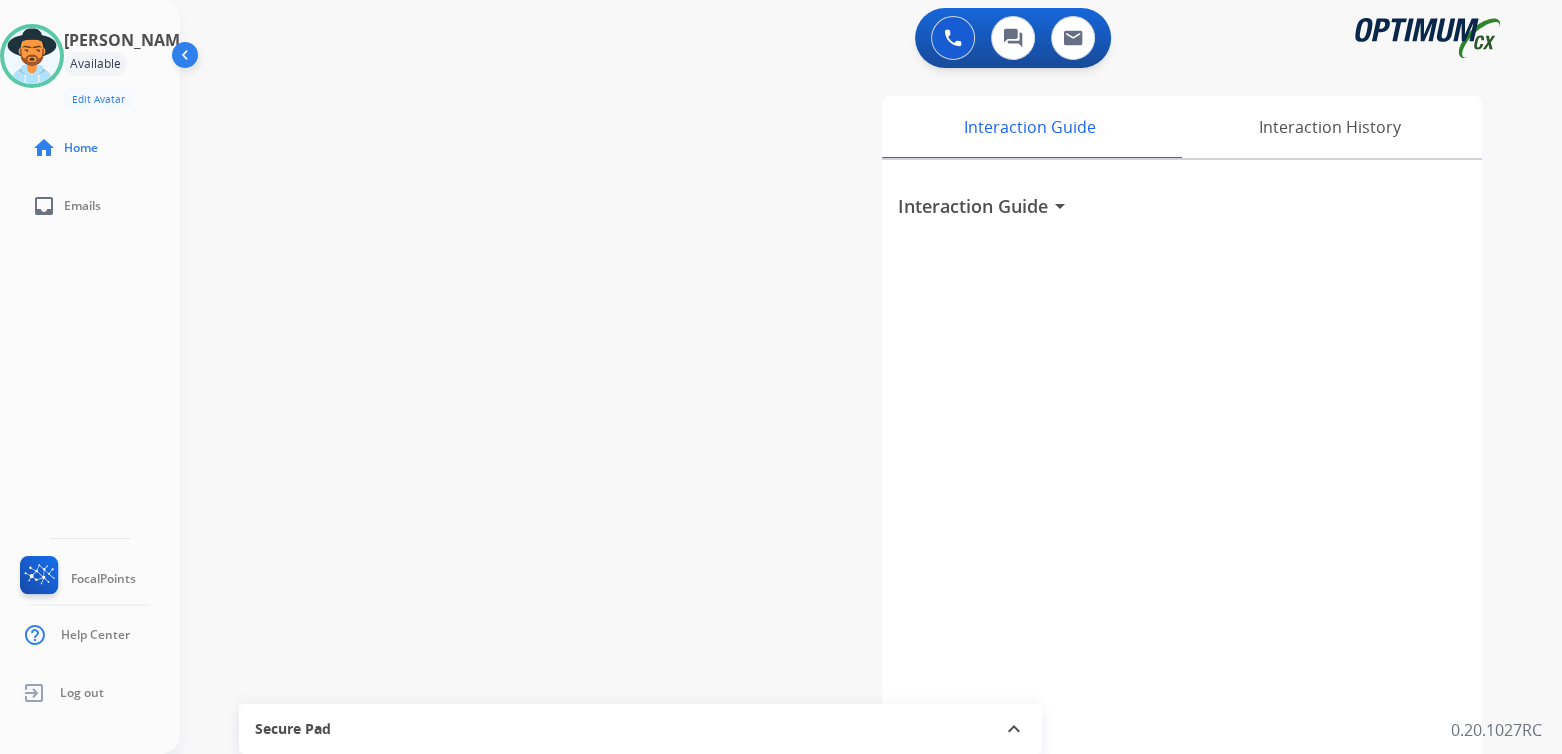 drag, startPoint x: 46, startPoint y: 40, endPoint x: 136, endPoint y: 62, distance: 92.64988 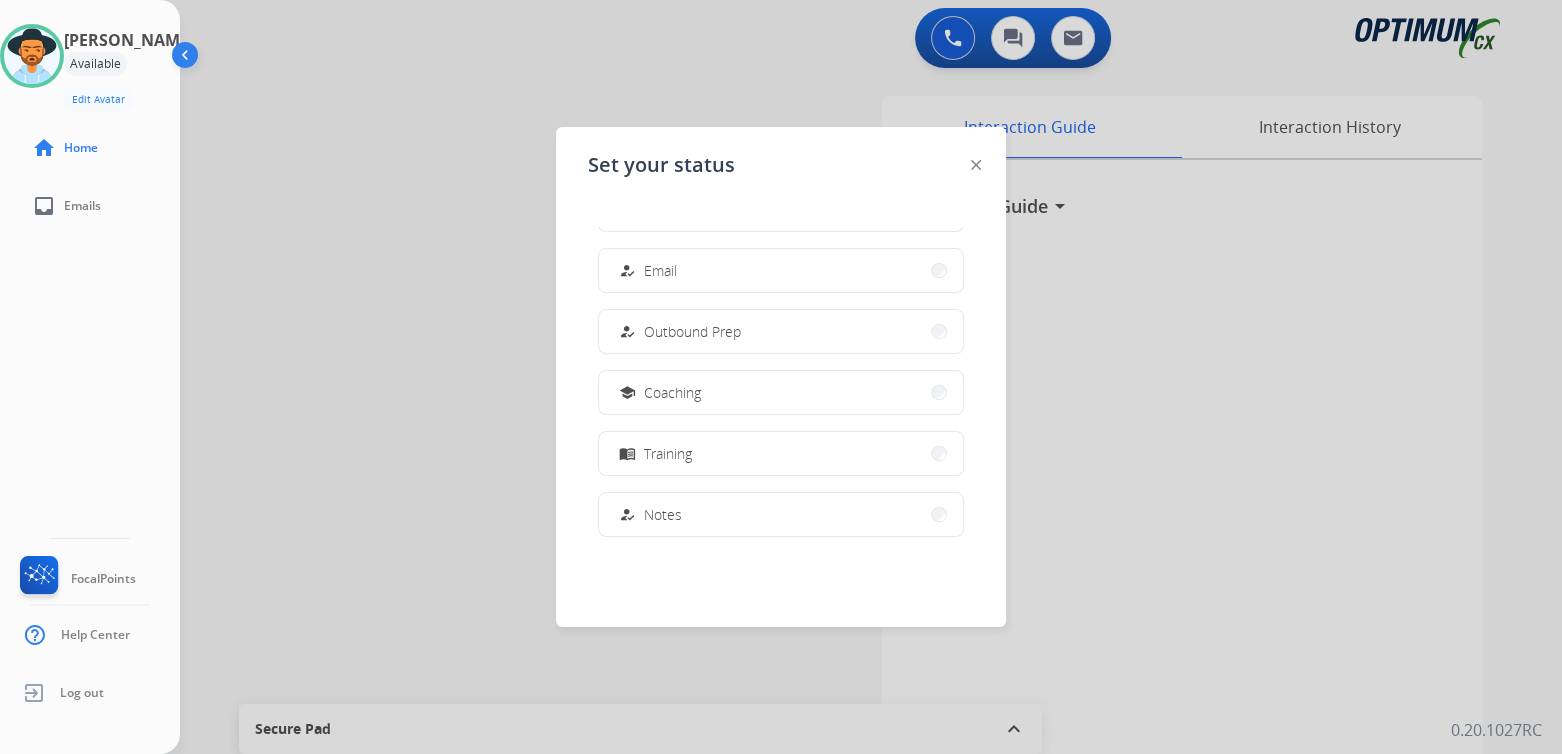 scroll, scrollTop: 180, scrollLeft: 0, axis: vertical 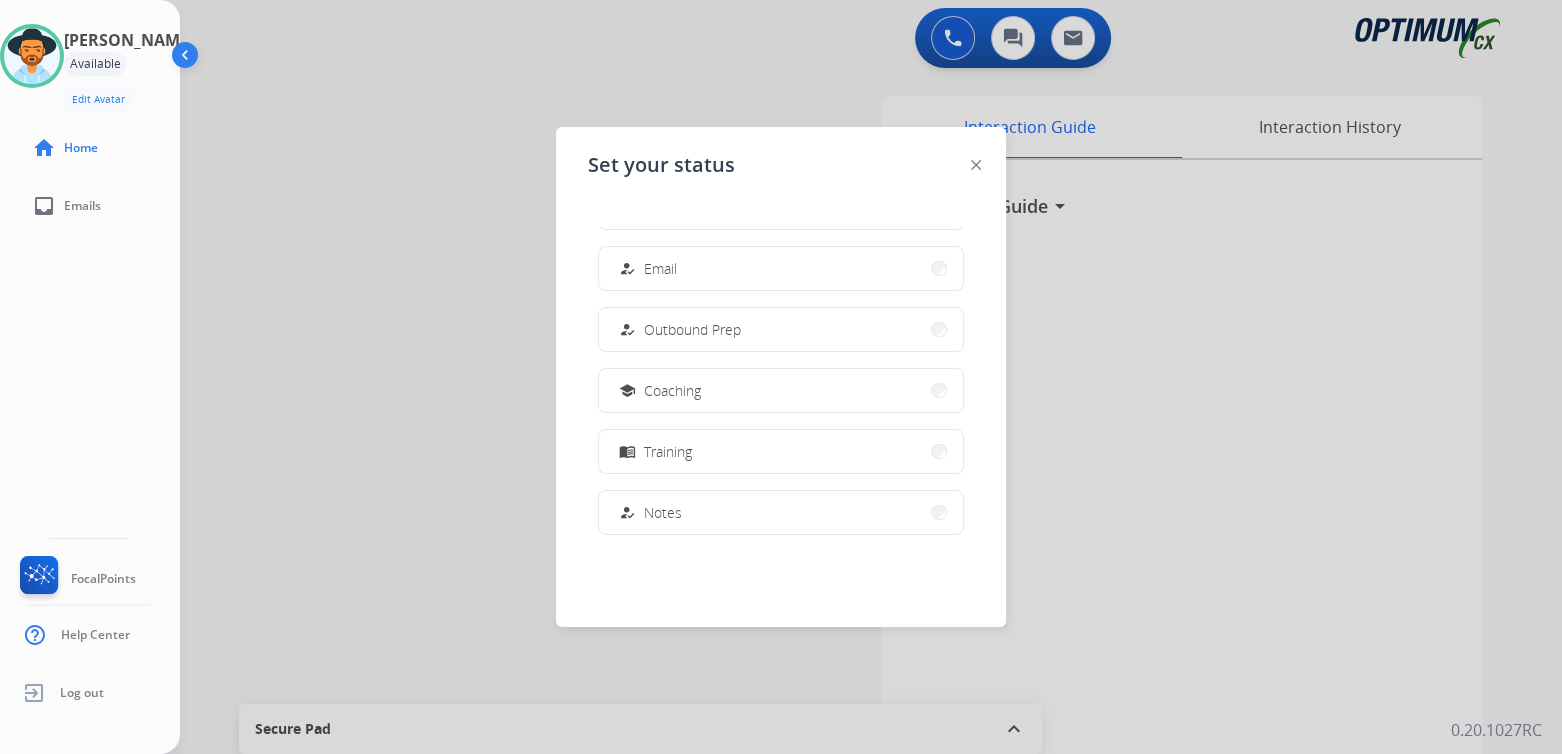 click on "school Coaching" at bounding box center [781, 390] 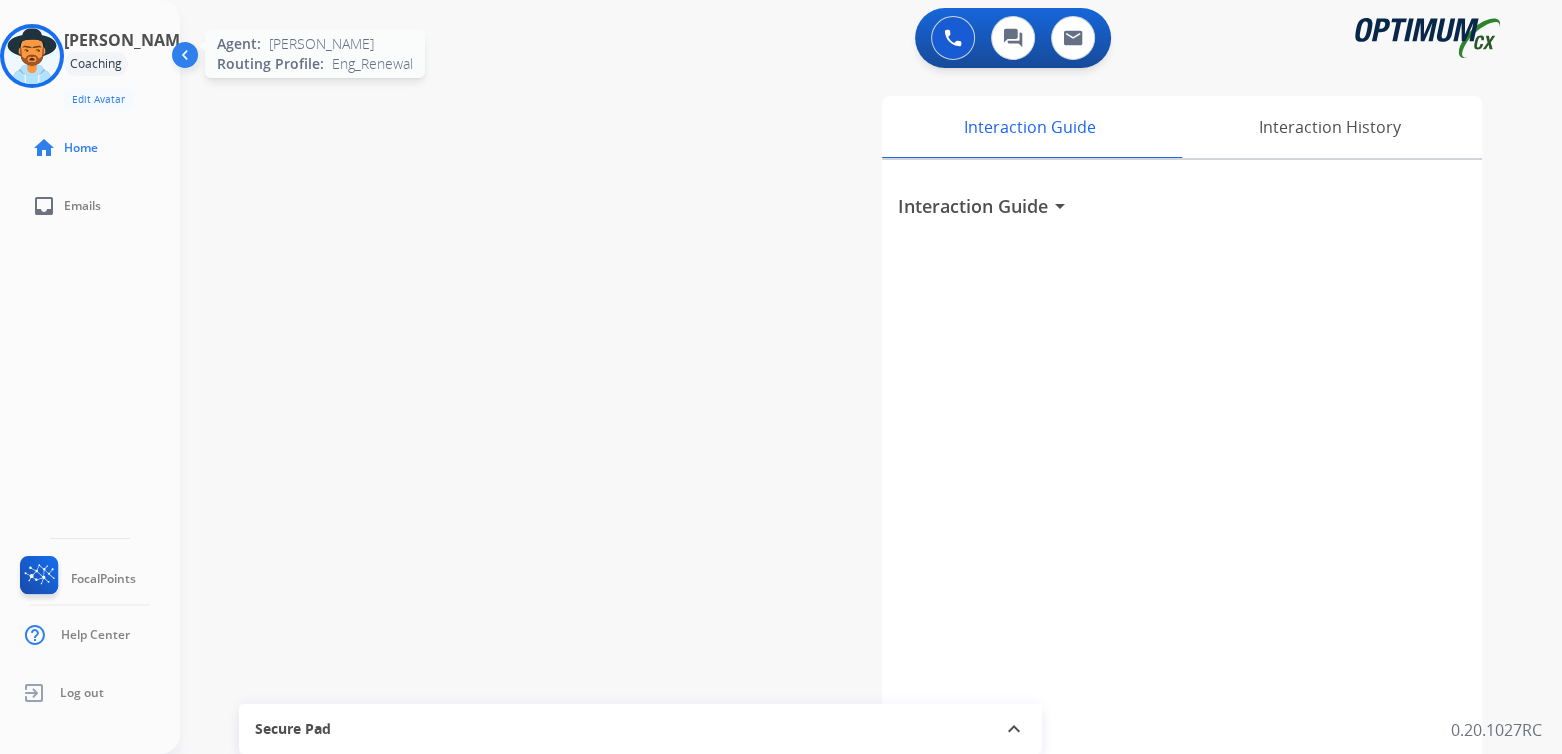 click at bounding box center (32, 56) 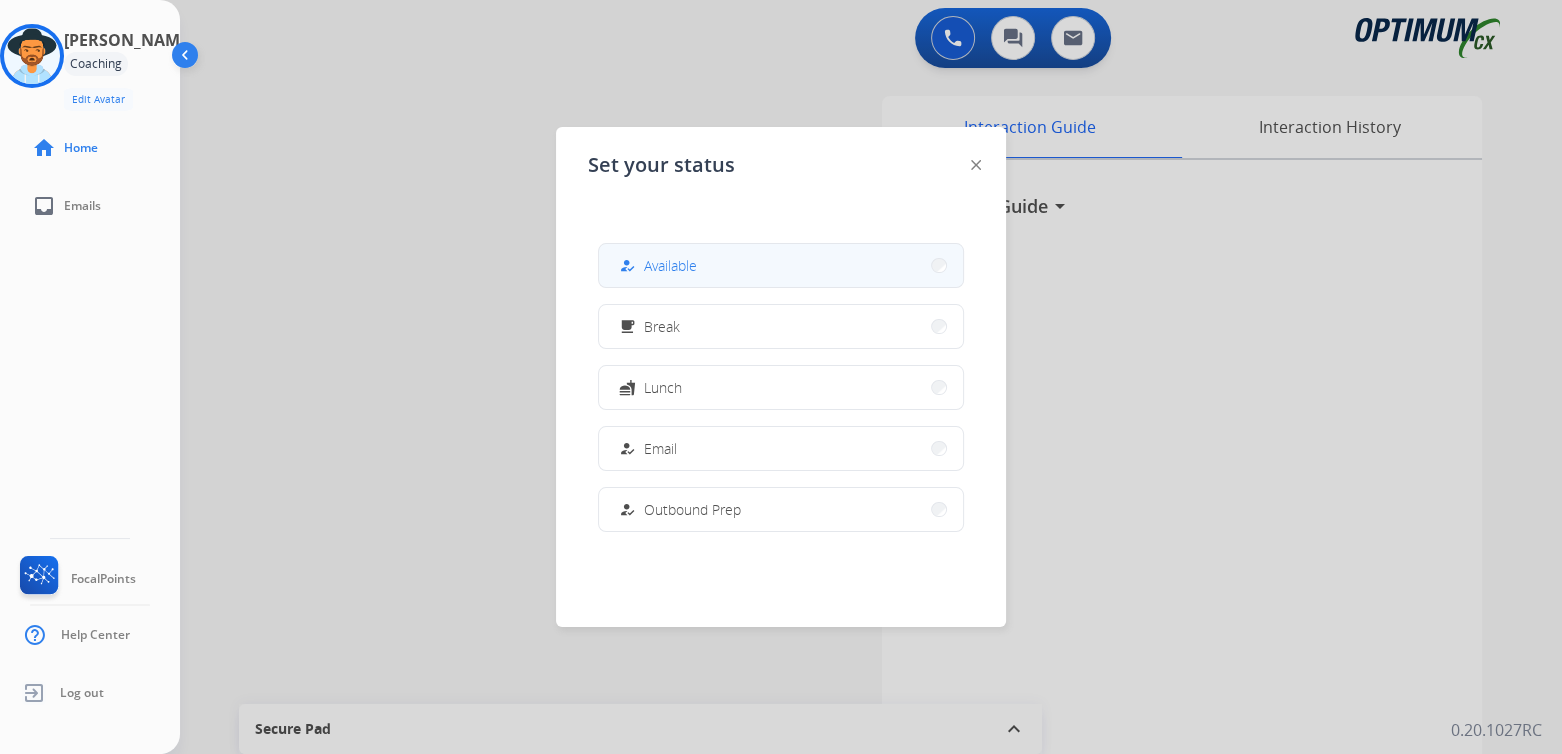 click on "how_to_reg Available" at bounding box center (781, 265) 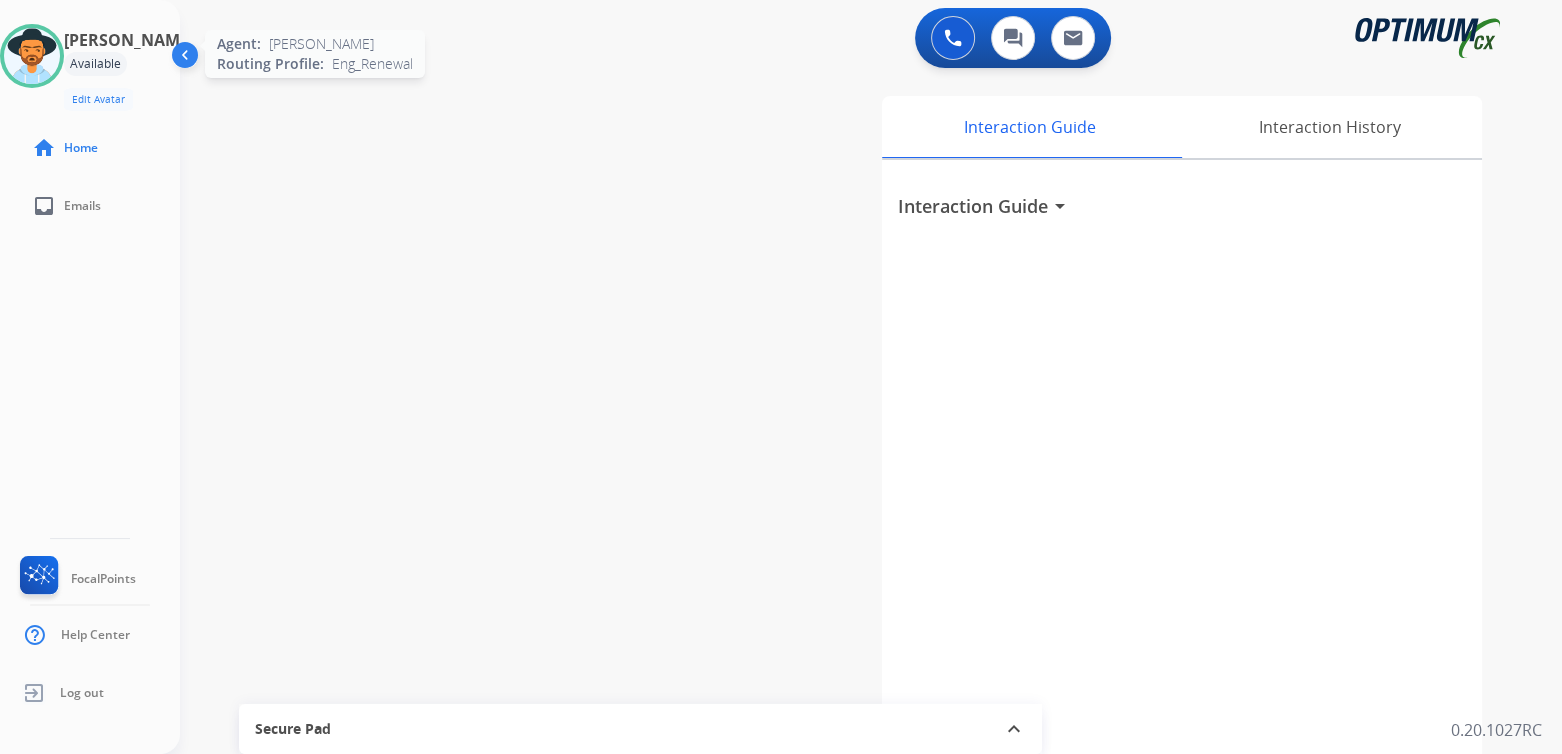 click at bounding box center [32, 56] 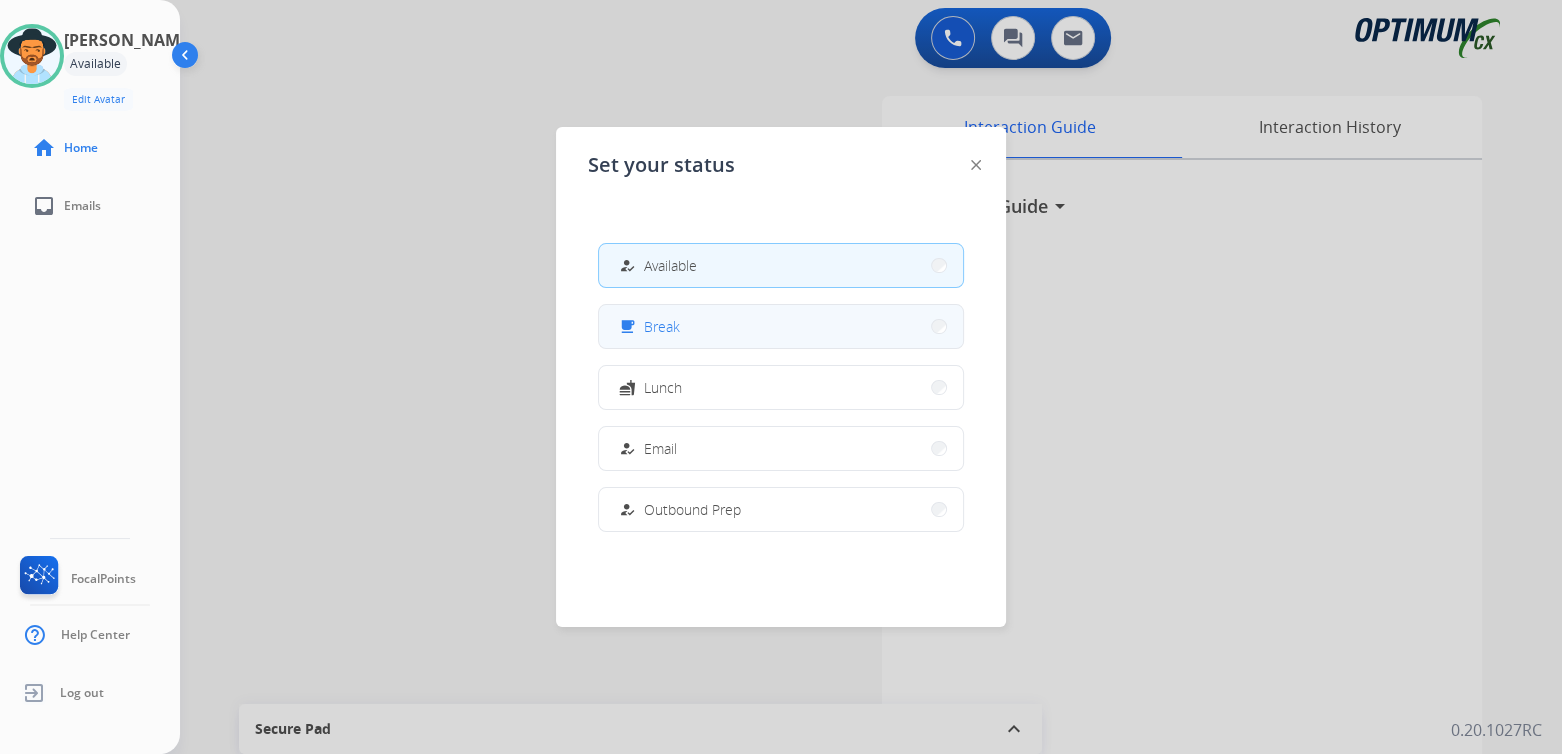 click on "free_breakfast Break" at bounding box center (781, 326) 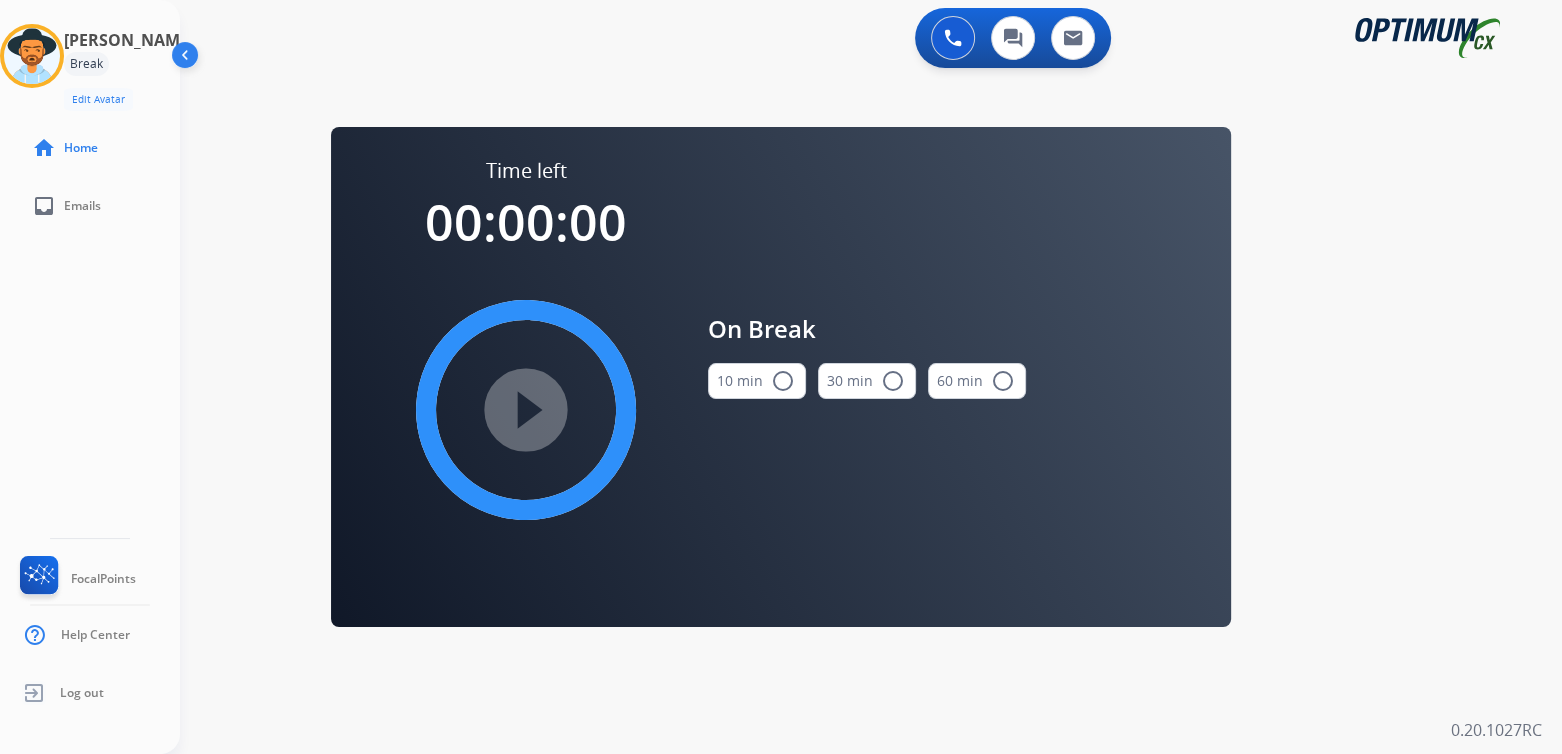 click on "radio_button_unchecked" at bounding box center (783, 381) 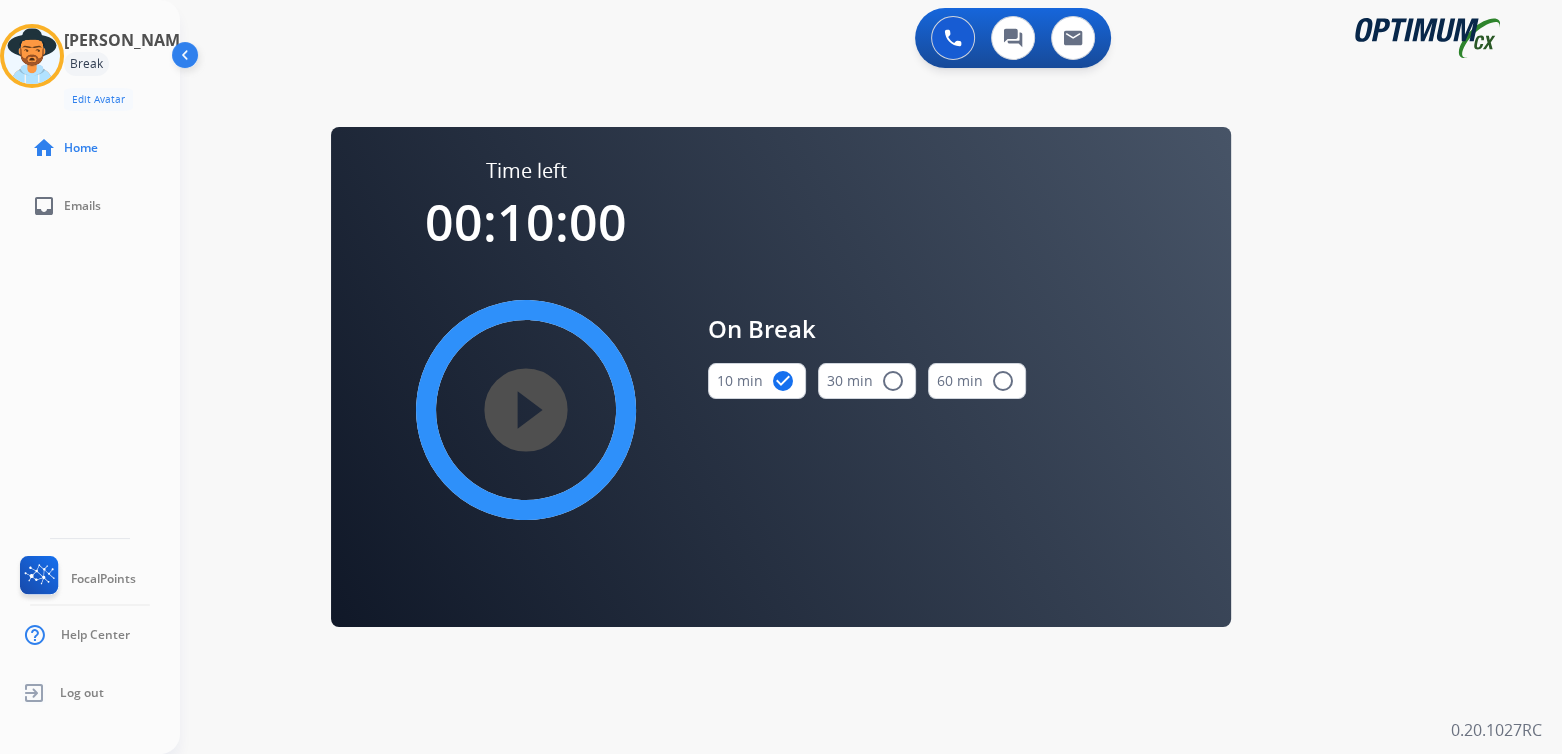 click on "play_circle_filled" at bounding box center (526, 410) 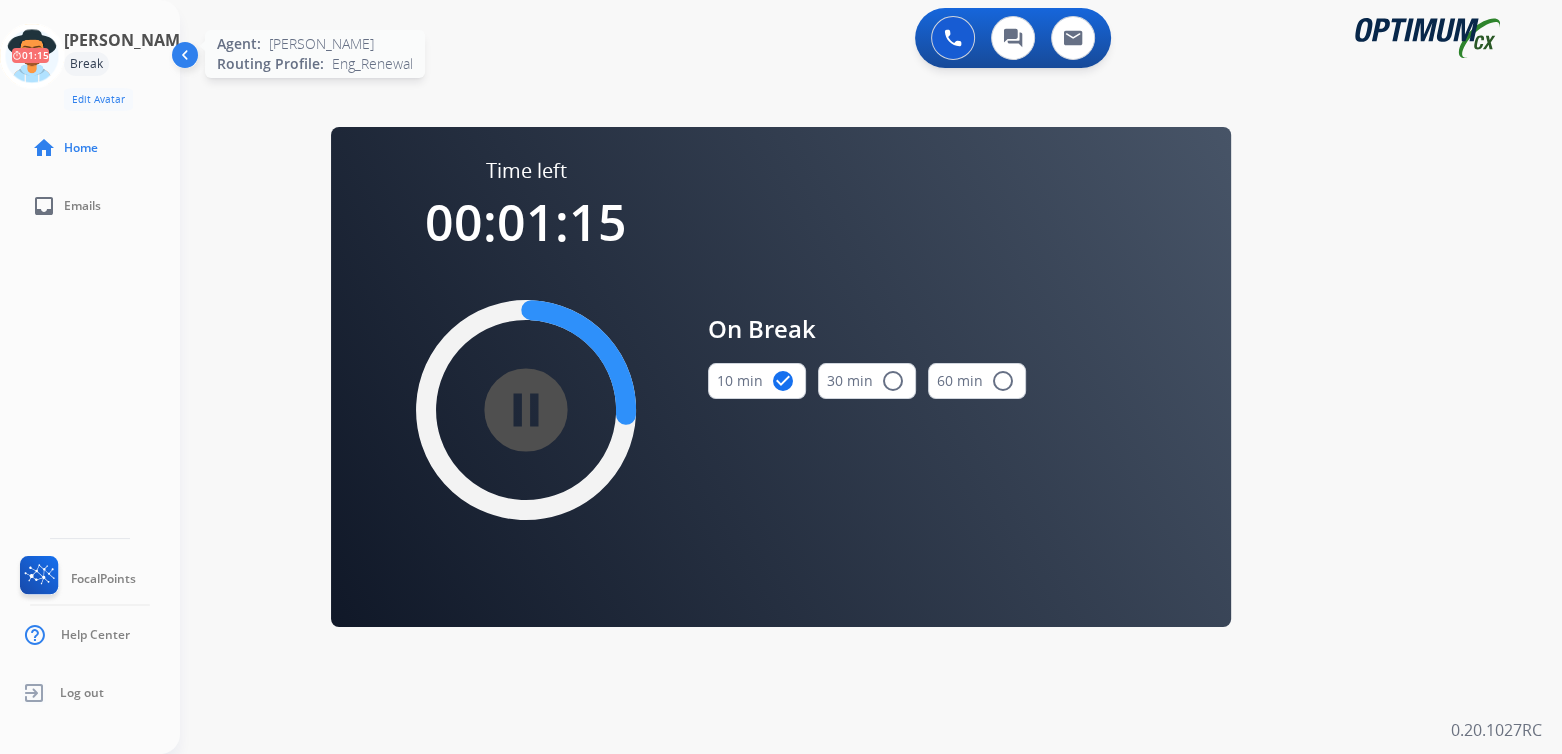 click 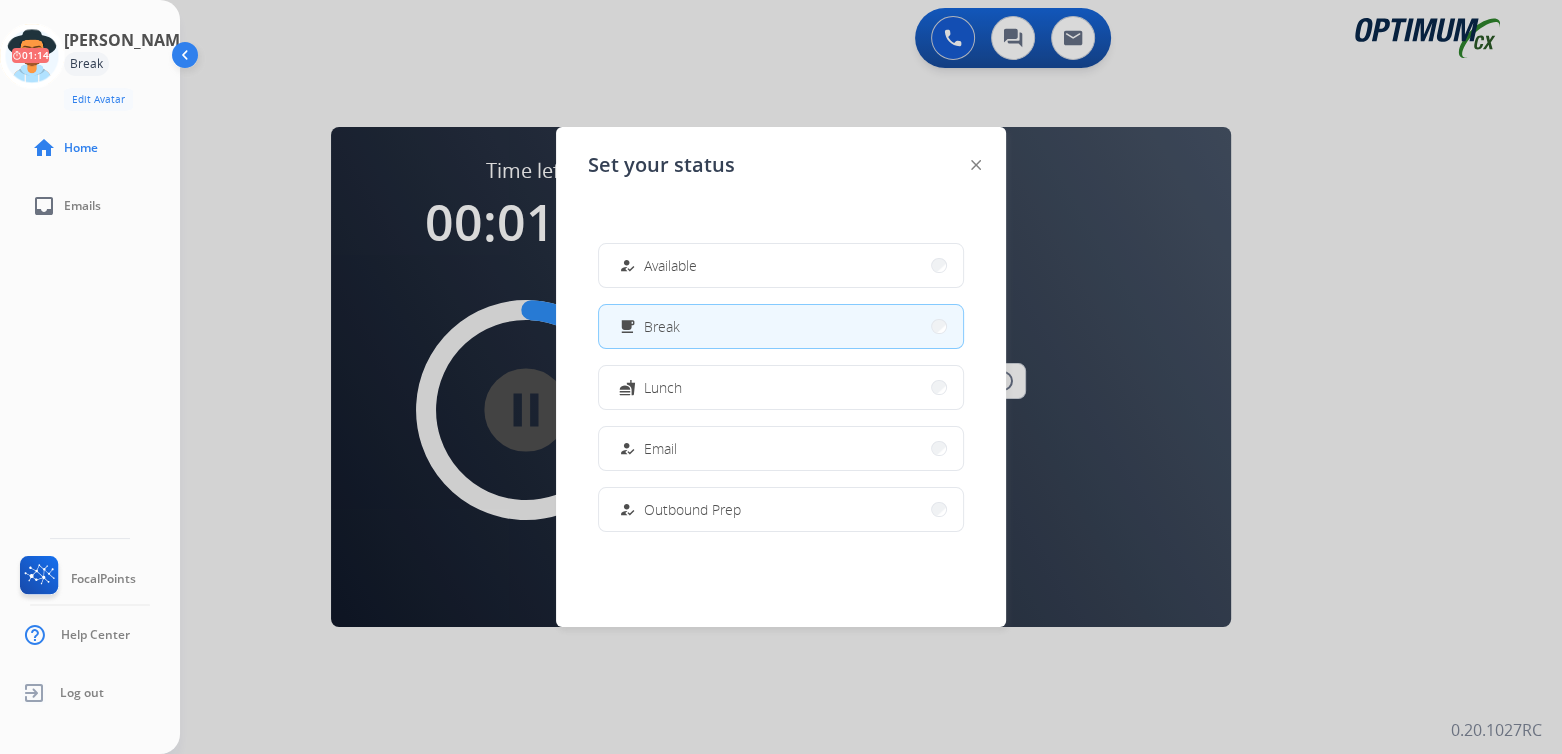 drag, startPoint x: 700, startPoint y: 260, endPoint x: 705, endPoint y: 270, distance: 11.18034 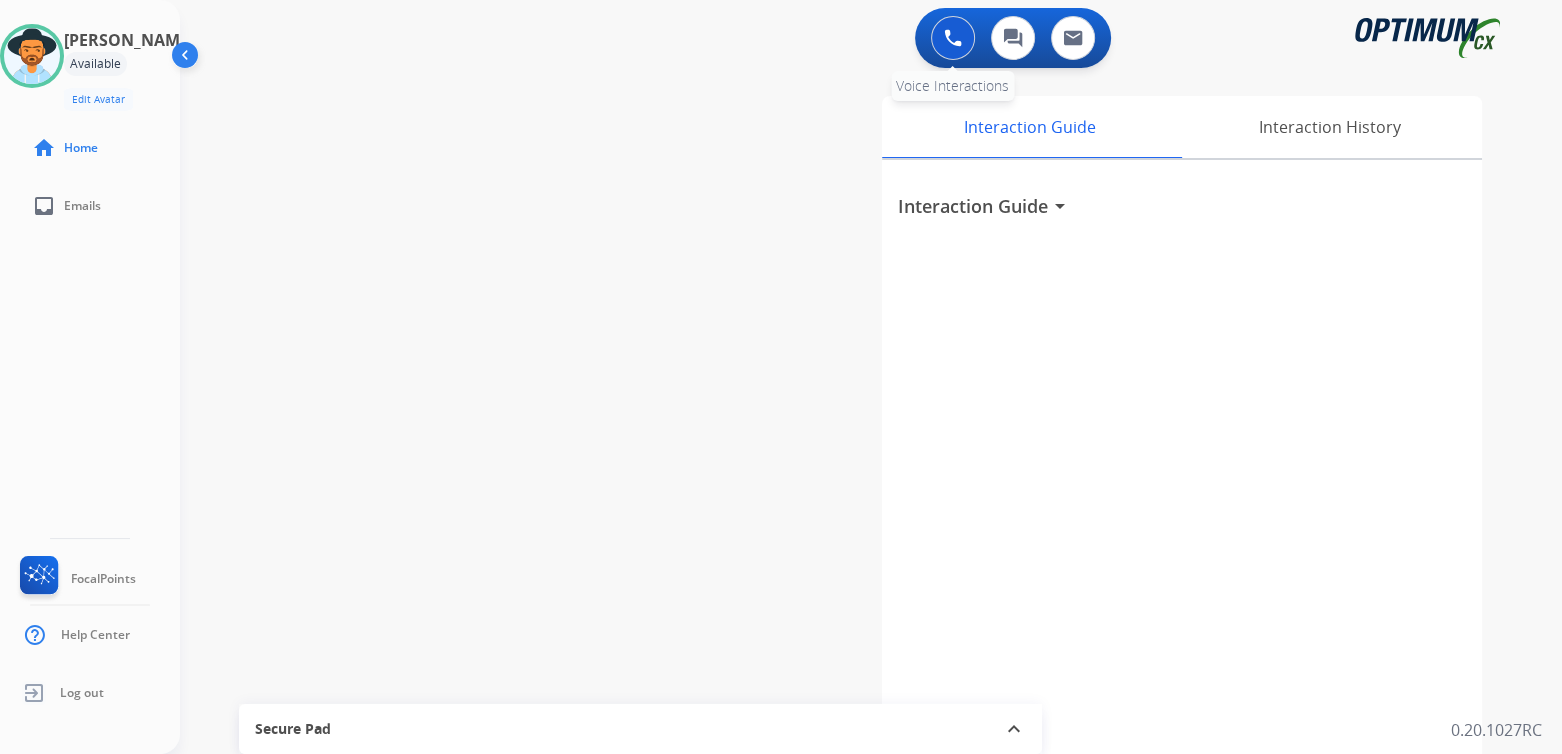 click at bounding box center (953, 38) 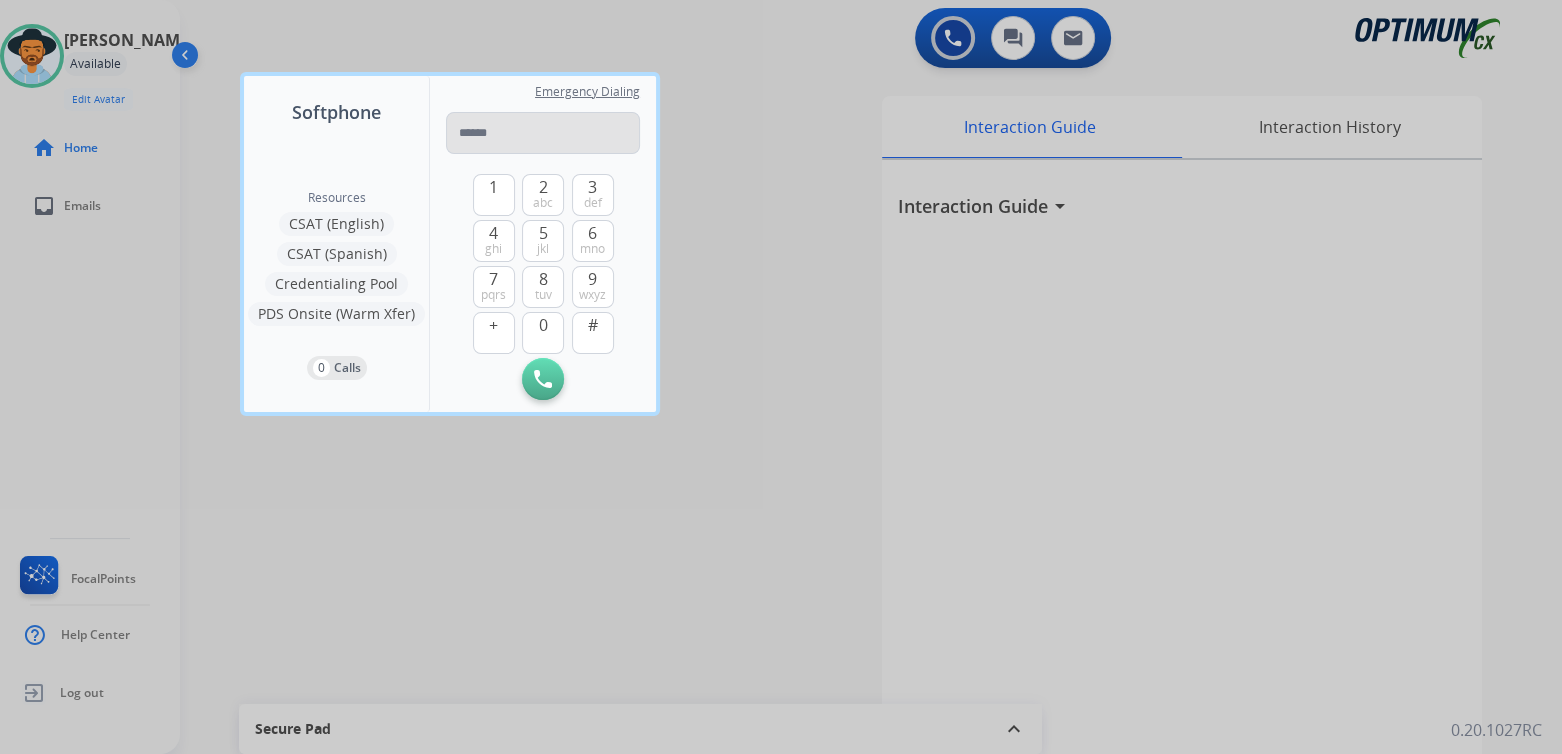 click at bounding box center (543, 133) 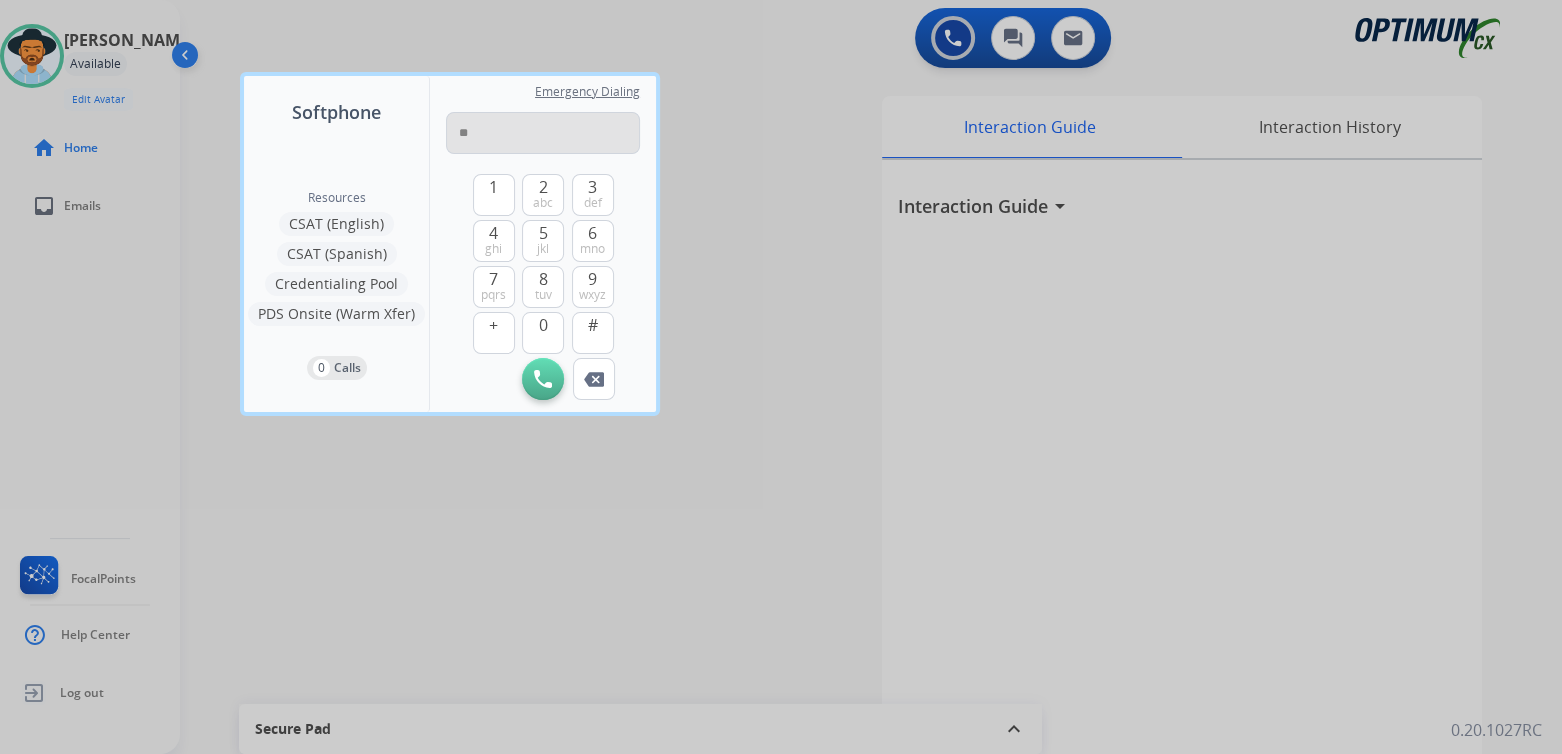 type on "*" 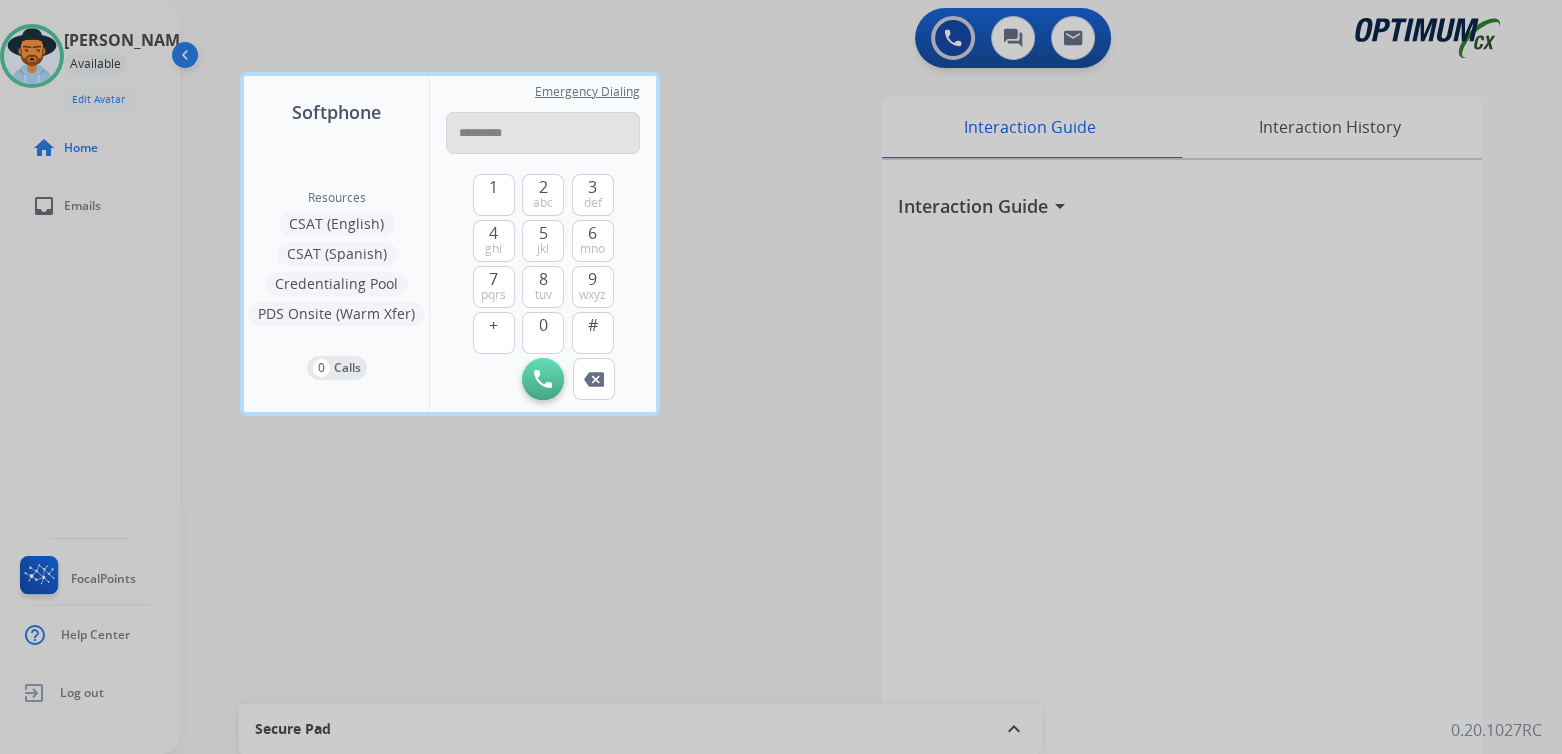 type on "**********" 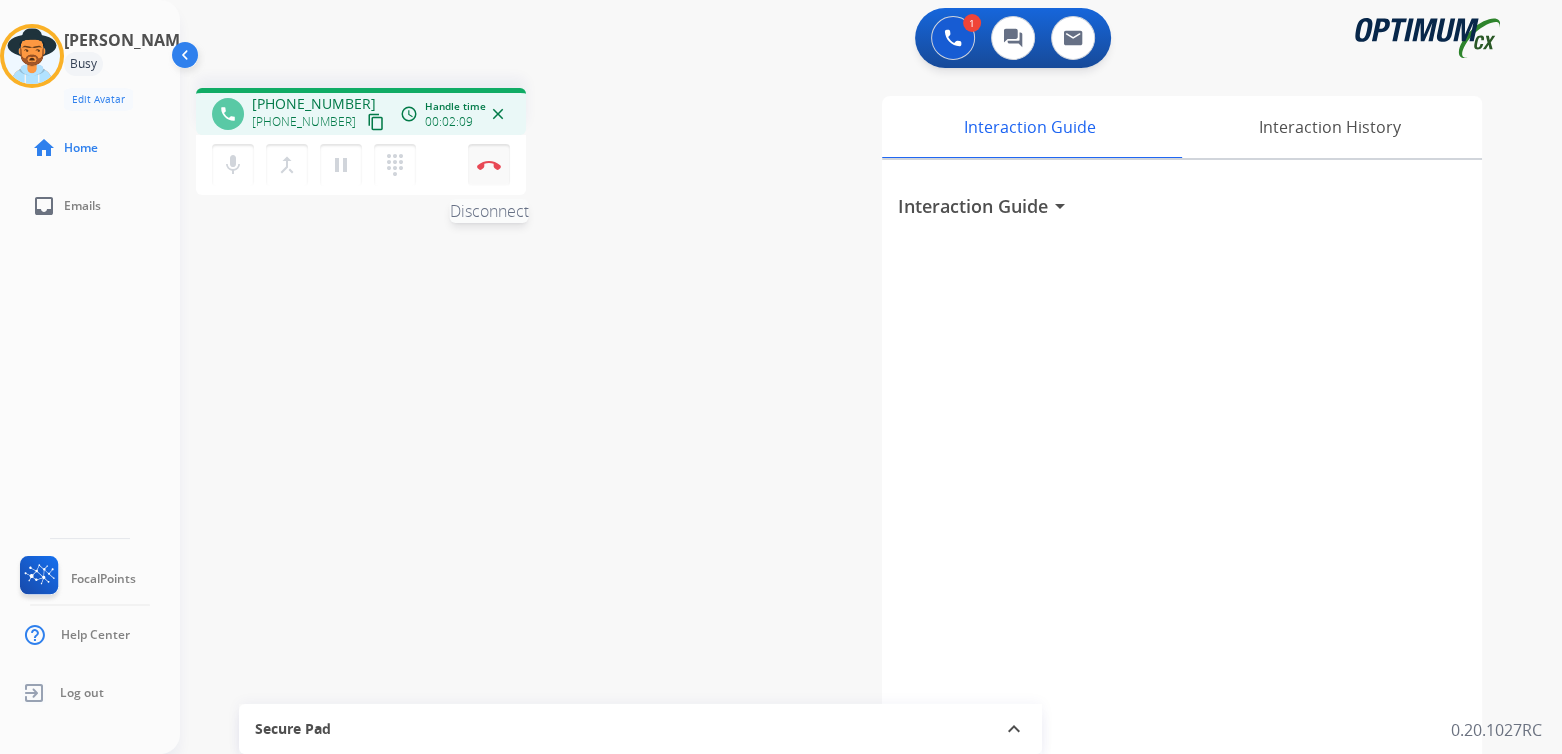click at bounding box center [489, 165] 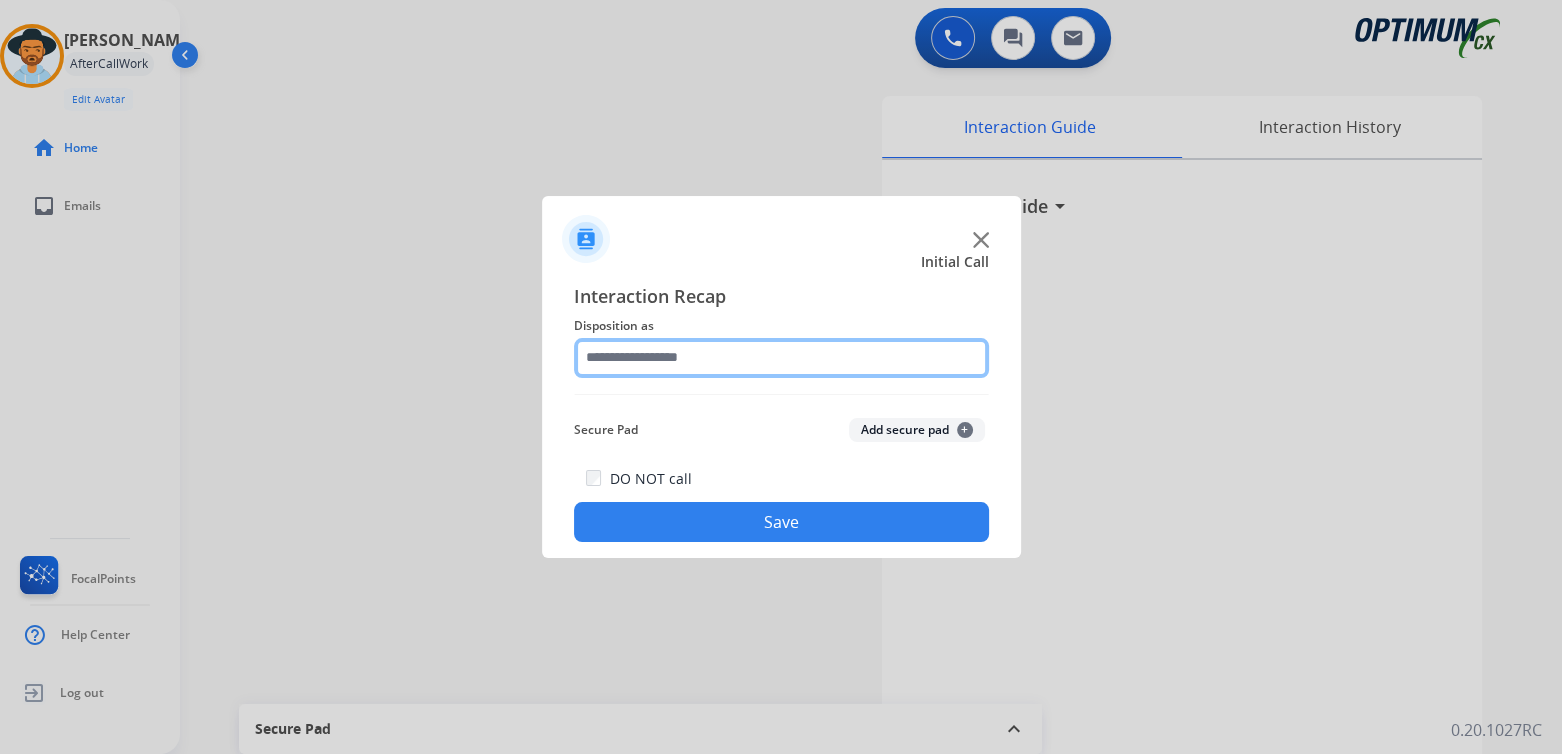 click 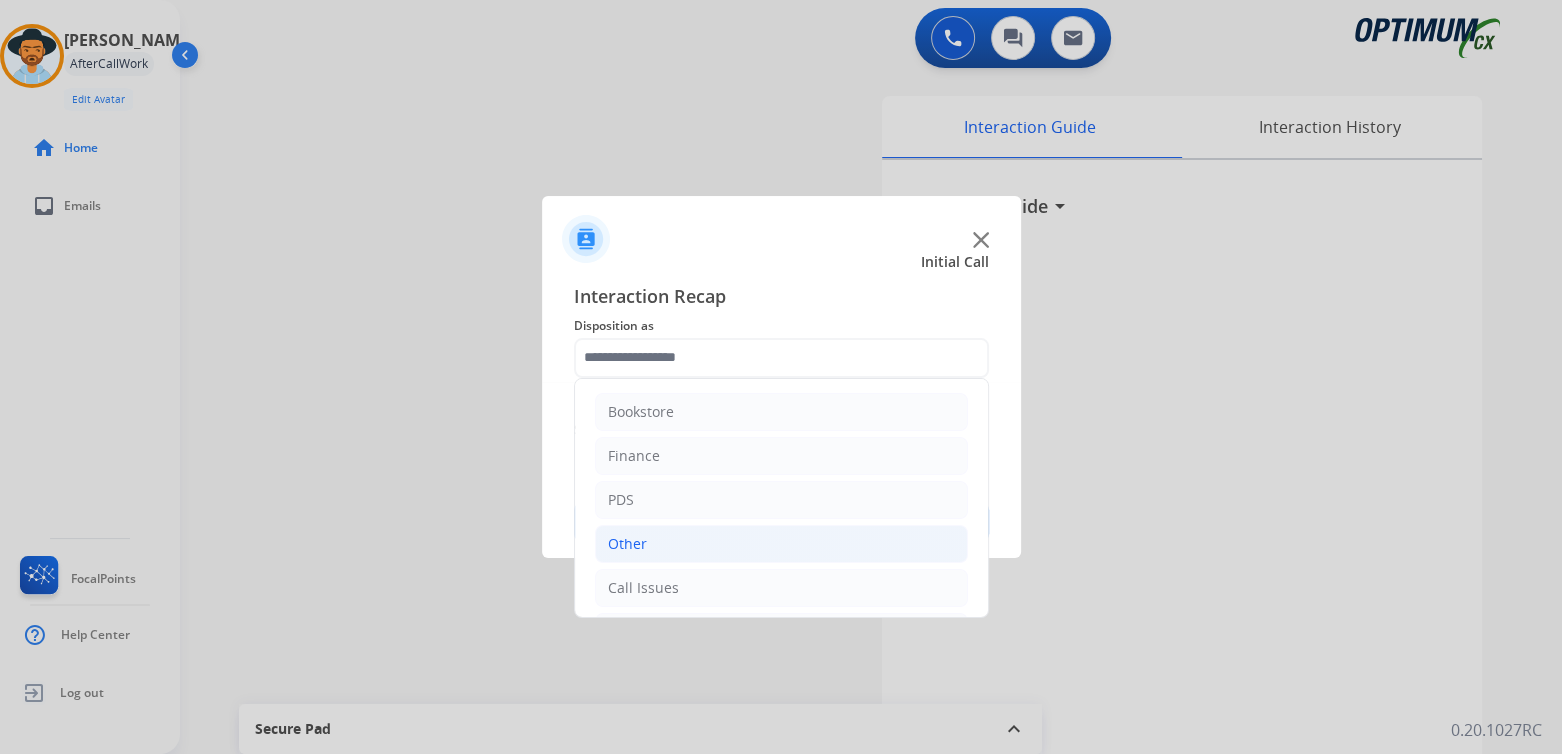 click on "Other" 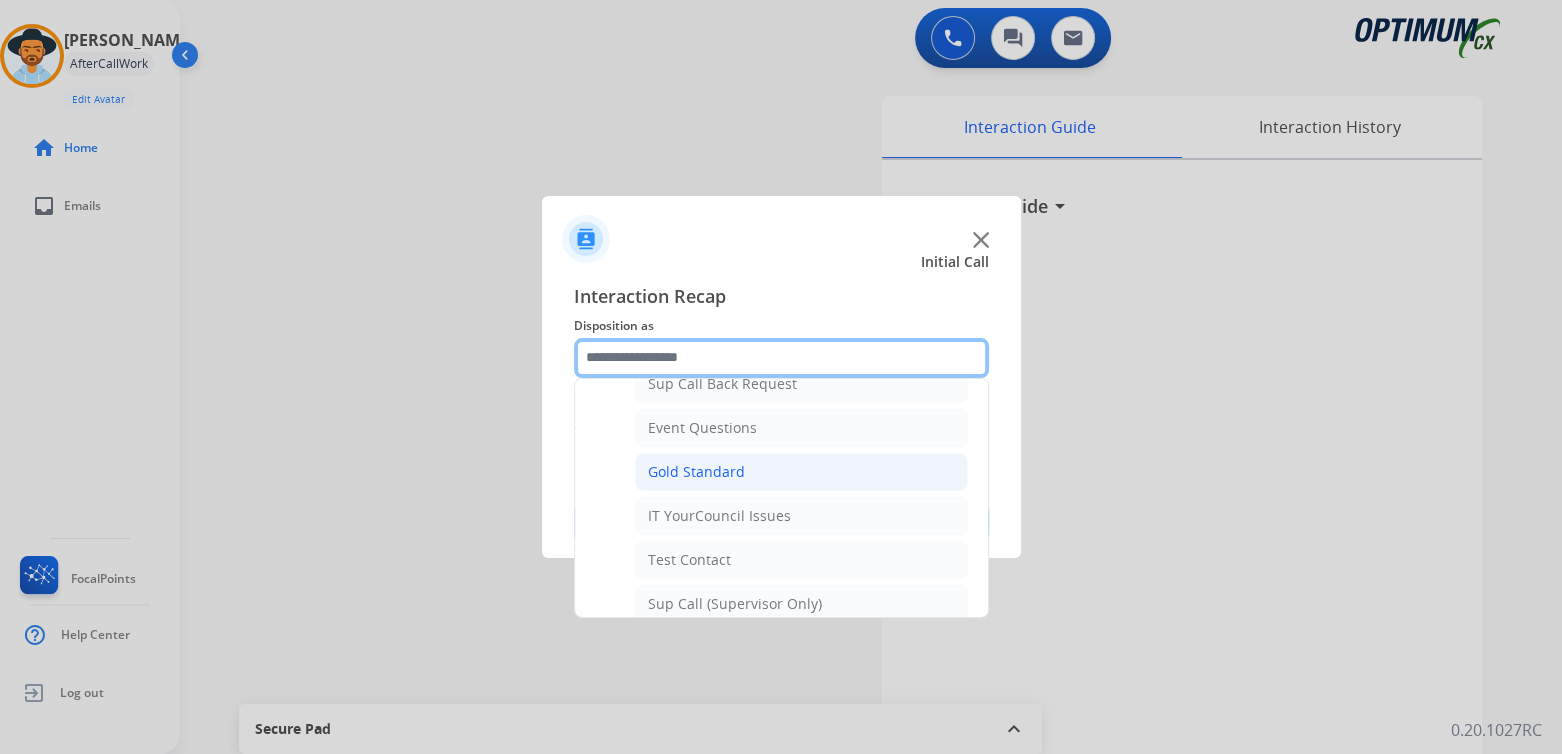 scroll, scrollTop: 481, scrollLeft: 0, axis: vertical 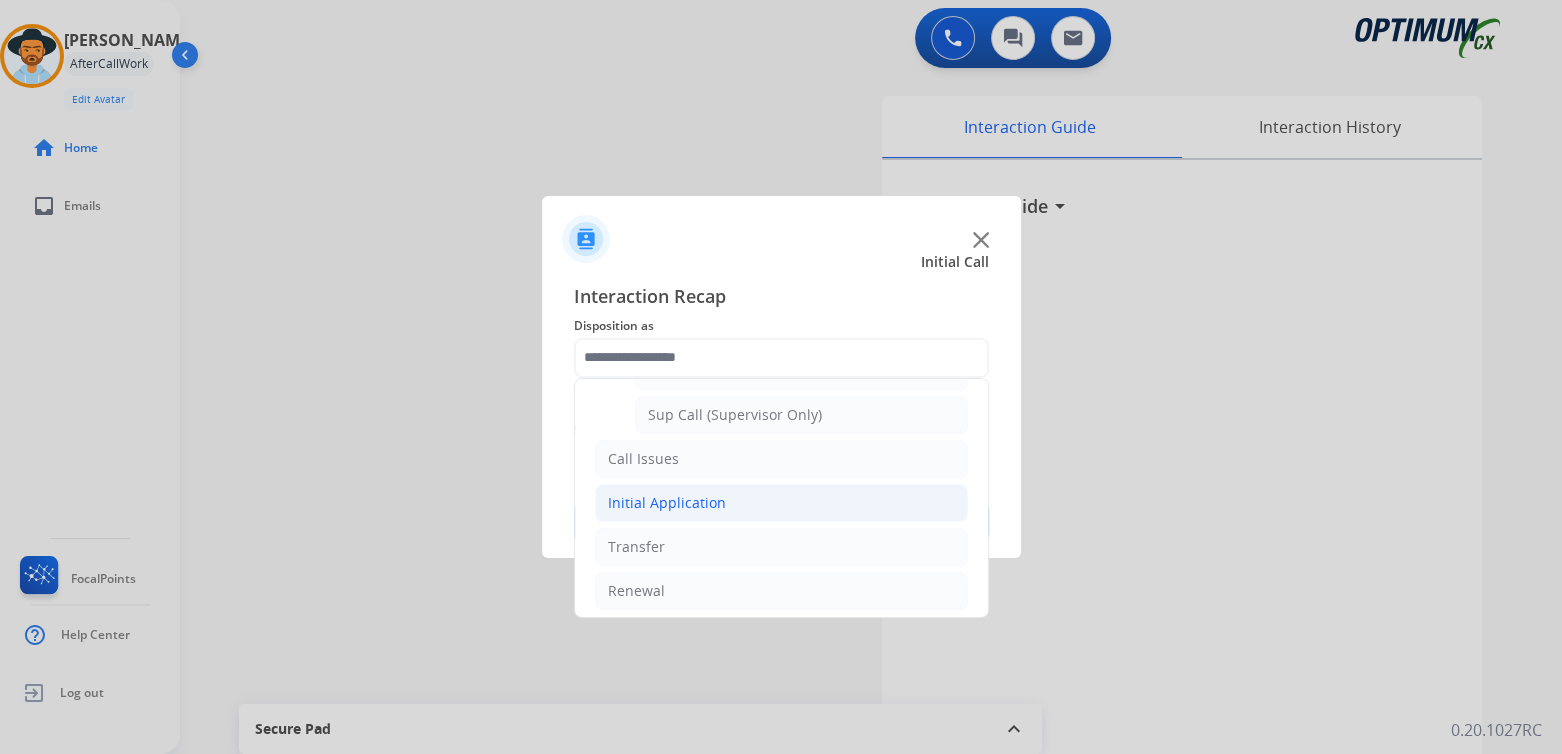 click on "Initial Application" 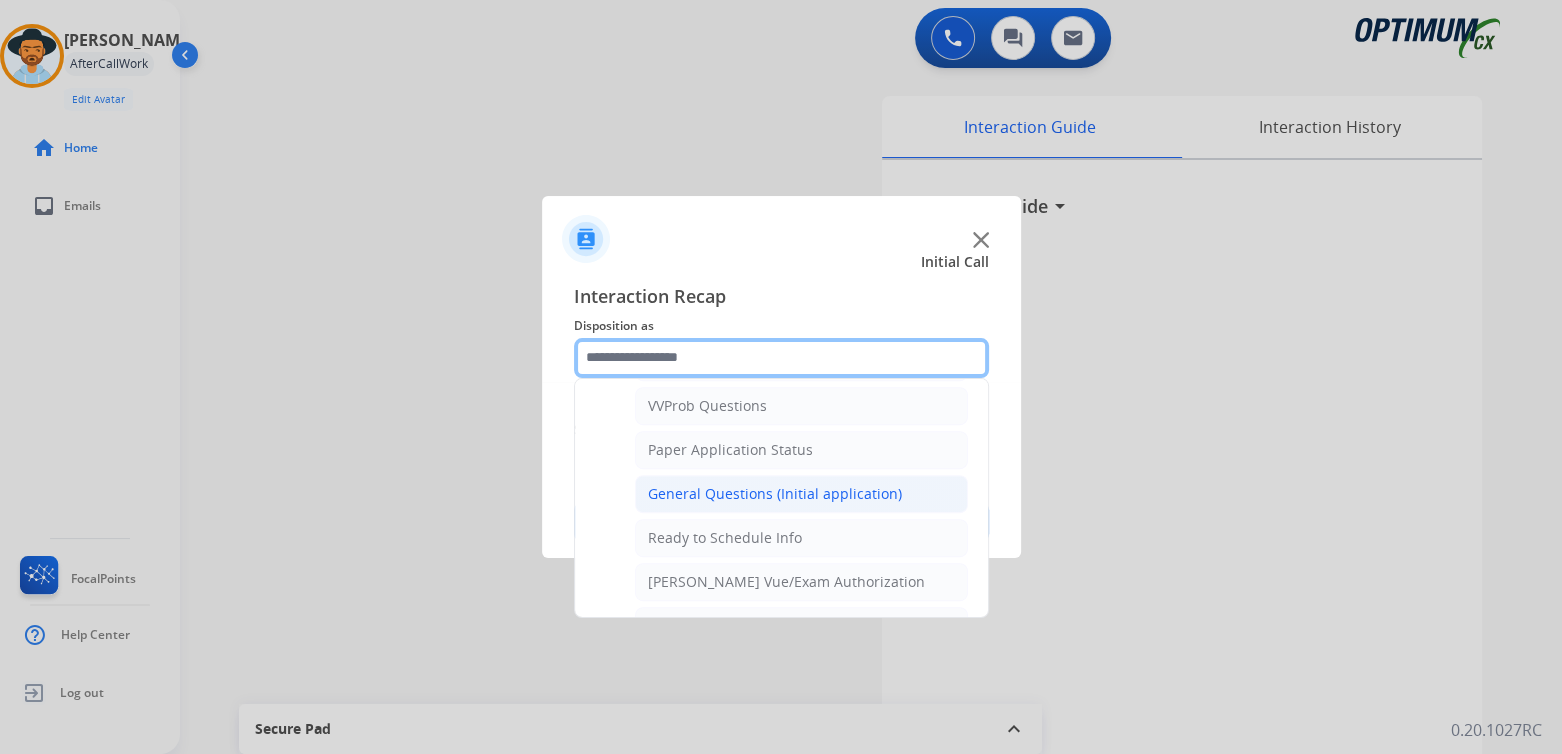 scroll, scrollTop: 1082, scrollLeft: 0, axis: vertical 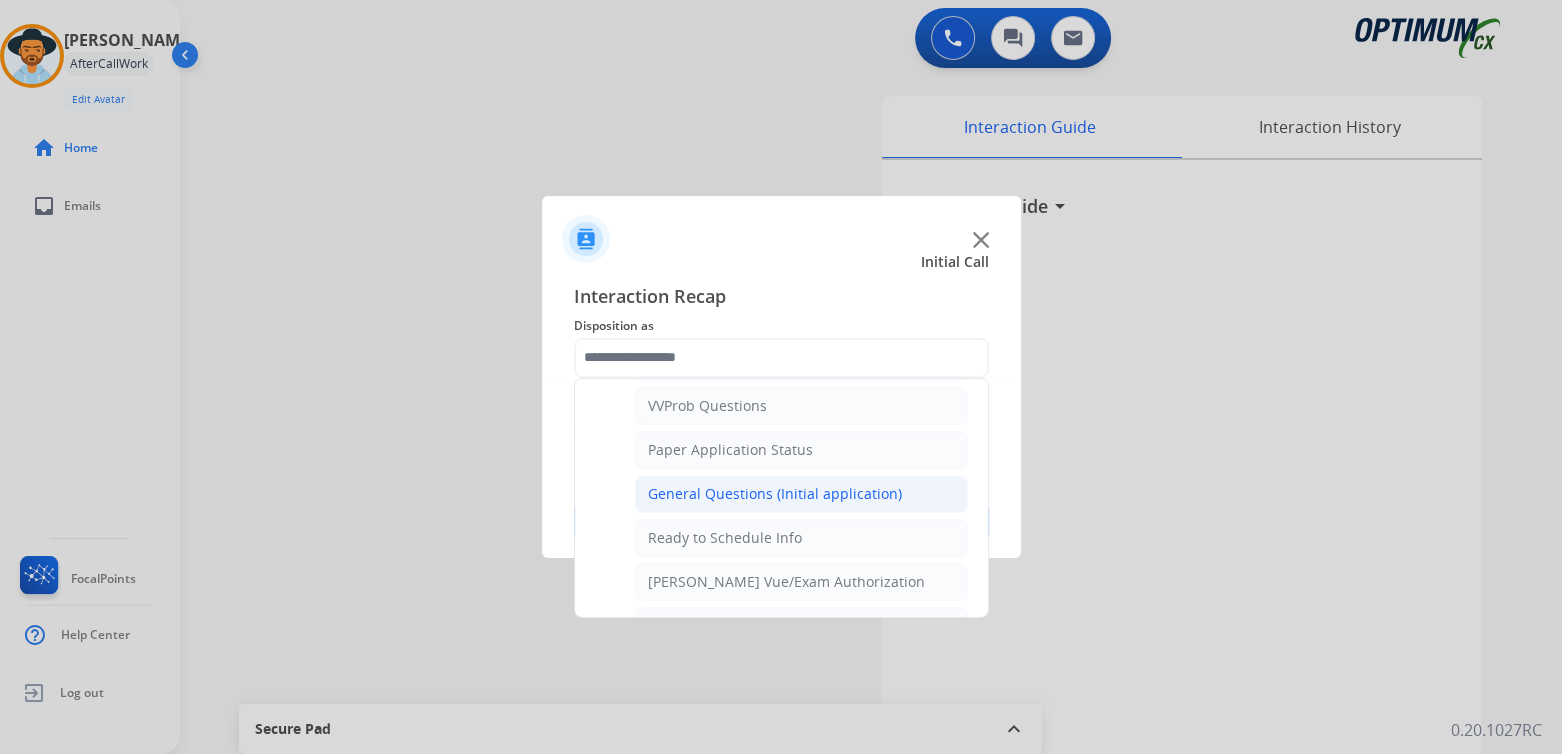 click on "General Questions (Initial application)" 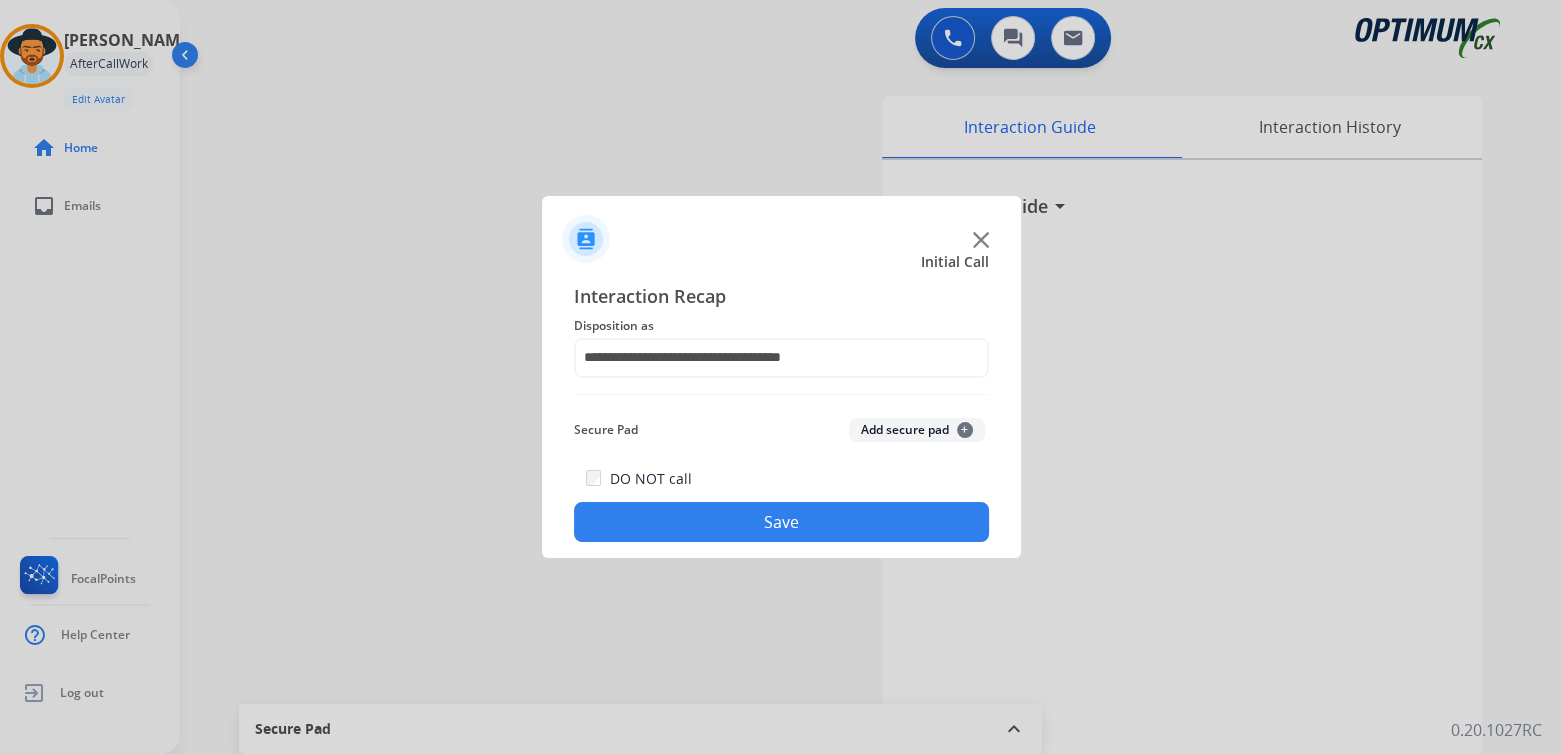 click on "Save" 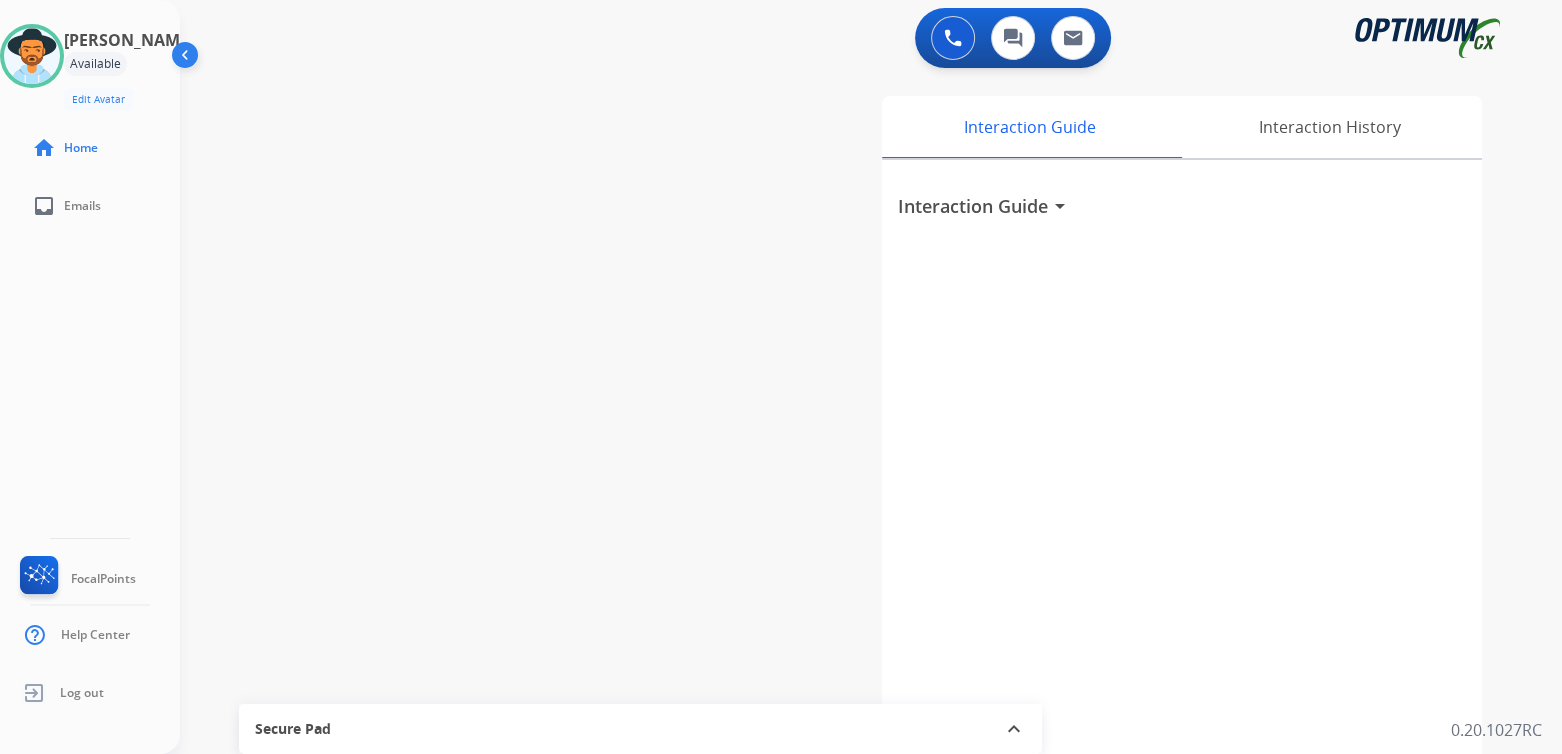 drag, startPoint x: 506, startPoint y: 139, endPoint x: 709, endPoint y: 130, distance: 203.1994 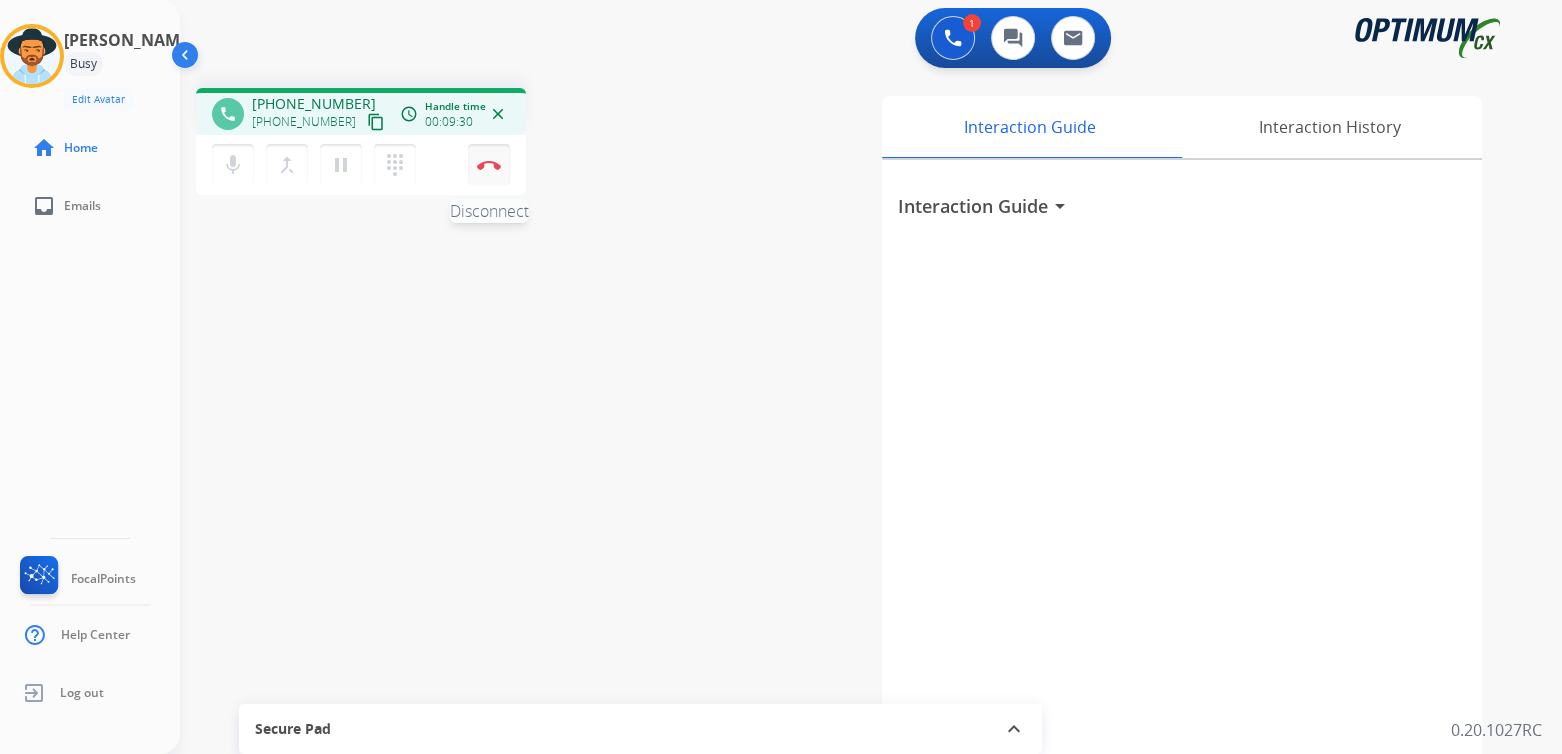drag, startPoint x: 491, startPoint y: 169, endPoint x: 507, endPoint y: 169, distance: 16 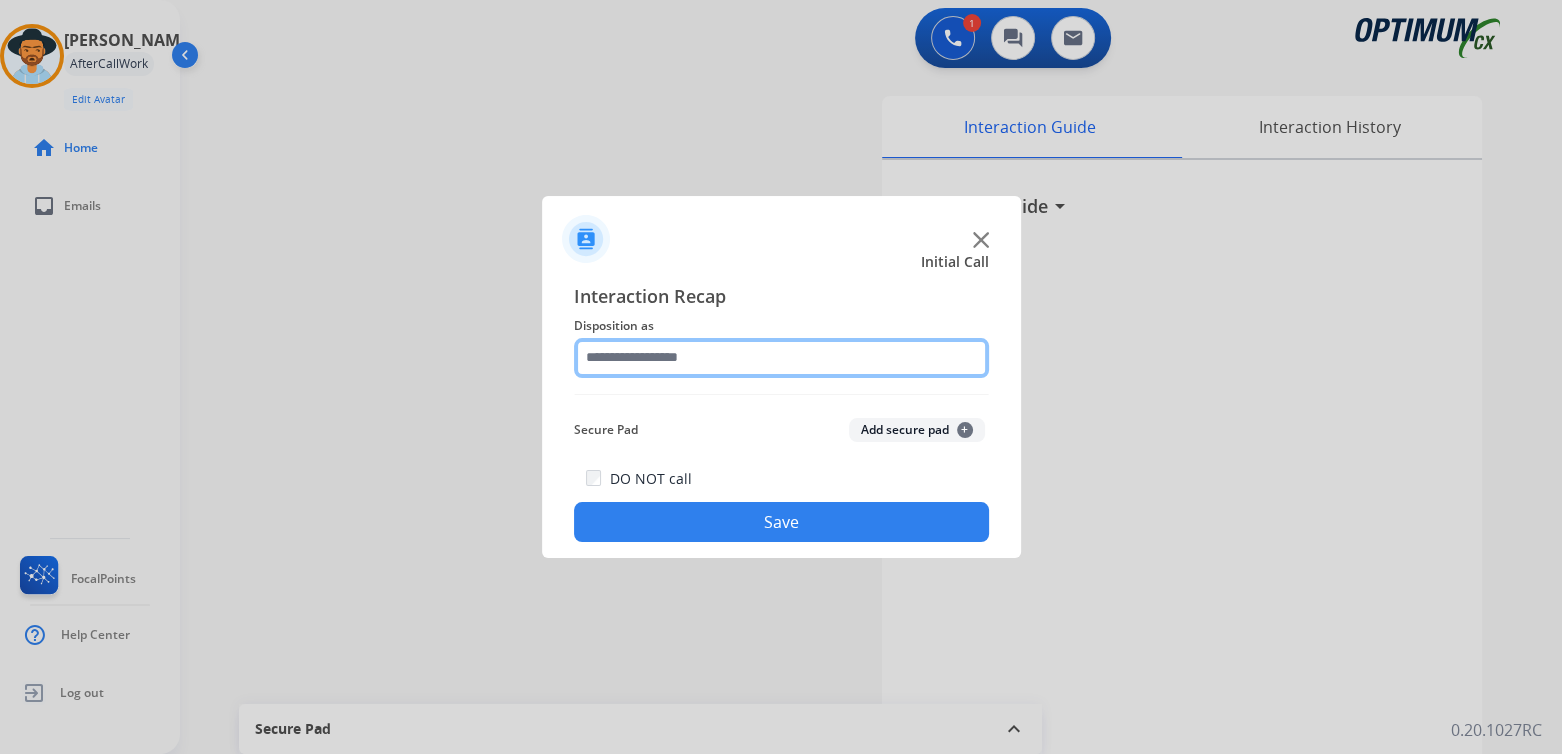 click 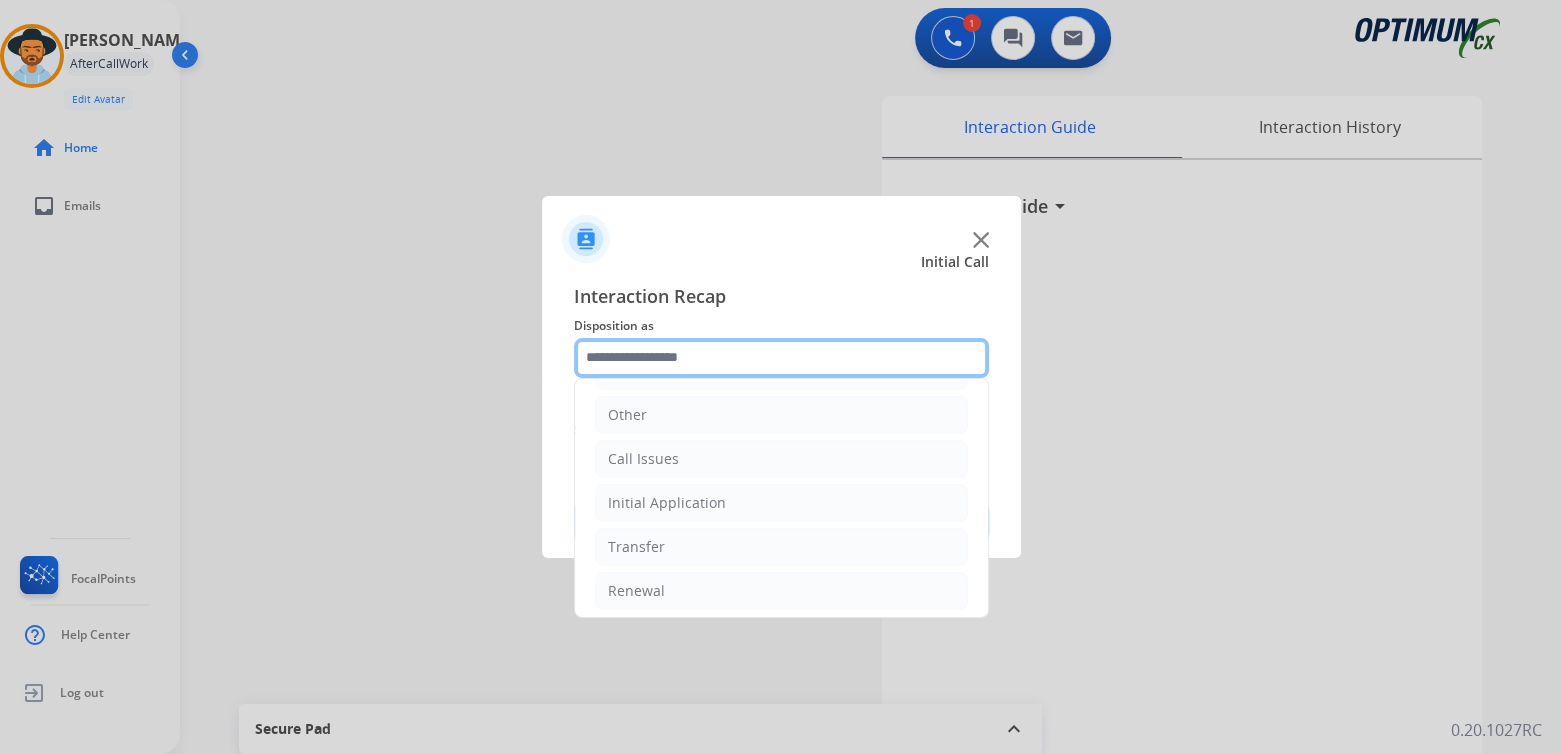 scroll, scrollTop: 132, scrollLeft: 0, axis: vertical 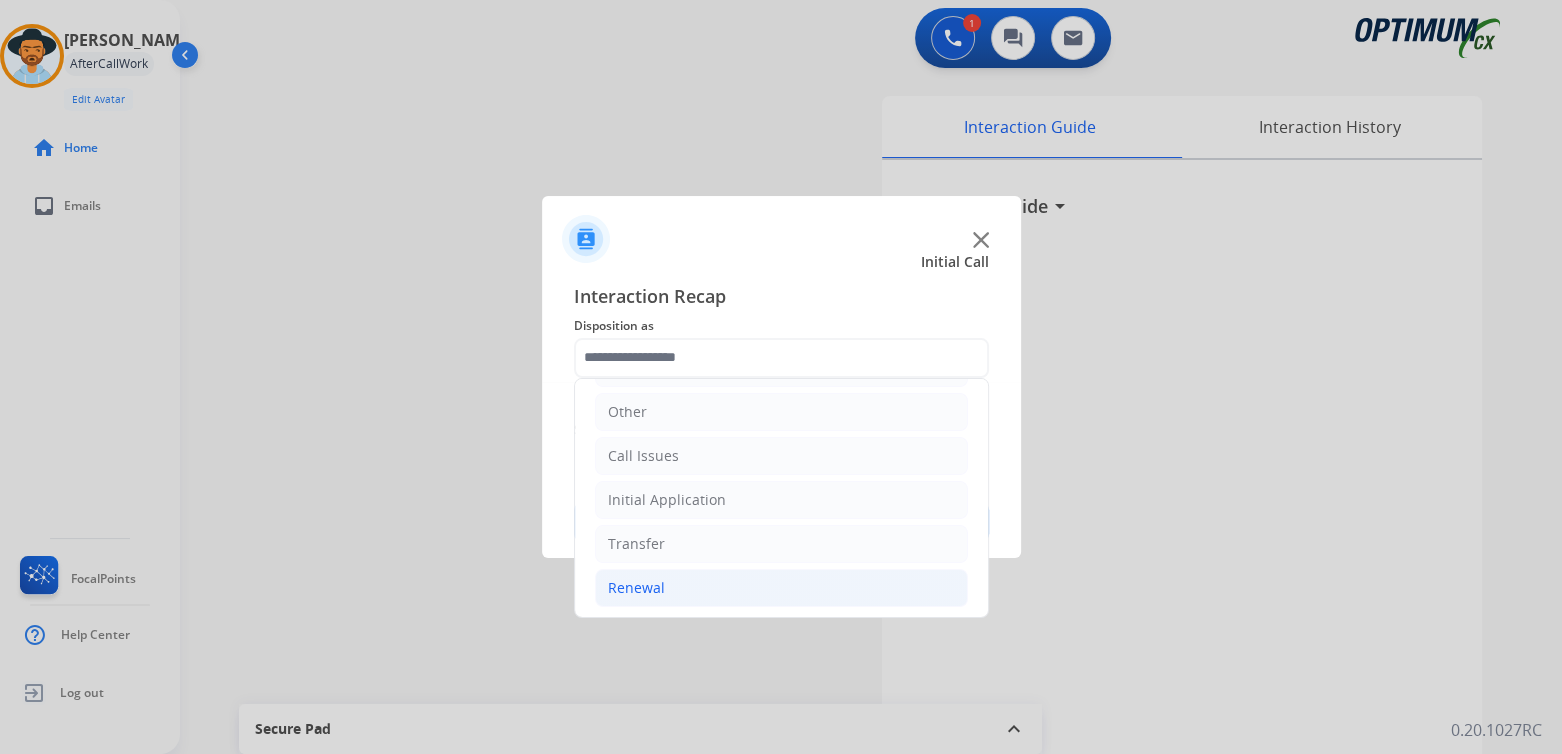 click on "Renewal" 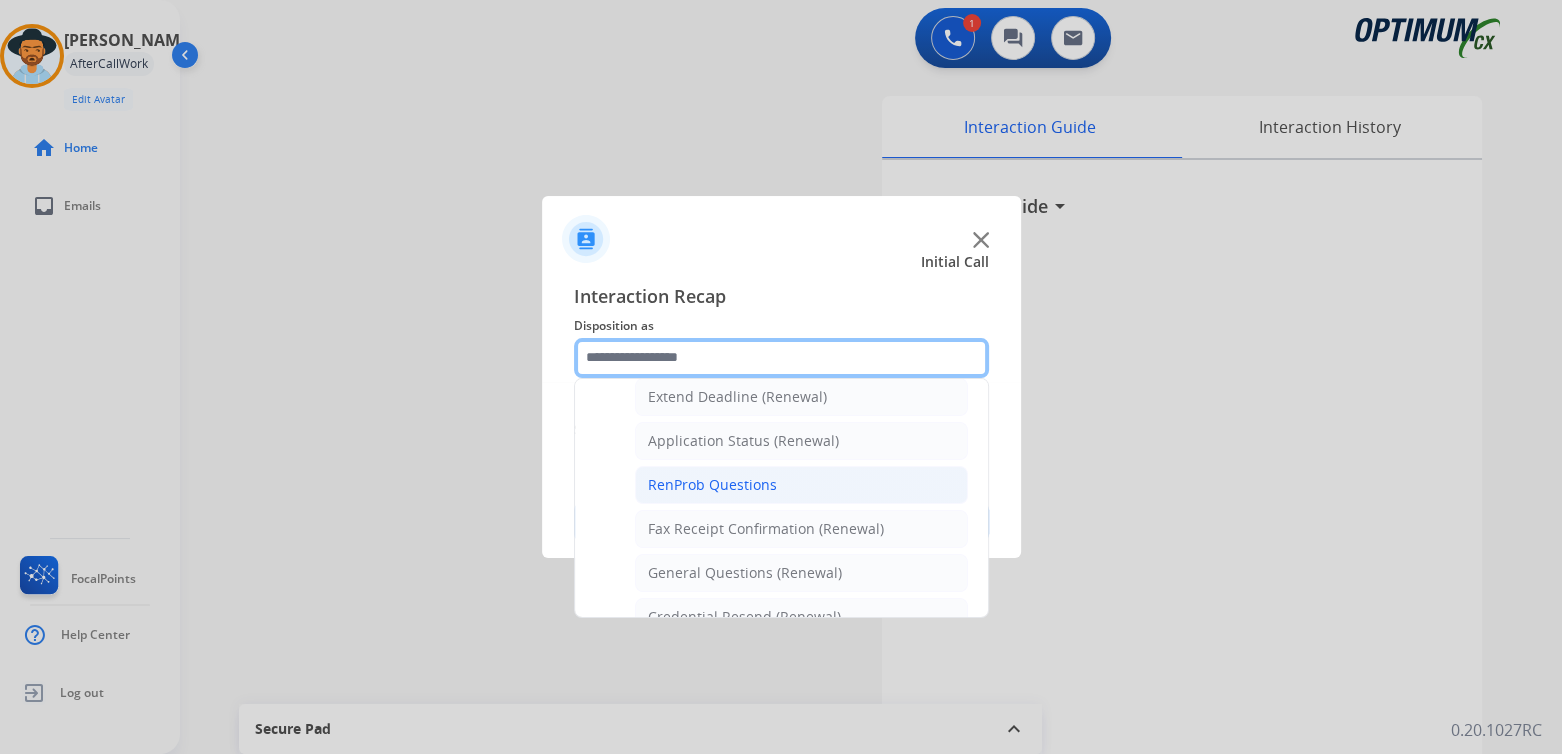 scroll, scrollTop: 432, scrollLeft: 0, axis: vertical 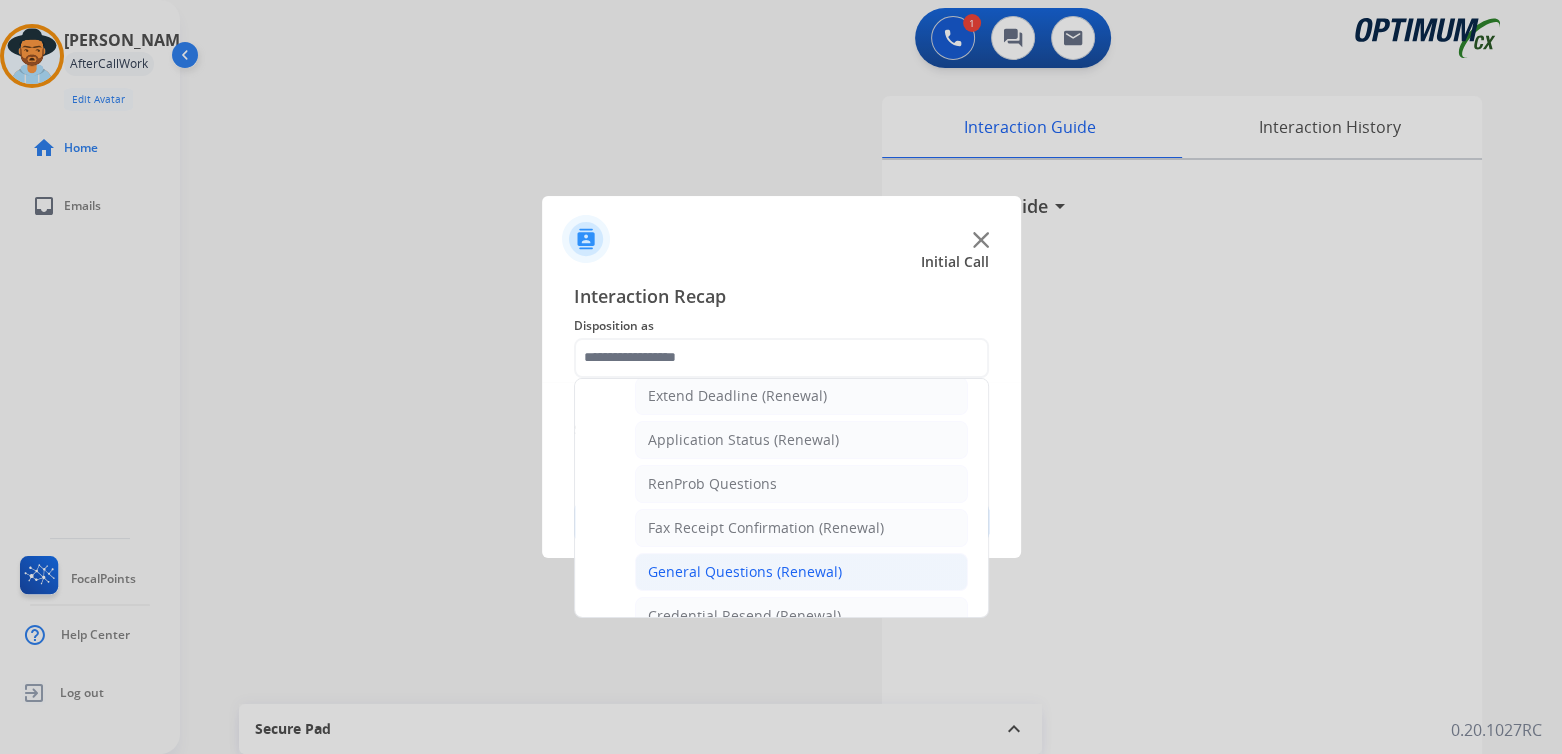 click on "General Questions (Renewal)" 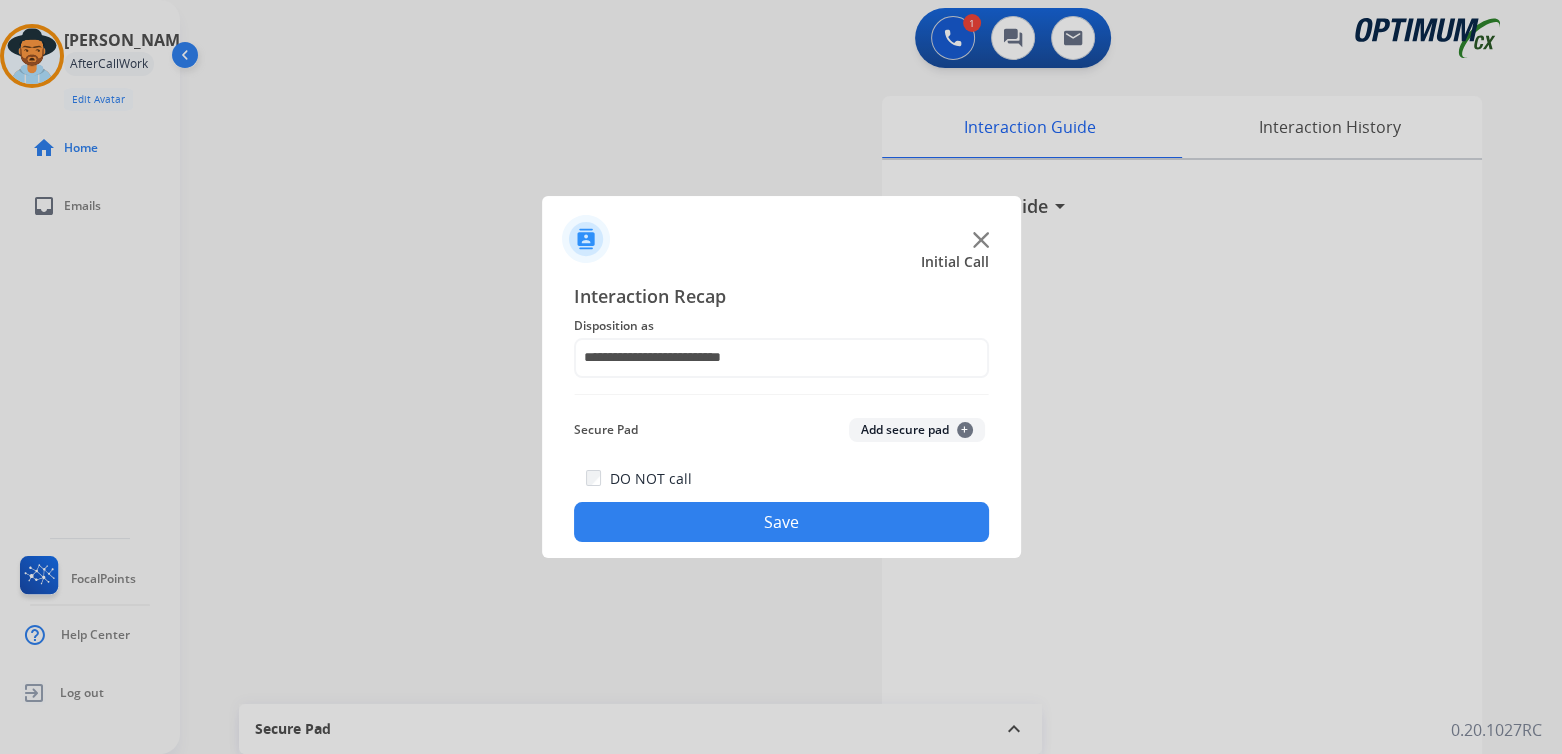click on "Save" 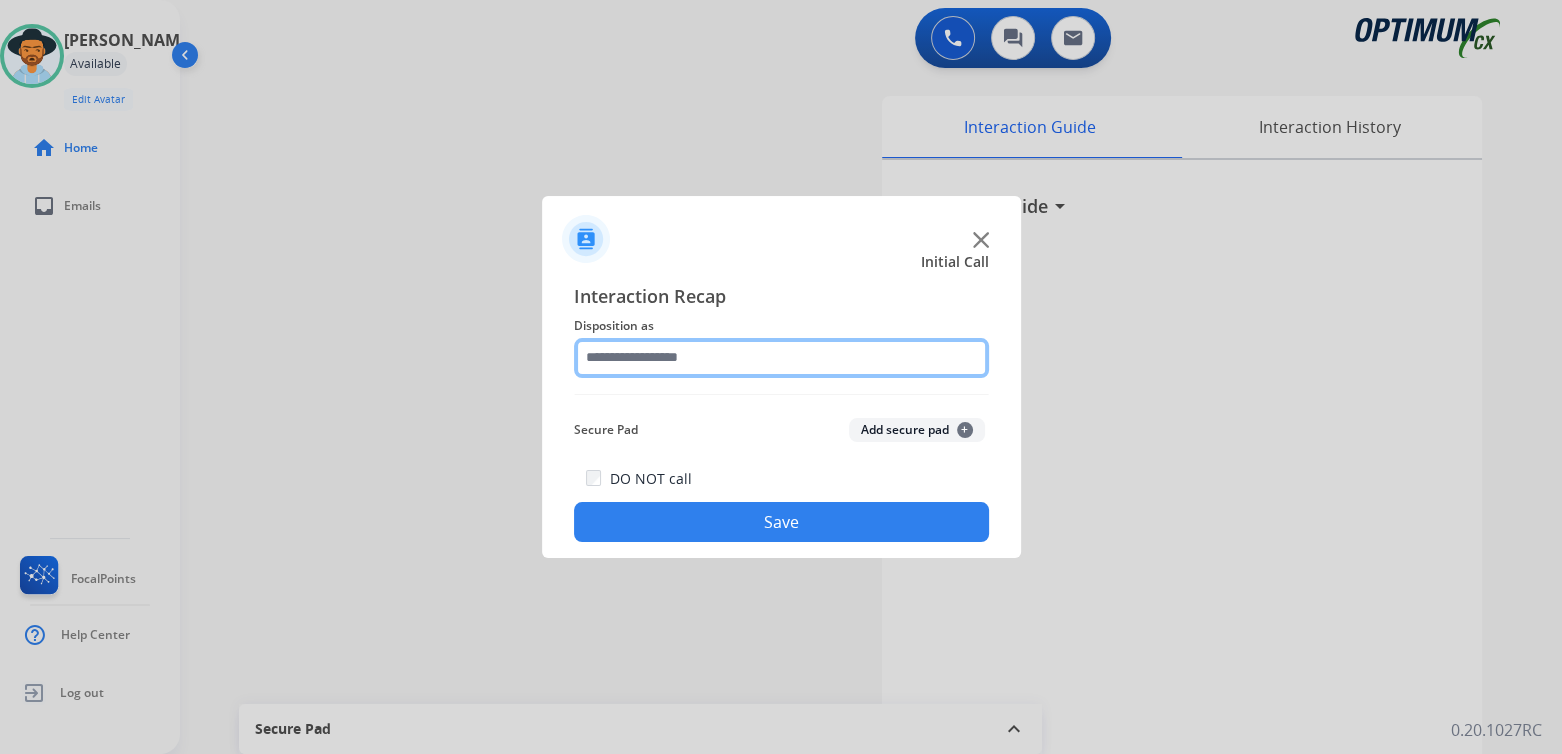 drag, startPoint x: 692, startPoint y: 362, endPoint x: 816, endPoint y: 363, distance: 124.004036 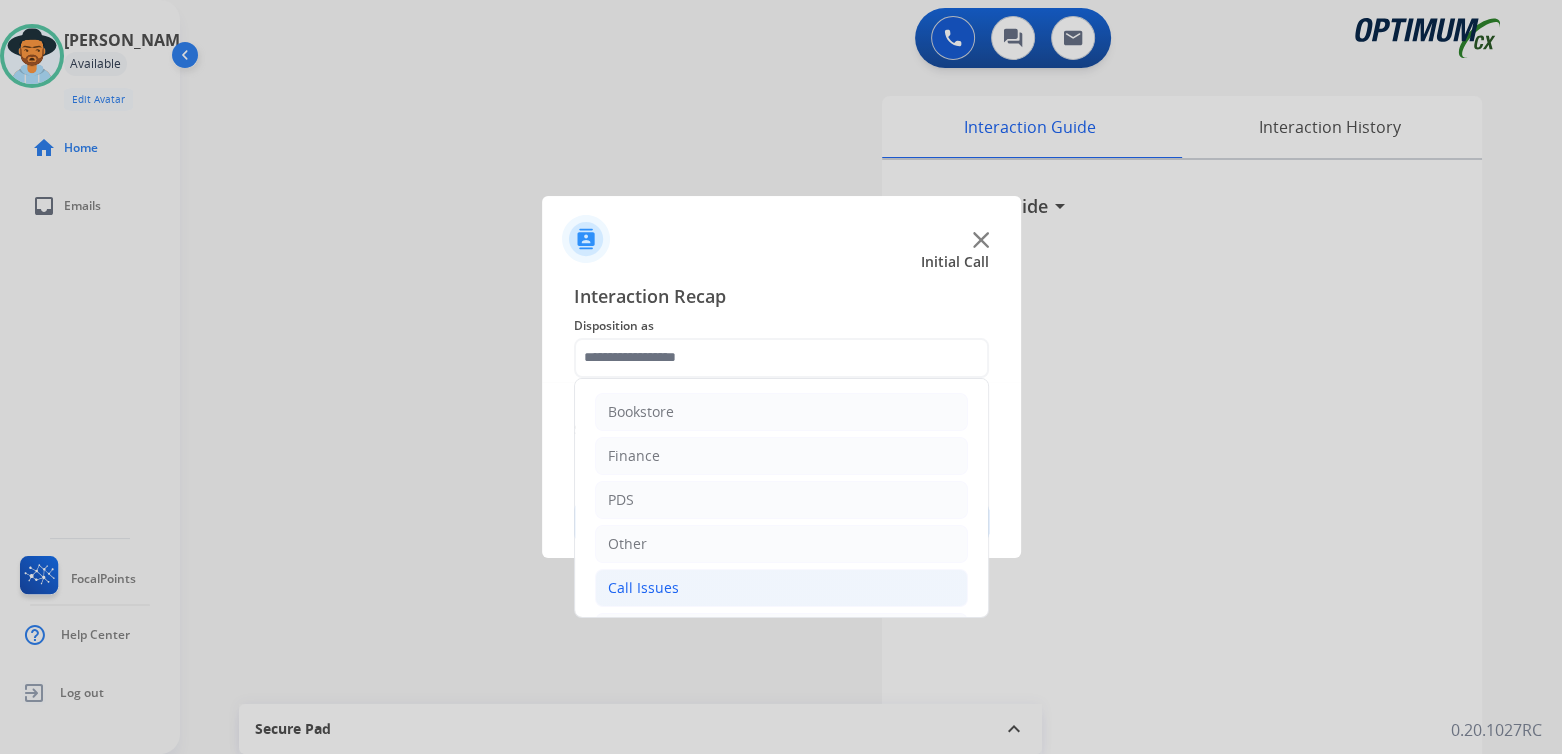 click on "Call Issues" 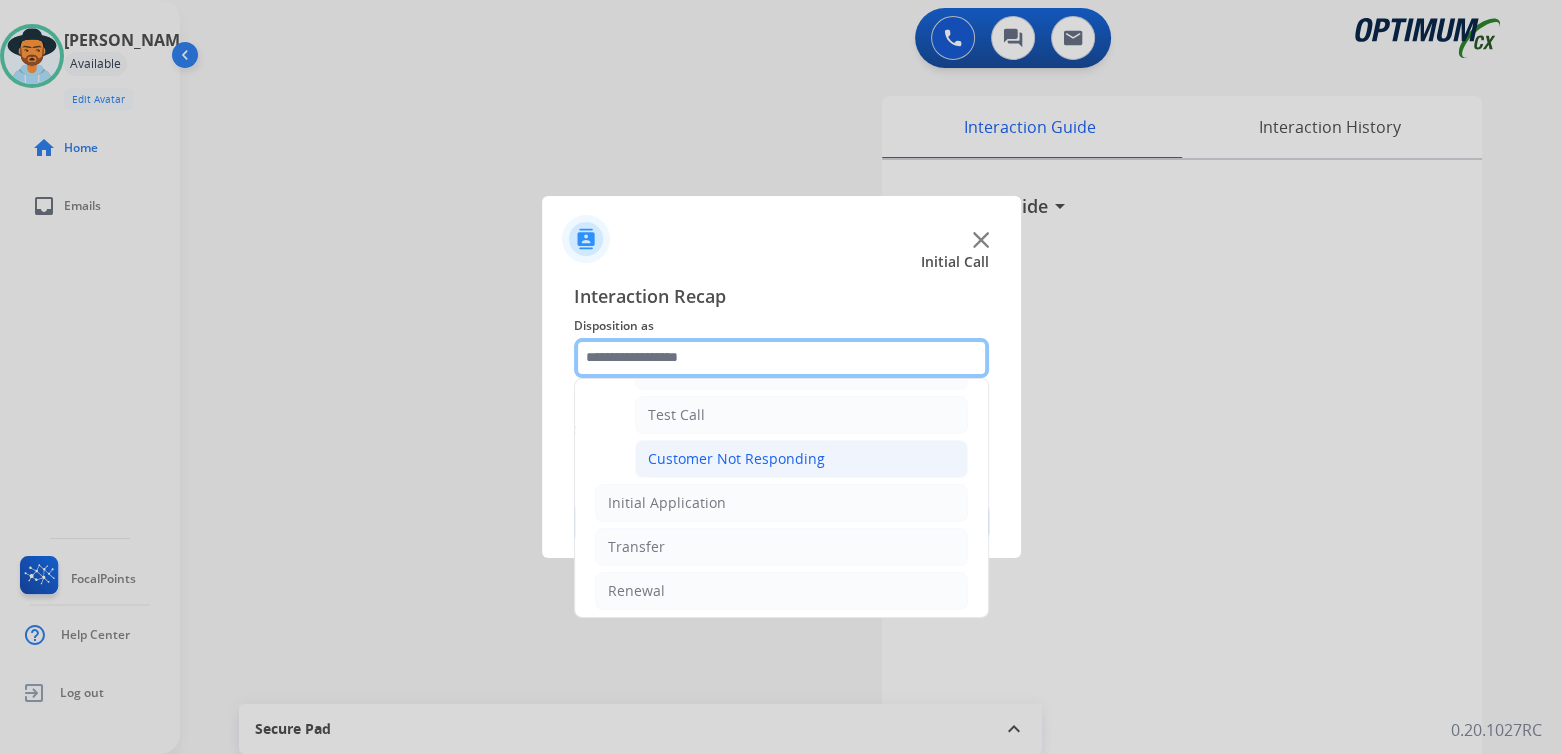 scroll, scrollTop: 350, scrollLeft: 0, axis: vertical 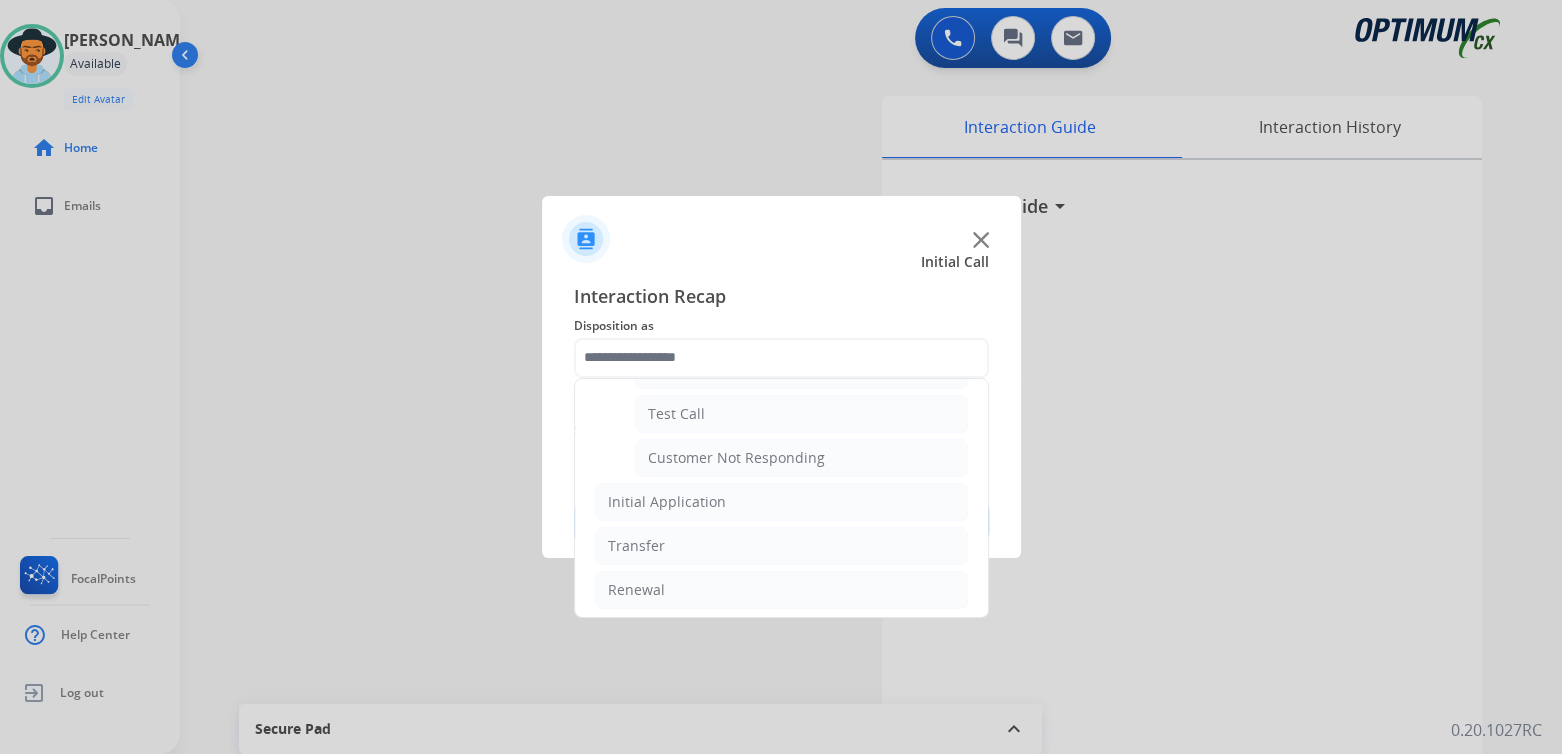 click on "Customer Not Responding" 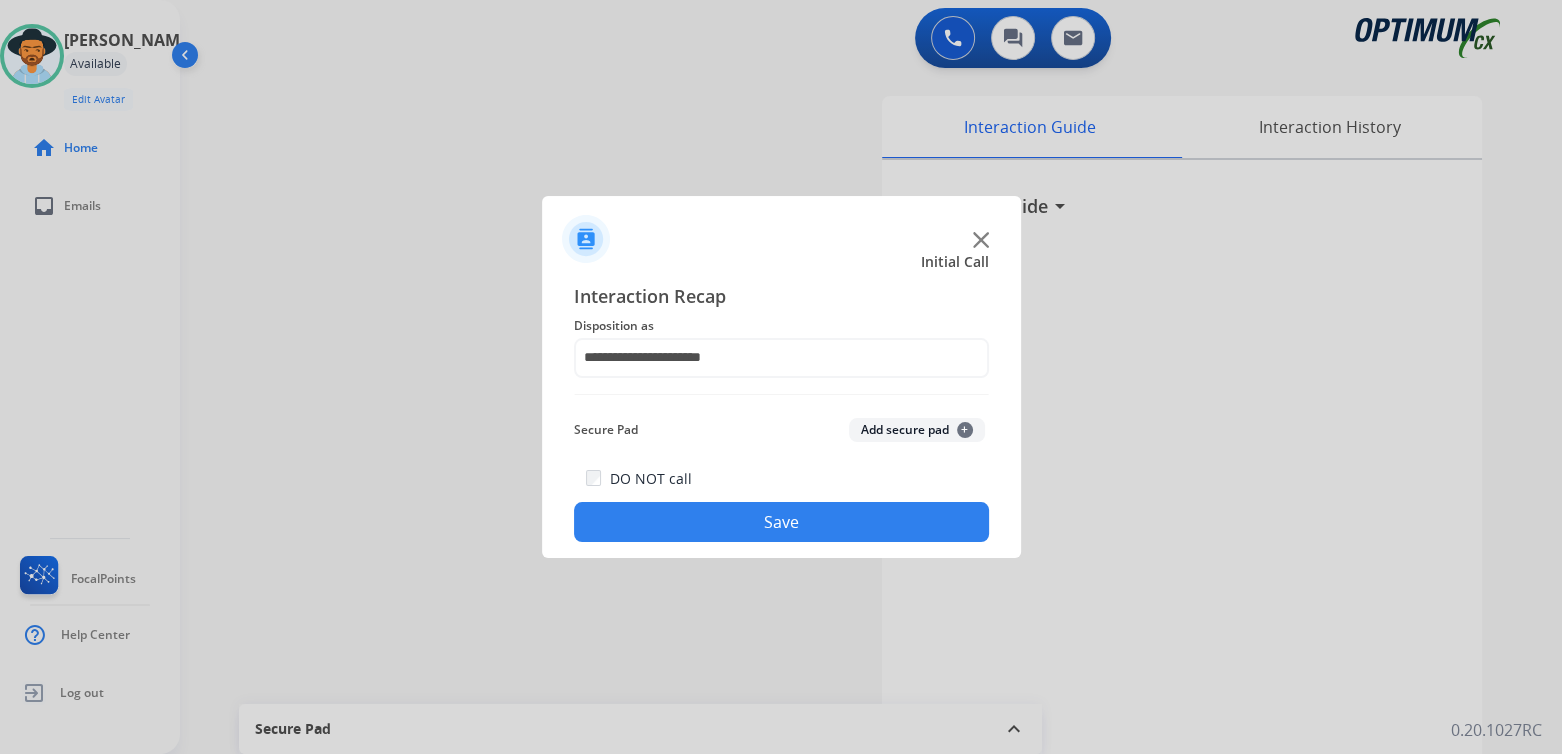 click on "Save" 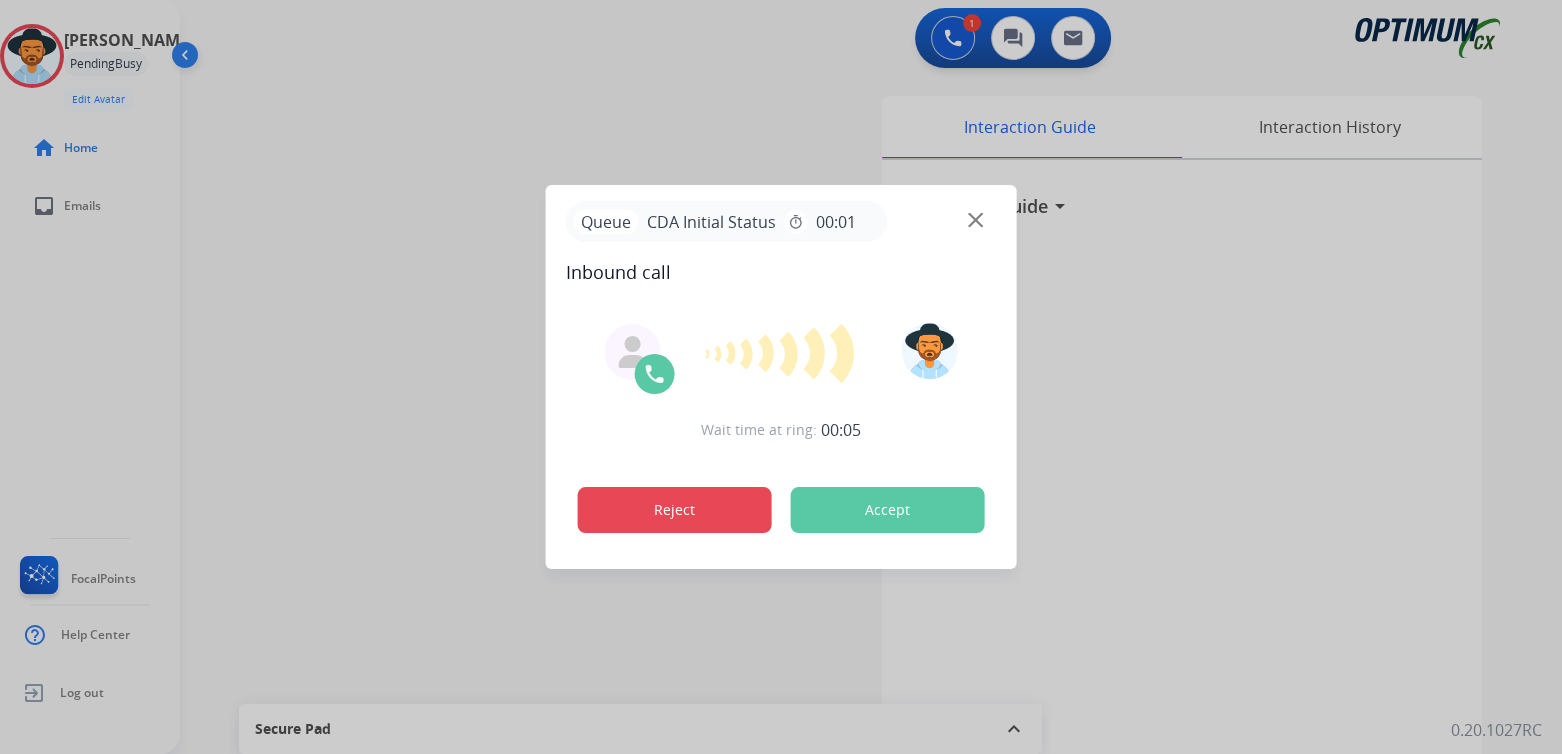 click on "Reject" at bounding box center [675, 510] 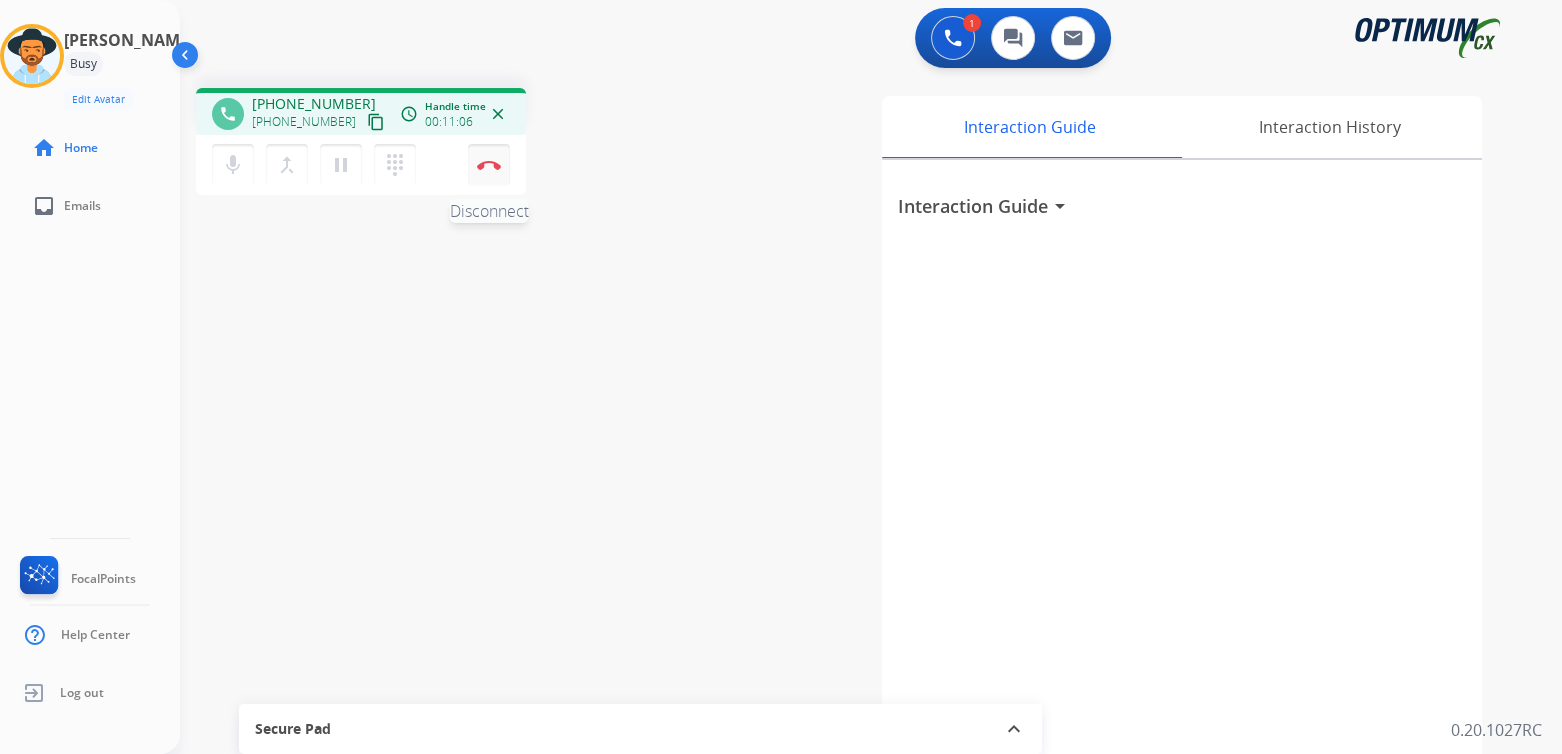 click at bounding box center [489, 165] 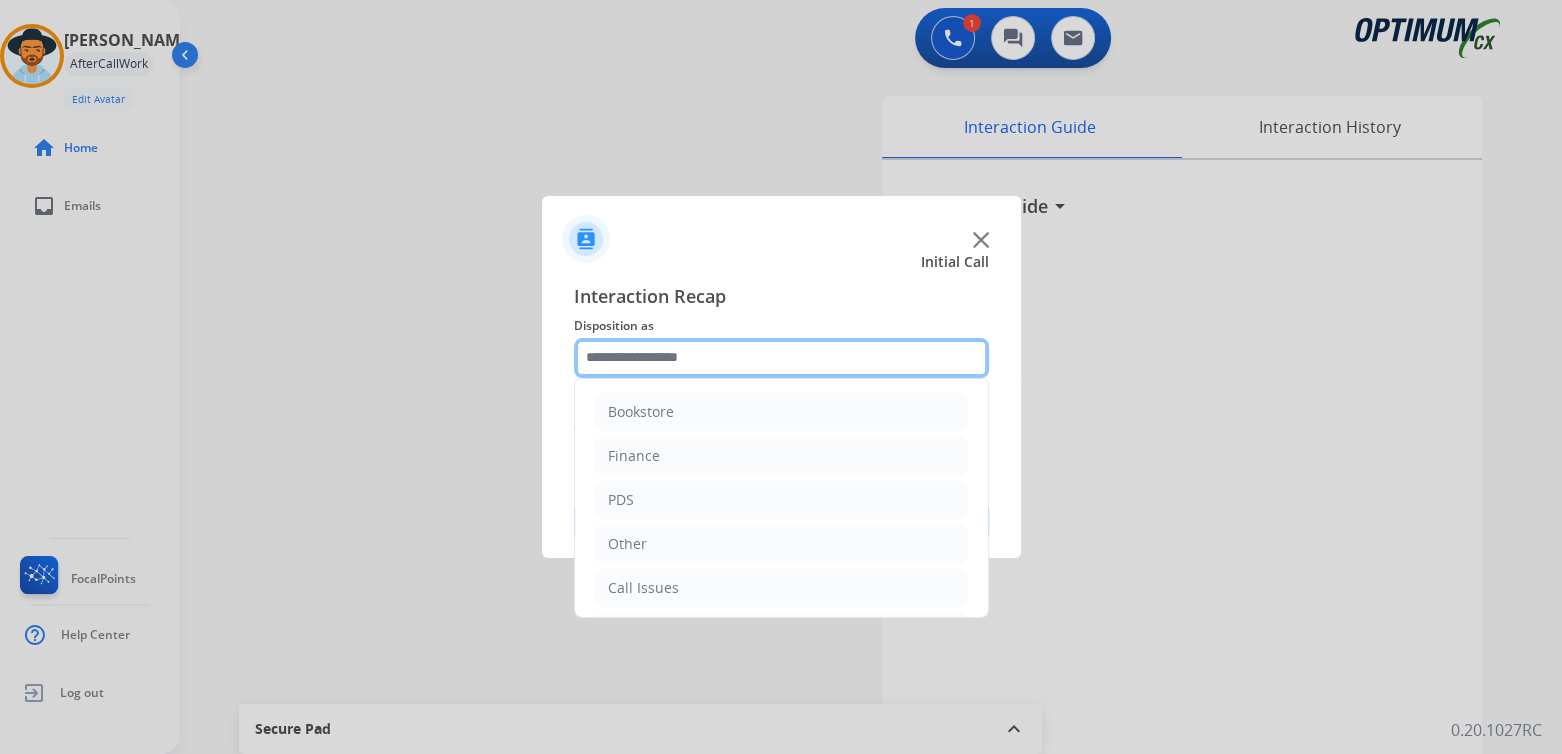 click 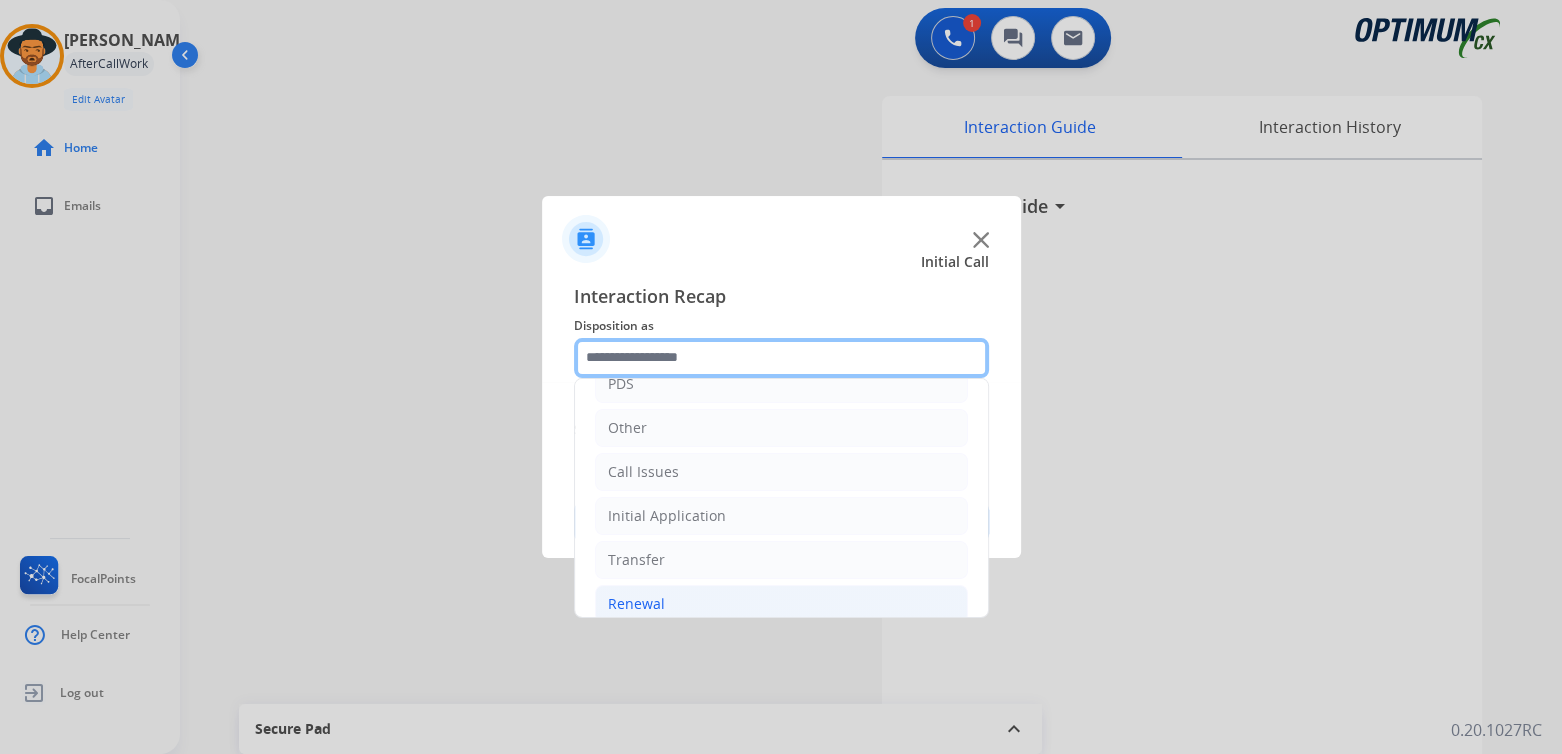 scroll, scrollTop: 132, scrollLeft: 0, axis: vertical 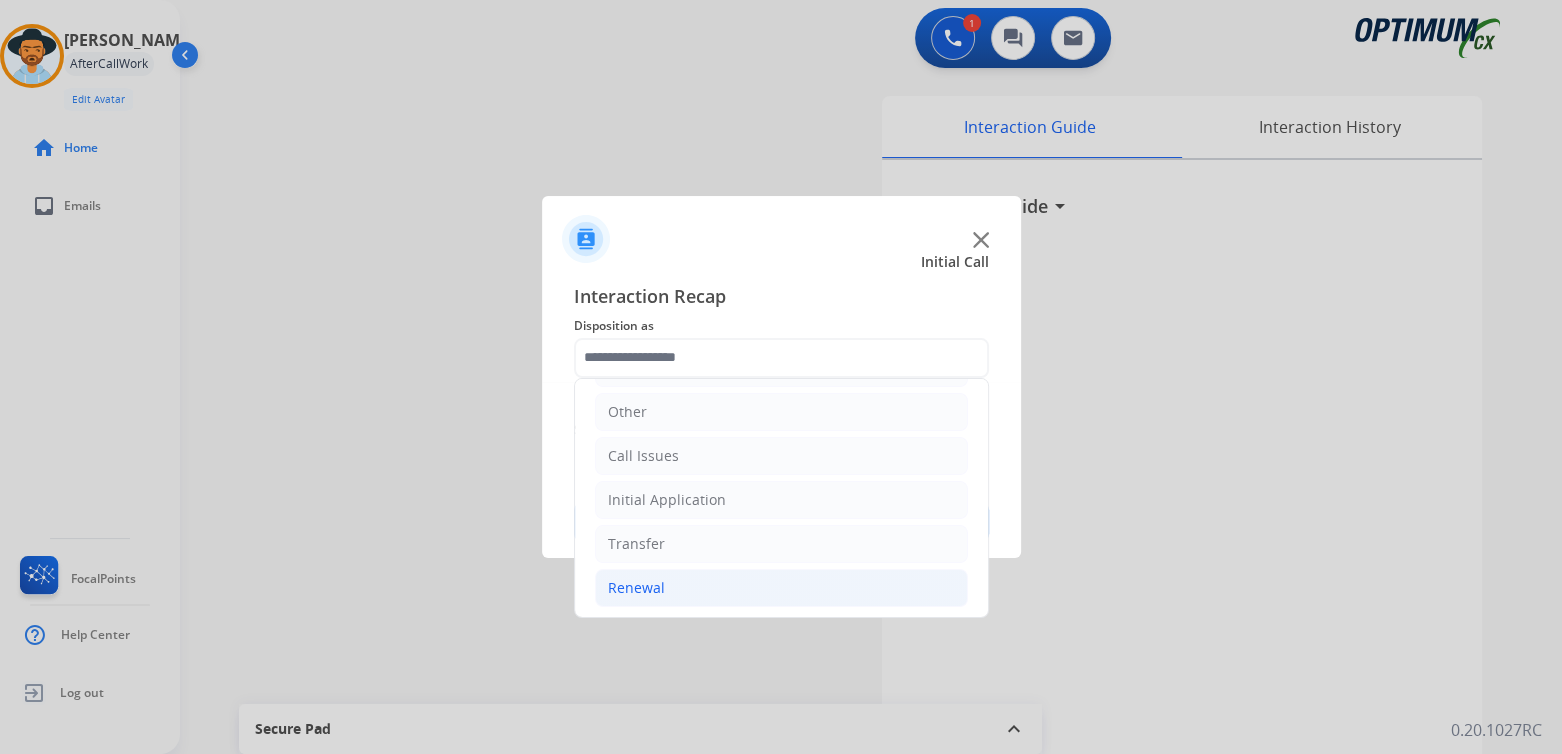 click on "Renewal" 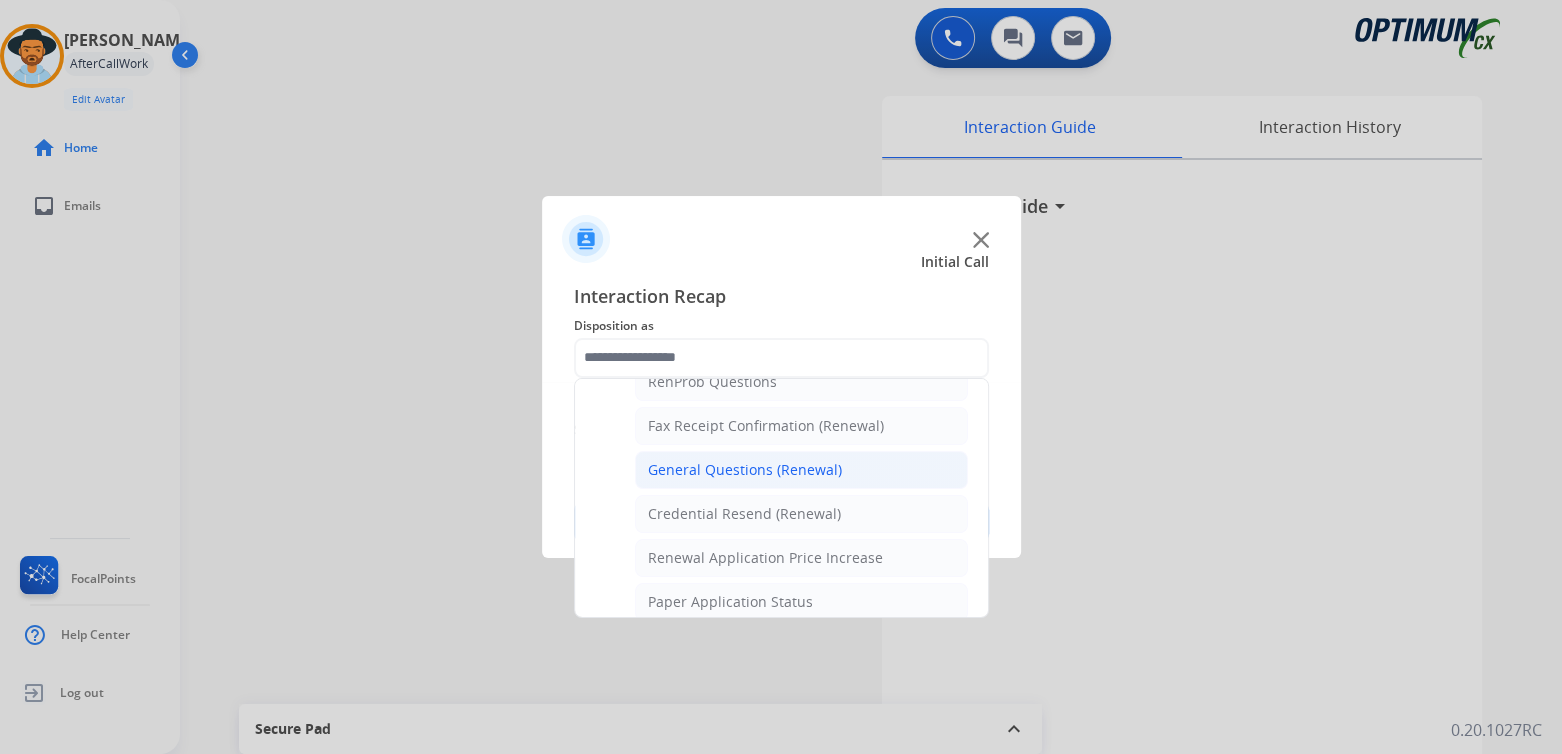 scroll, scrollTop: 533, scrollLeft: 0, axis: vertical 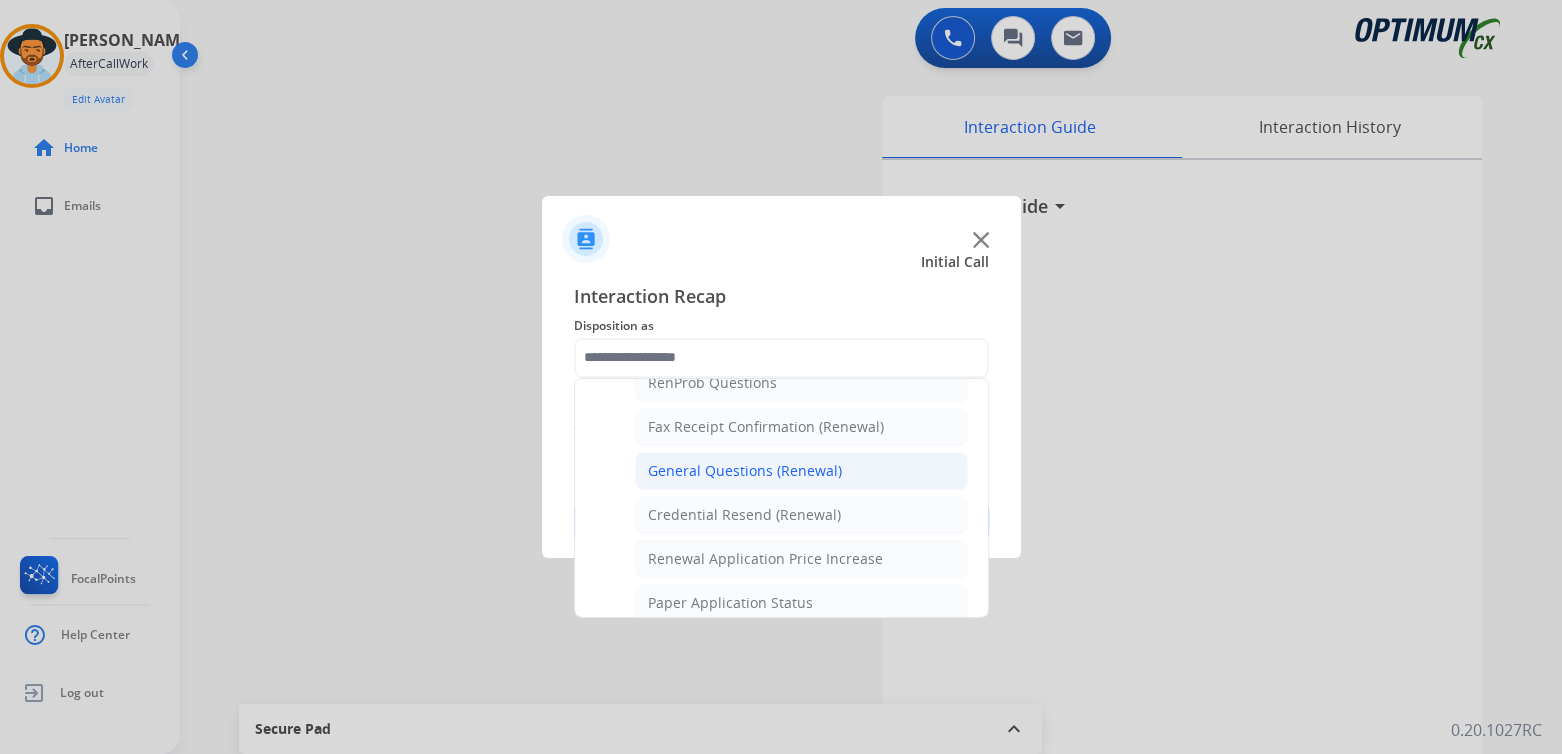click on "General Questions (Renewal)" 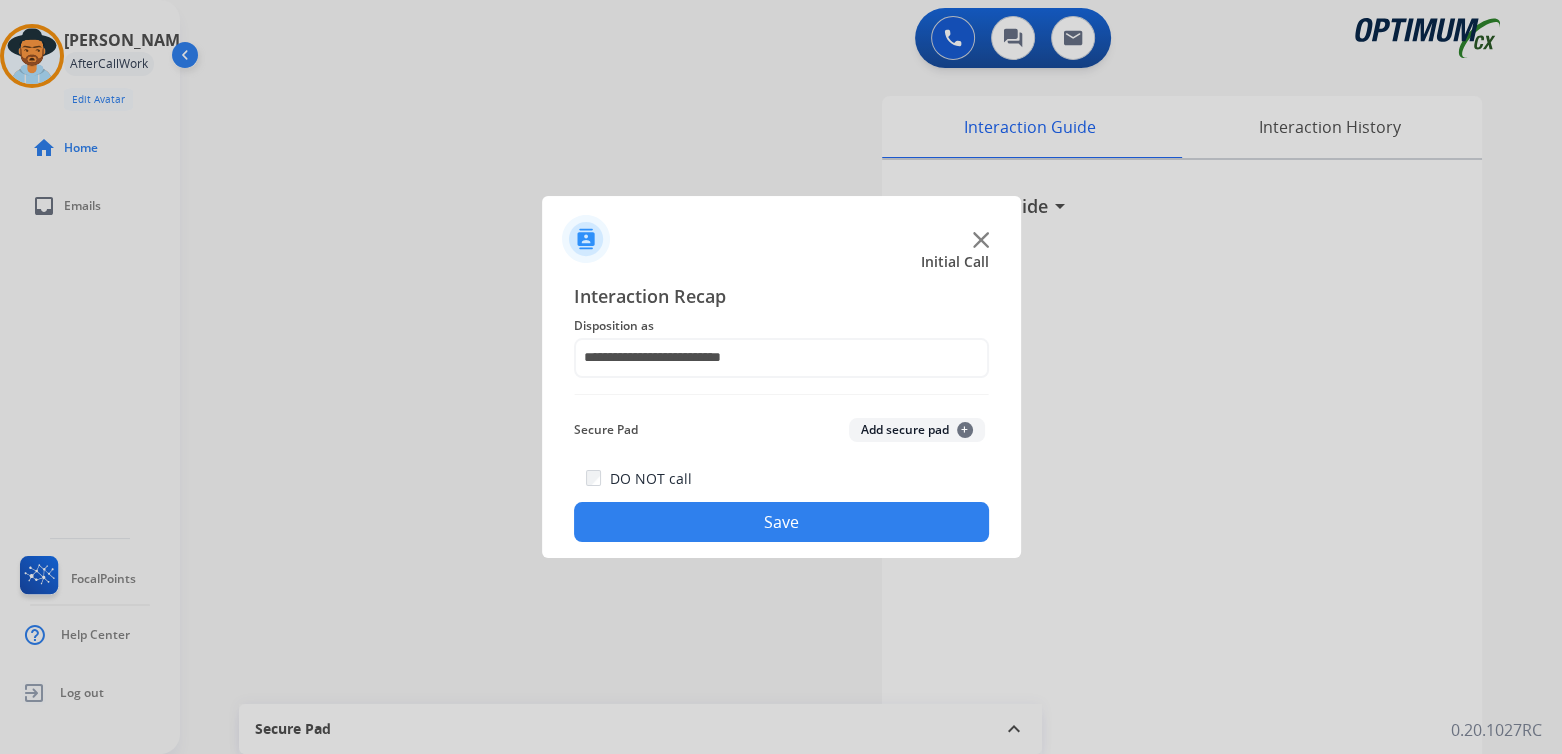 click on "Save" 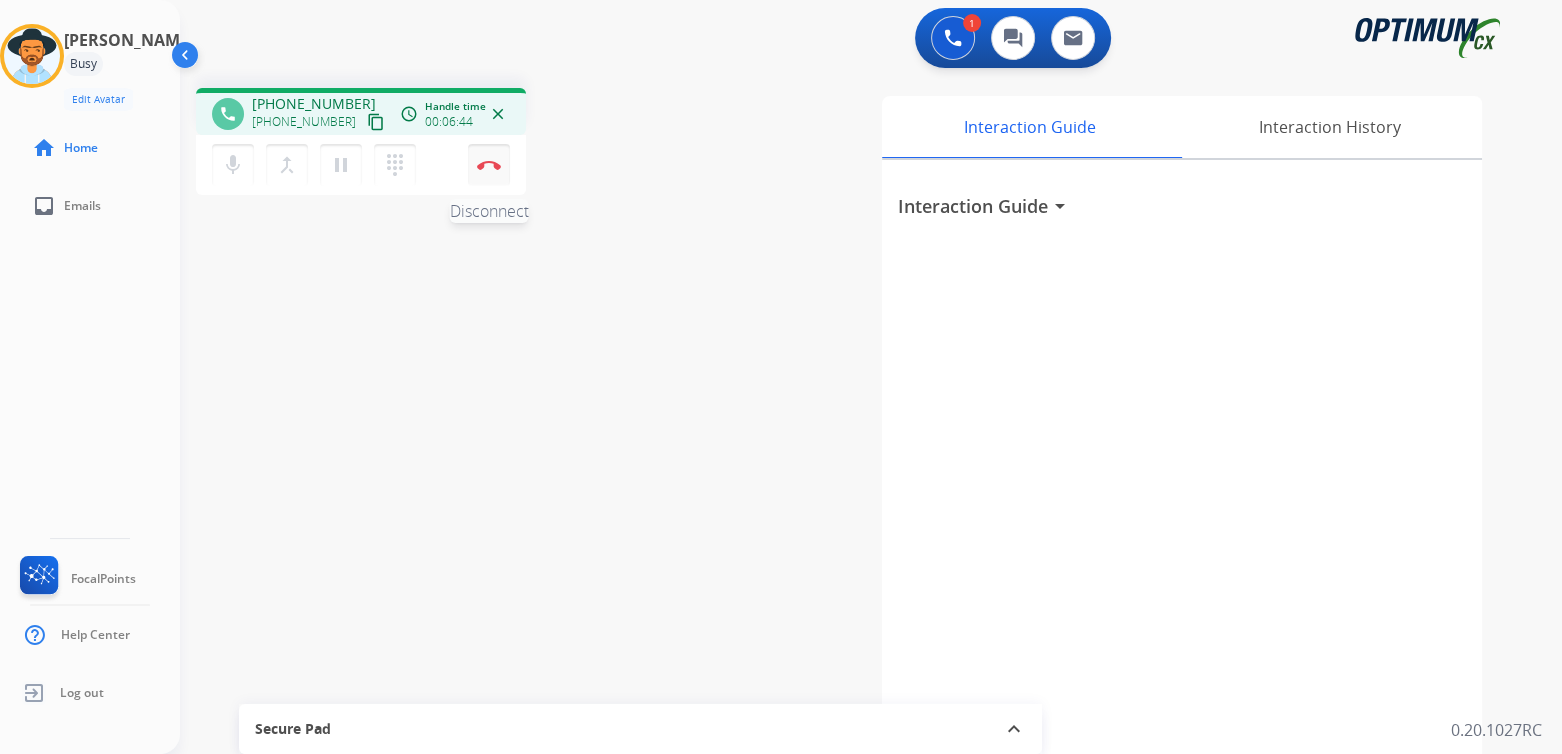 click at bounding box center [489, 165] 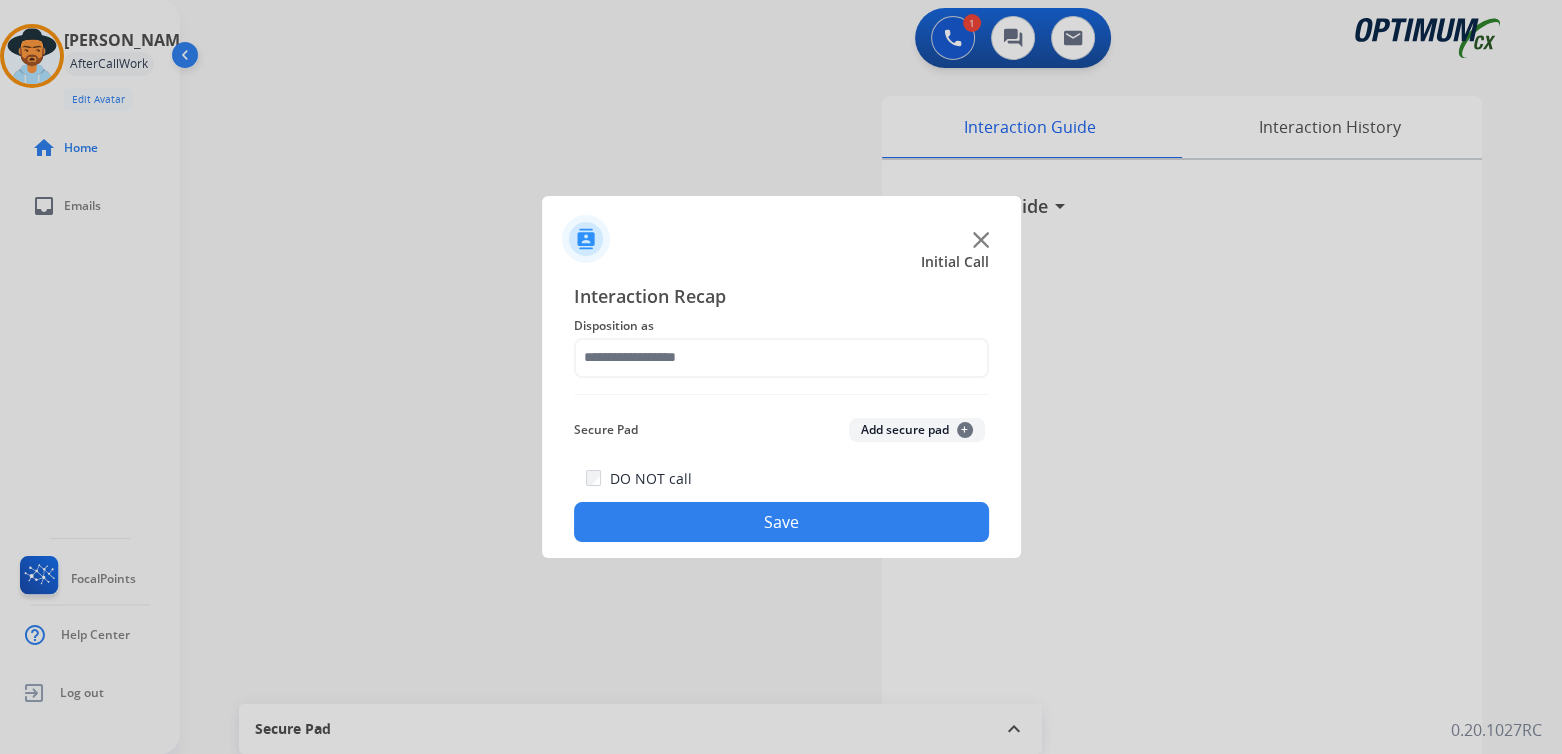 click on "Interaction Recap" 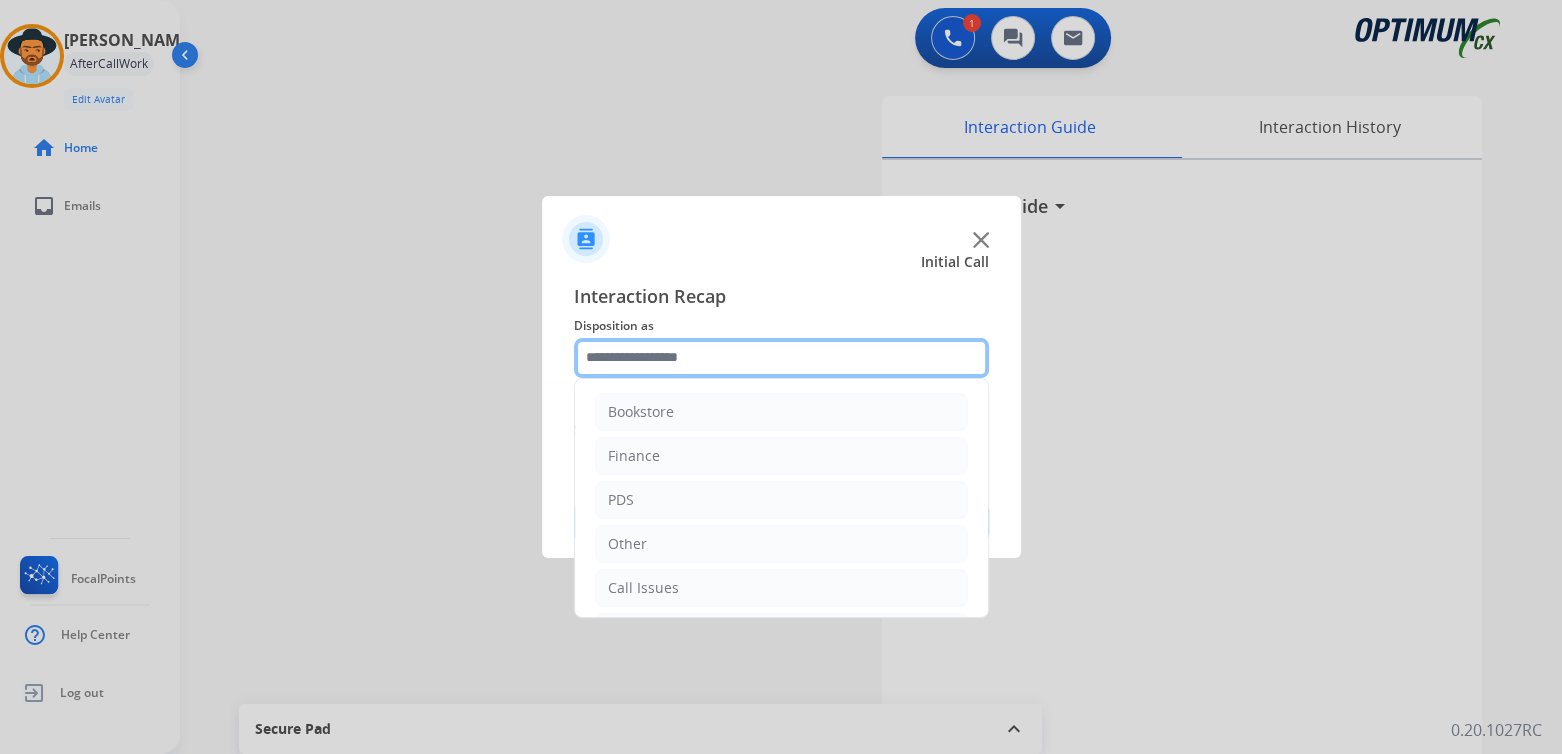 click 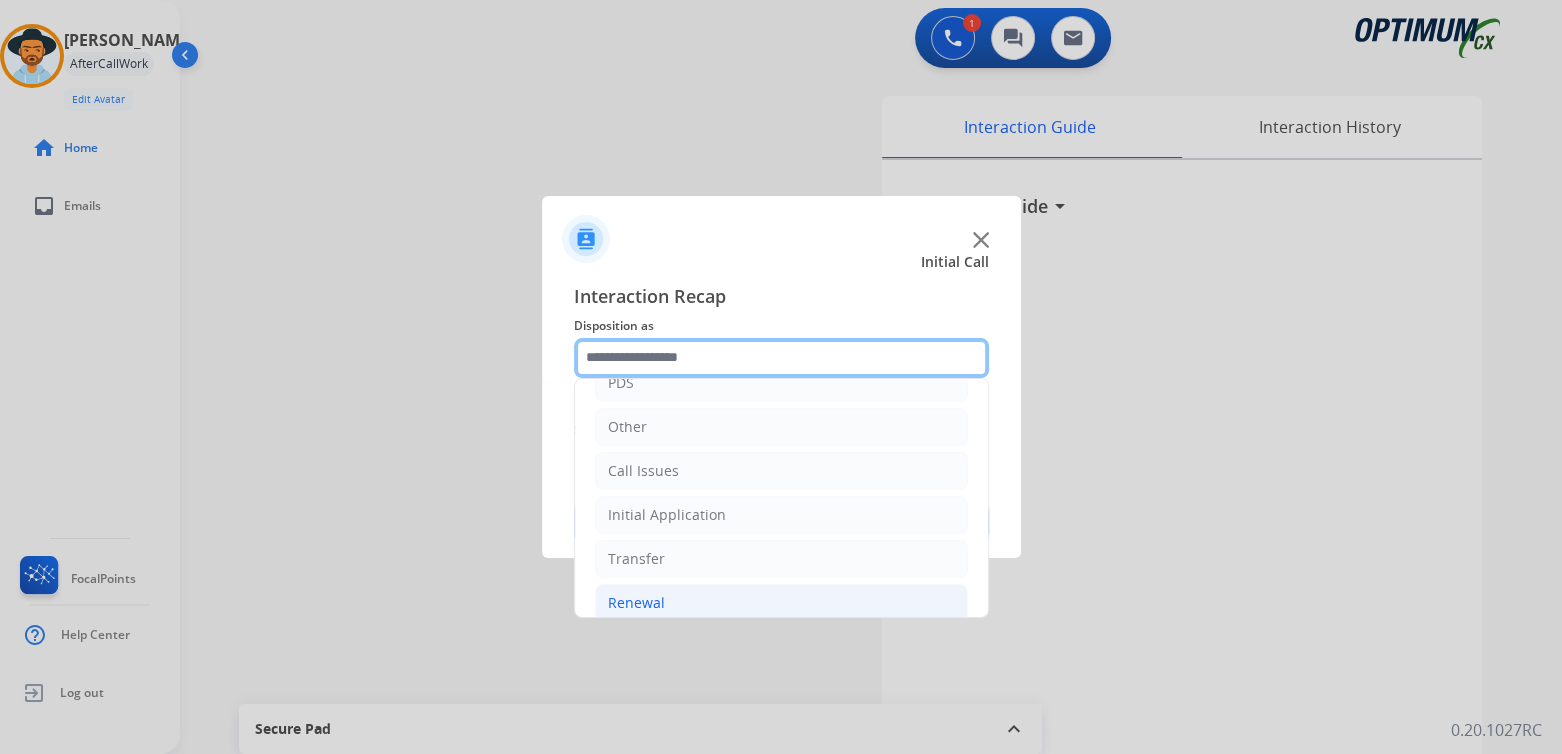 scroll, scrollTop: 132, scrollLeft: 0, axis: vertical 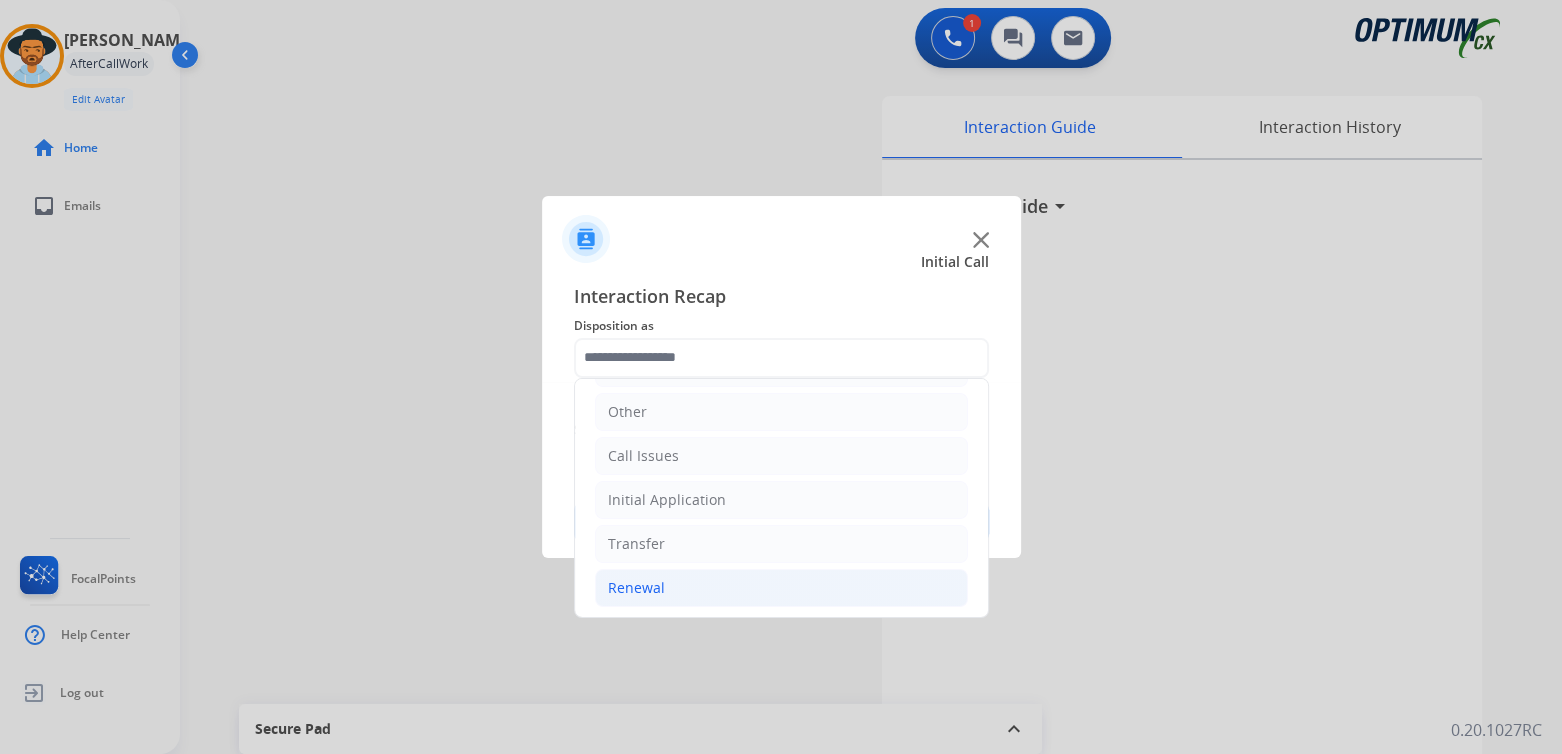 click on "Renewal" 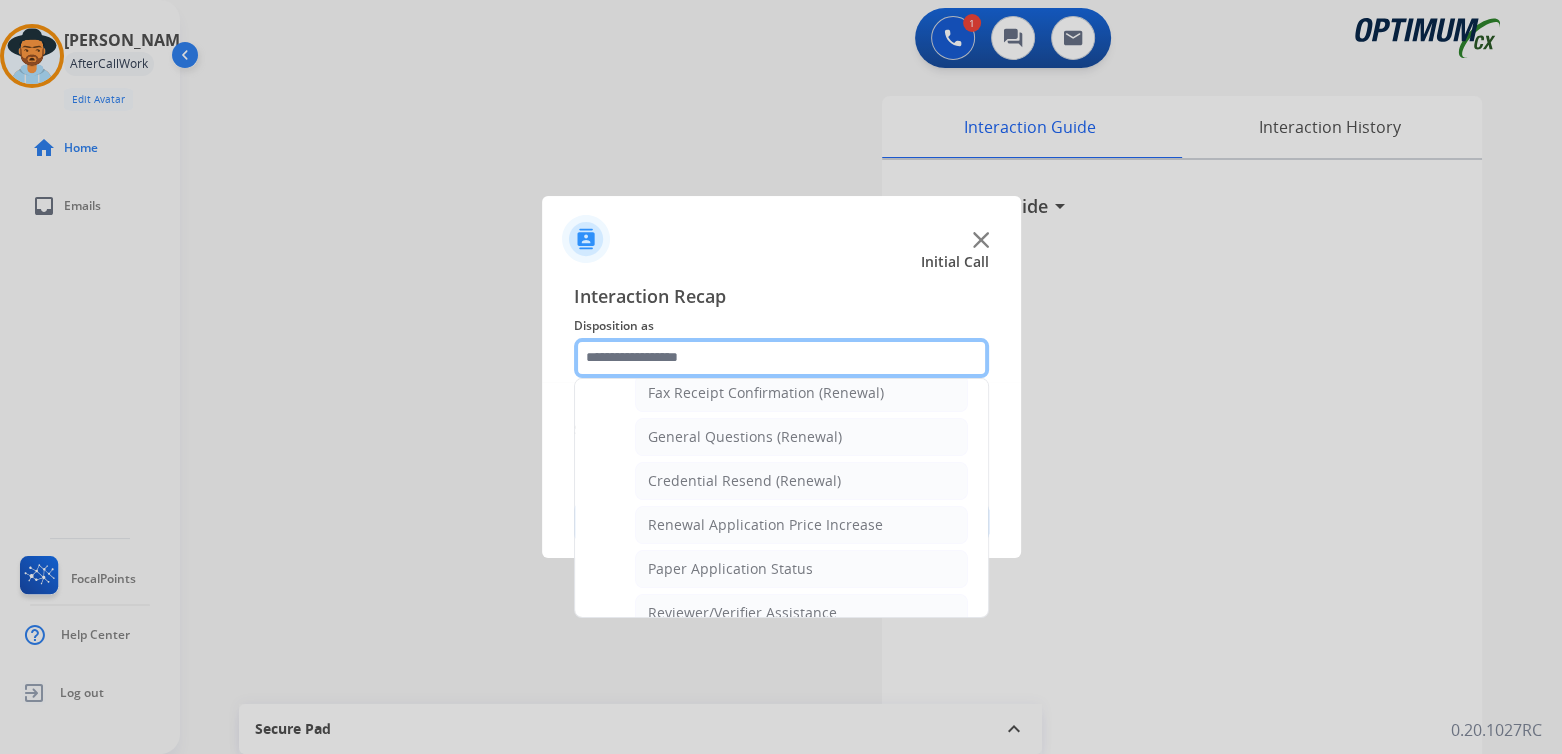 scroll, scrollTop: 566, scrollLeft: 0, axis: vertical 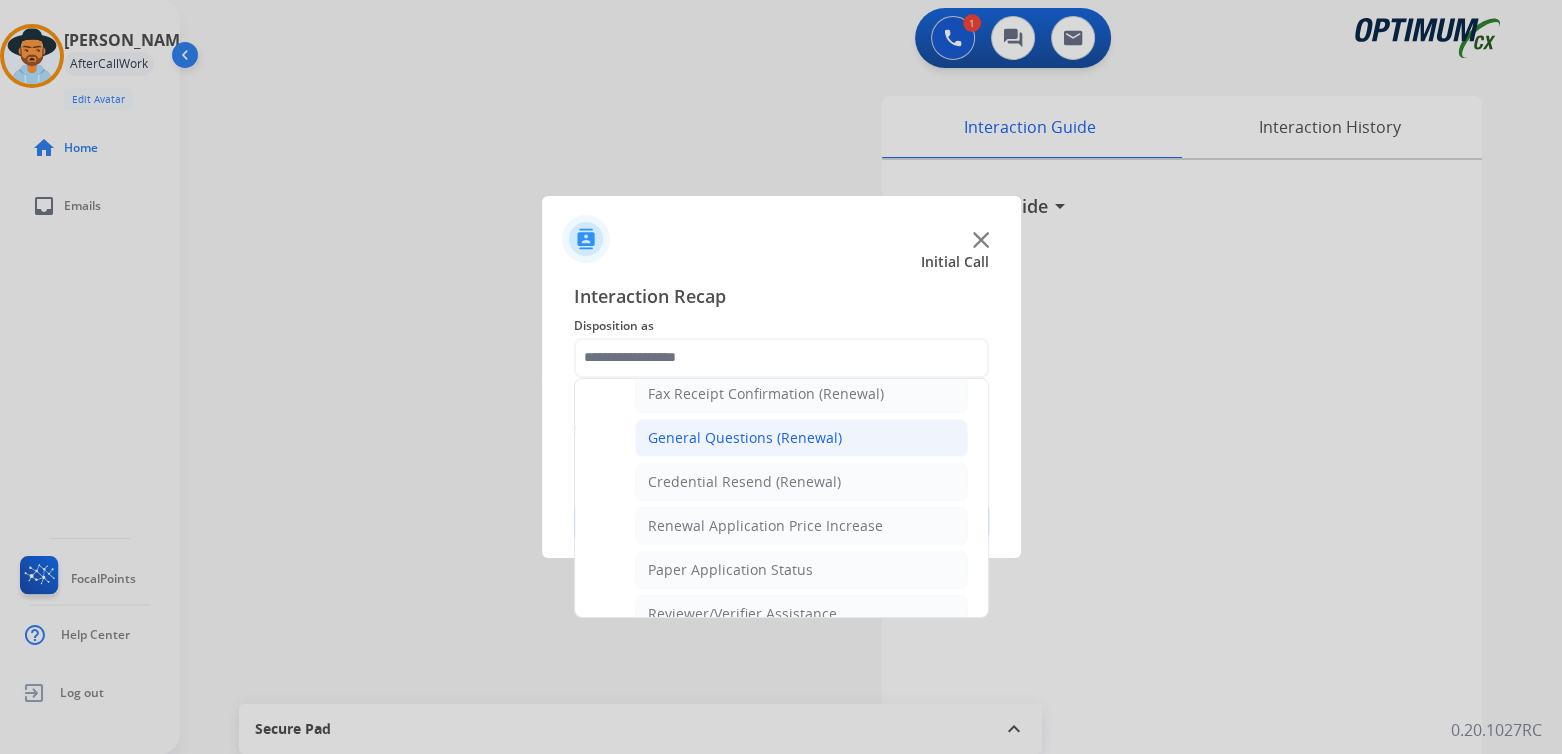click on "General Questions (Renewal)" 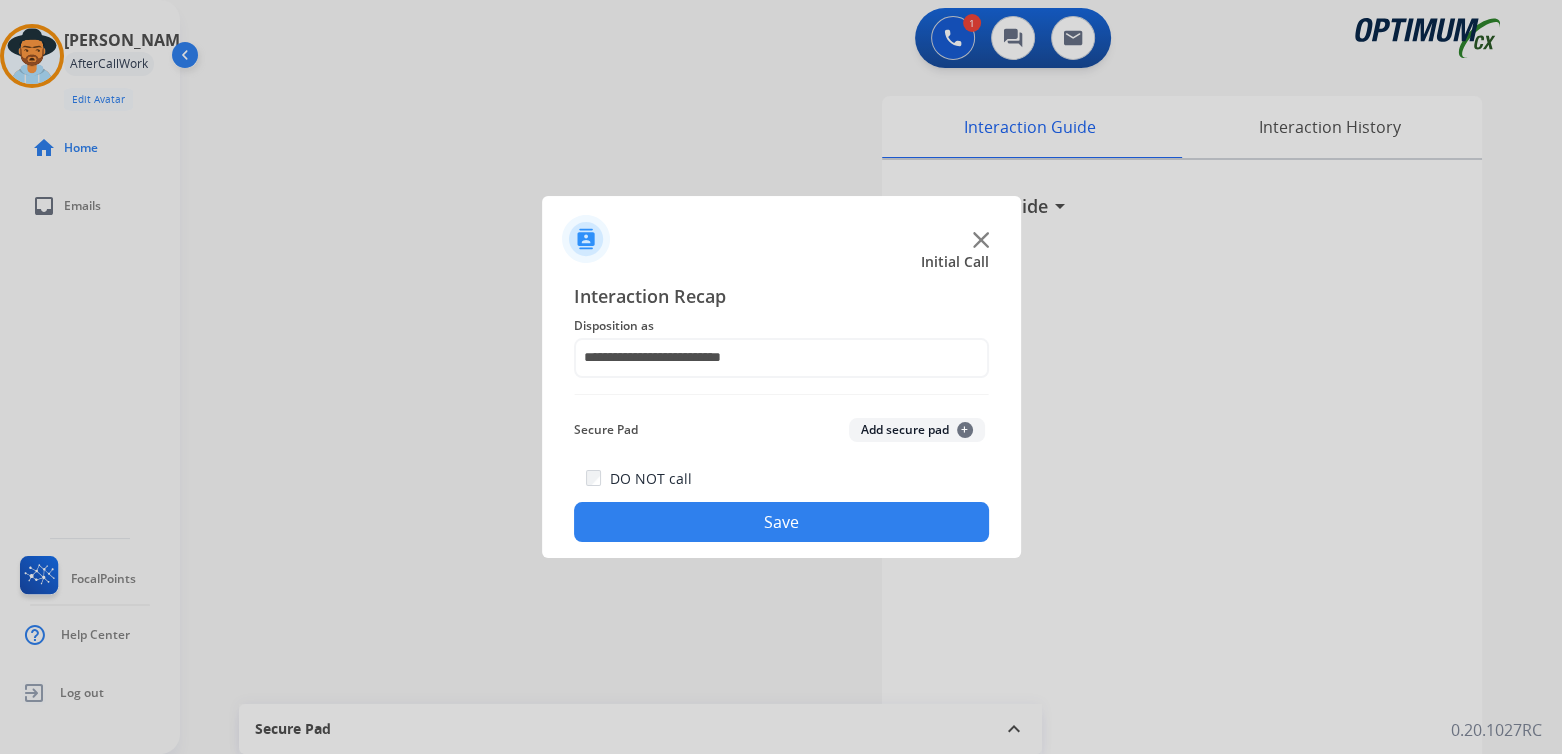 click on "Save" 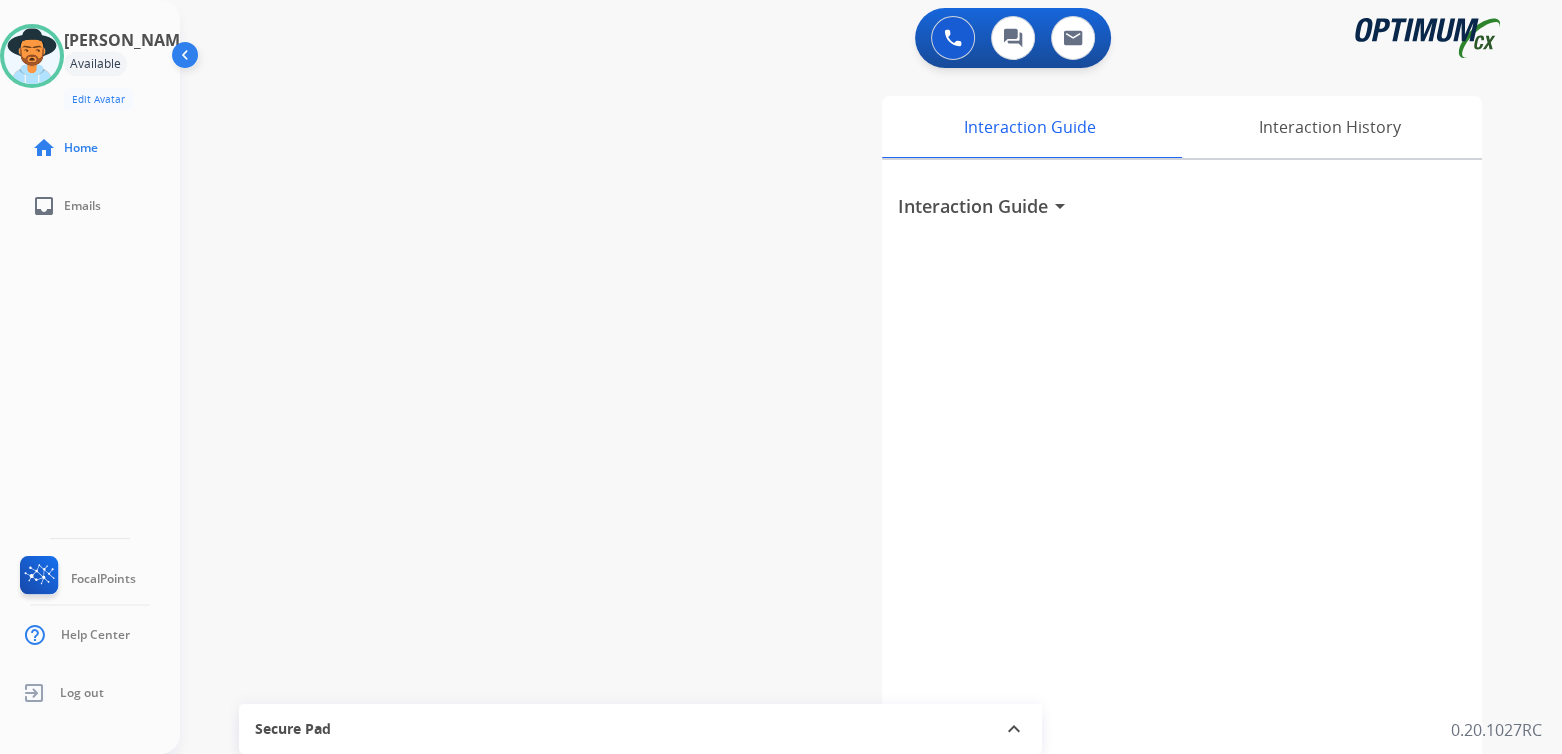 drag, startPoint x: 73, startPoint y: 65, endPoint x: 99, endPoint y: 69, distance: 26.305893 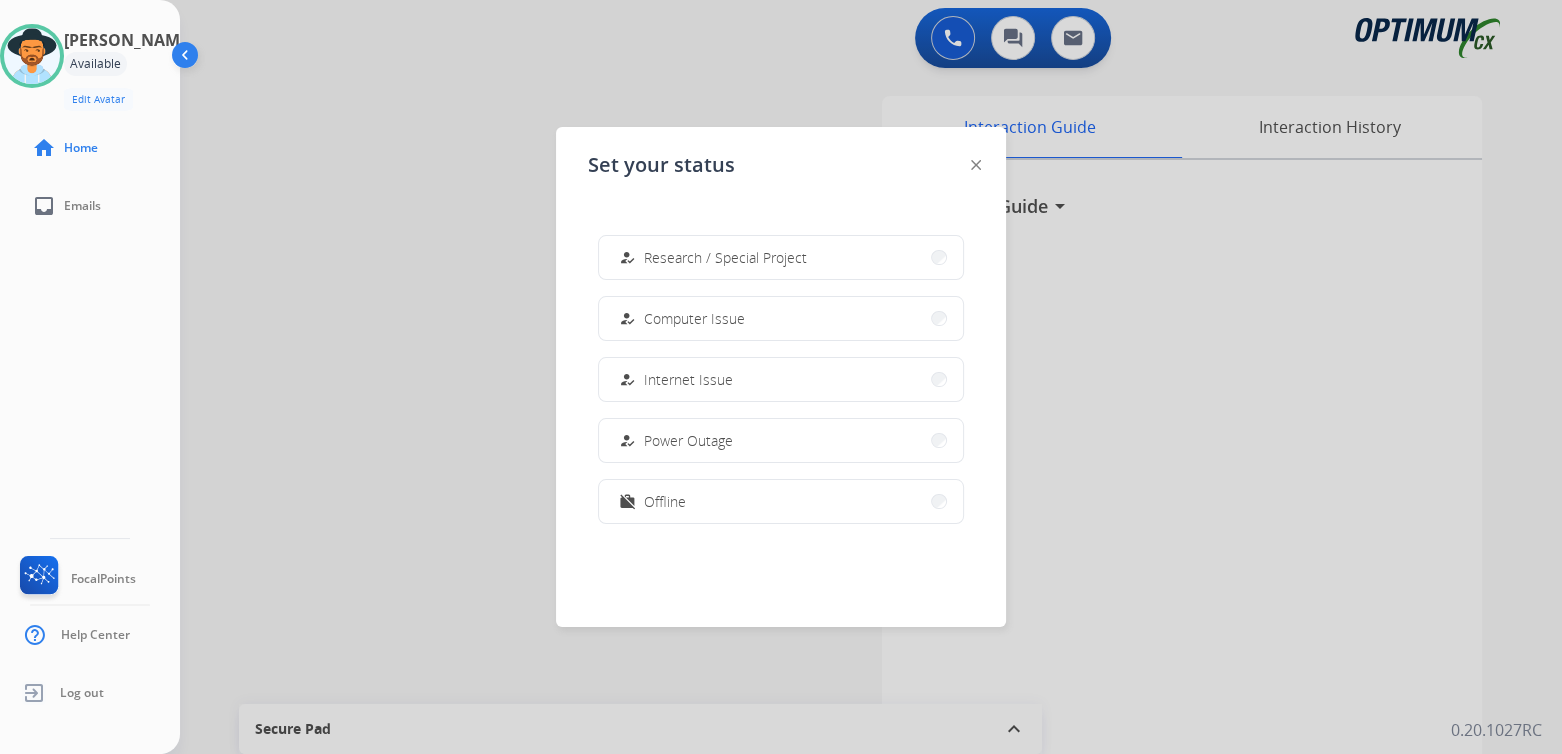 scroll, scrollTop: 498, scrollLeft: 0, axis: vertical 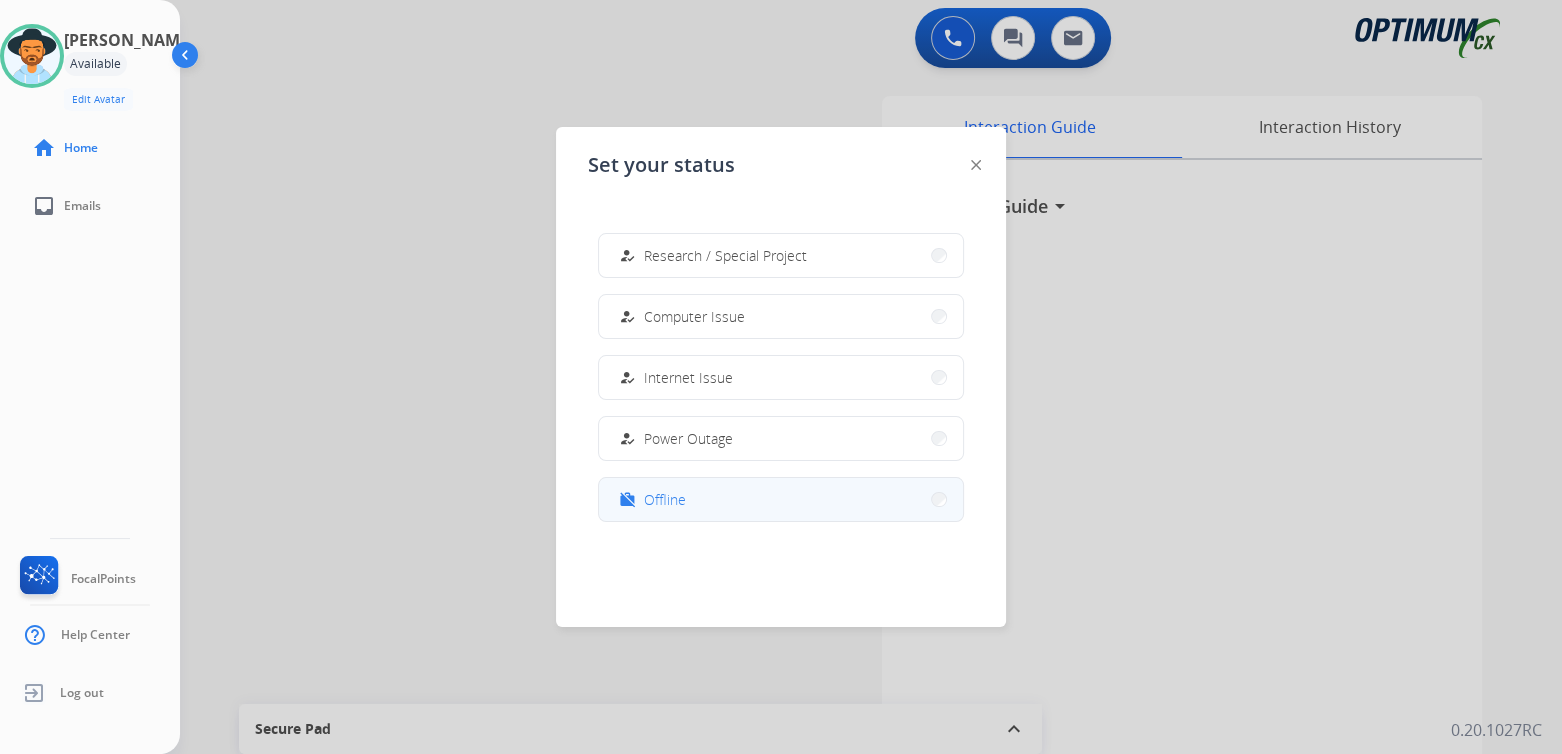 click on "work_off Offline" at bounding box center (781, 499) 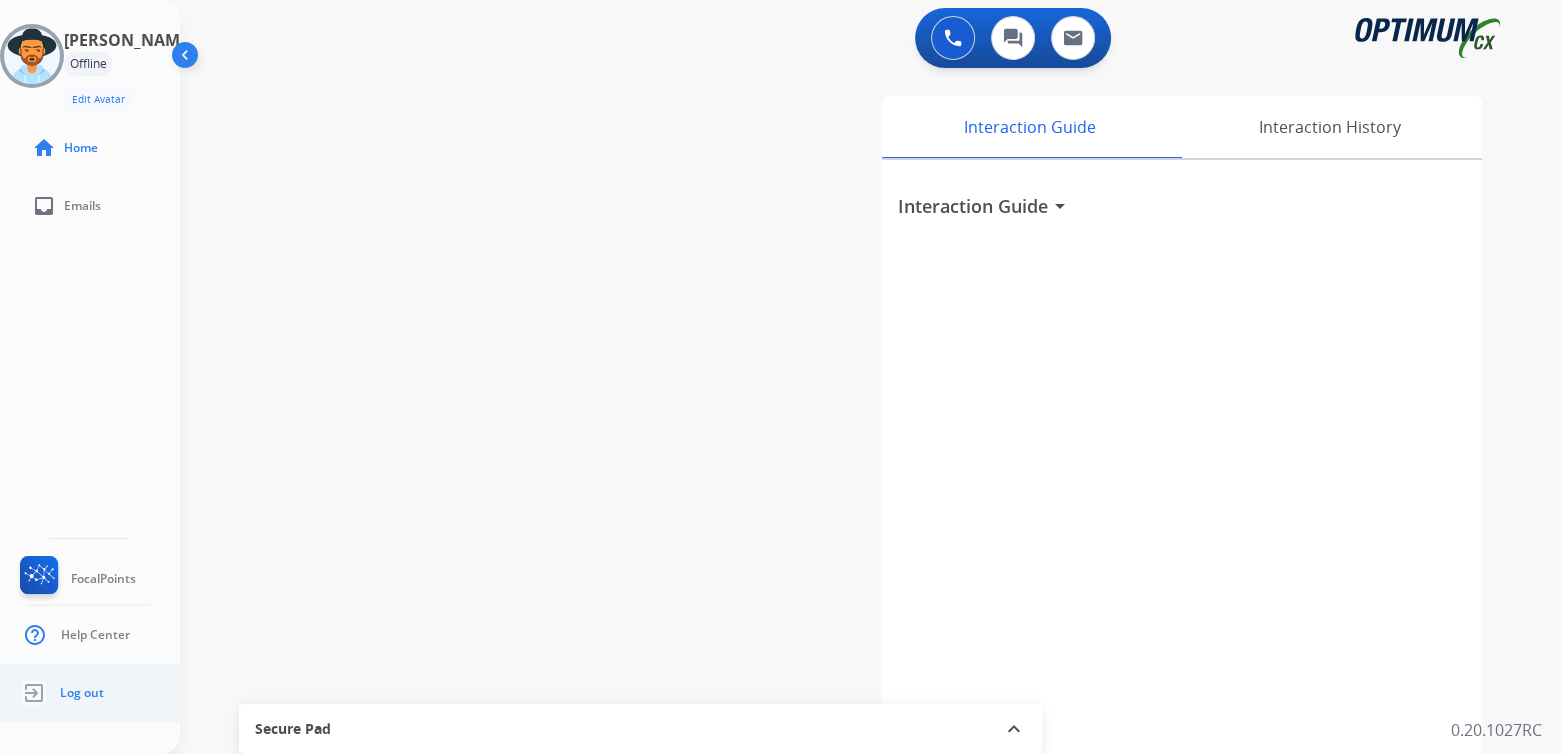 click on "Log out" 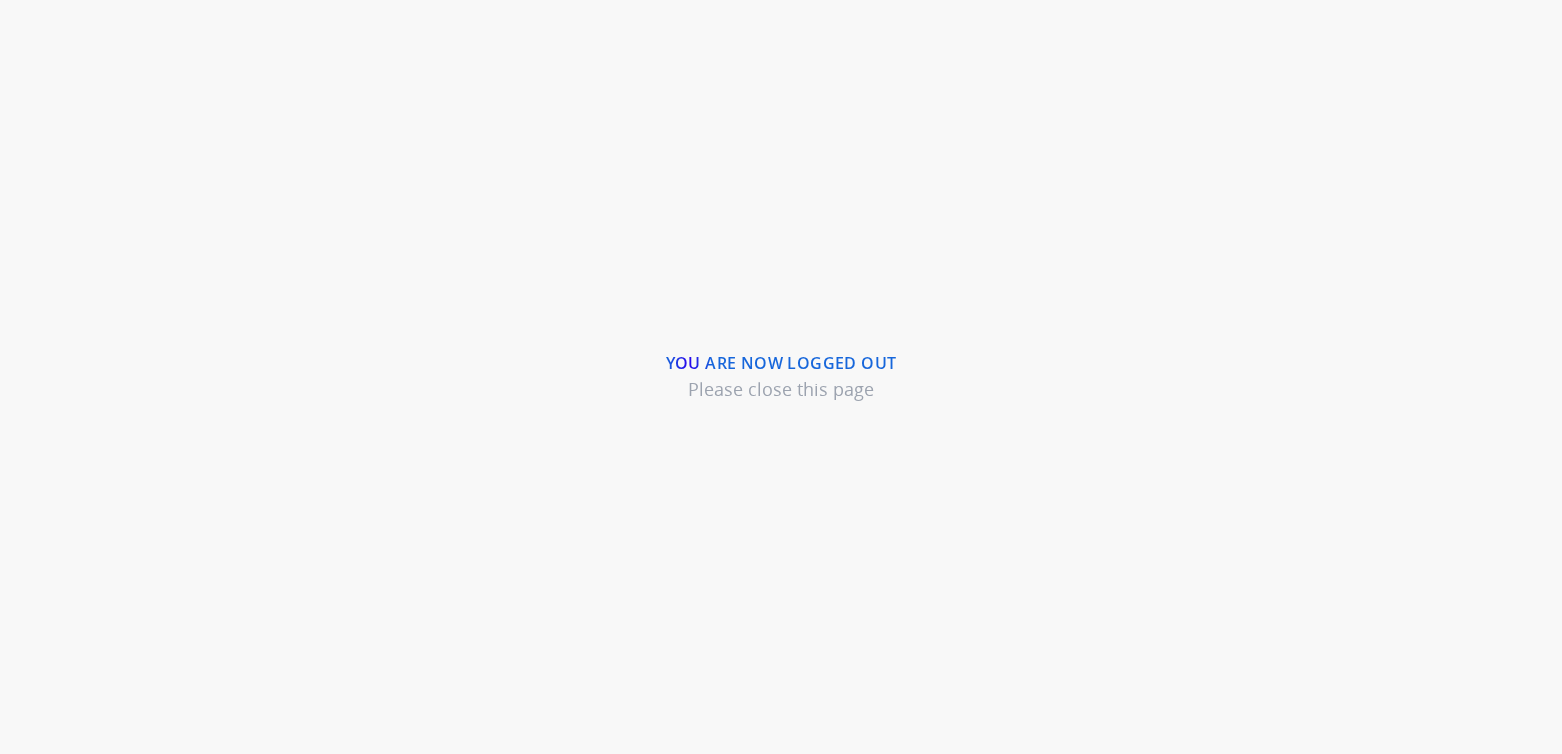 scroll, scrollTop: 0, scrollLeft: 0, axis: both 